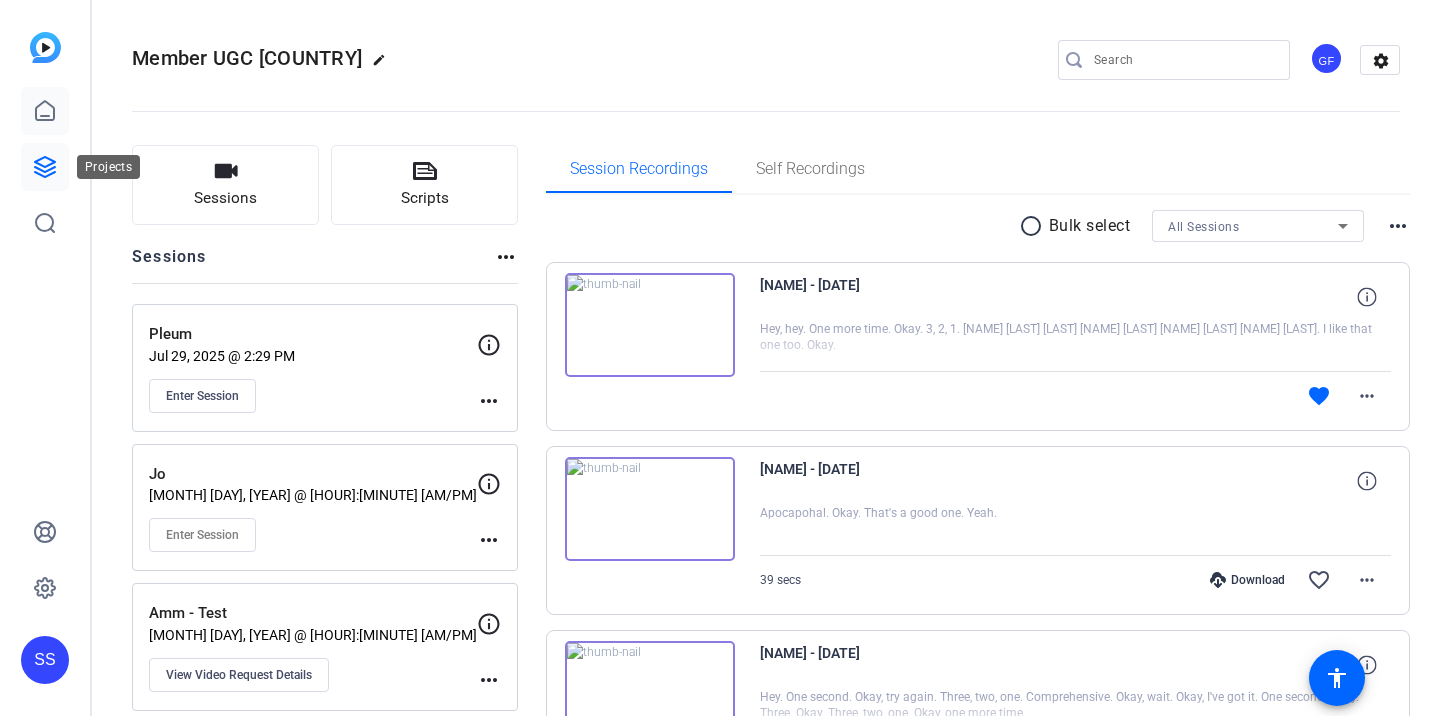 scroll, scrollTop: 0, scrollLeft: 0, axis: both 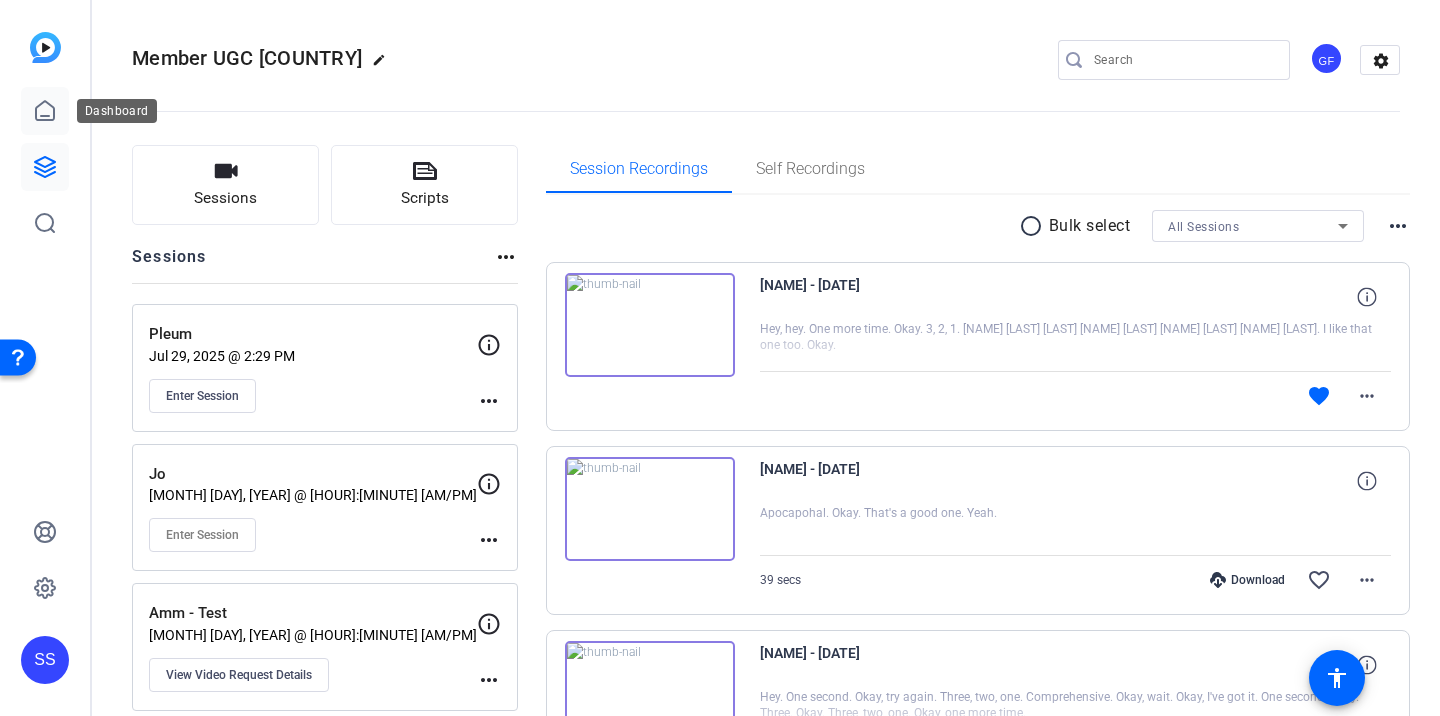 click 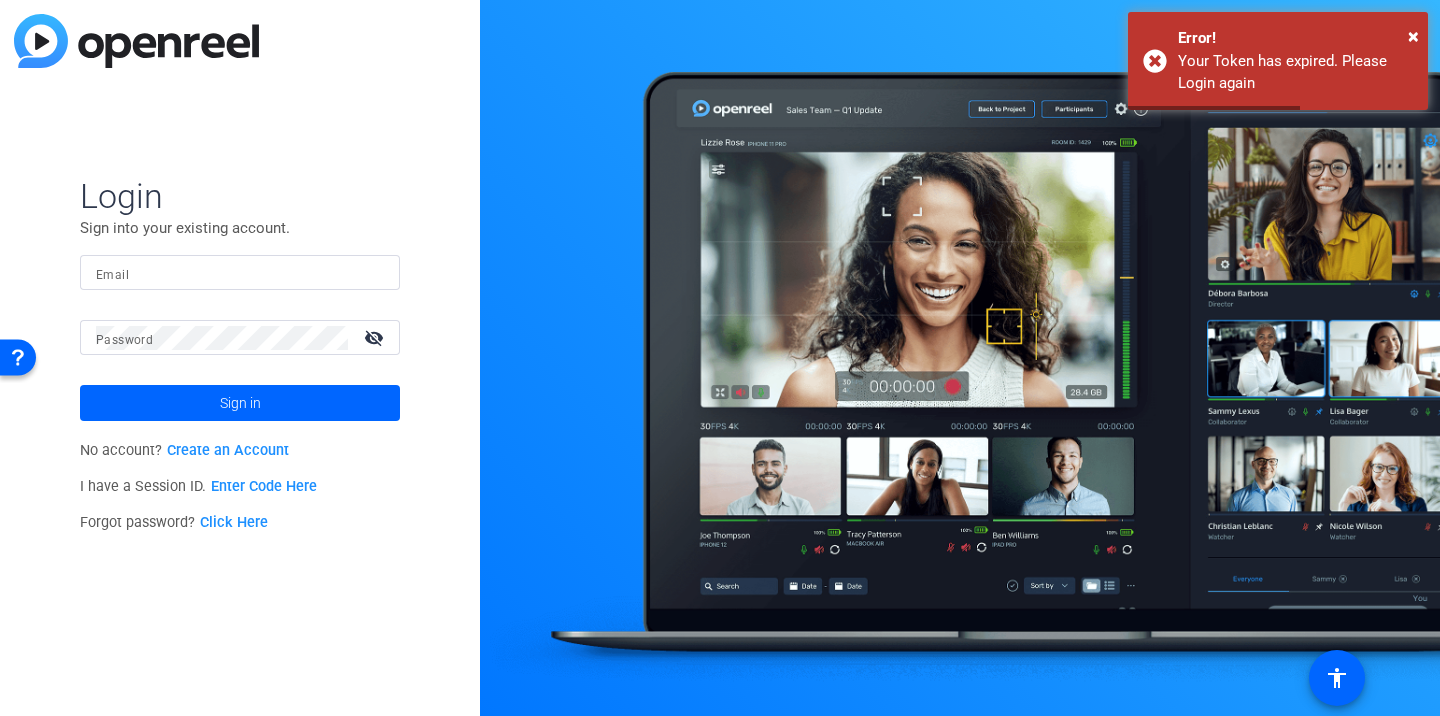 type on "c-ssuzuki@boncom.com" 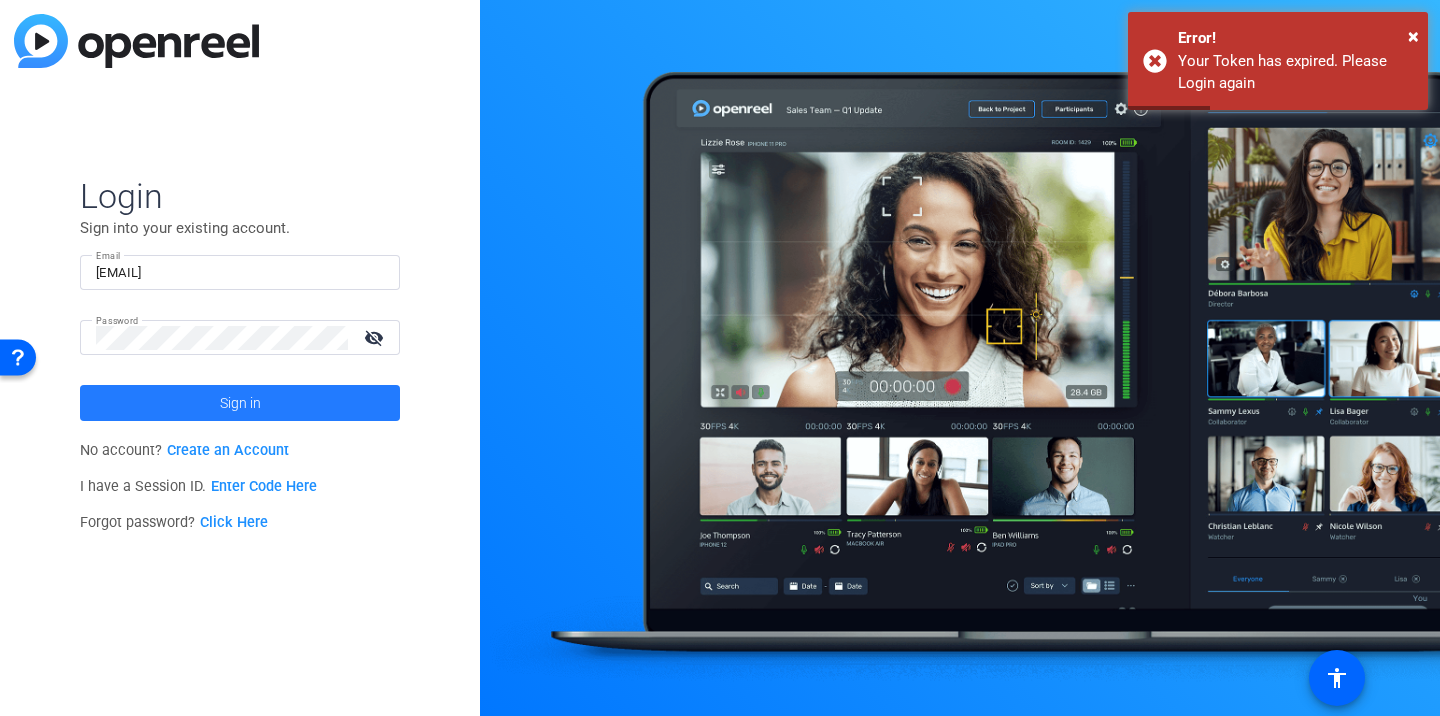 click on "Sign in" 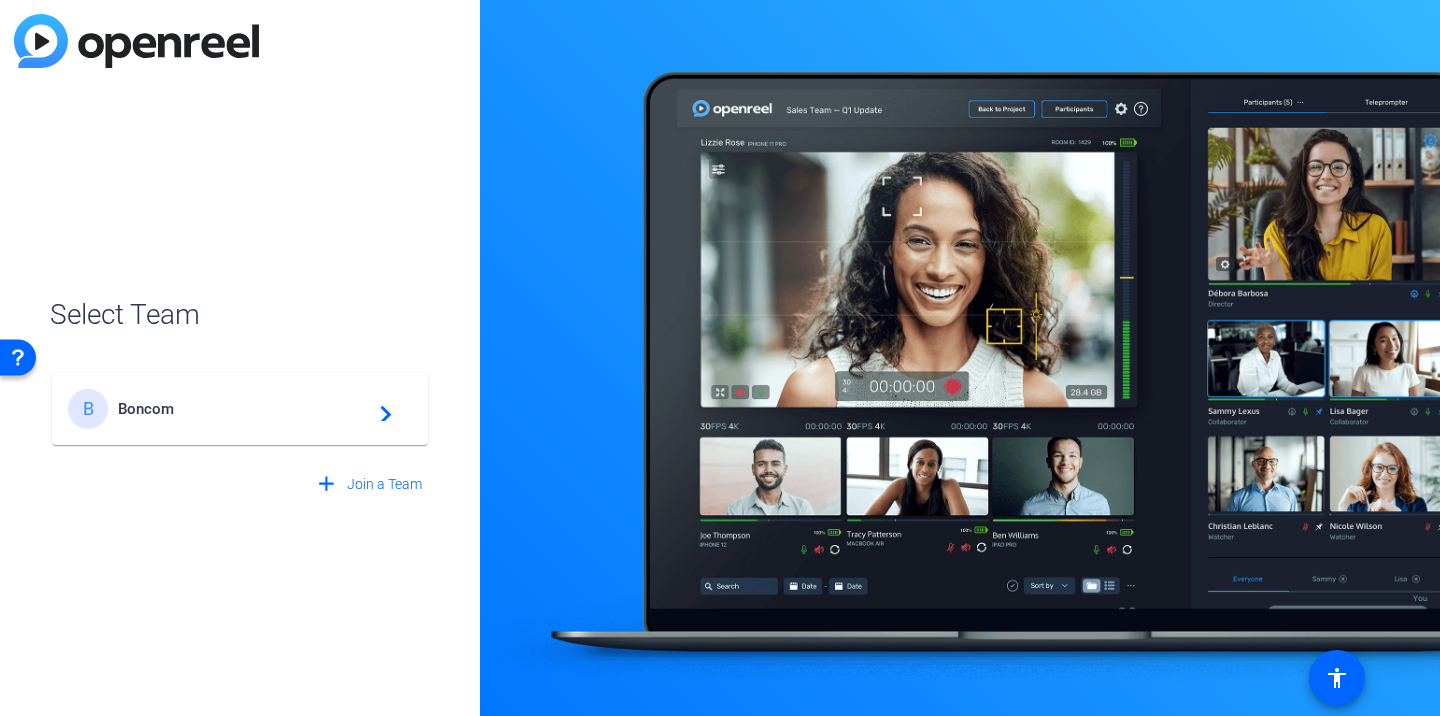 click on "B Boncom  navigate_next" 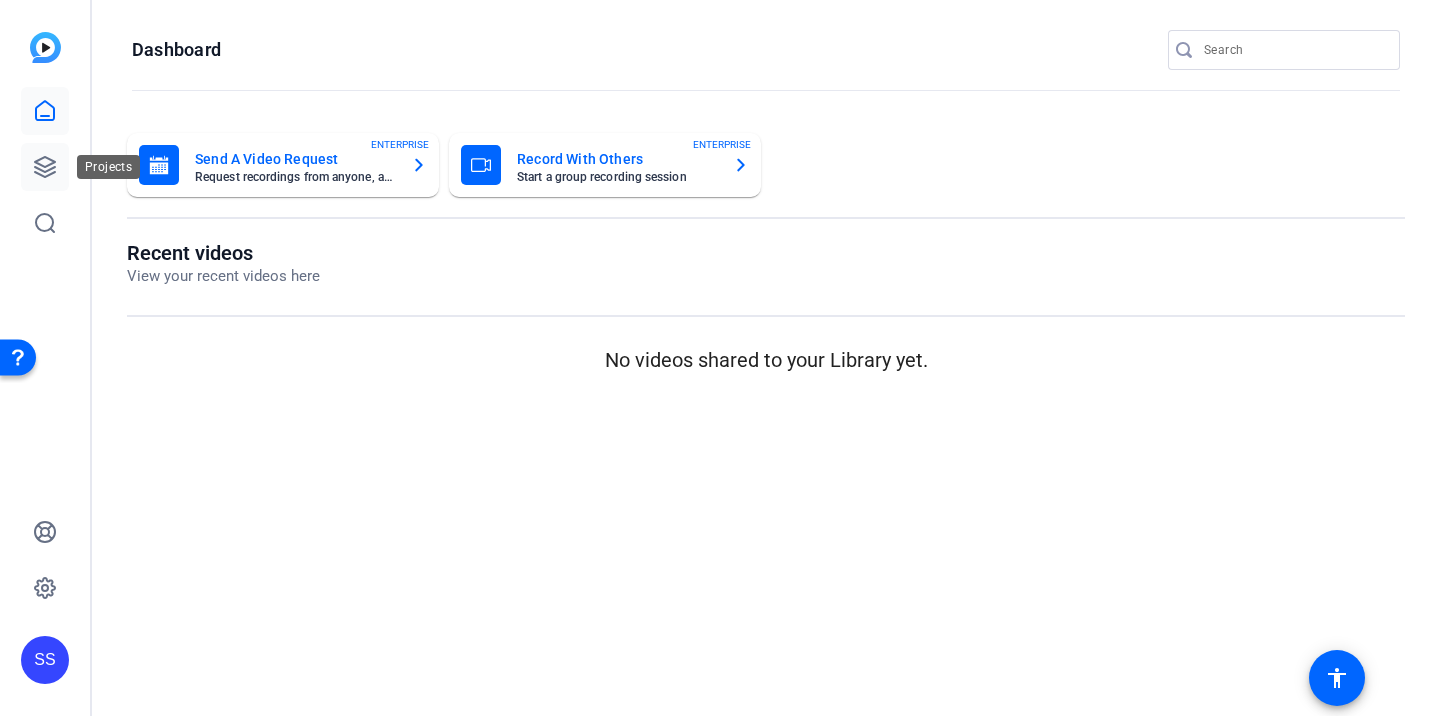 click 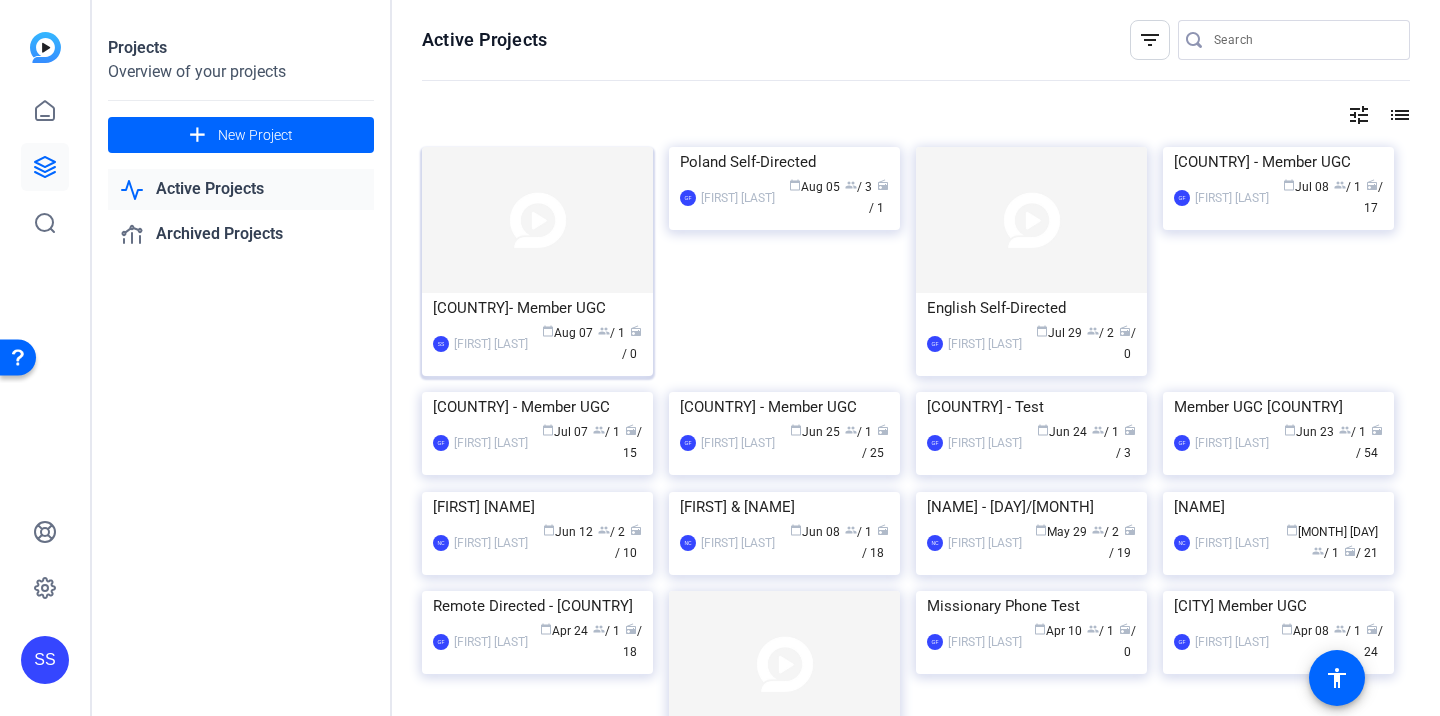 click on "Japan- Member UGC" 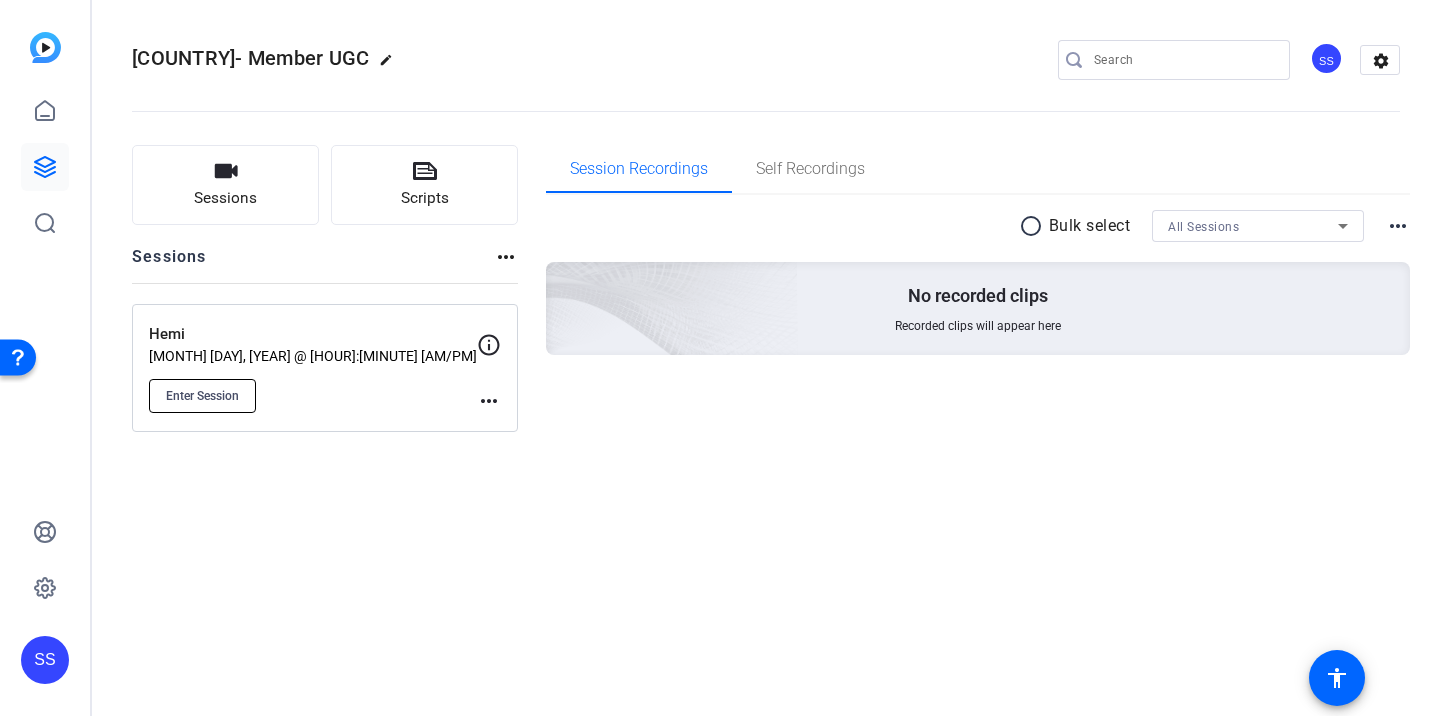 click on "Enter Session" 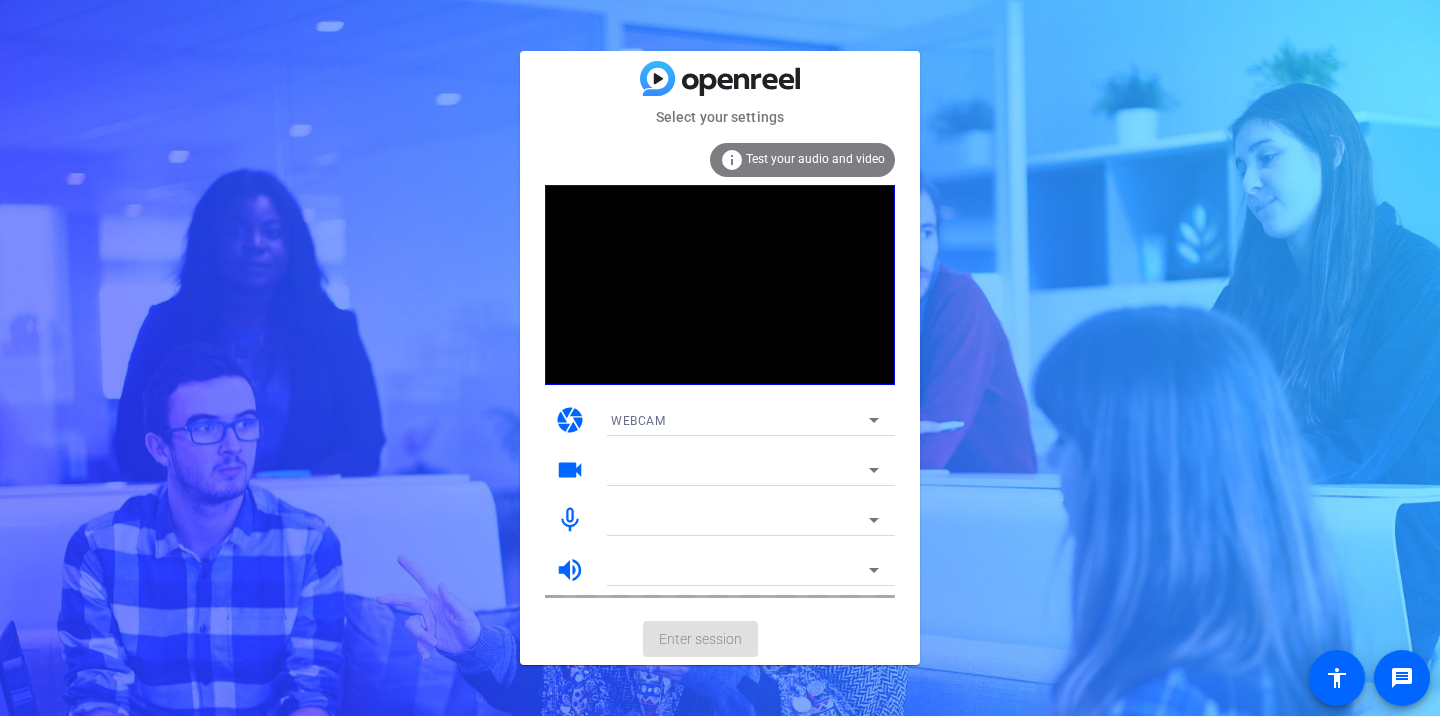 scroll, scrollTop: 0, scrollLeft: 0, axis: both 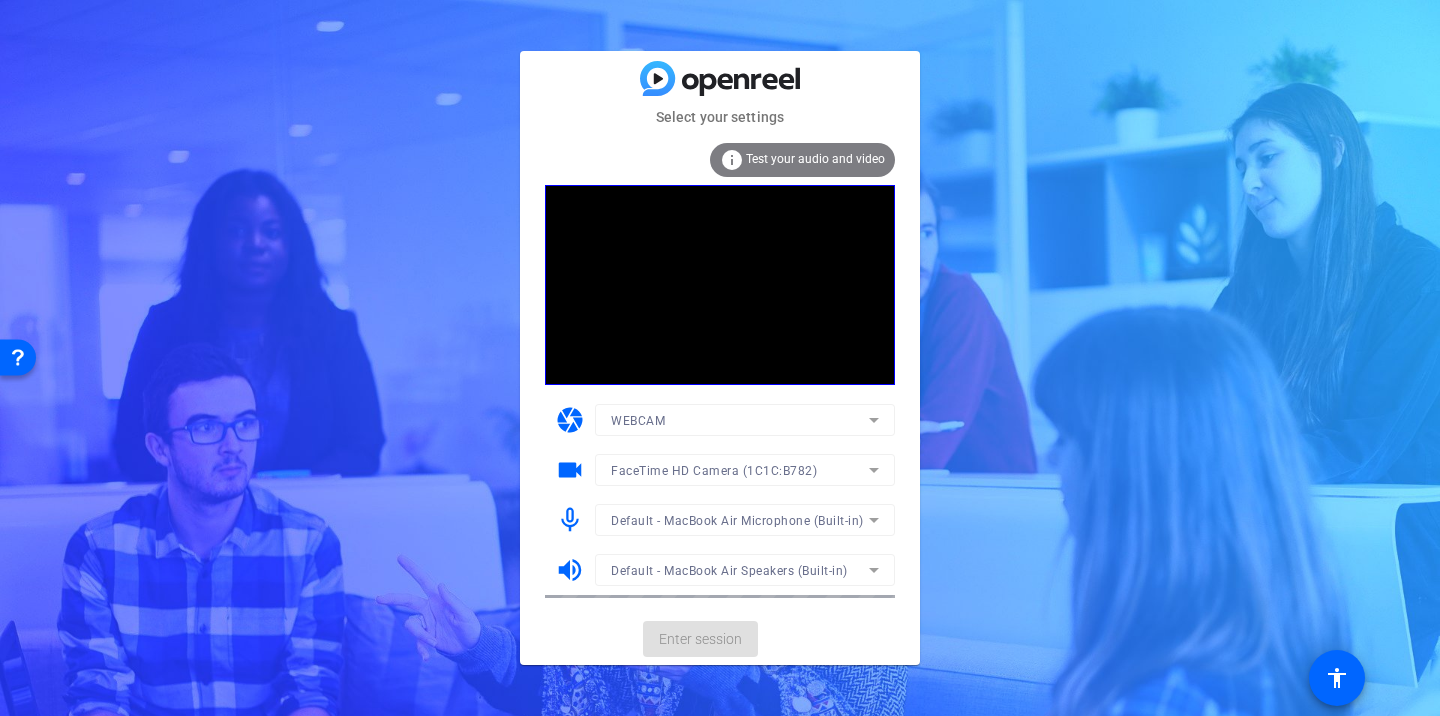 click on "FaceTime HD Camera (1C1C:B782)" 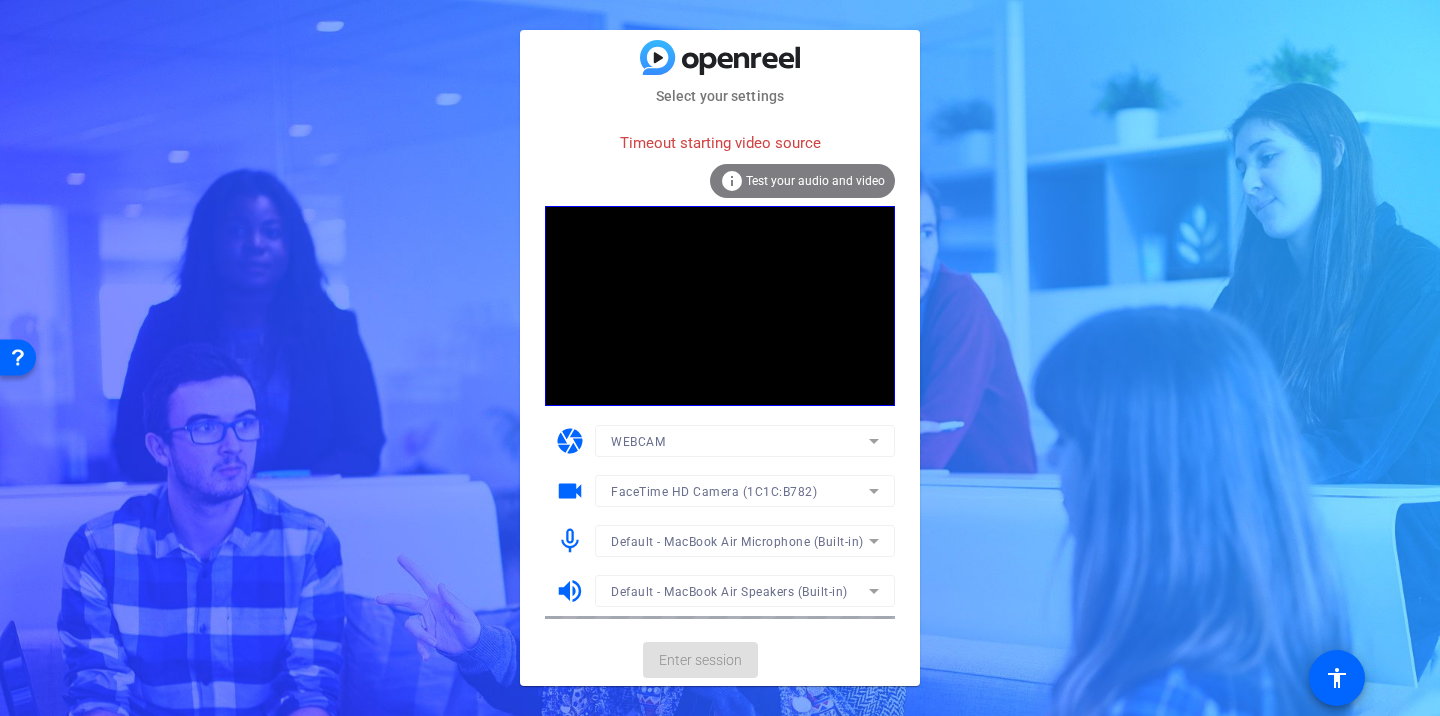 click on "WEBCAM" 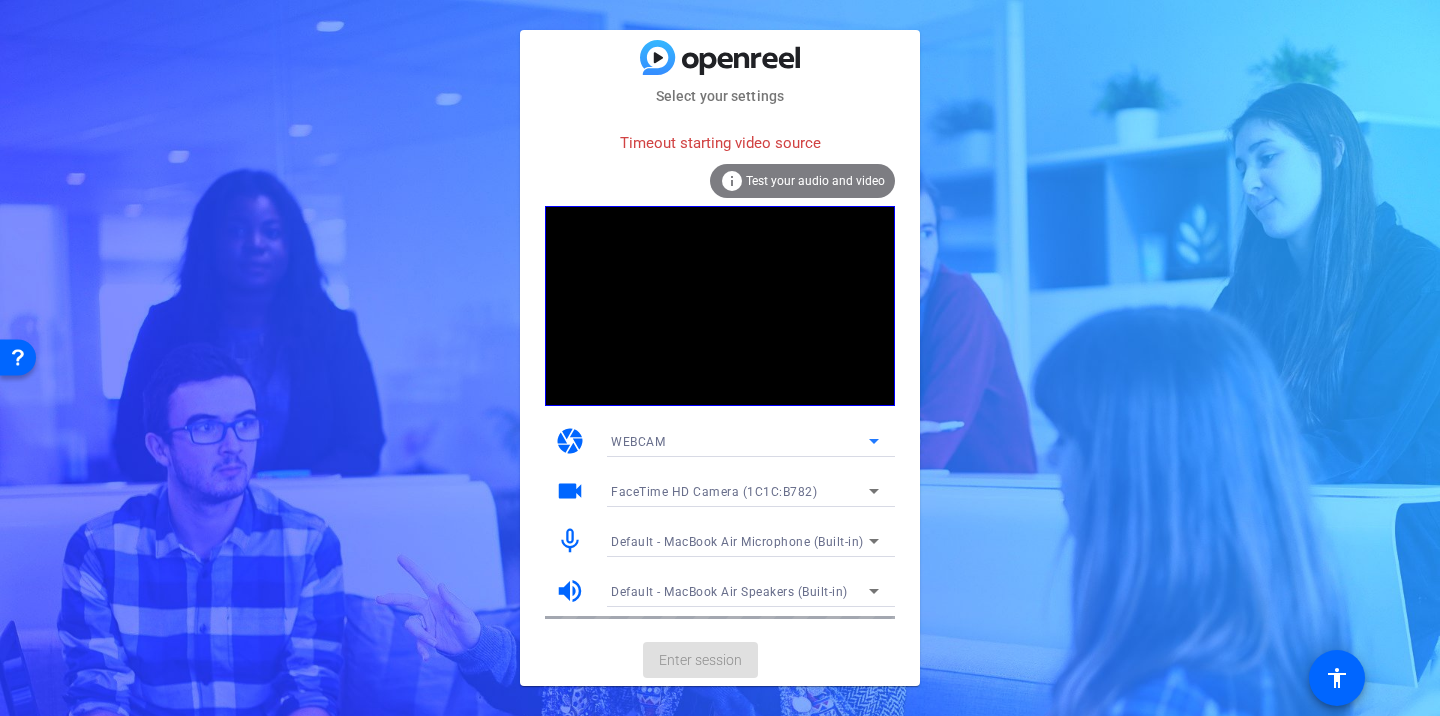 click 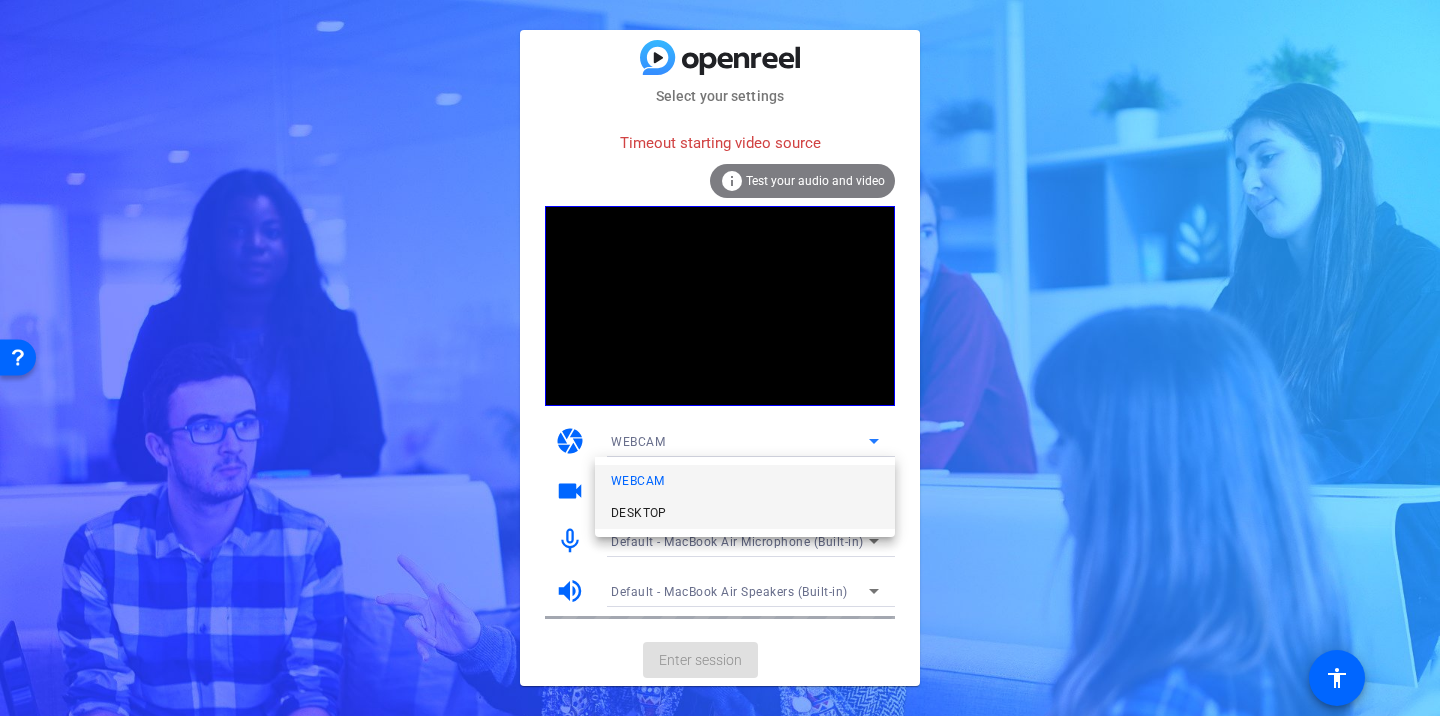 click on "DESKTOP" at bounding box center [745, 513] 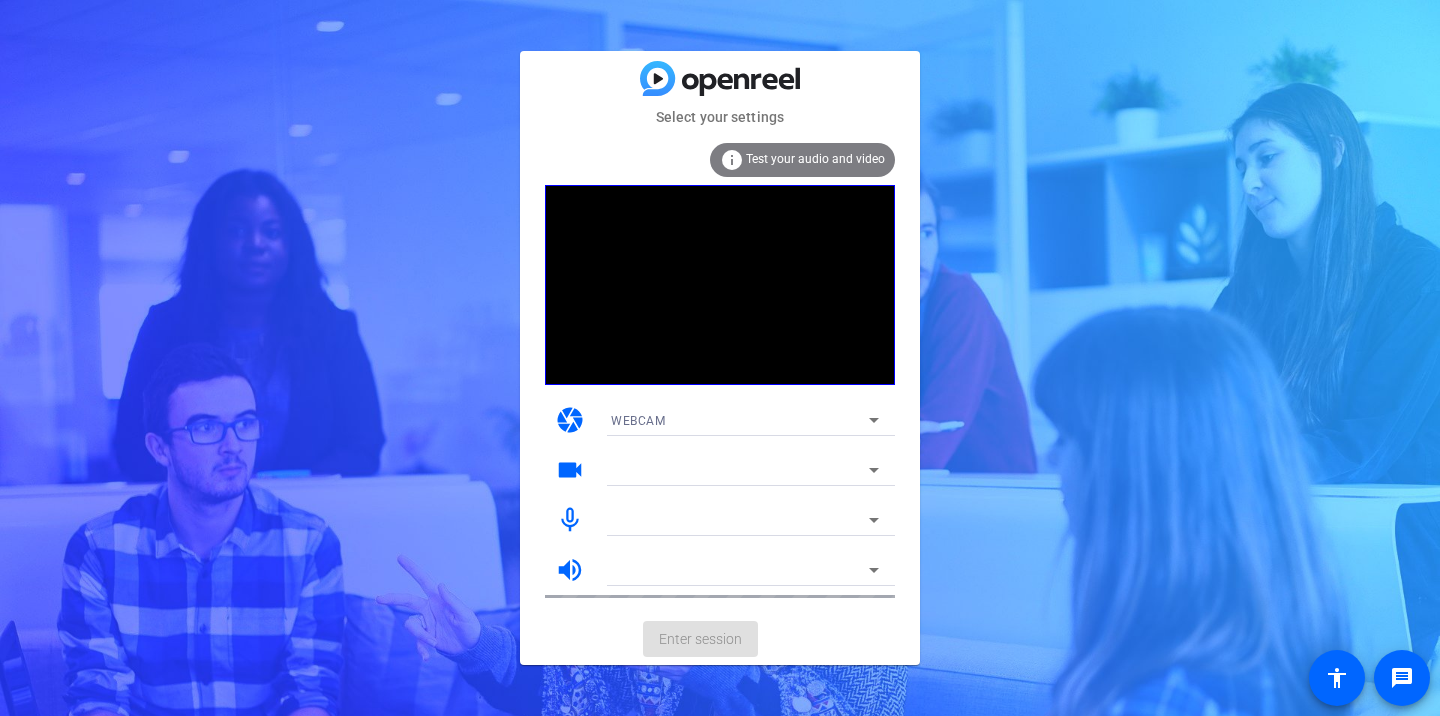 scroll, scrollTop: 0, scrollLeft: 0, axis: both 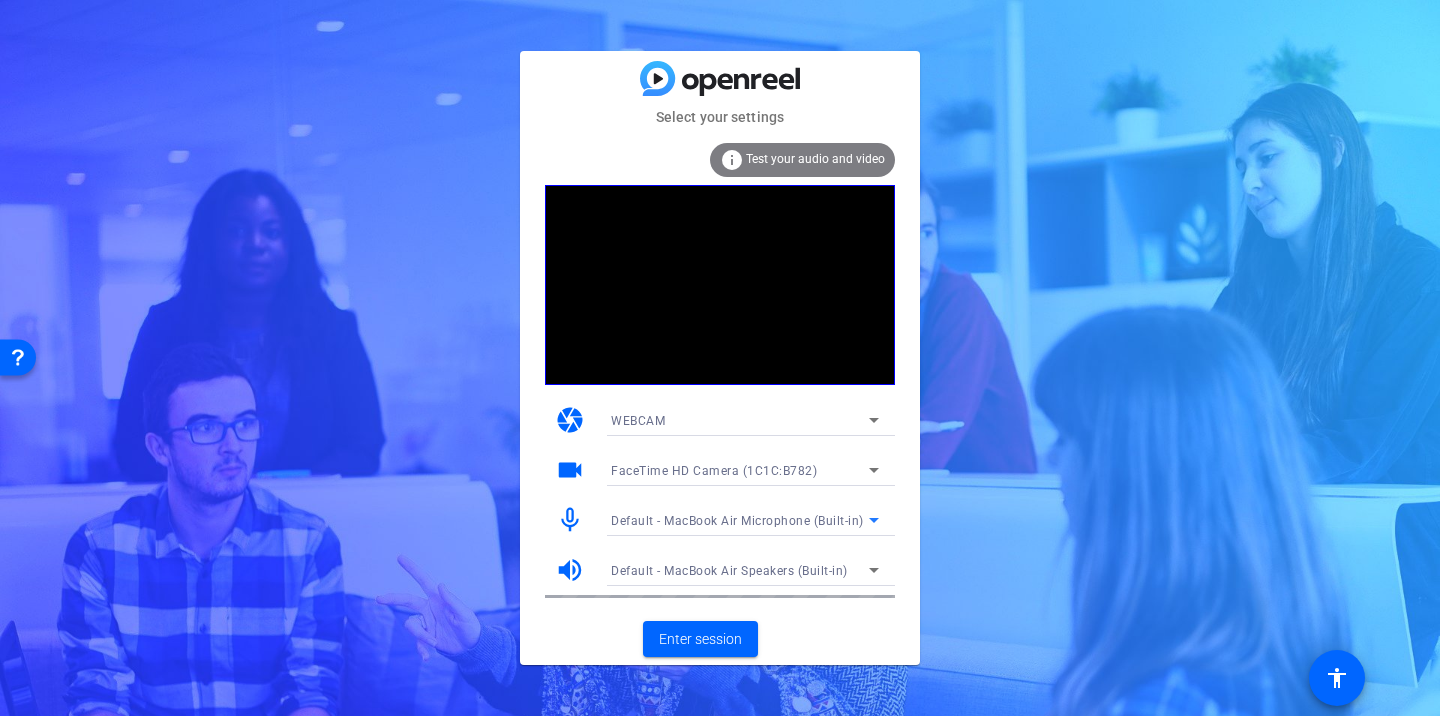 click on "Default - MacBook Air Microphone (Built-in)" at bounding box center [745, 520] 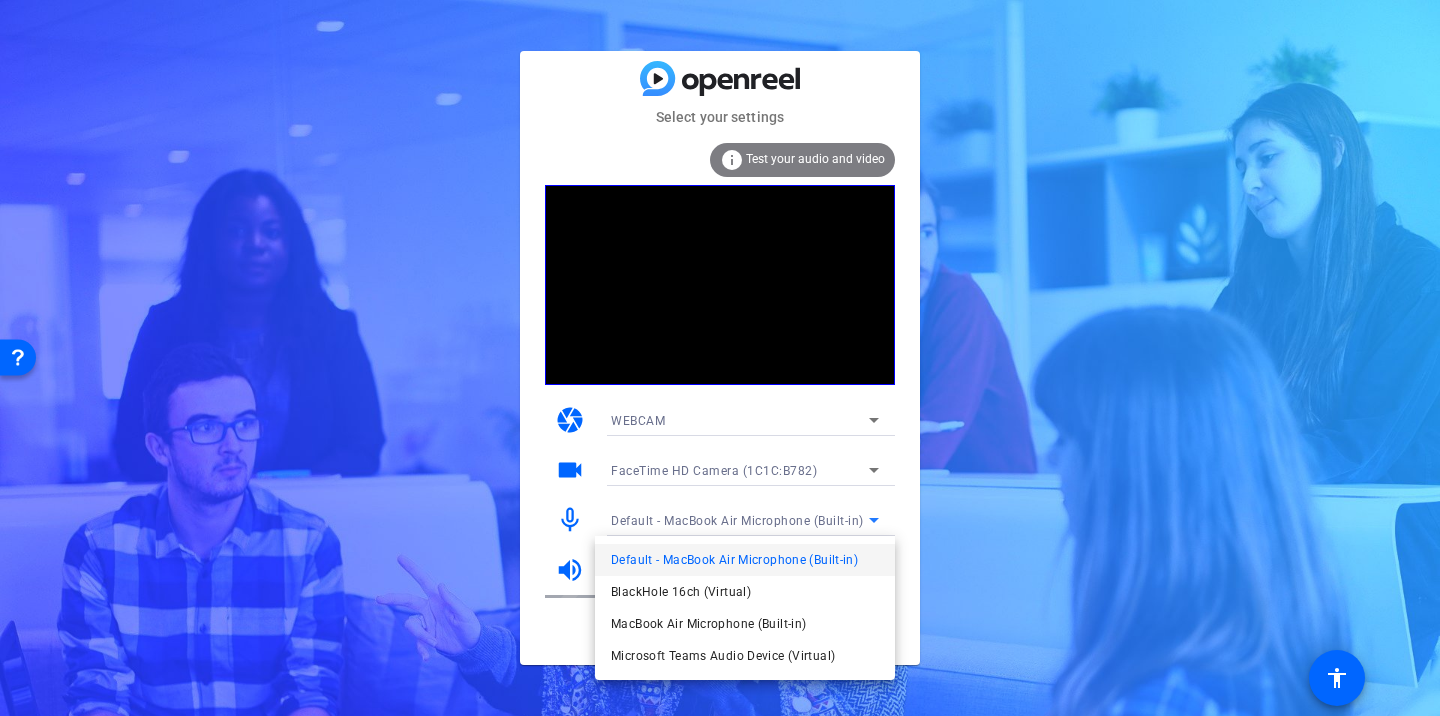 click at bounding box center (720, 358) 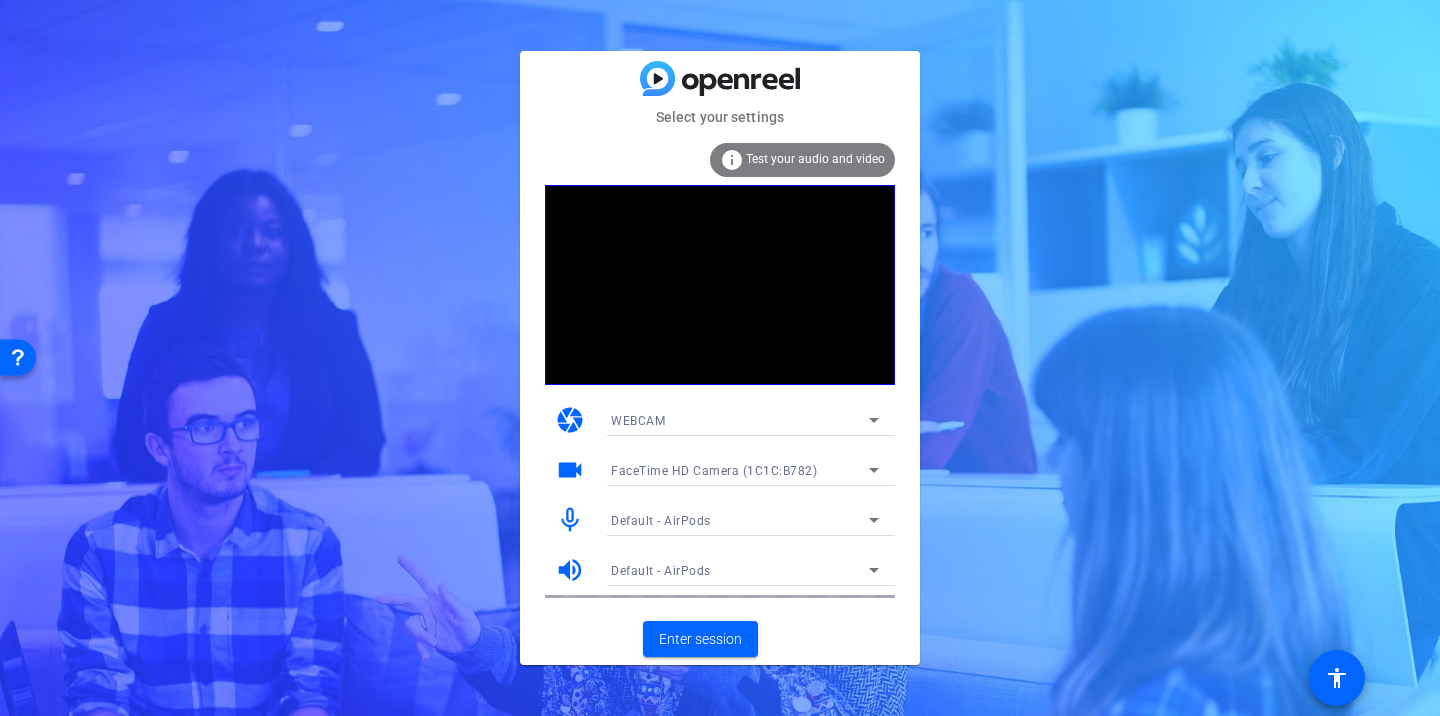 click on "Select your settings  info Test your audio and video camera WEBCAM videocam FaceTime HD Camera (1C1C:B782) mic_none Default - AirPods volume_up Default - AirPods  Enter session" 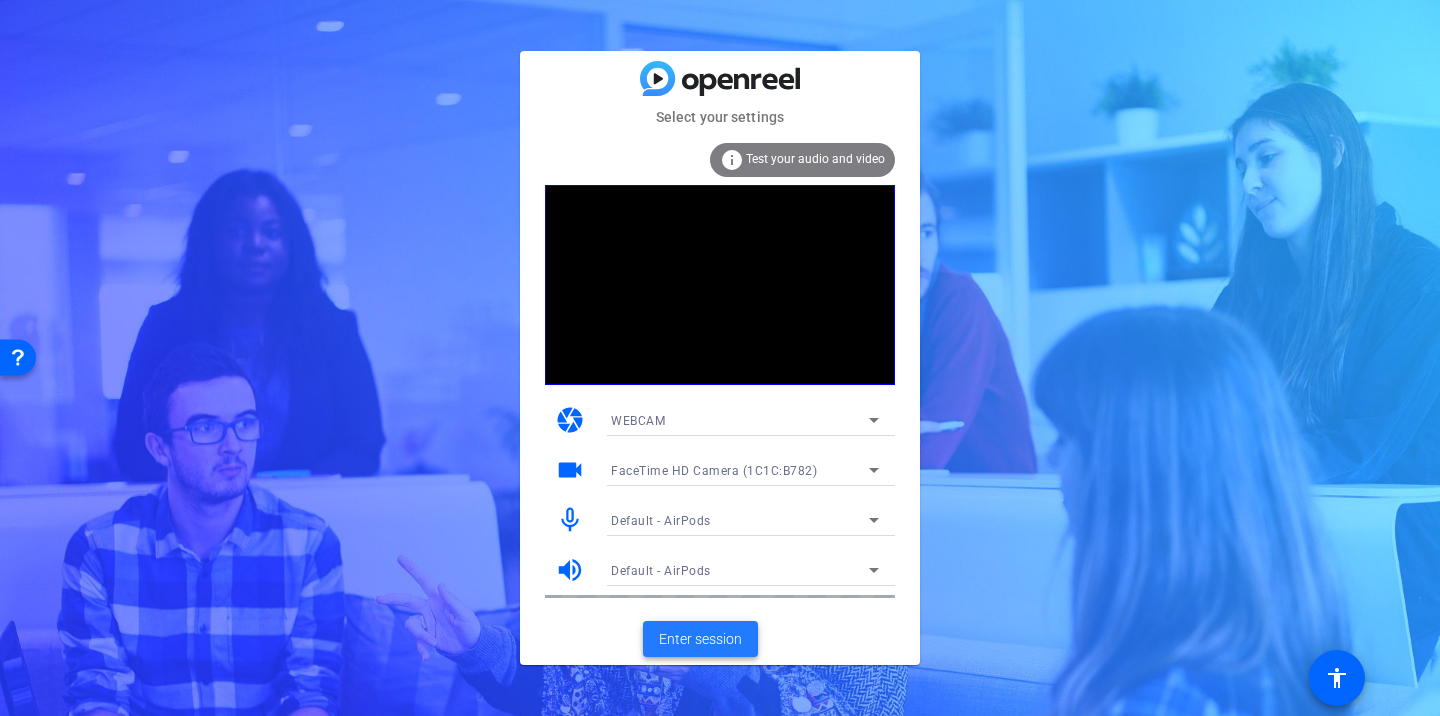 click on "Enter session" 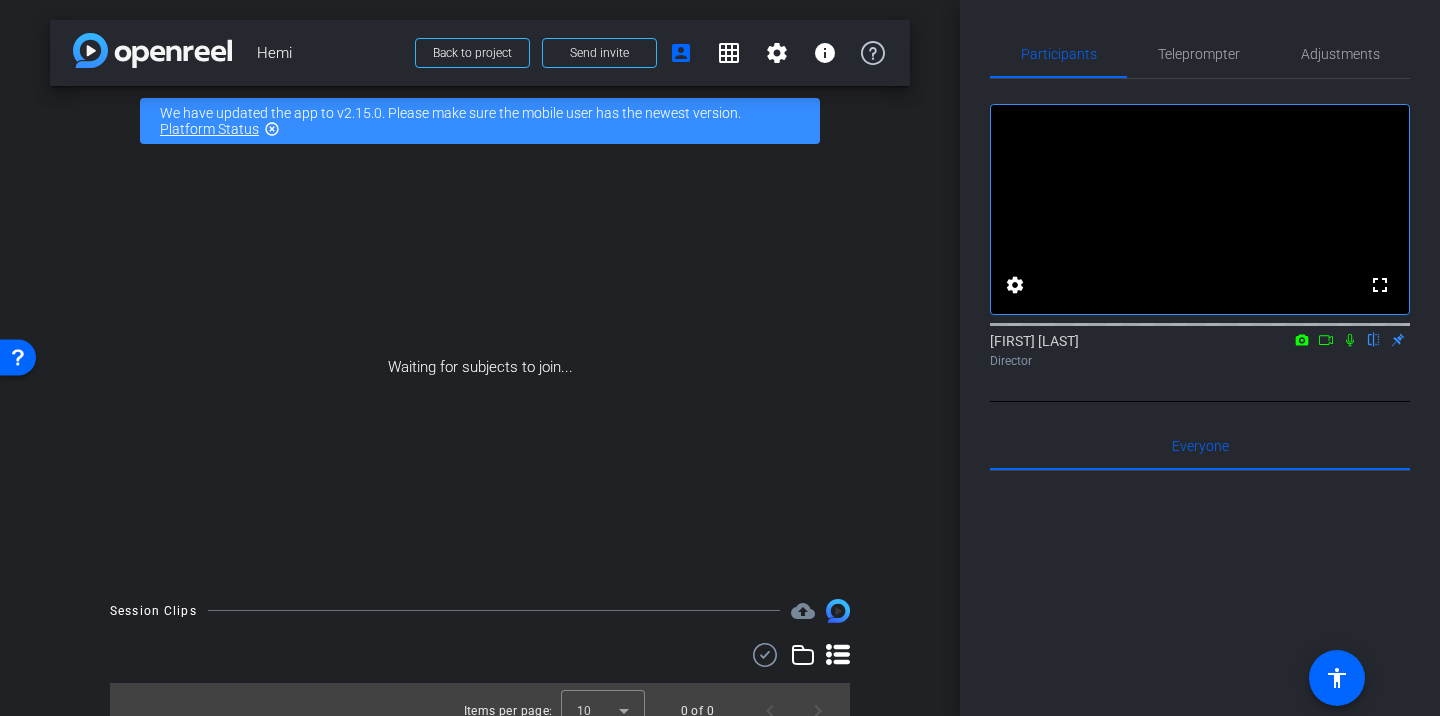 click 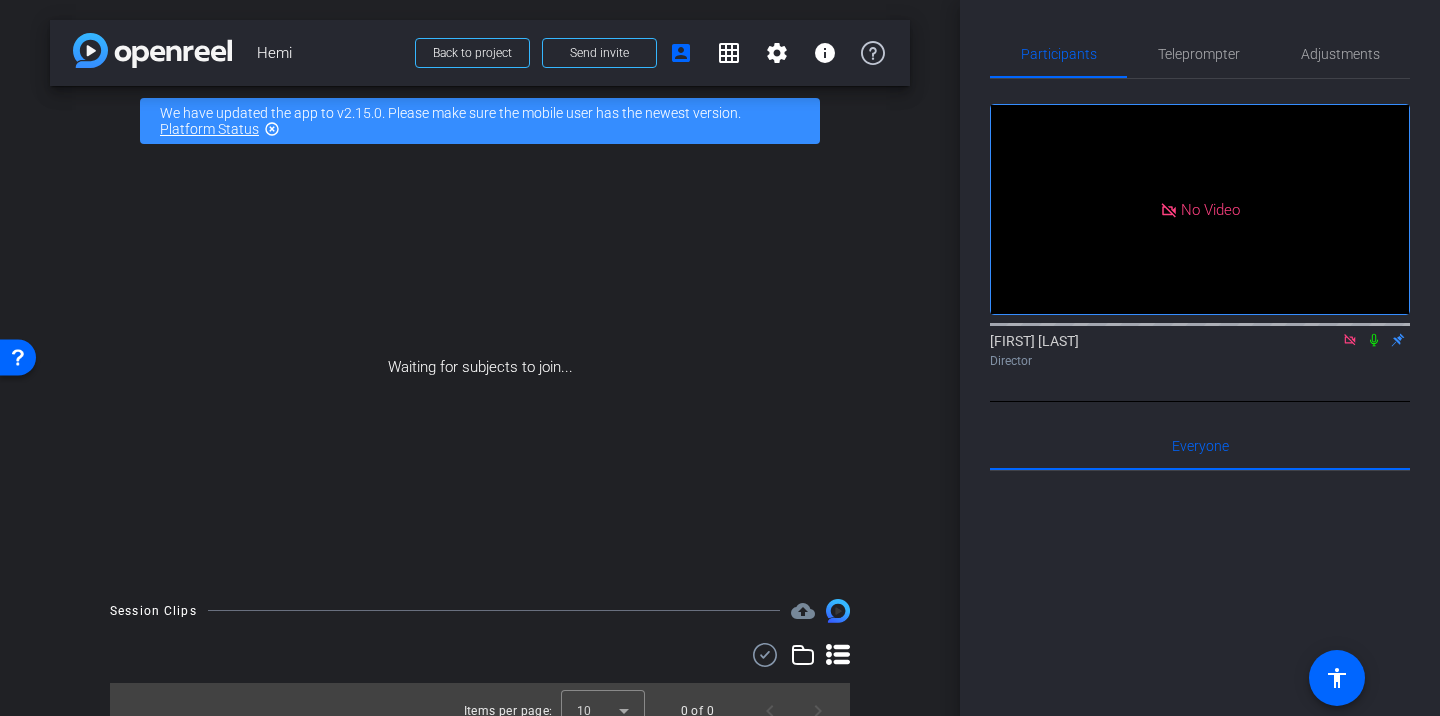click 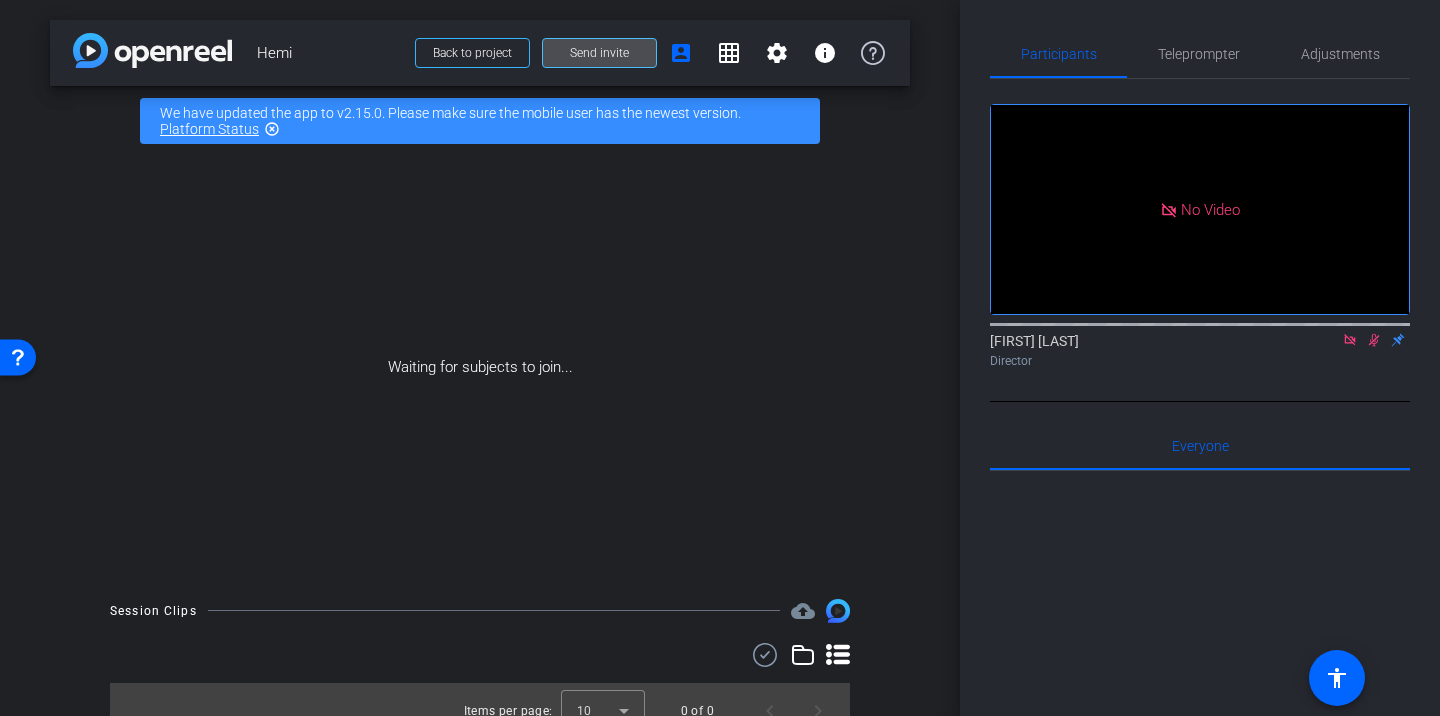 click on "Send invite" at bounding box center [599, 53] 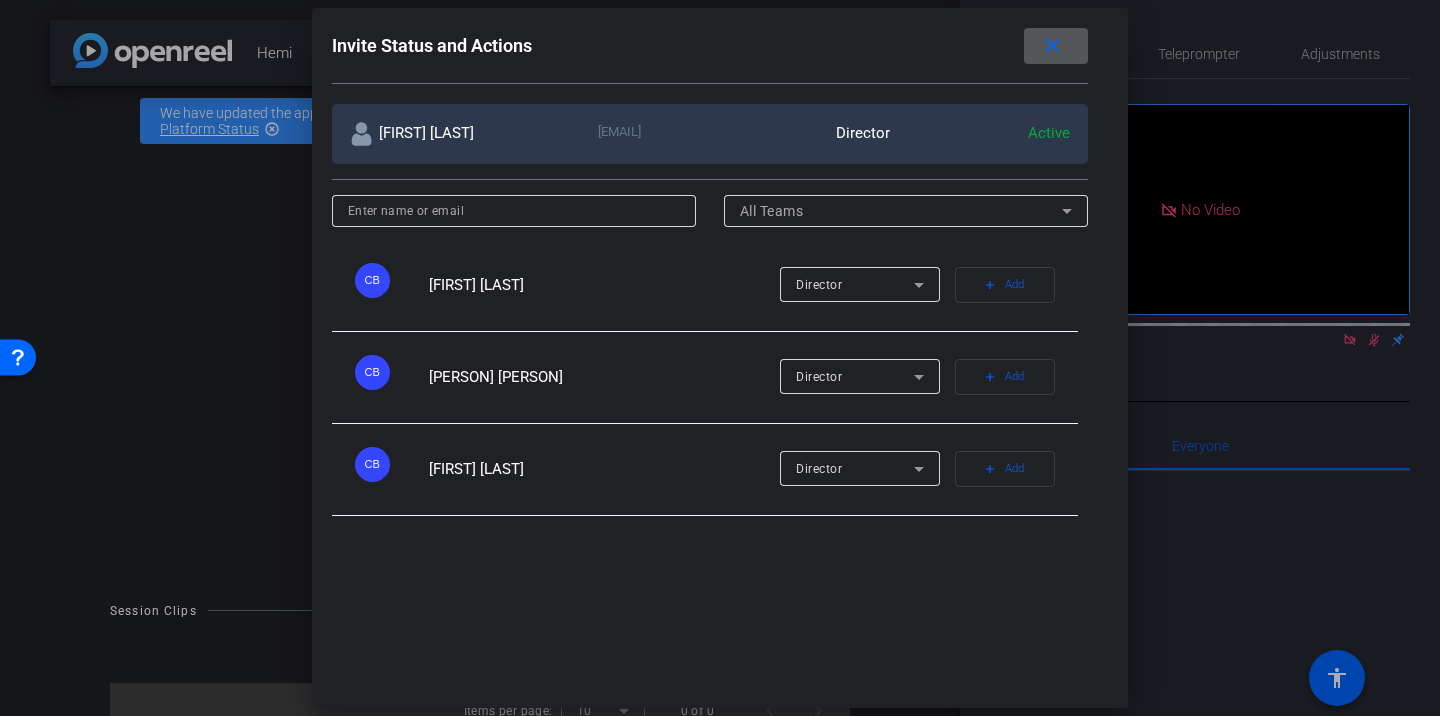 scroll, scrollTop: 354, scrollLeft: 0, axis: vertical 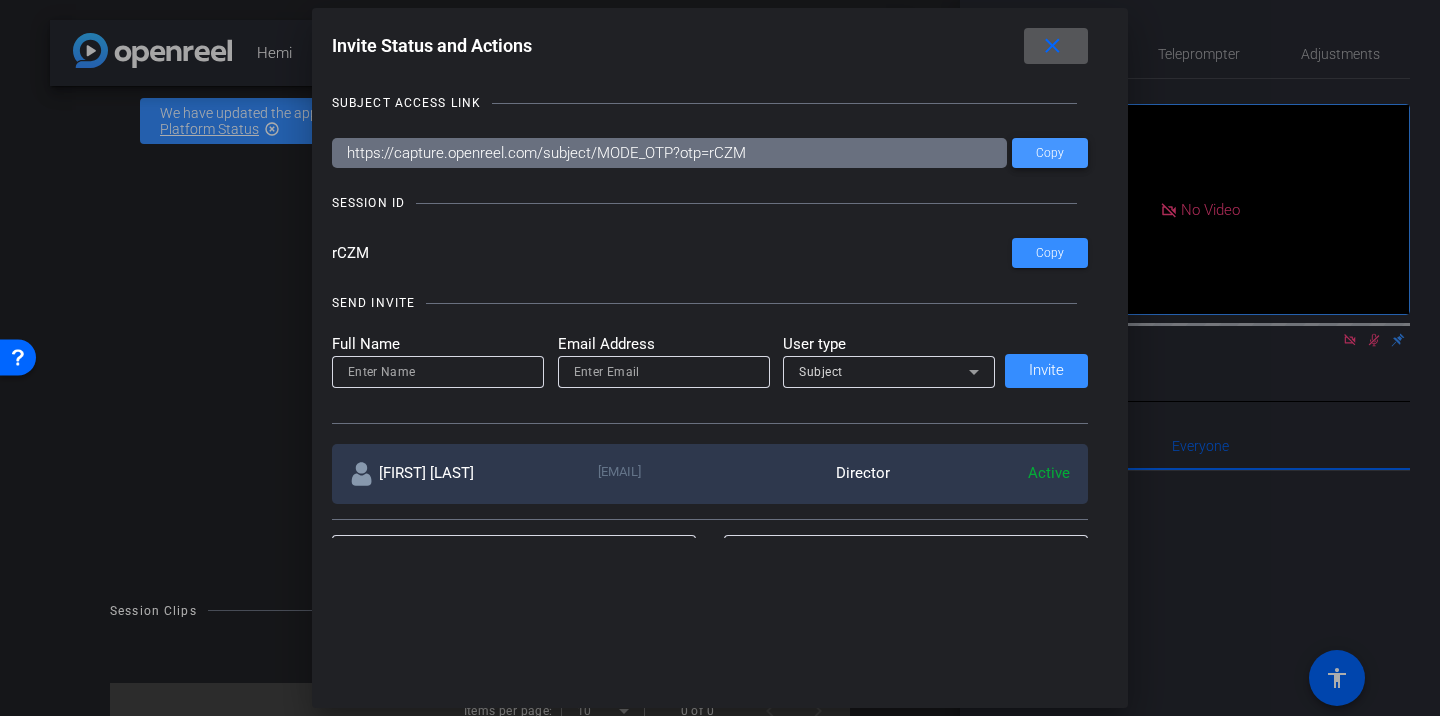 click at bounding box center [1050, 153] 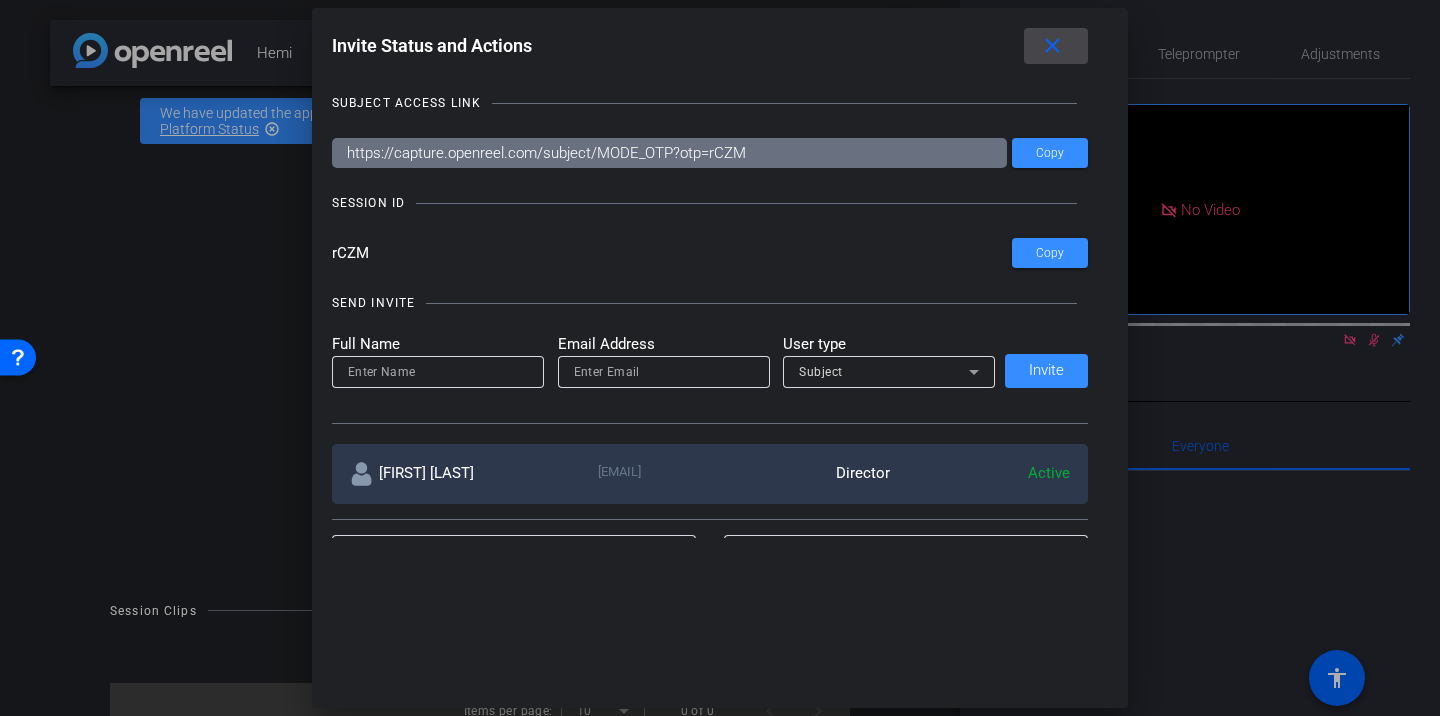 click on "close" at bounding box center (1052, 46) 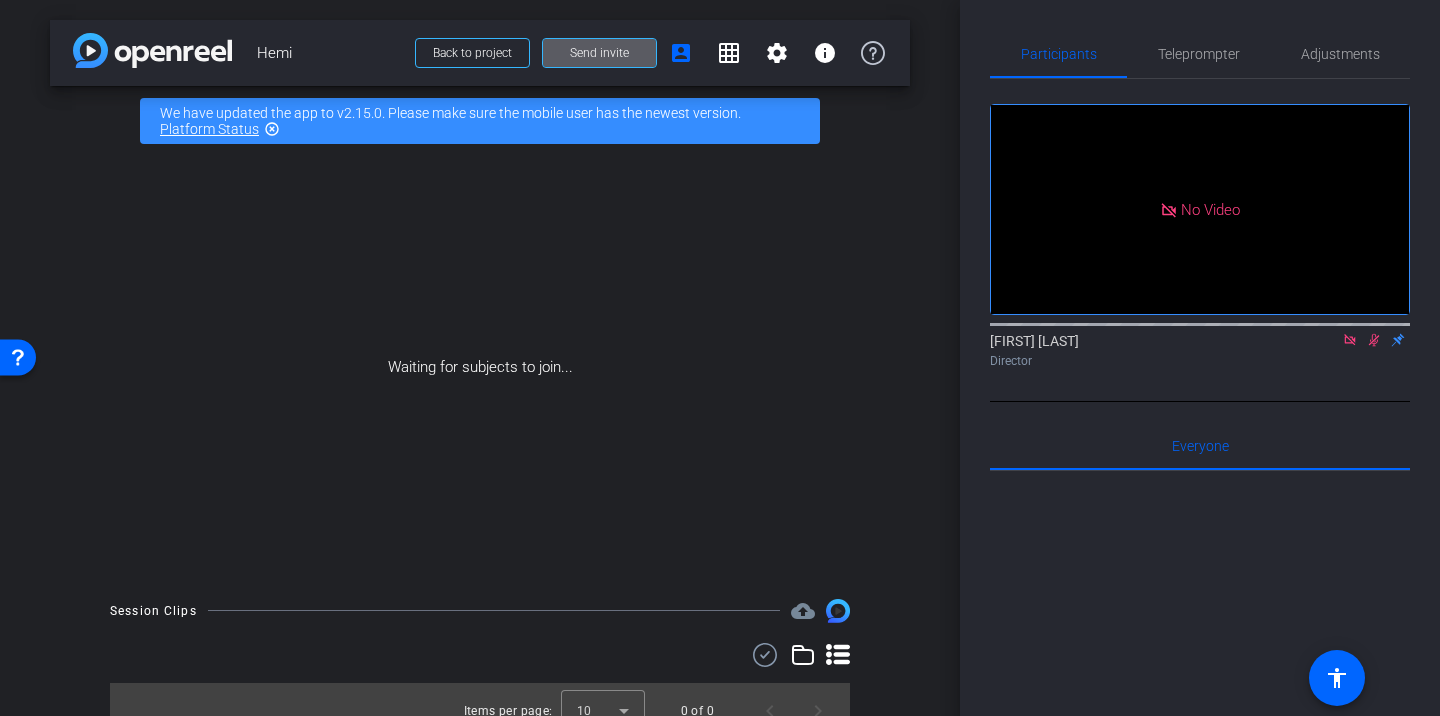 click on "Send invite" at bounding box center [599, 53] 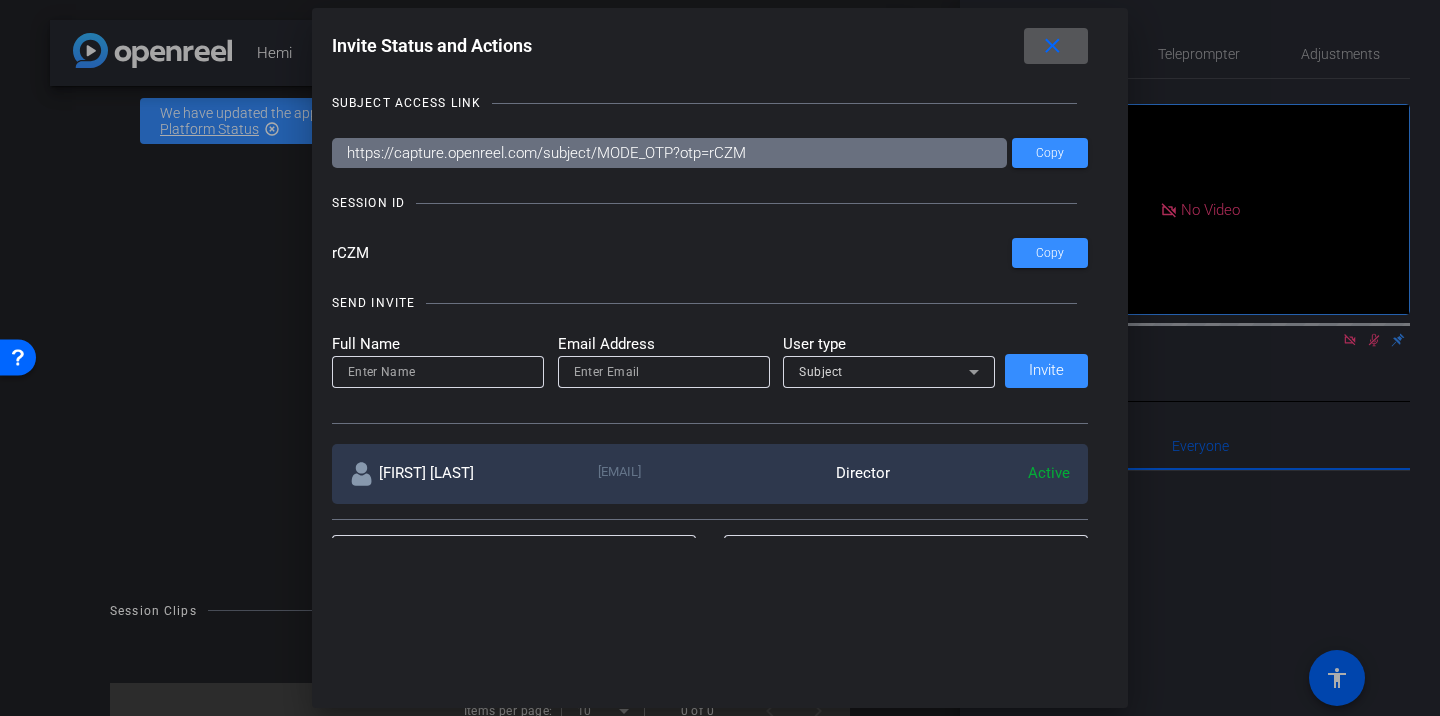 click at bounding box center (1056, 46) 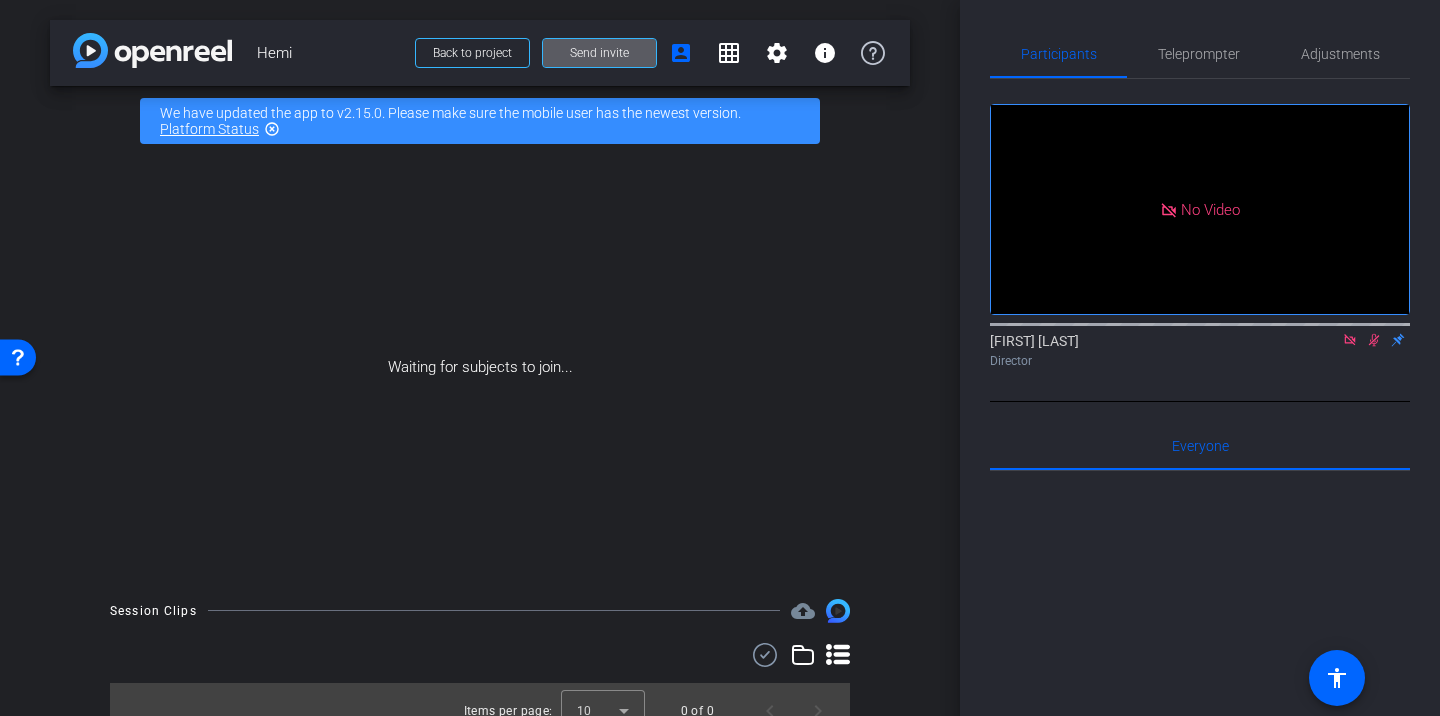 click 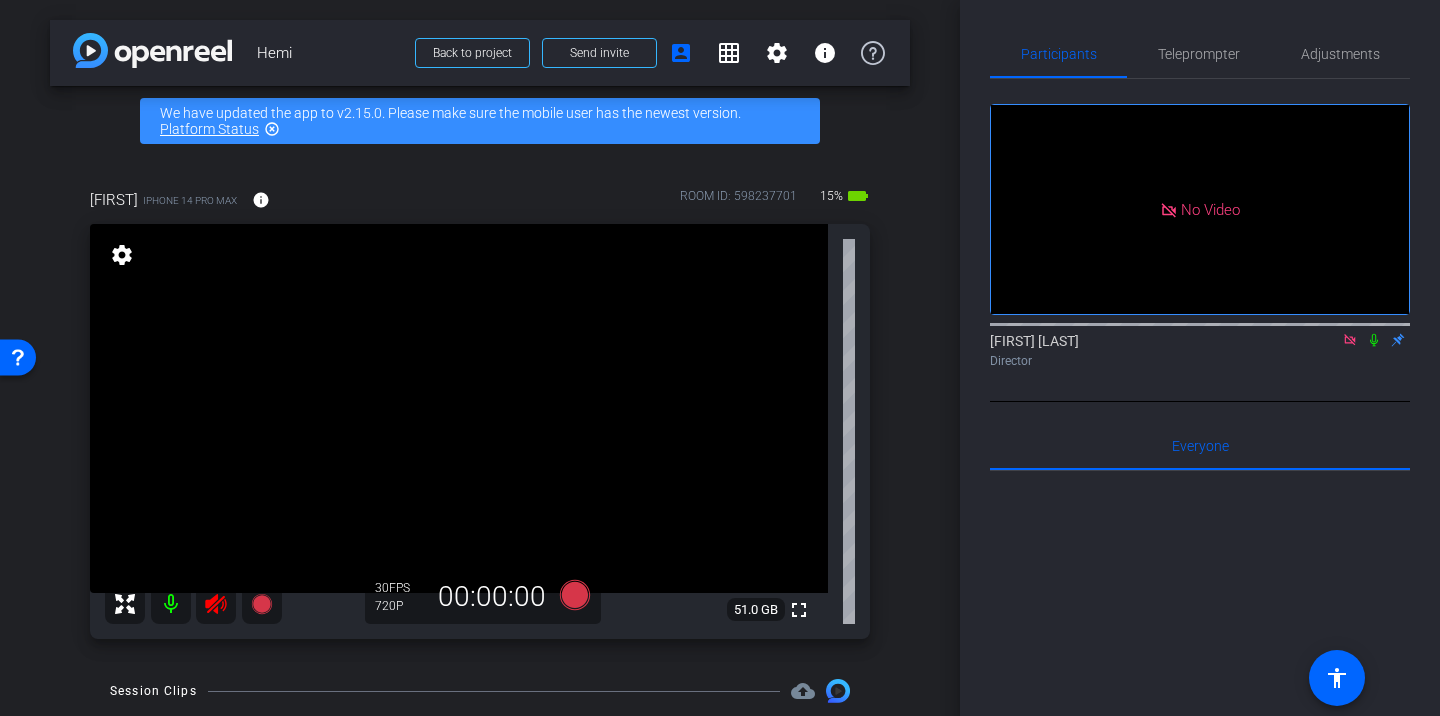 click 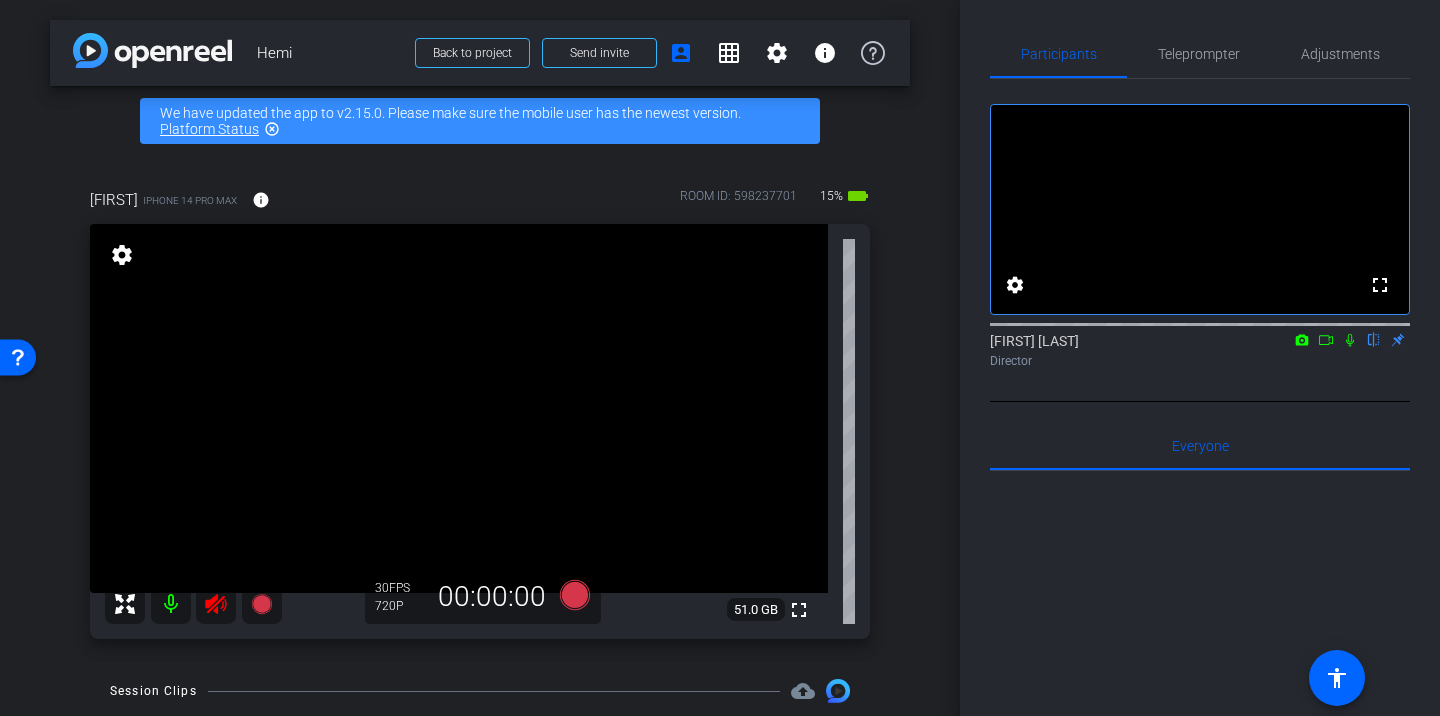 click 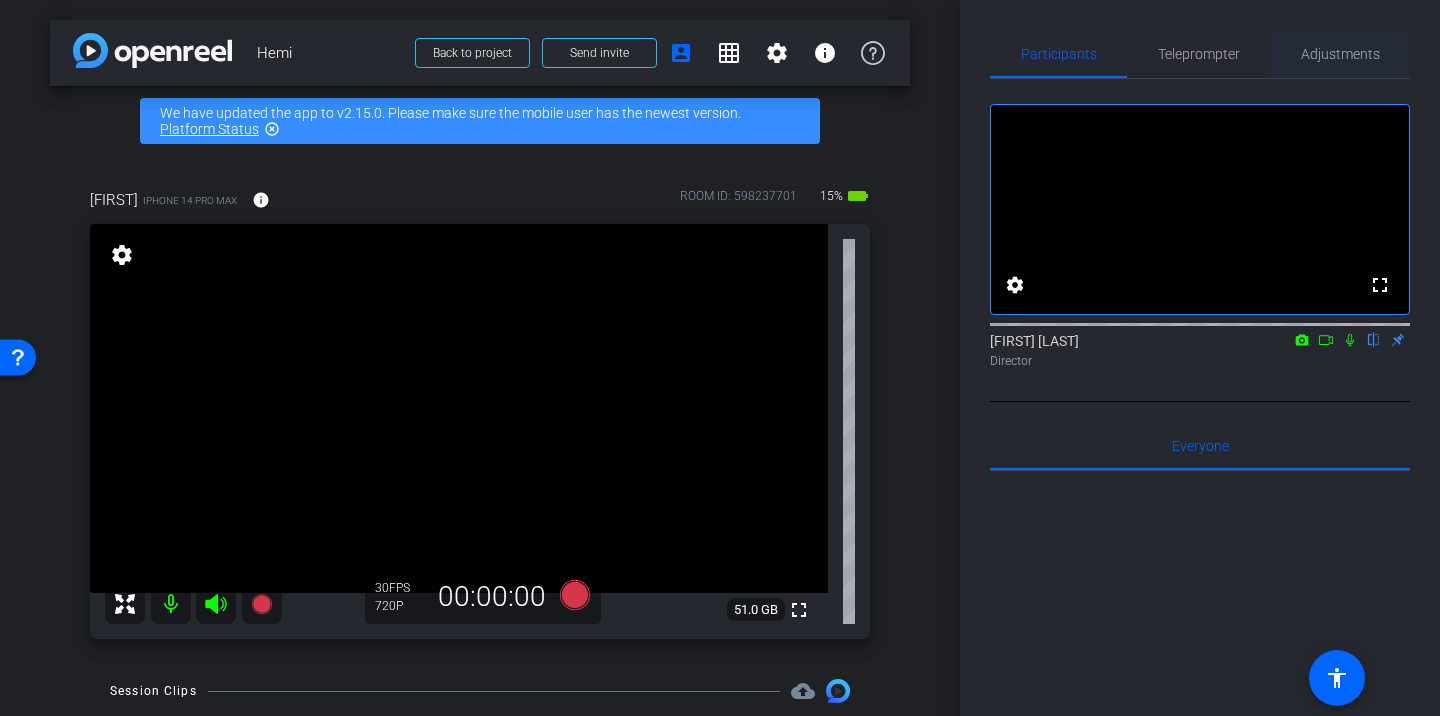 click on "Adjustments" at bounding box center (1340, 54) 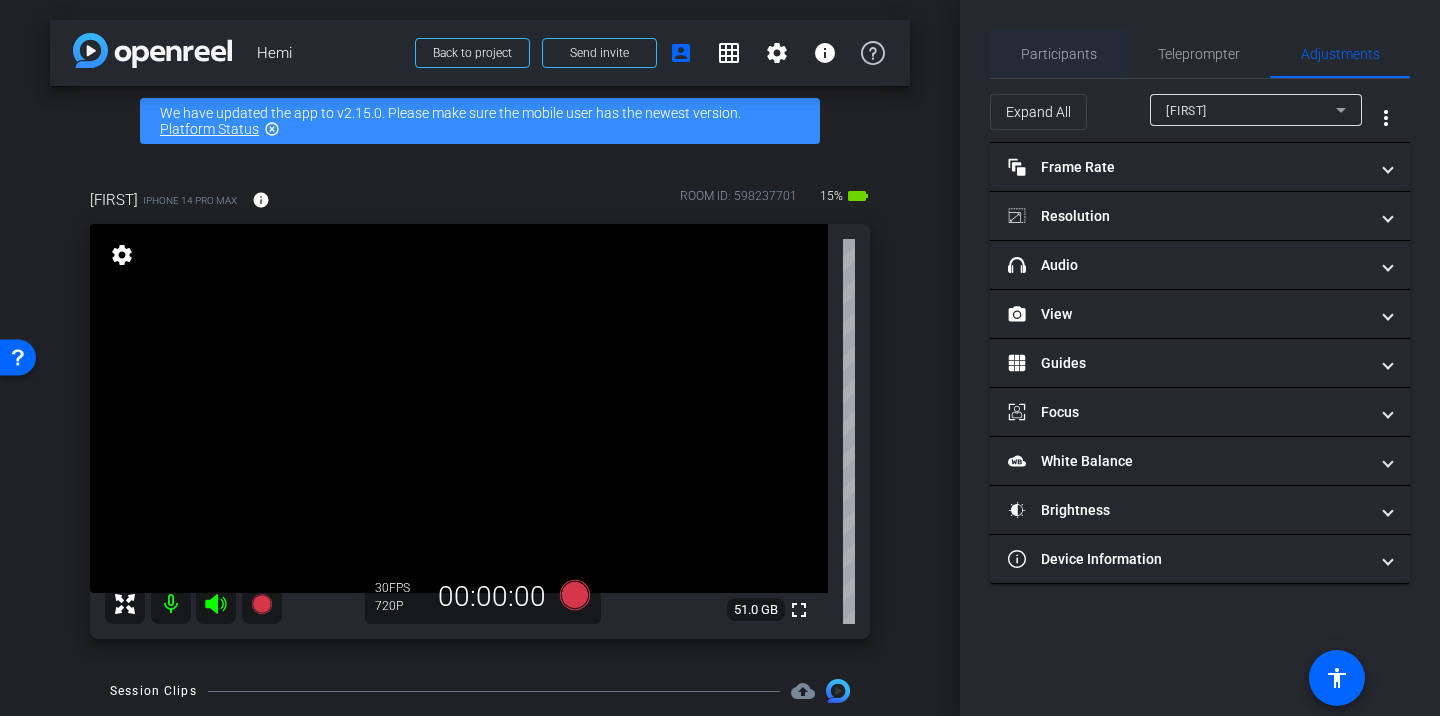 click on "Participants" at bounding box center [1059, 54] 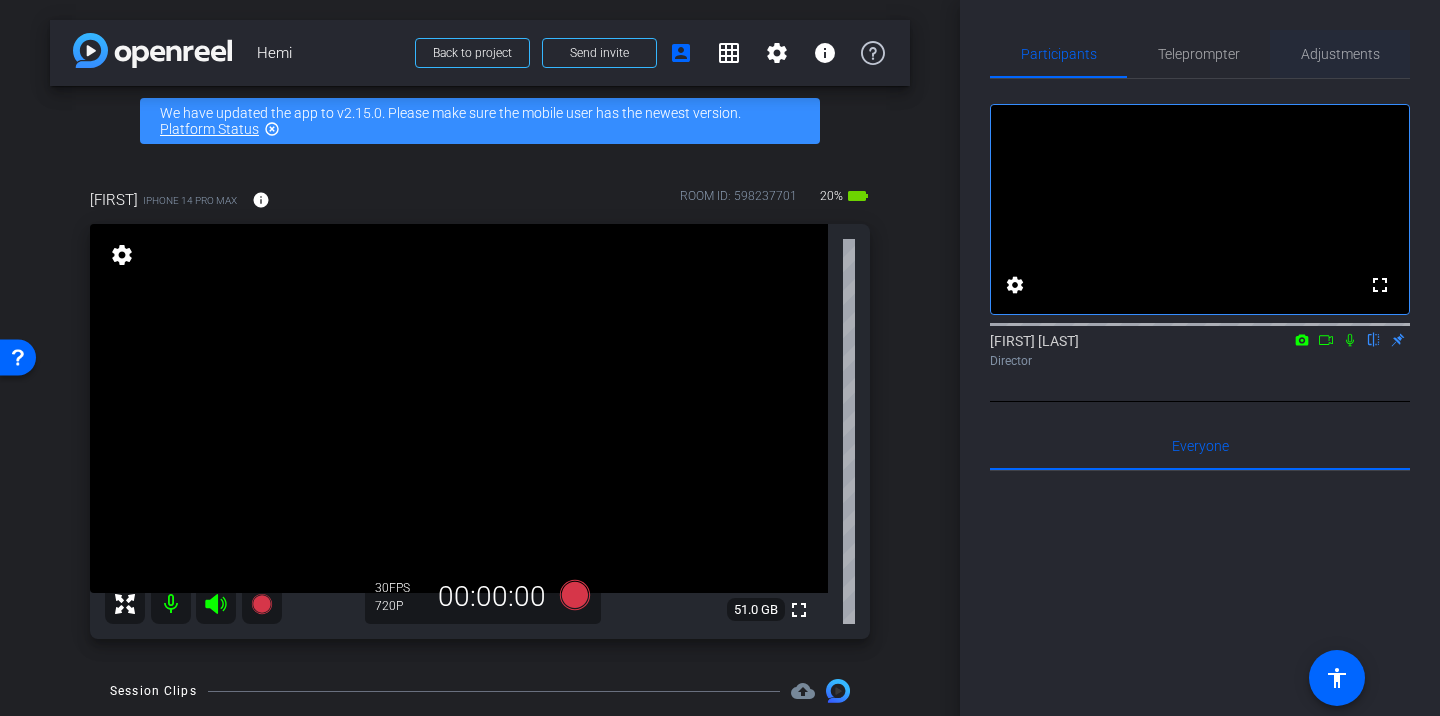 click on "Adjustments" at bounding box center (1340, 54) 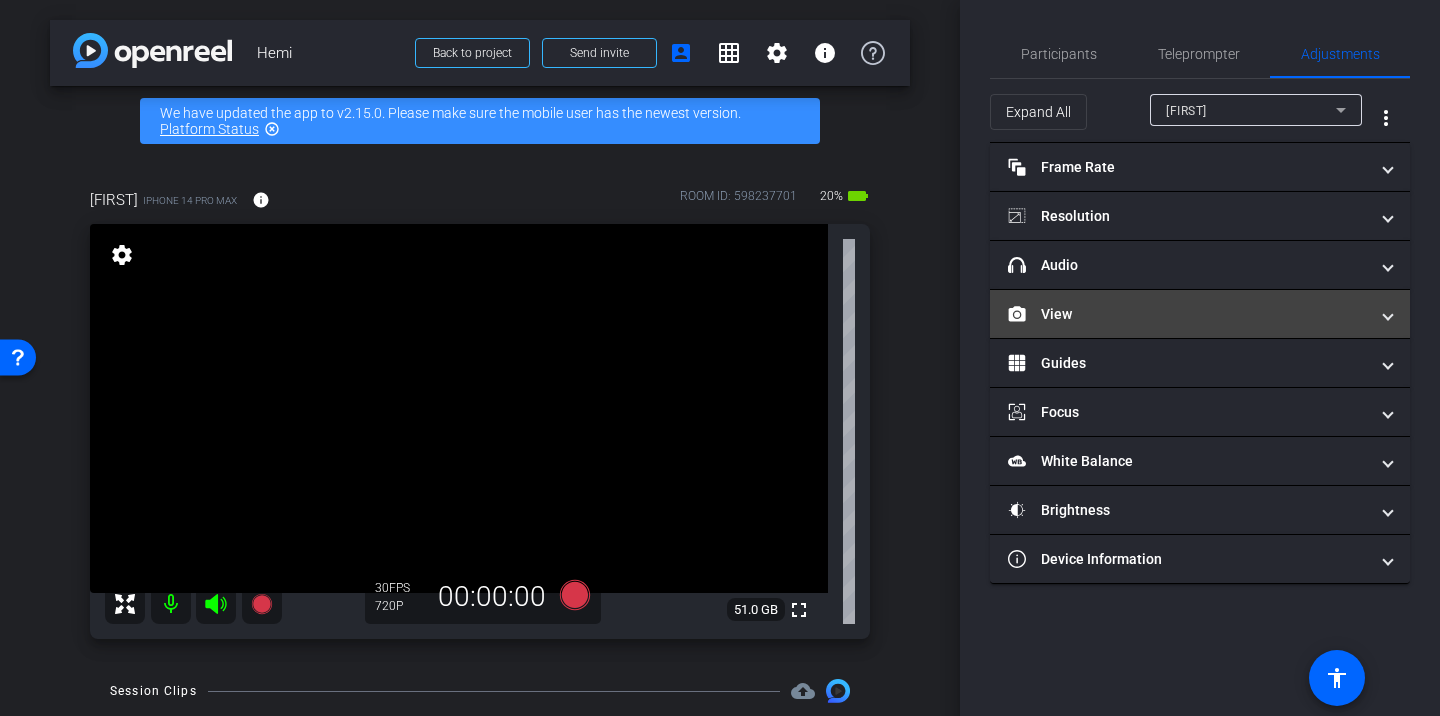 click on "View" at bounding box center (1188, 314) 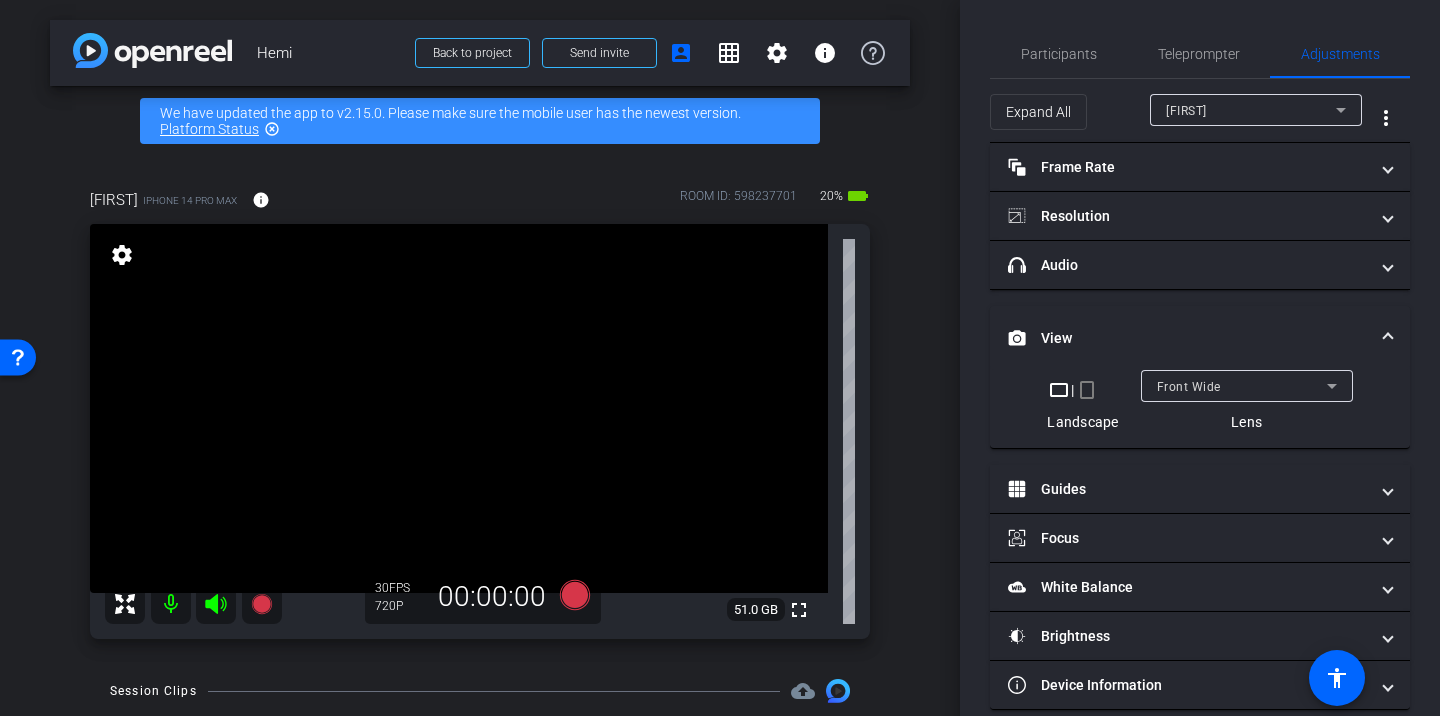click on "crop_portrait" at bounding box center [1087, 390] 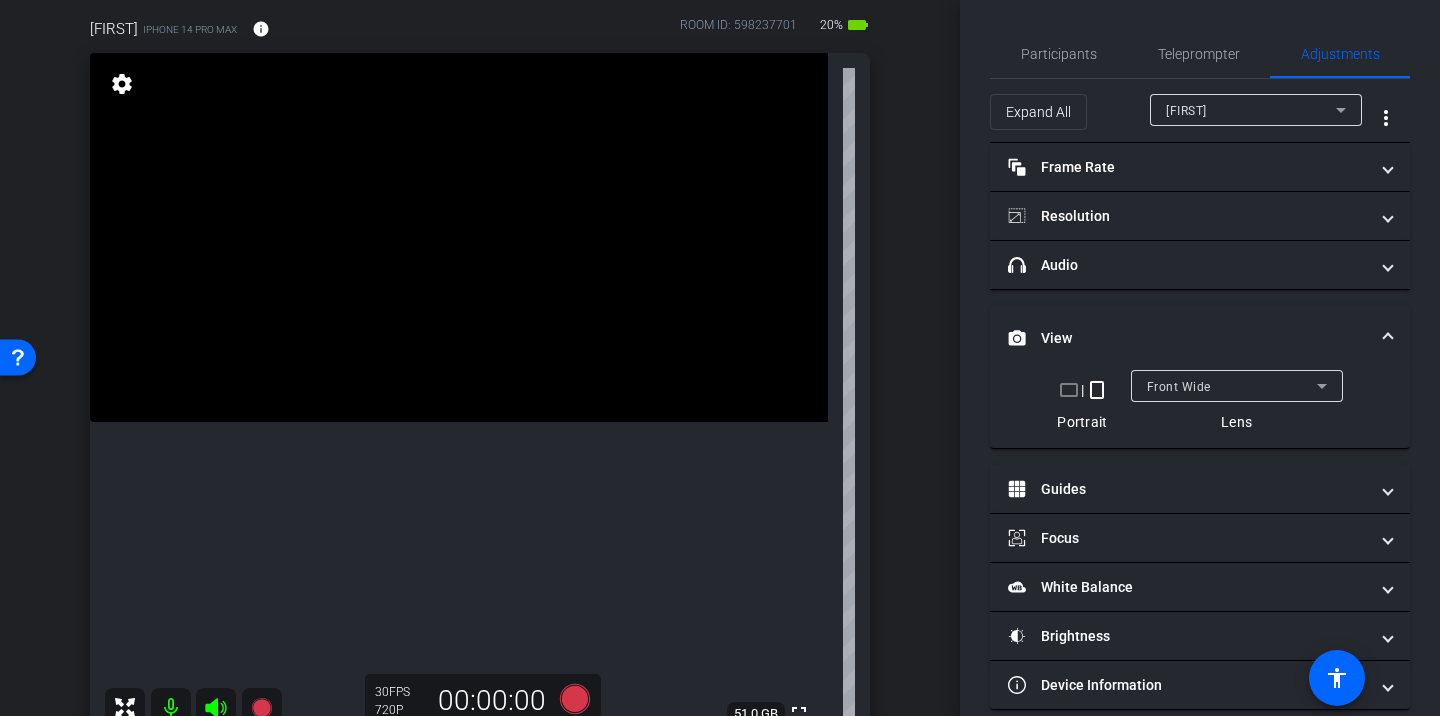 scroll, scrollTop: 172, scrollLeft: 0, axis: vertical 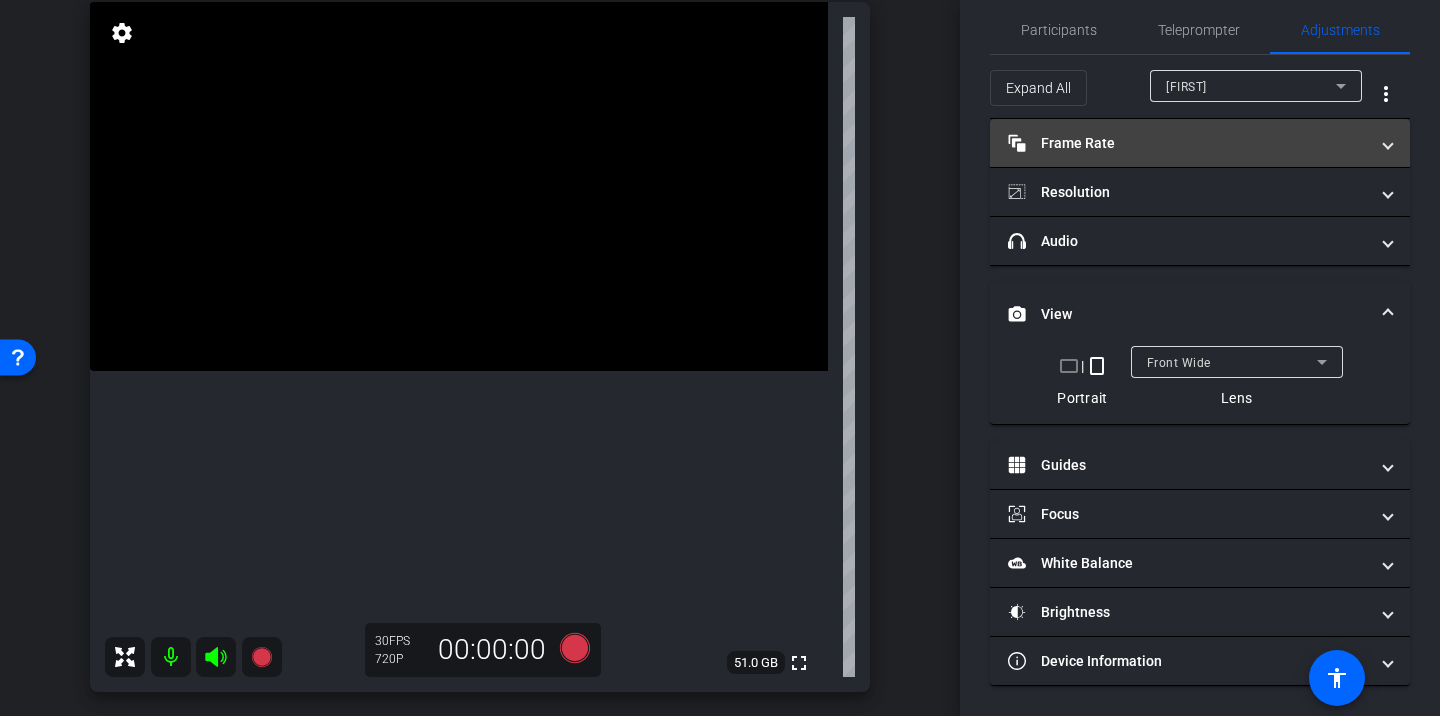 click on "Frame Rate
Frame Rate" at bounding box center [1200, 143] 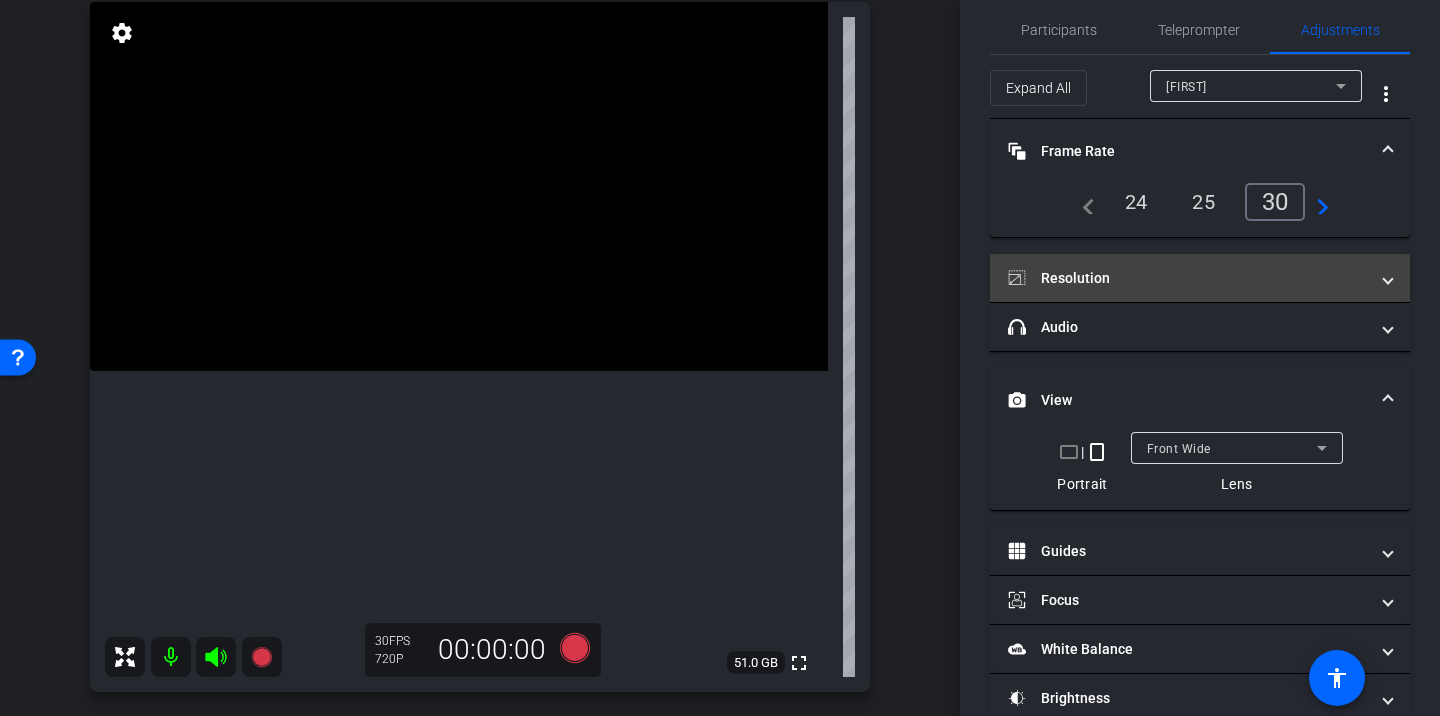 click on "Resolution" at bounding box center [1200, 278] 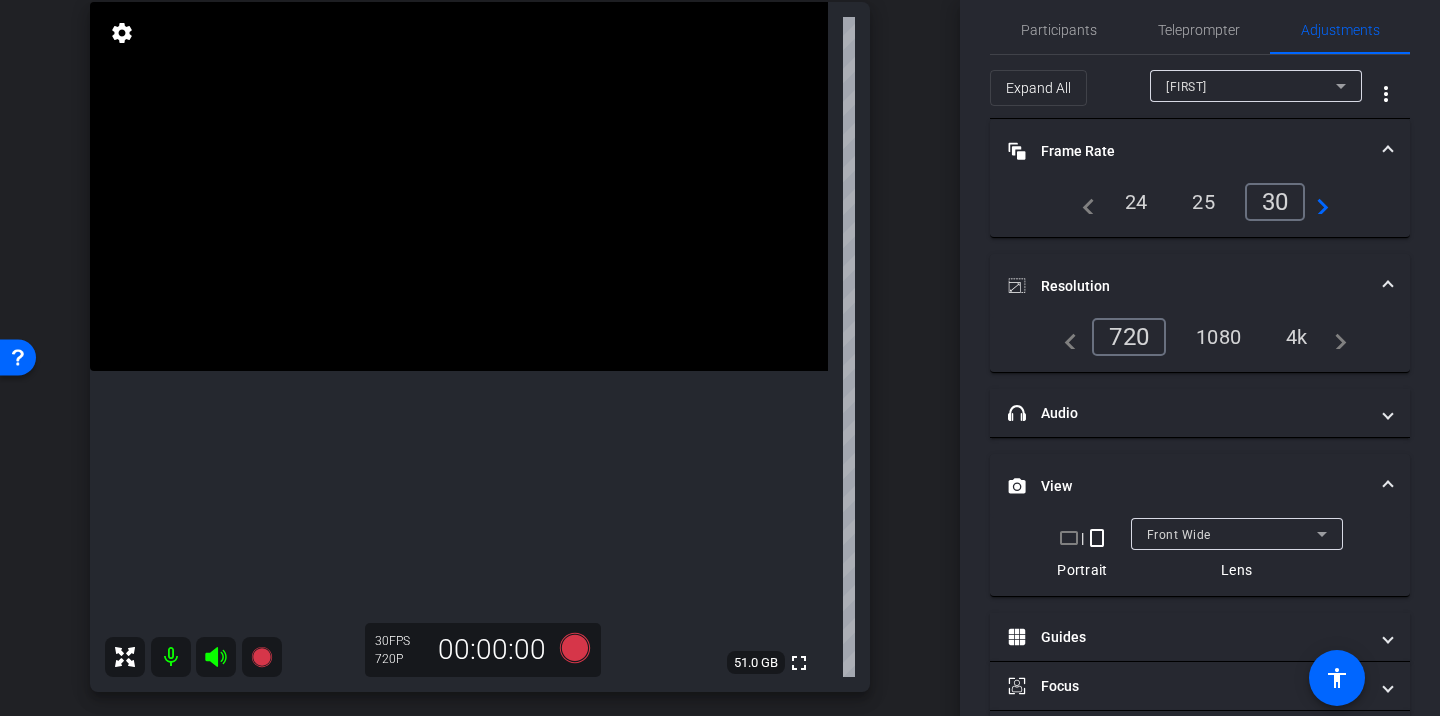 click on "1080" at bounding box center [1218, 337] 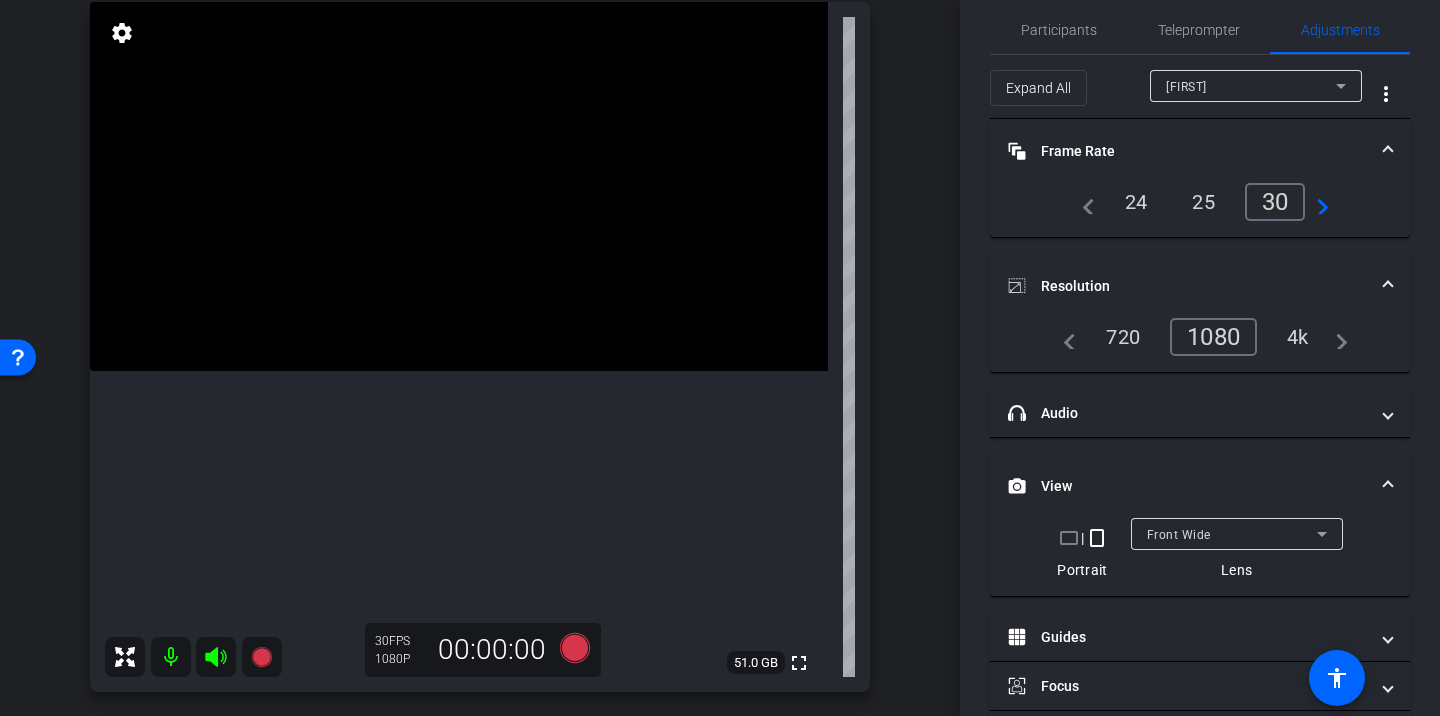 click on "4k" at bounding box center (1298, 337) 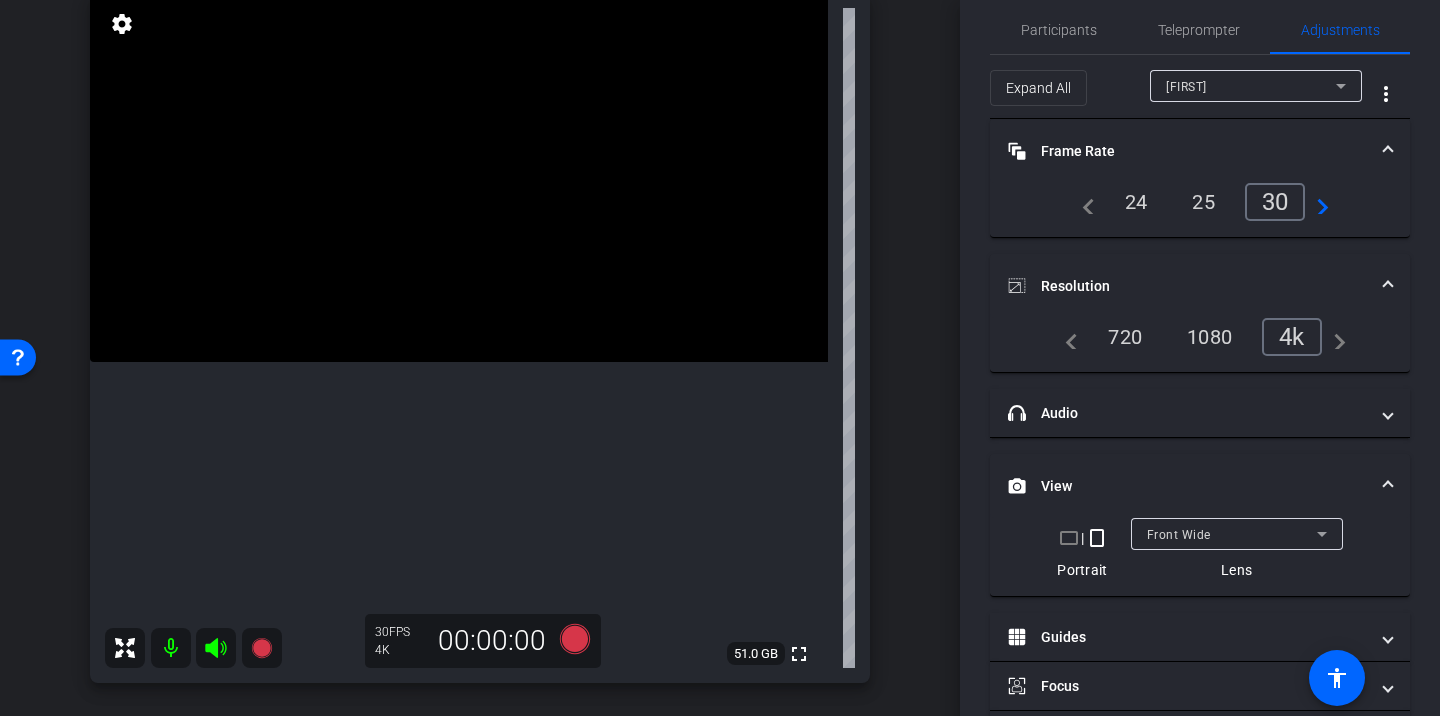 scroll, scrollTop: 258, scrollLeft: 0, axis: vertical 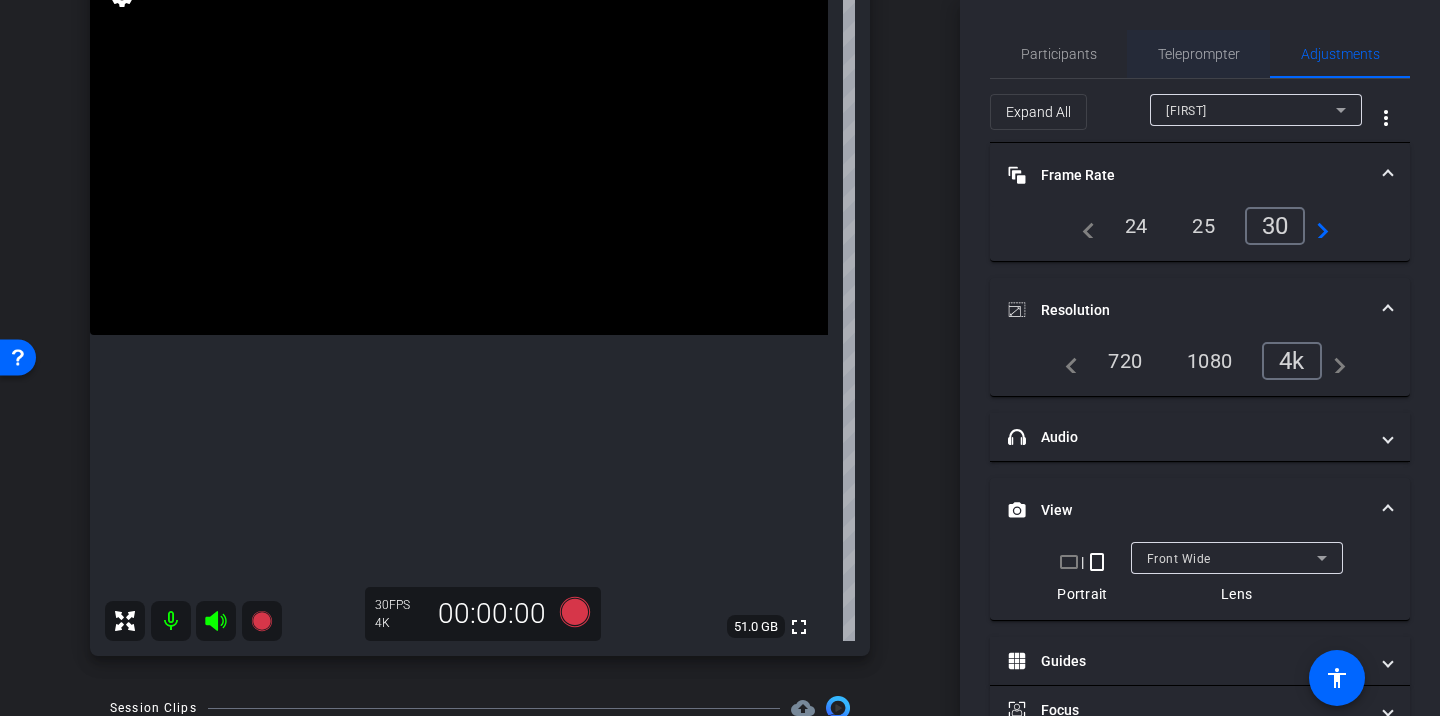 click on "Teleprompter" at bounding box center (1199, 54) 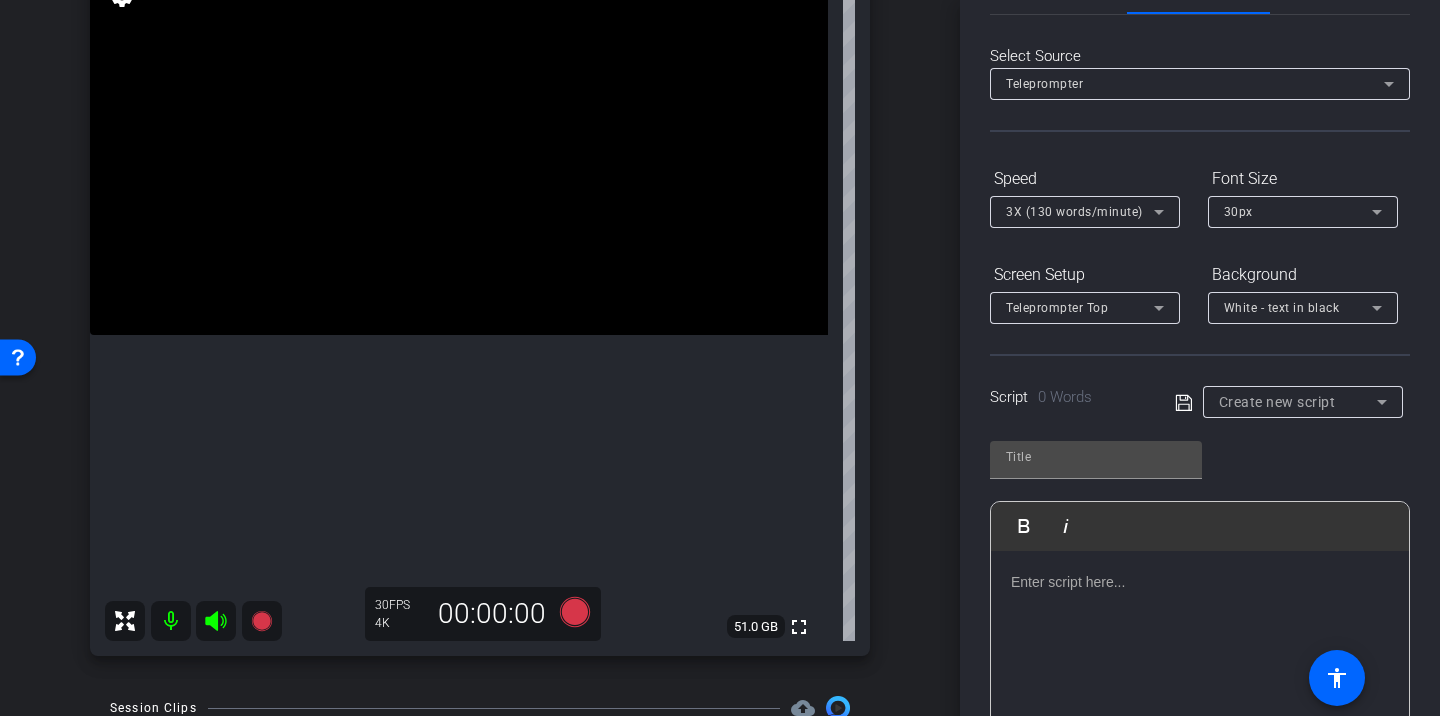 scroll, scrollTop: 79, scrollLeft: 0, axis: vertical 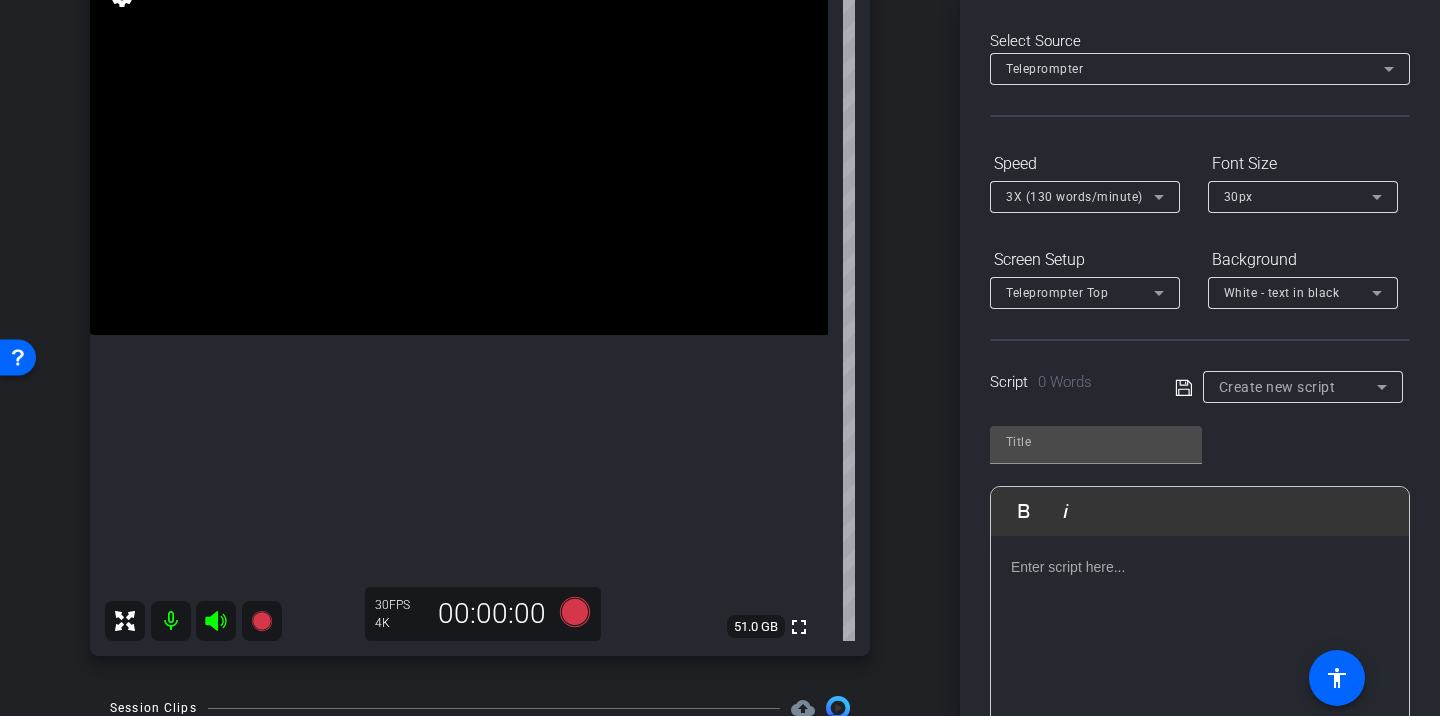 click on "3X (130 words/minute)" at bounding box center [1074, 197] 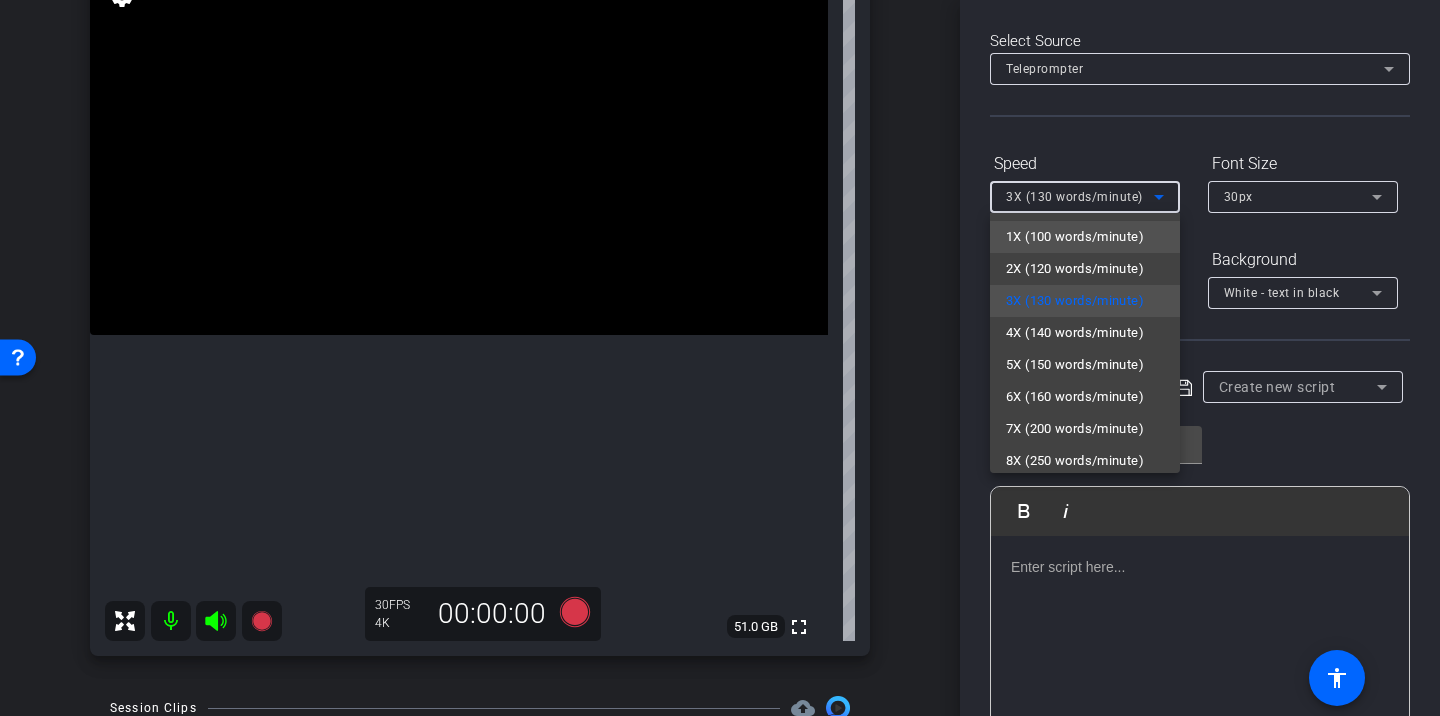 click on "1X (100 words/minute)" at bounding box center (1075, 237) 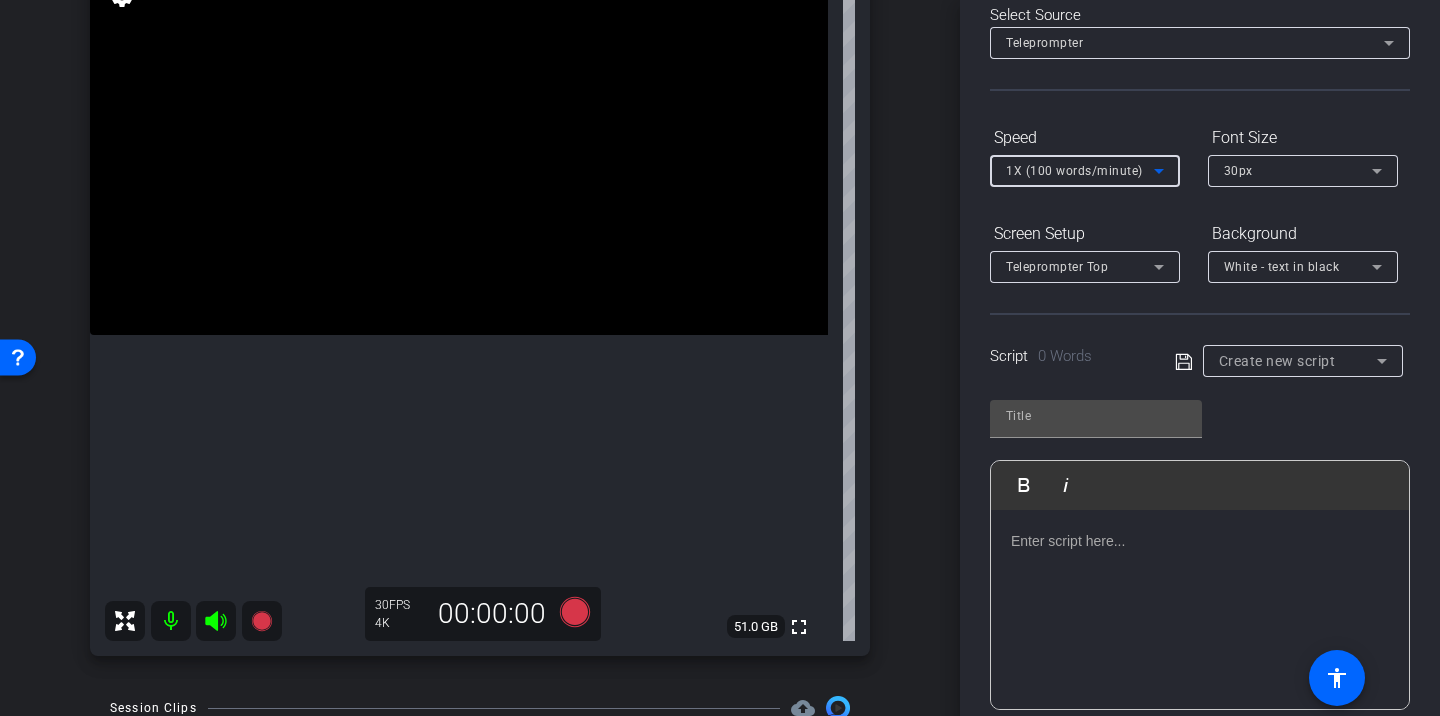 scroll, scrollTop: 114, scrollLeft: 0, axis: vertical 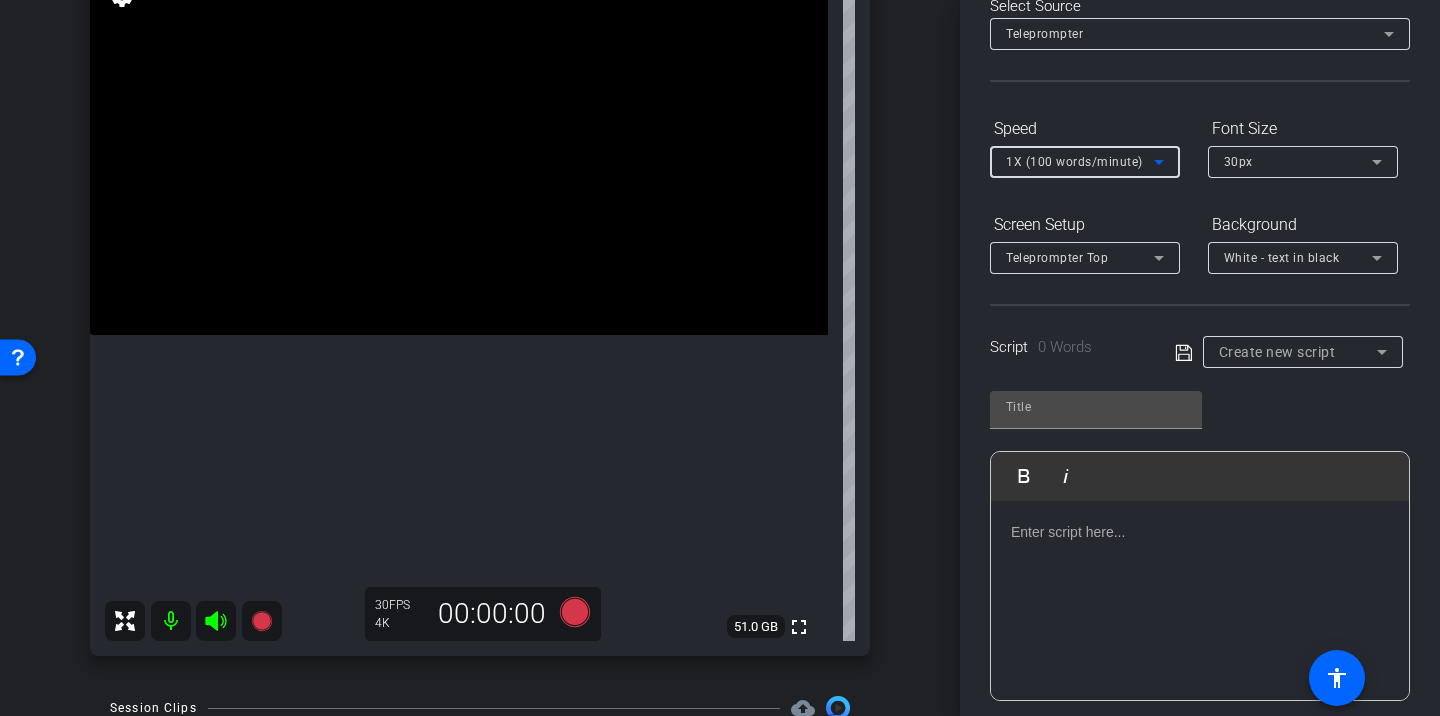 click 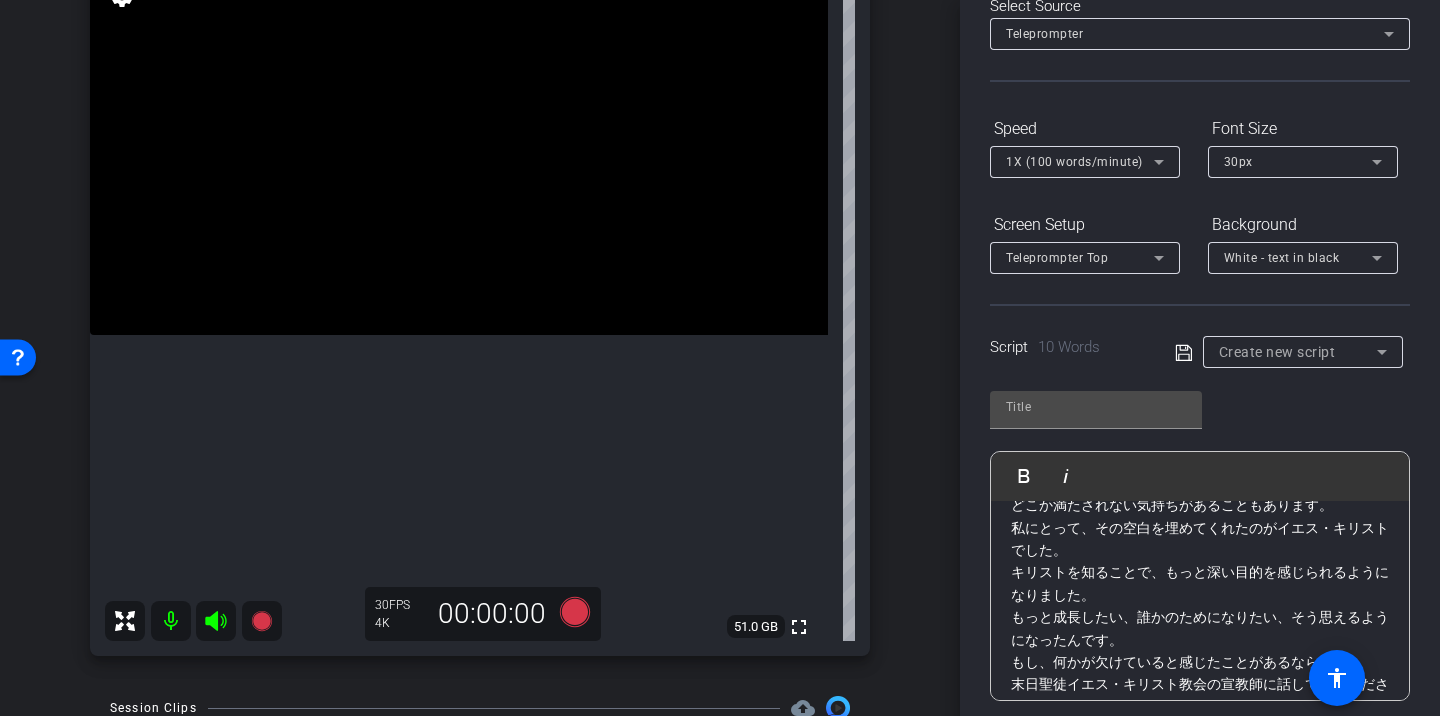 scroll, scrollTop: 0, scrollLeft: 0, axis: both 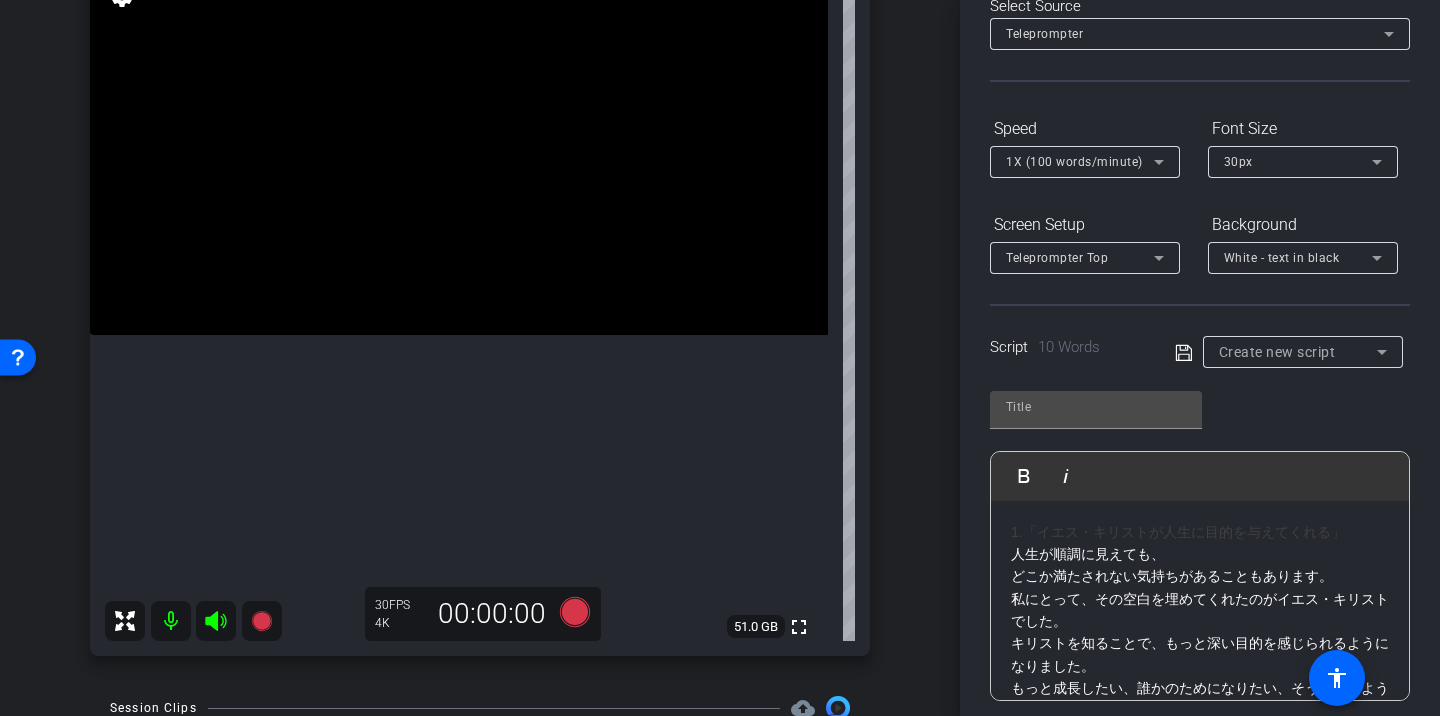 click on "1.「イエス・キリストが人生に目的を与えてくれる」" at bounding box center (1200, 532) 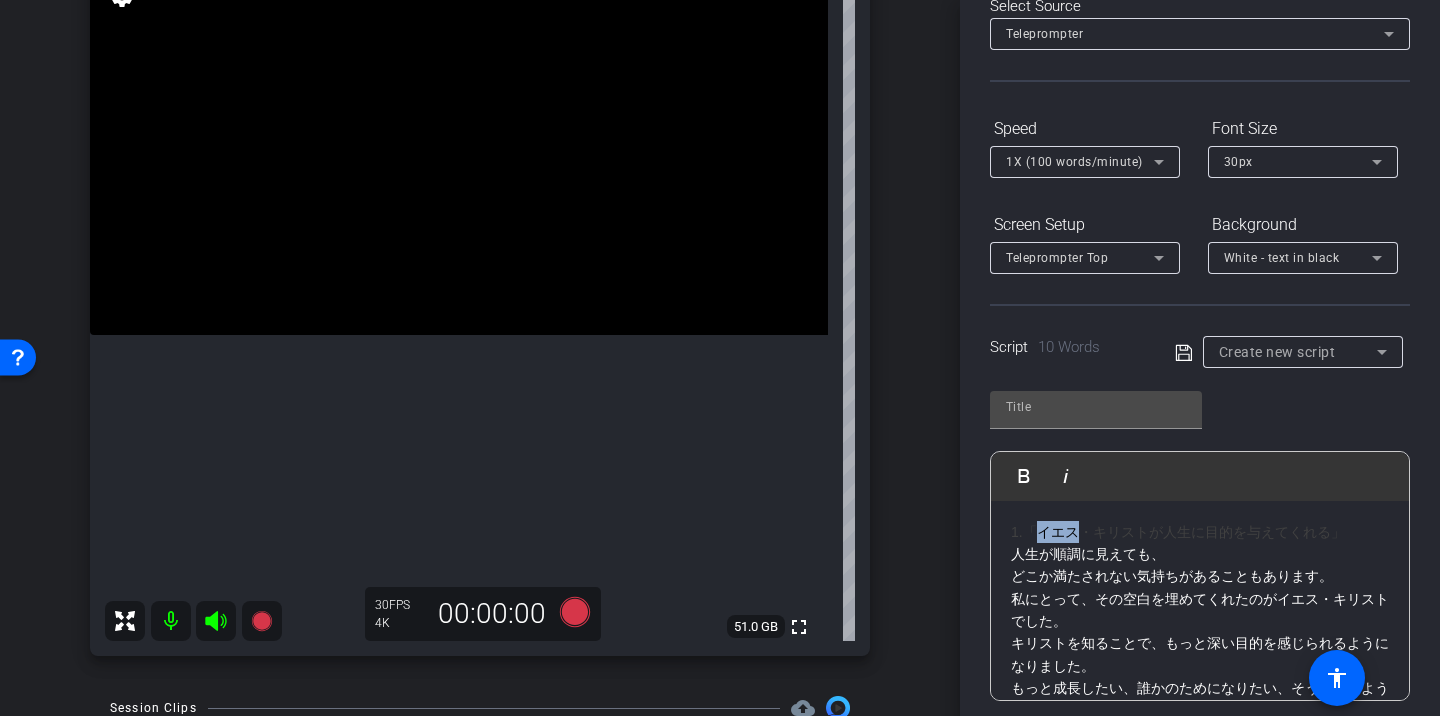 click on "1.「イエス・キリストが人生に目的を与えてくれる」" at bounding box center (1200, 532) 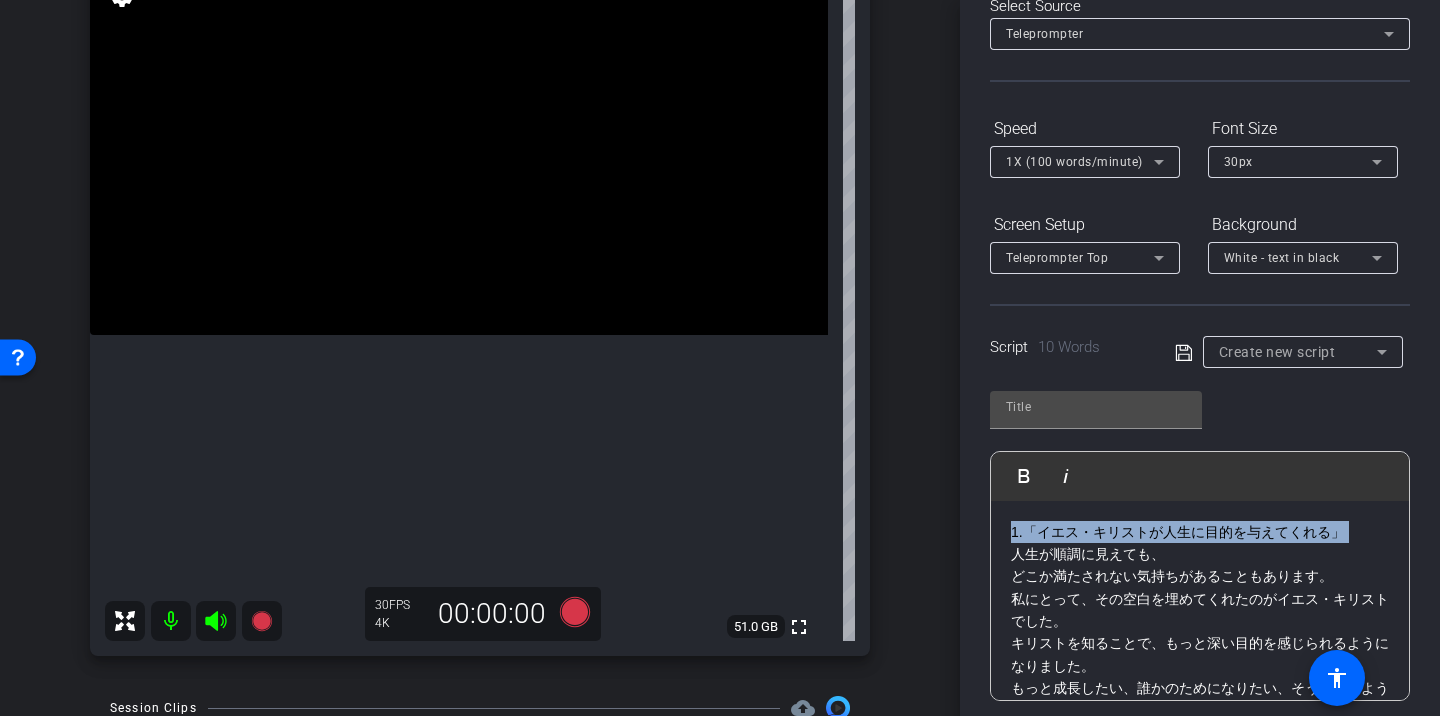 click on "1.「イエス・キリストが人生に目的を与えてくれる」" at bounding box center [1200, 532] 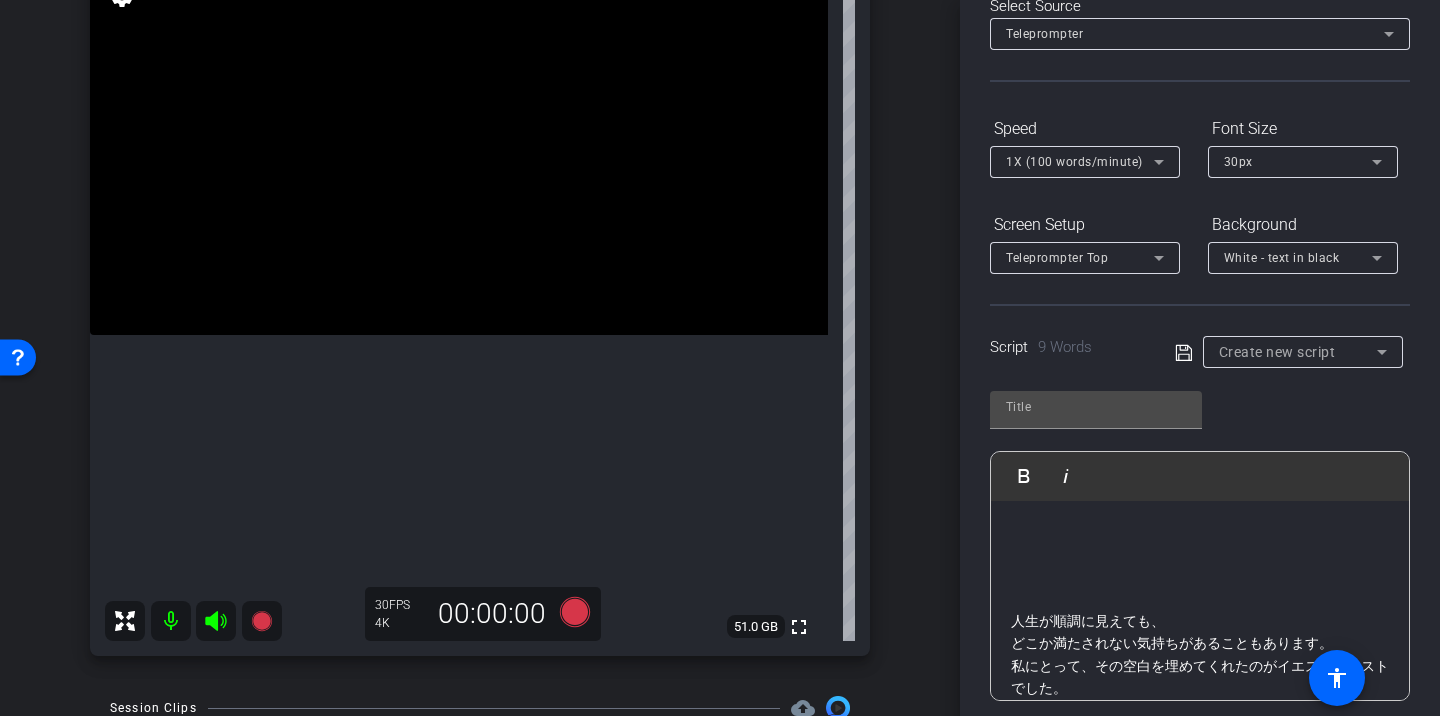 click at bounding box center (1200, 532) 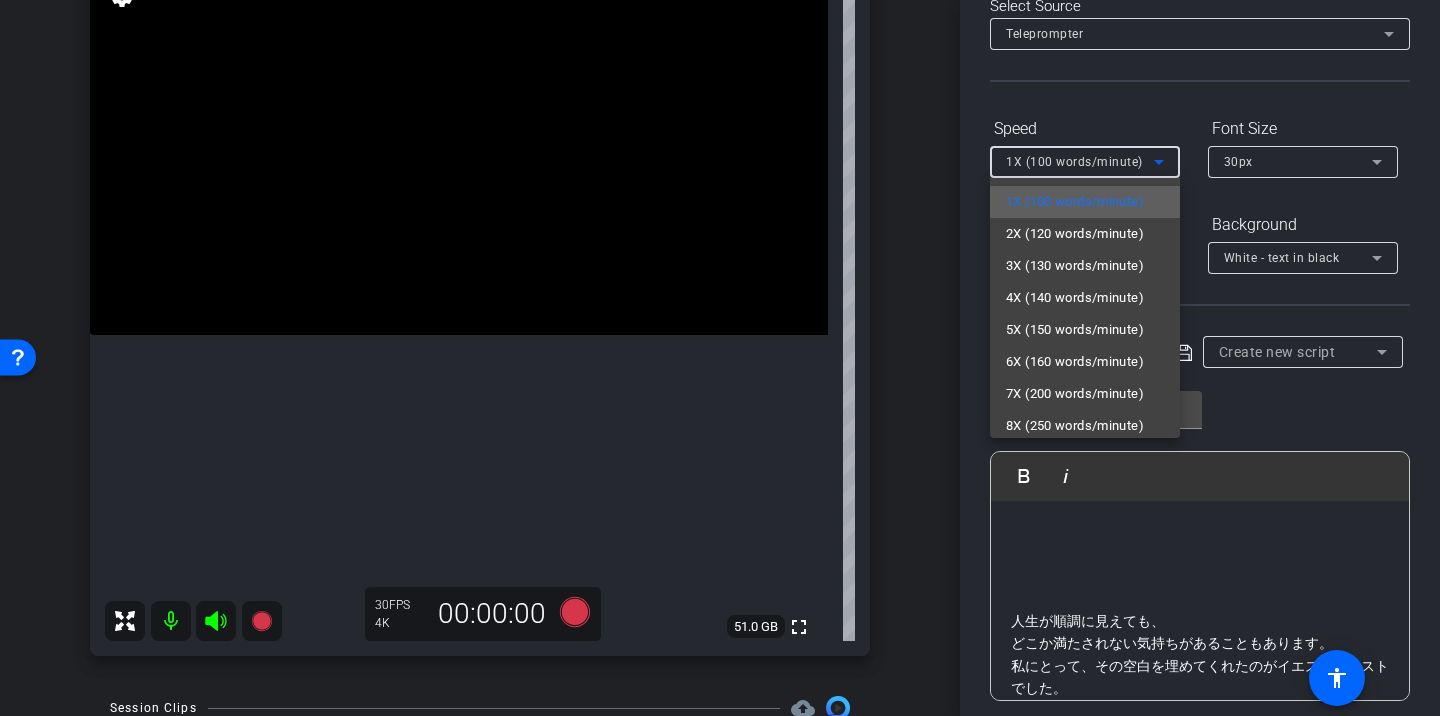 click on "1X (100 words/minute)" at bounding box center (1075, 202) 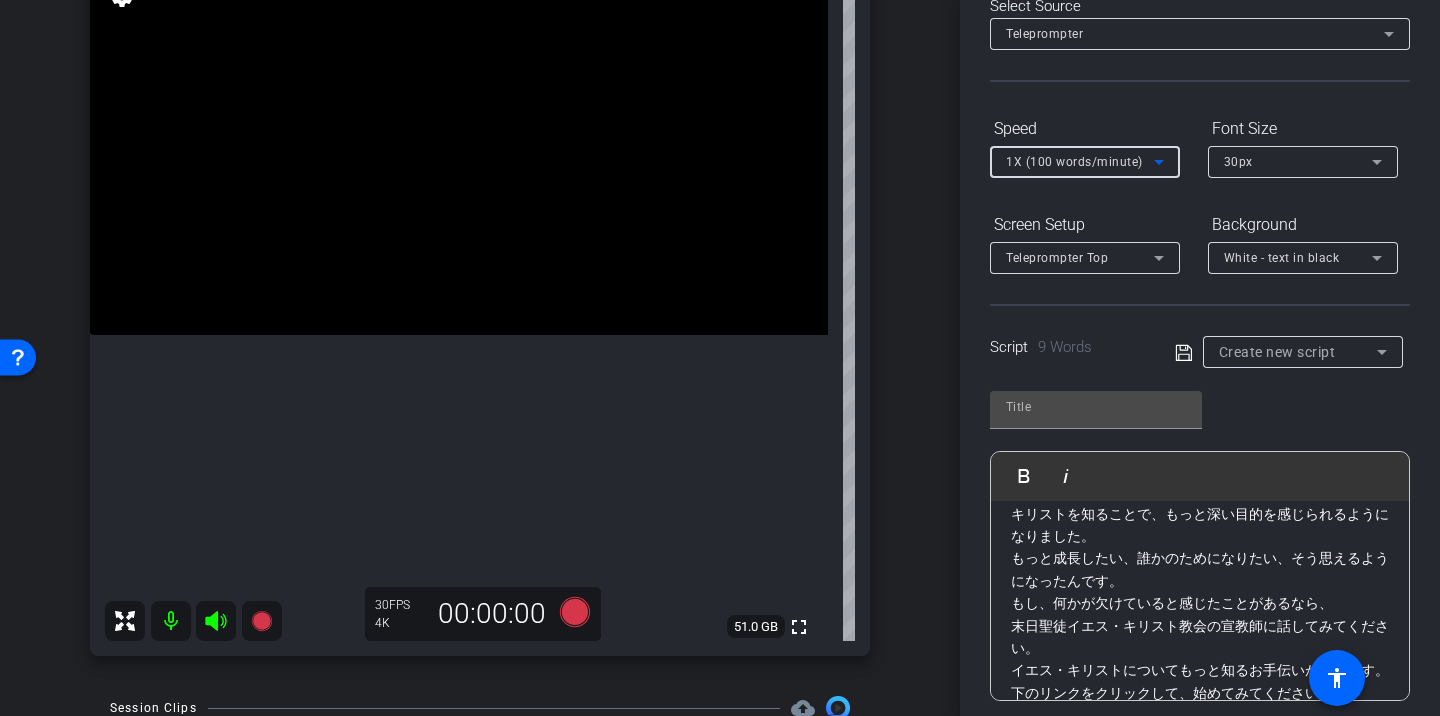 scroll, scrollTop: 243, scrollLeft: 0, axis: vertical 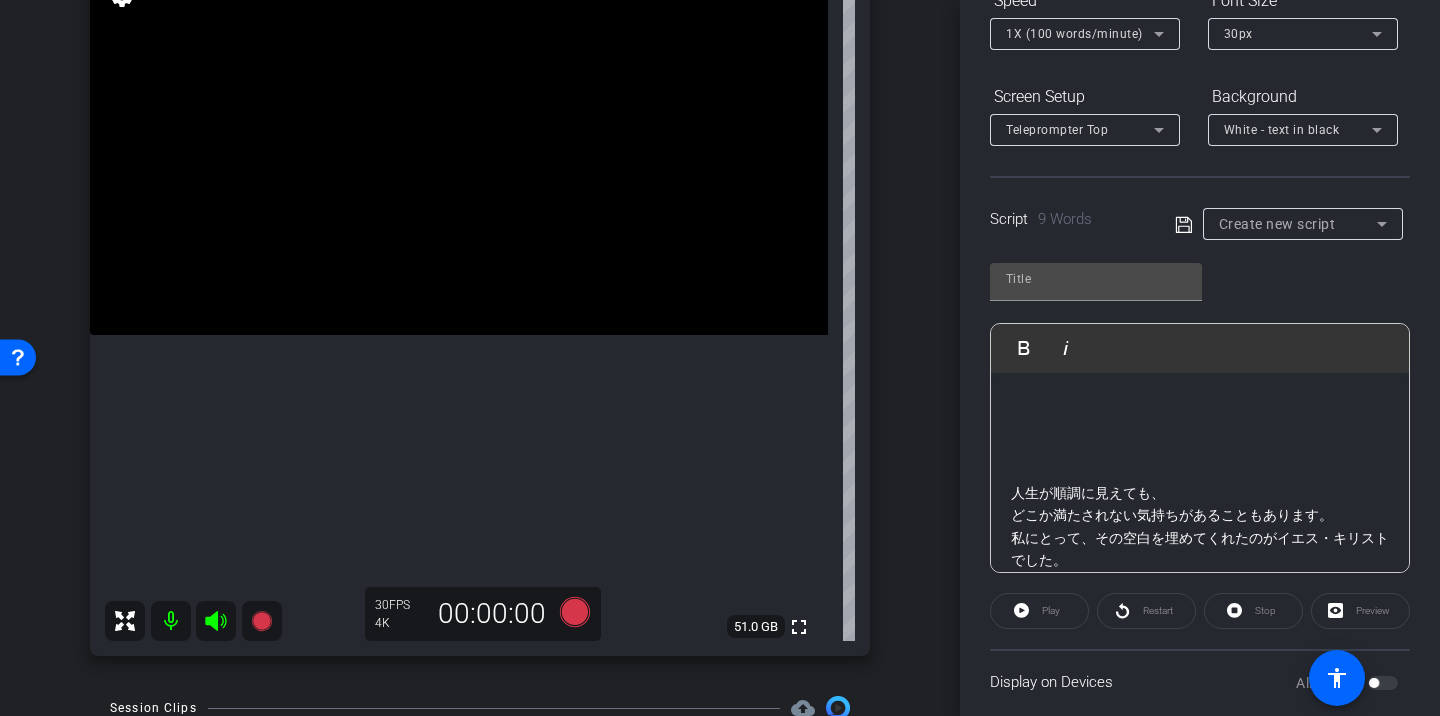 click 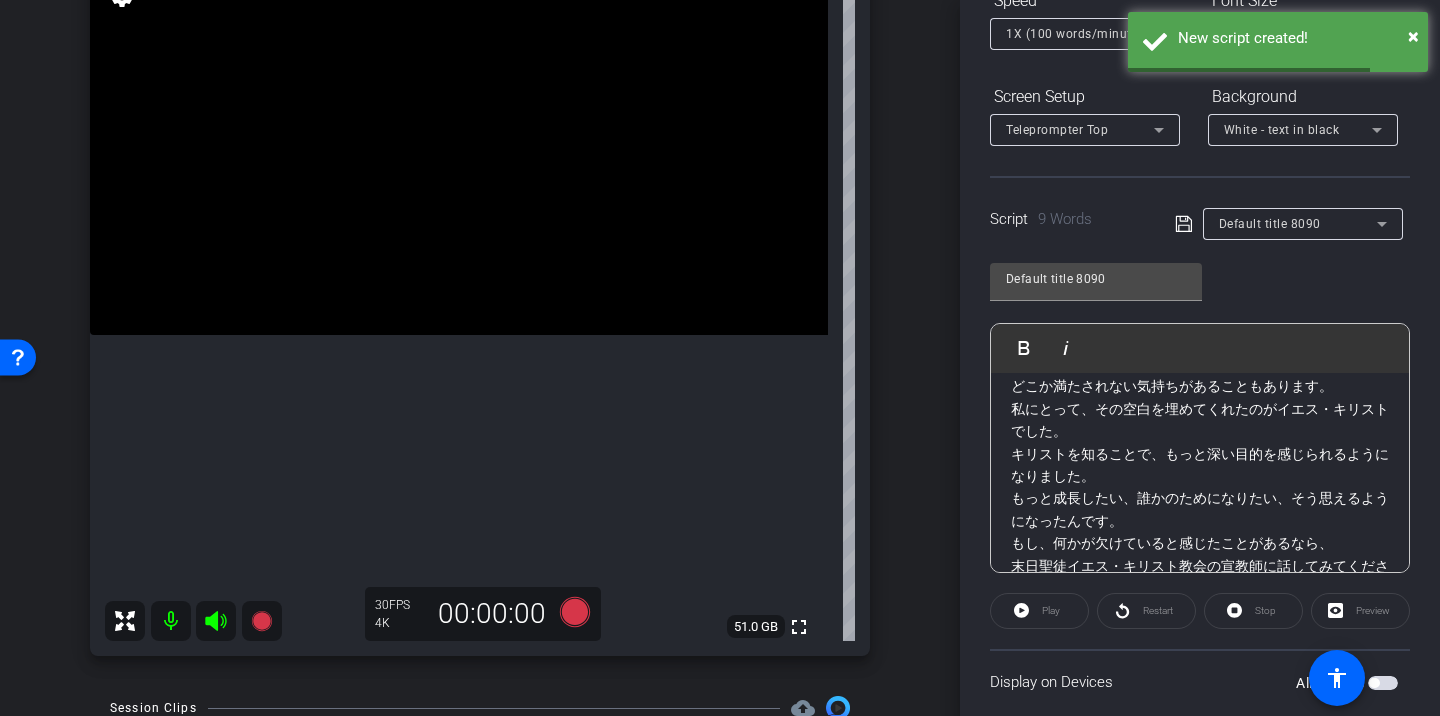 scroll, scrollTop: 243, scrollLeft: 0, axis: vertical 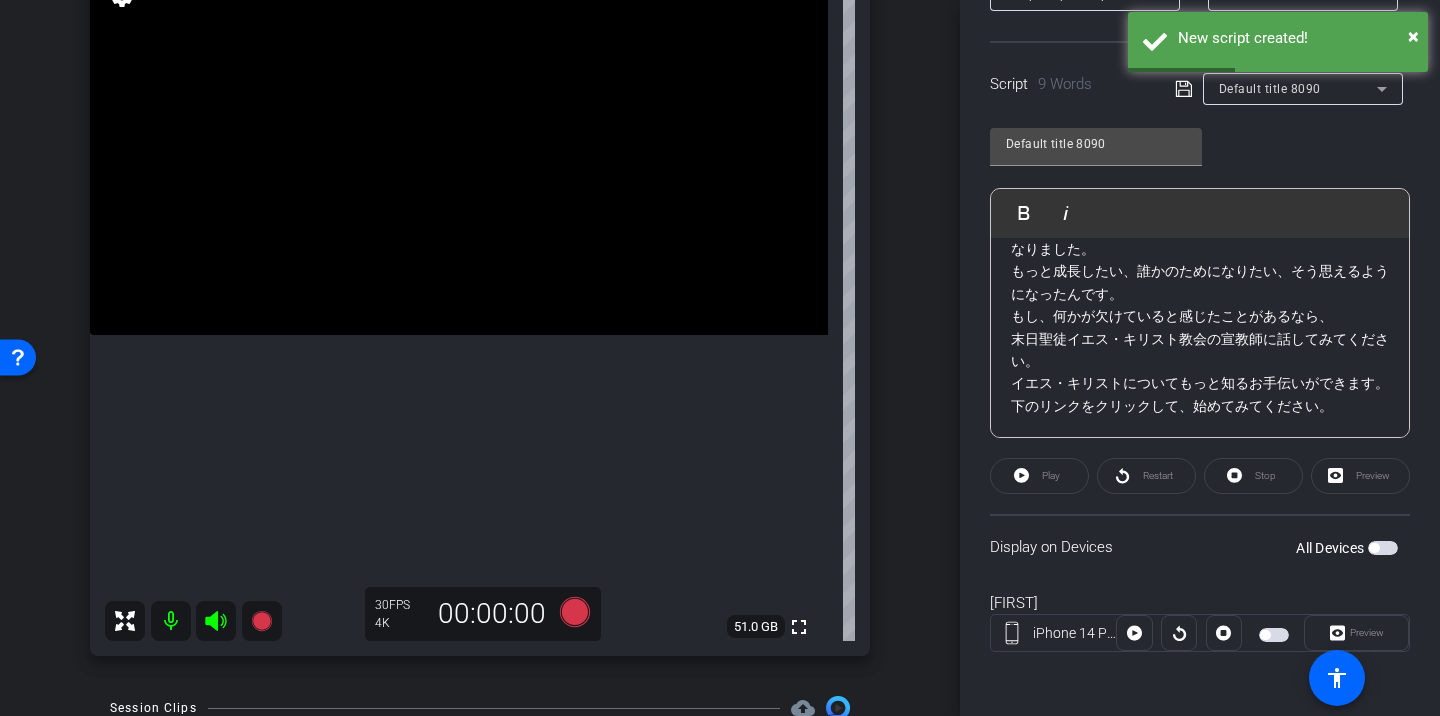click at bounding box center (1265, 635) 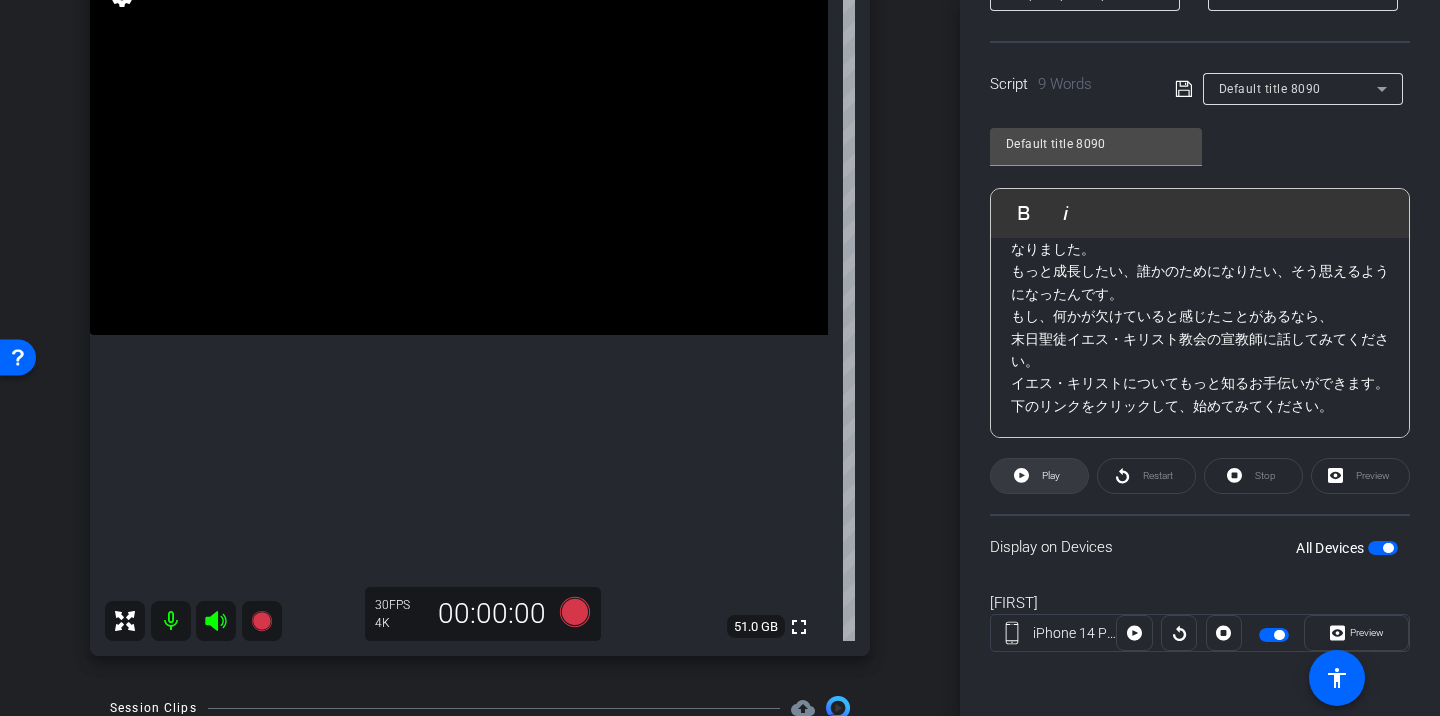 click 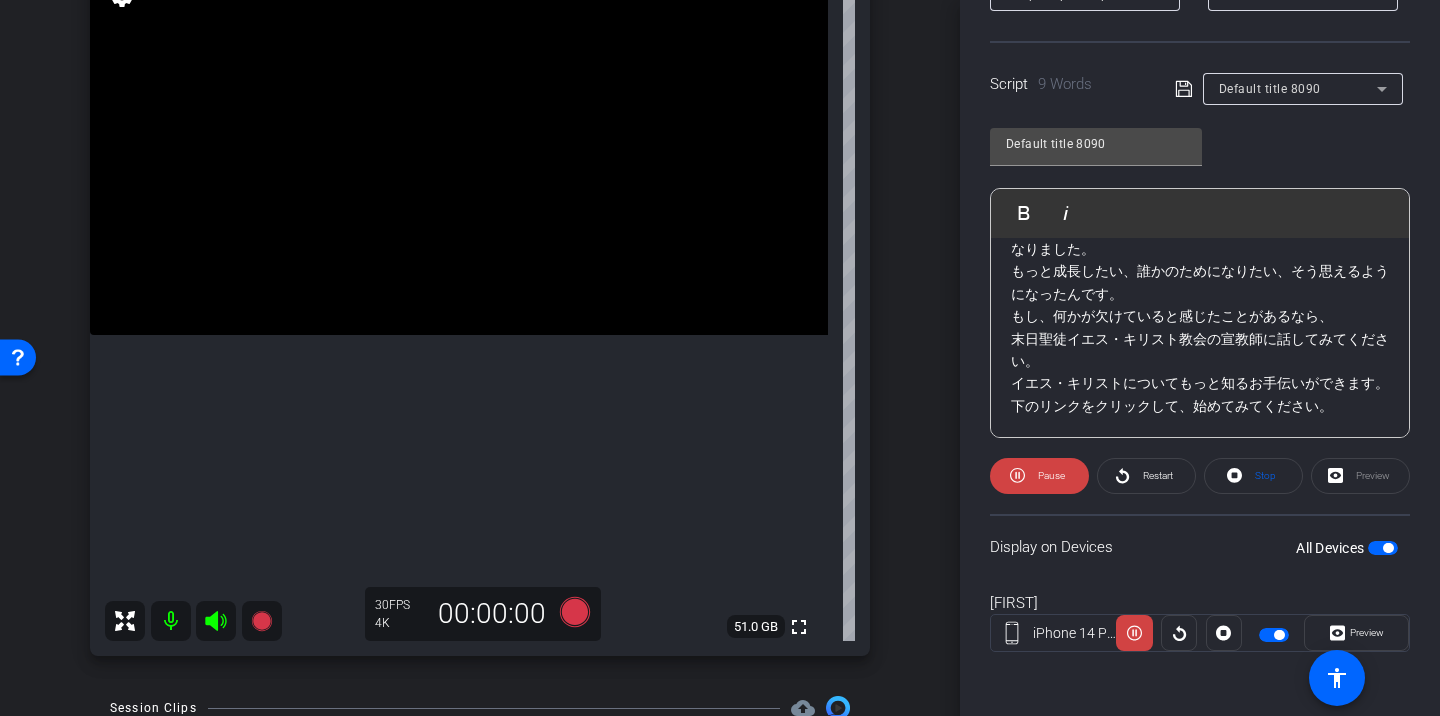 click on "Pause" 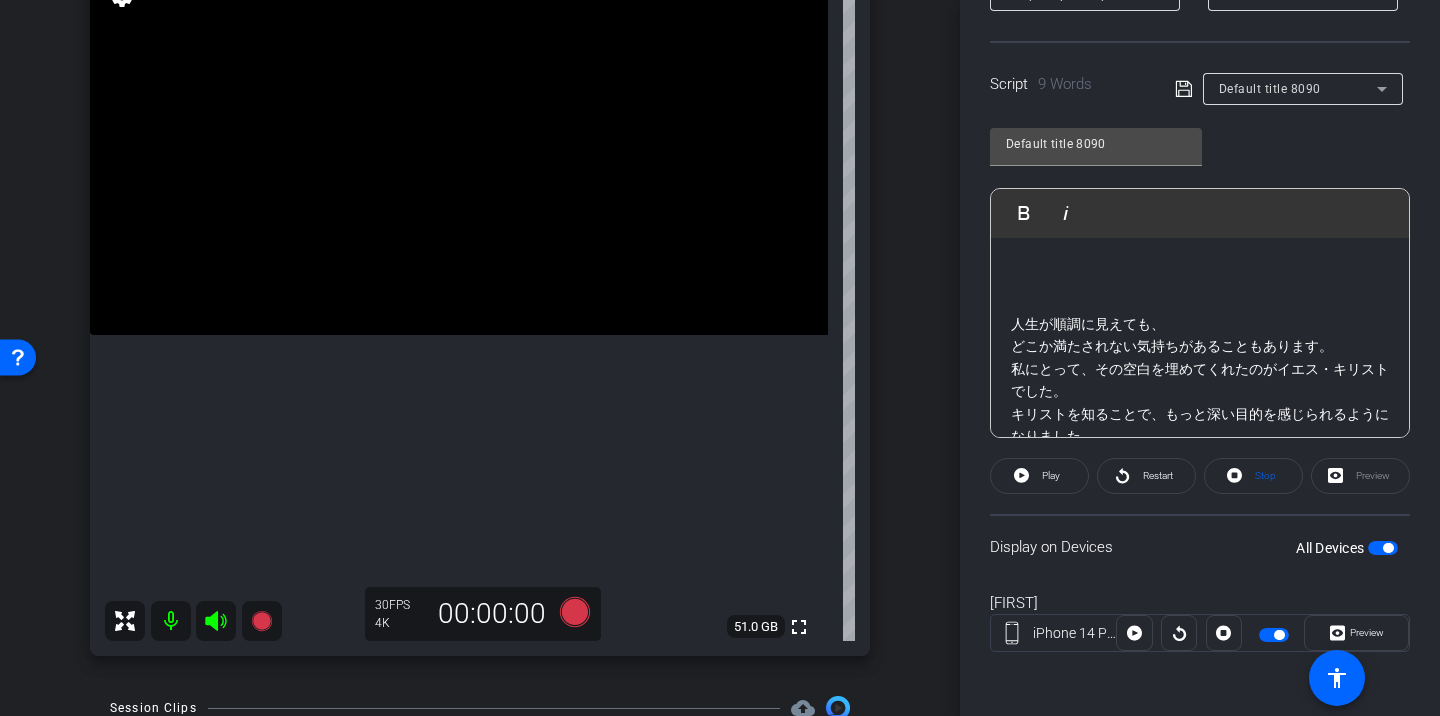 scroll, scrollTop: 59, scrollLeft: 0, axis: vertical 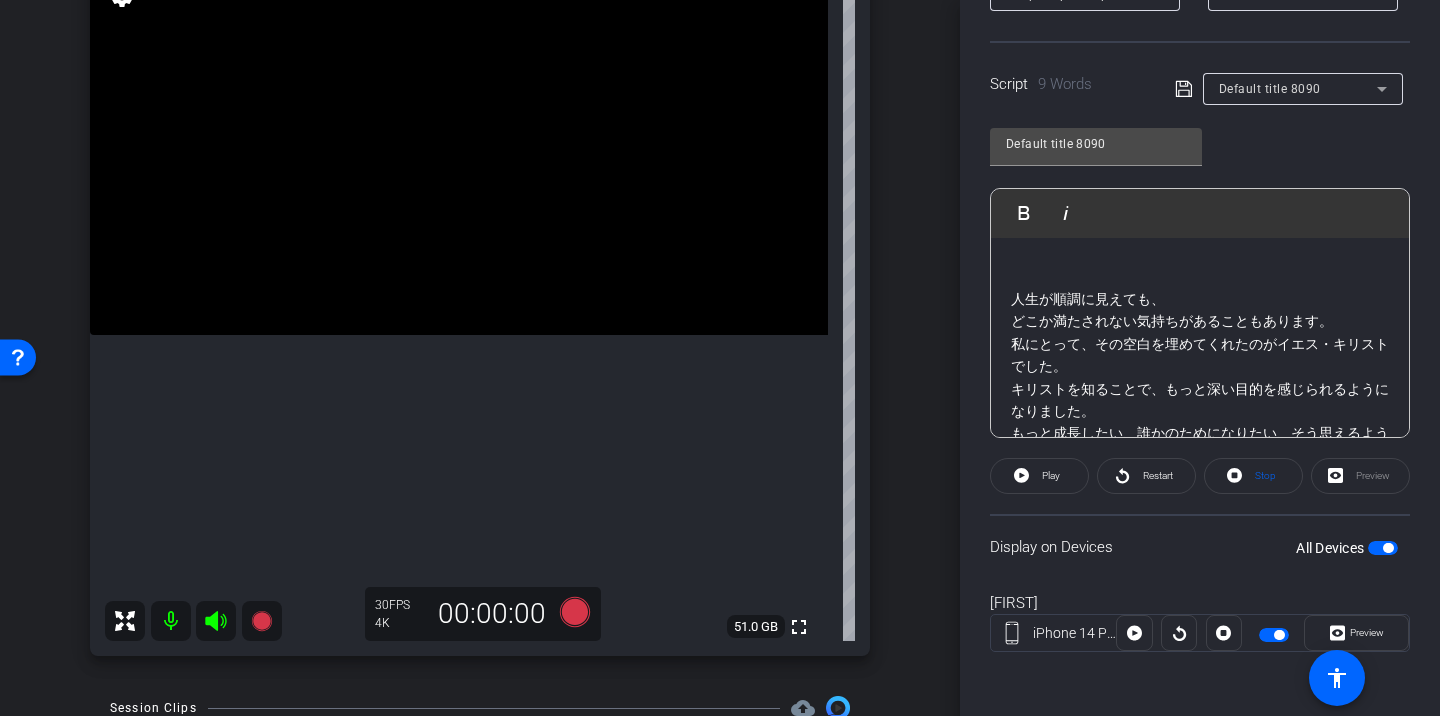 click on "人生が順調に見えても、  どこか満たされない気持ちがあることもあります。  私にとって、その空白を埋めてくれたのがイエス・キリストでした。  キリストを知ることで、もっと深い目的を感じられるようになりました。  もっと成長したい、誰かのためになりたい、そう思えるようになったんです。" 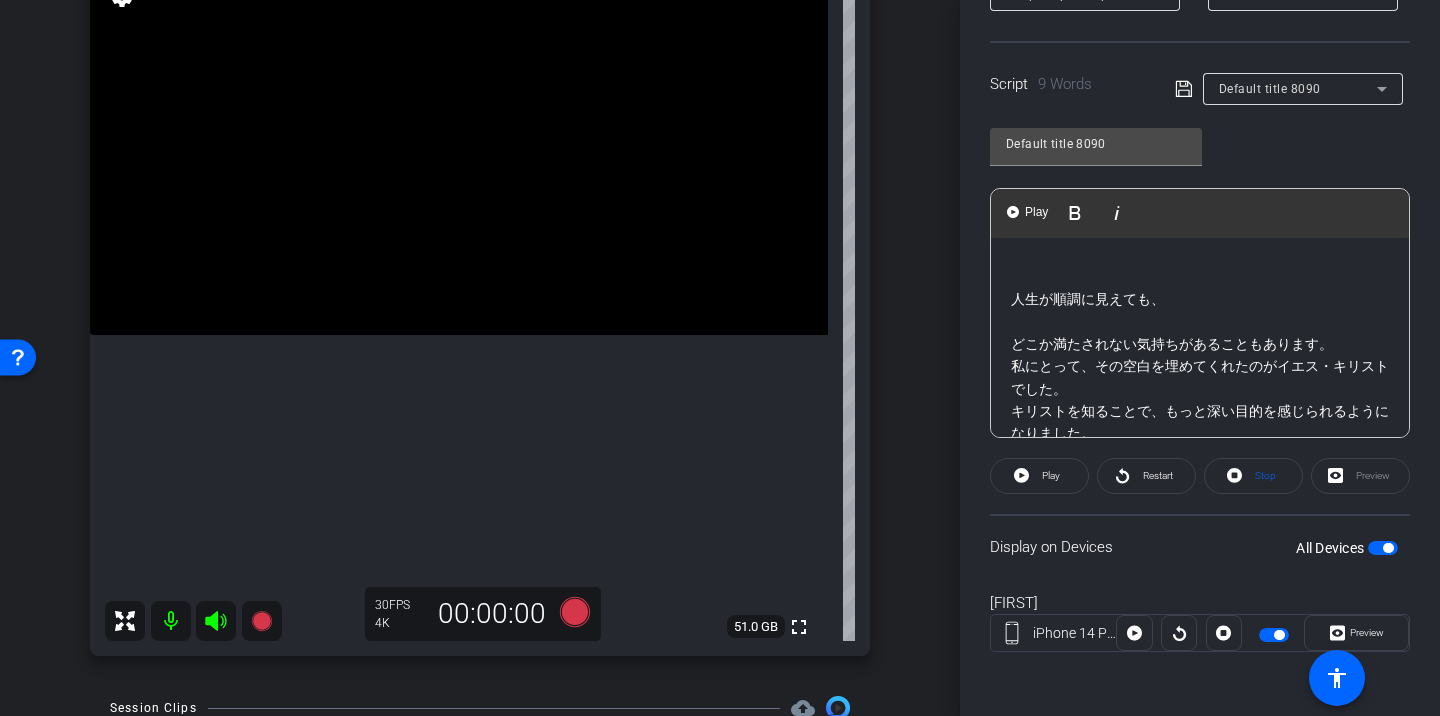 click on "どこか満たされない気持ちがあることもあります。  私にとって、その空白を埋めてくれたのがイエス・キリストでした。  キリストを知ることで、もっと深い目的を感じられるようになりました。  もっと成長したい、誰かのためになりたい、そう思えるようになったんです。" 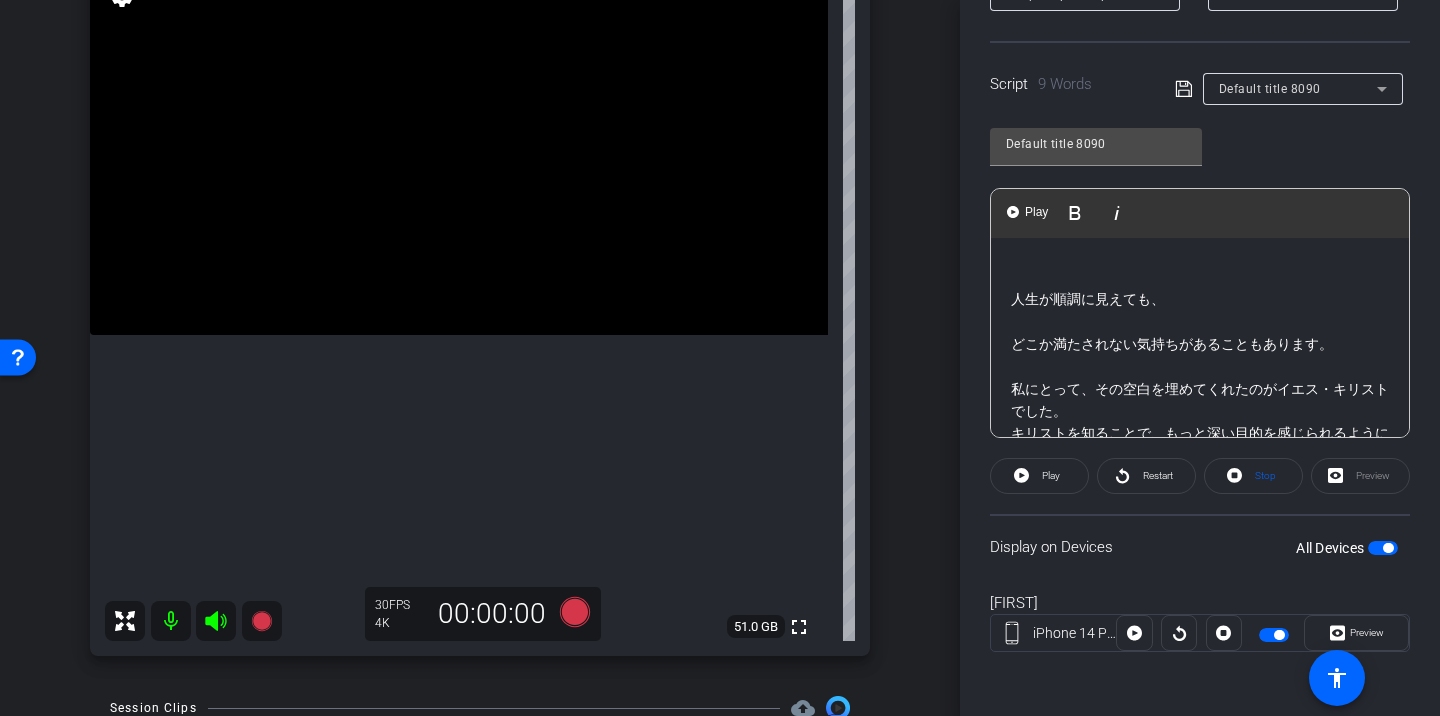 scroll, scrollTop: 127, scrollLeft: 0, axis: vertical 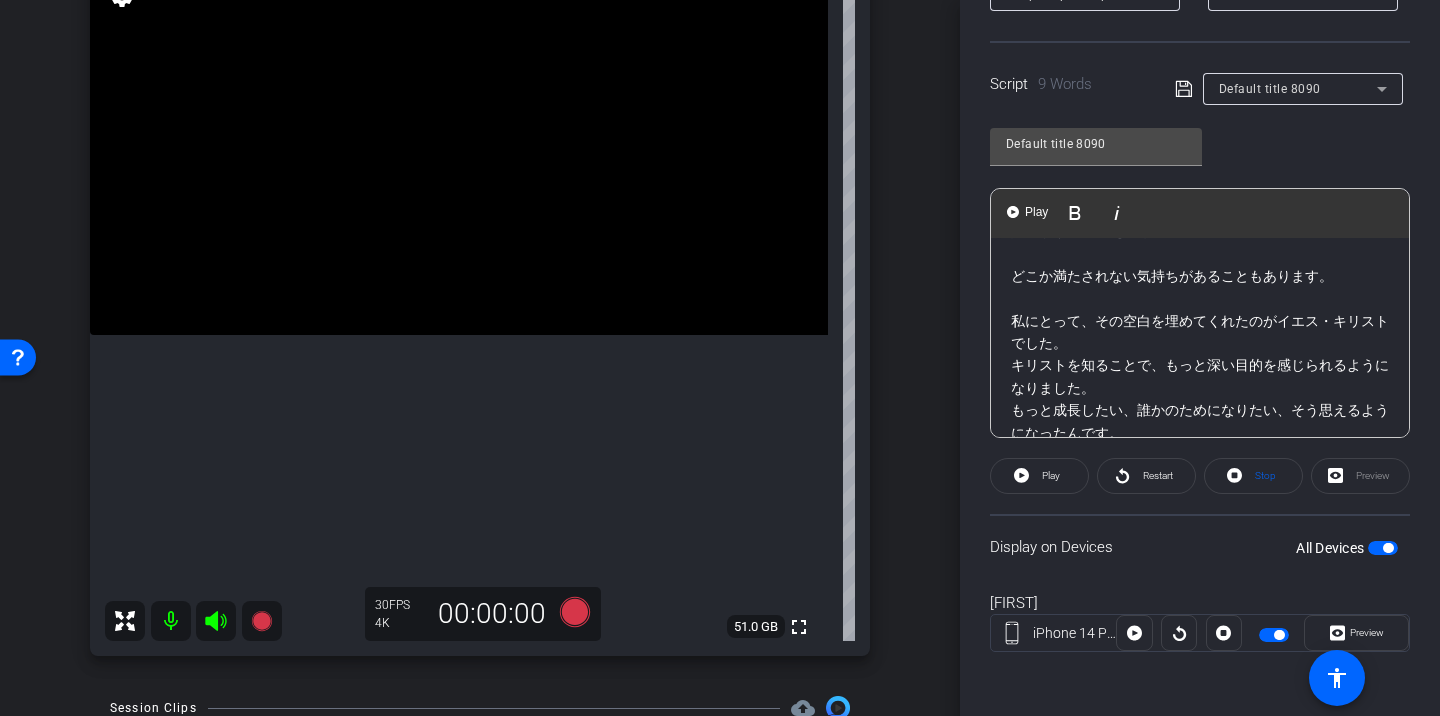 click on "私にとって、その空白を埋めてくれたのがイエス・キリストでした。  キリストを知ることで、もっと深い目的を感じられるようになりました。  もっと成長したい、誰かのためになりたい、そう思えるようになったんです。" 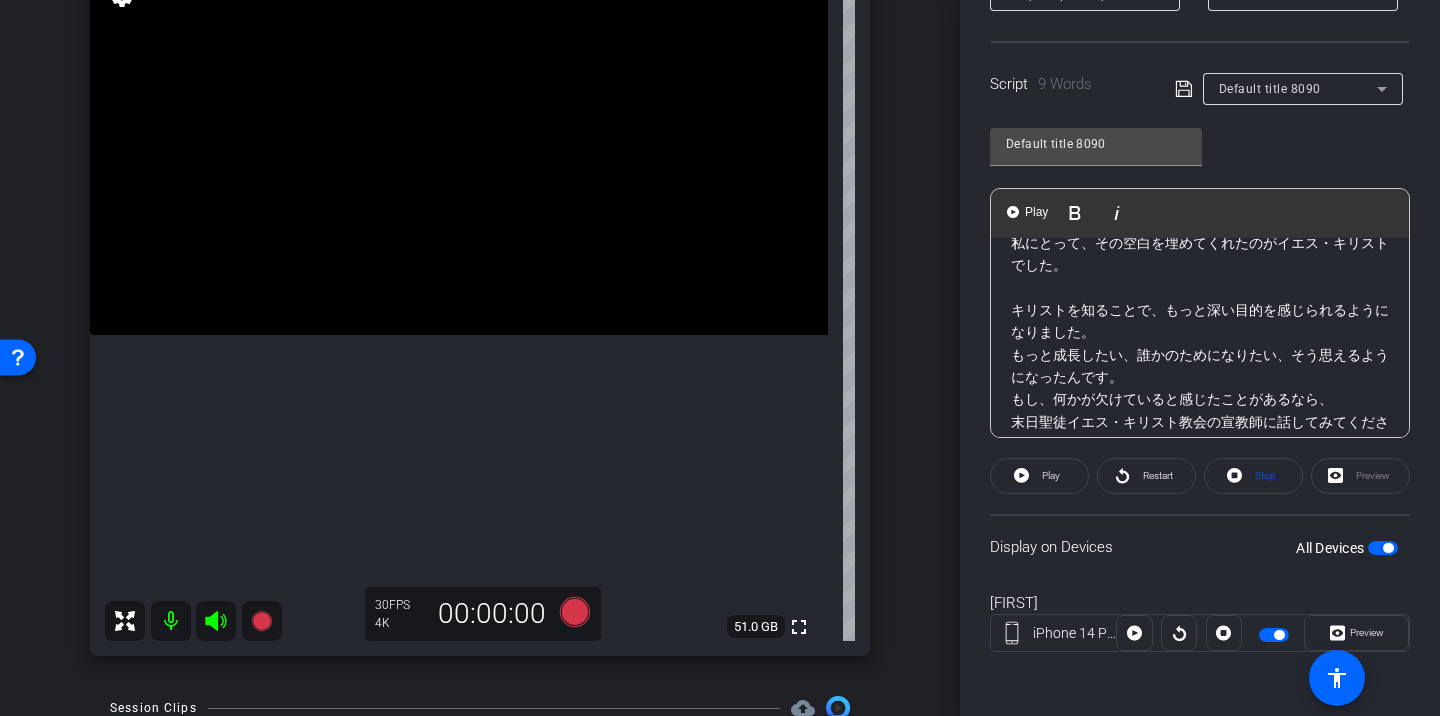 scroll, scrollTop: 229, scrollLeft: 0, axis: vertical 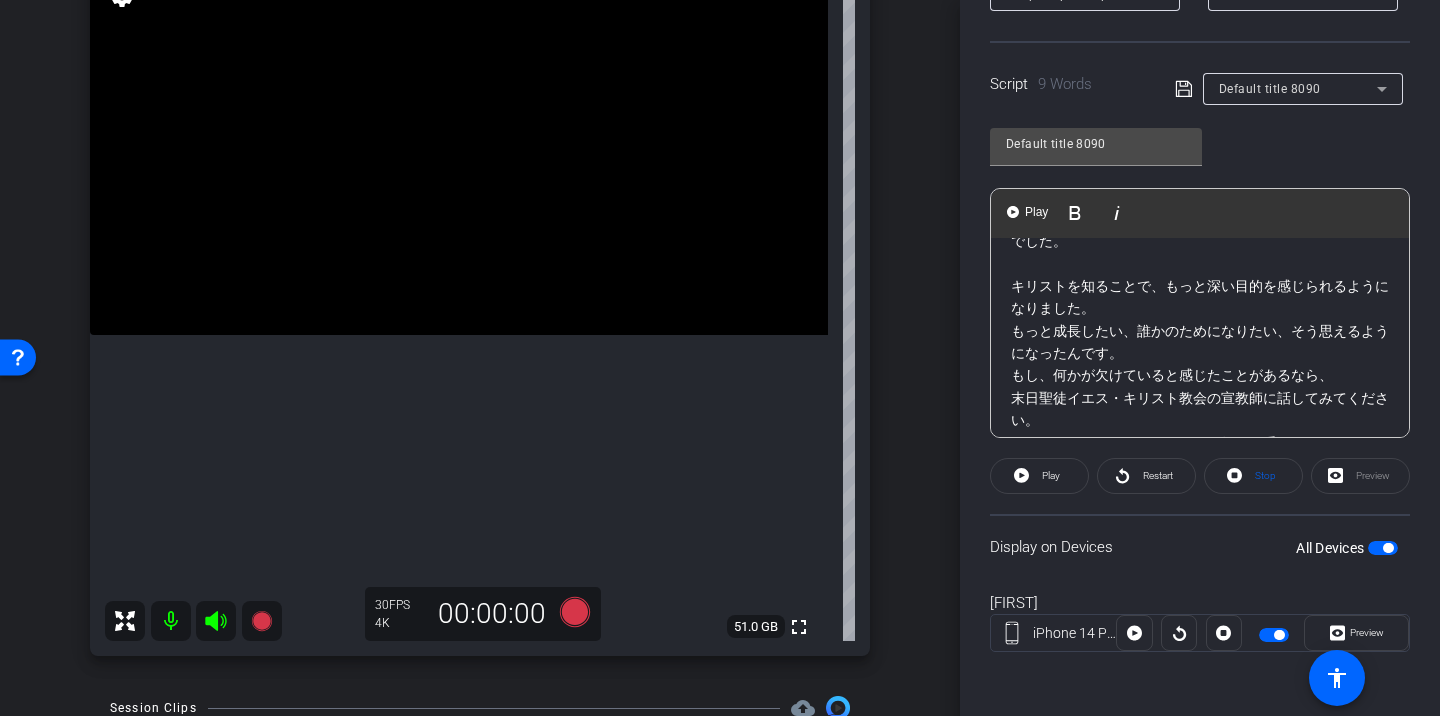 click on "キリストを知ることで、もっと深い目的を感じられるようになりました。  もっと成長したい、誰かのためになりたい、そう思えるようになったんです。" 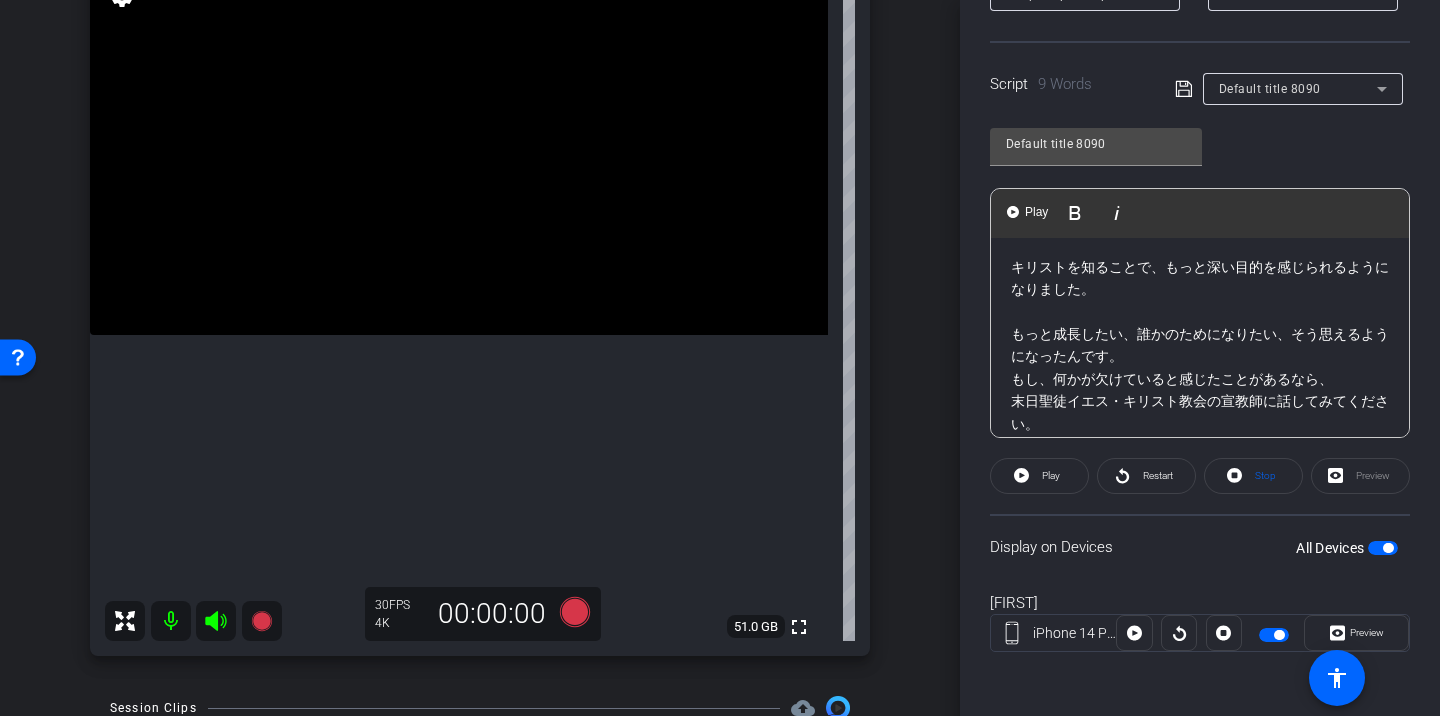 scroll, scrollTop: 260, scrollLeft: 0, axis: vertical 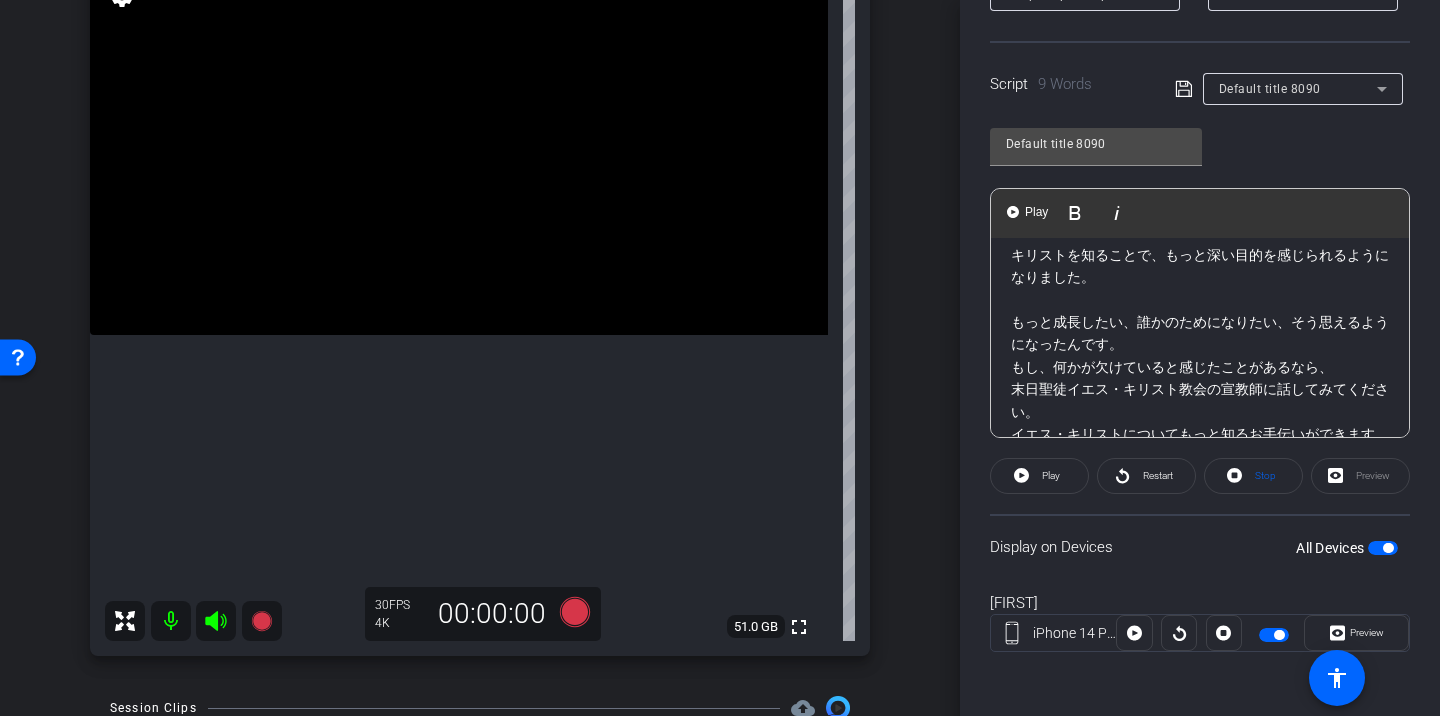 click on "もっと成長したい、誰かのためになりたい、そう思えるようになったんです。" 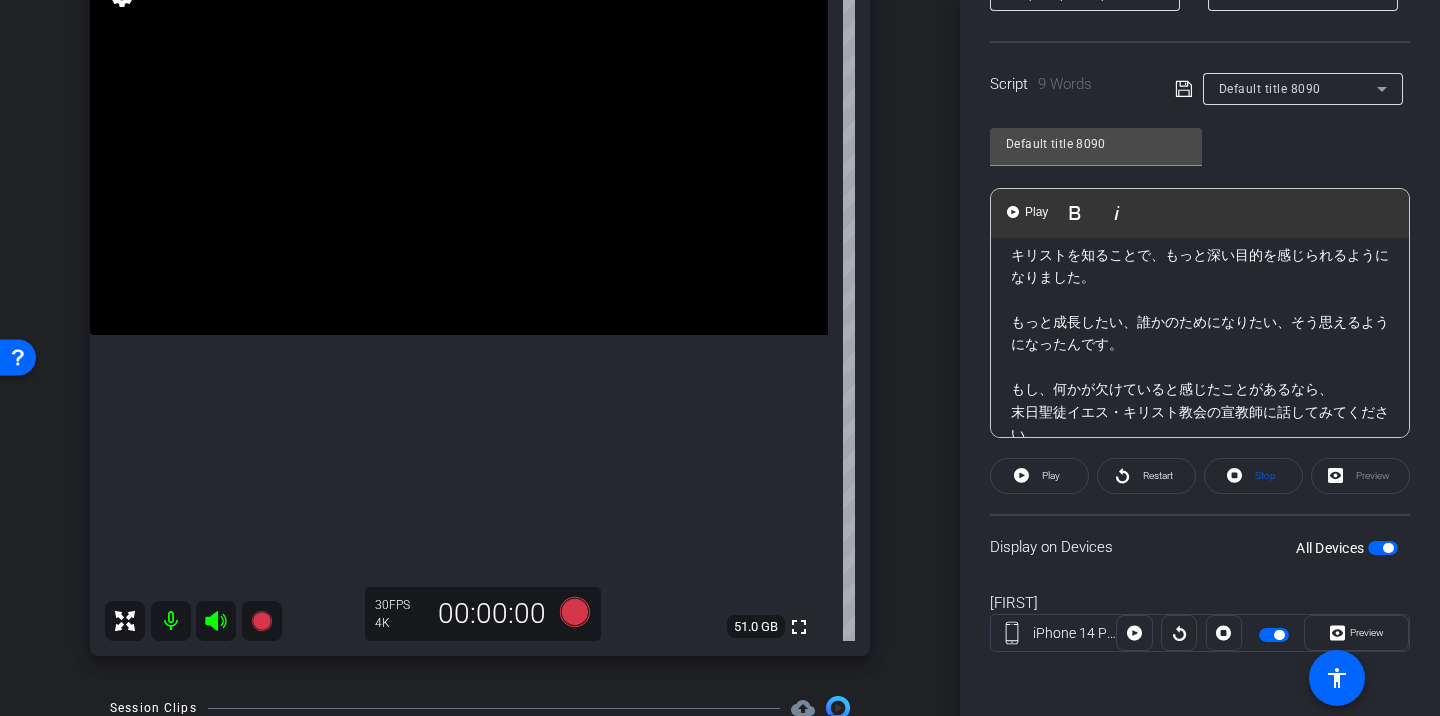 scroll, scrollTop: 331, scrollLeft: 0, axis: vertical 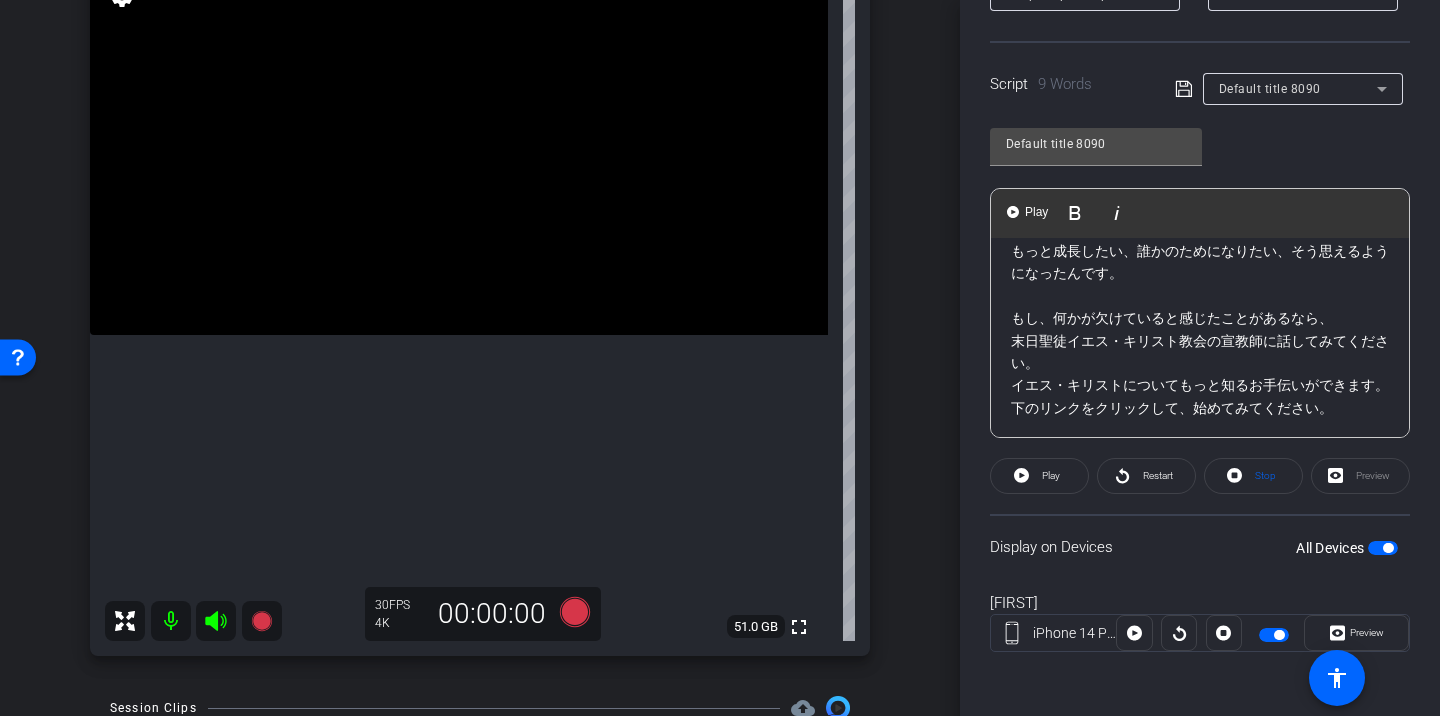 click on "もし、何かが欠けていると感じたことがあるなら、" 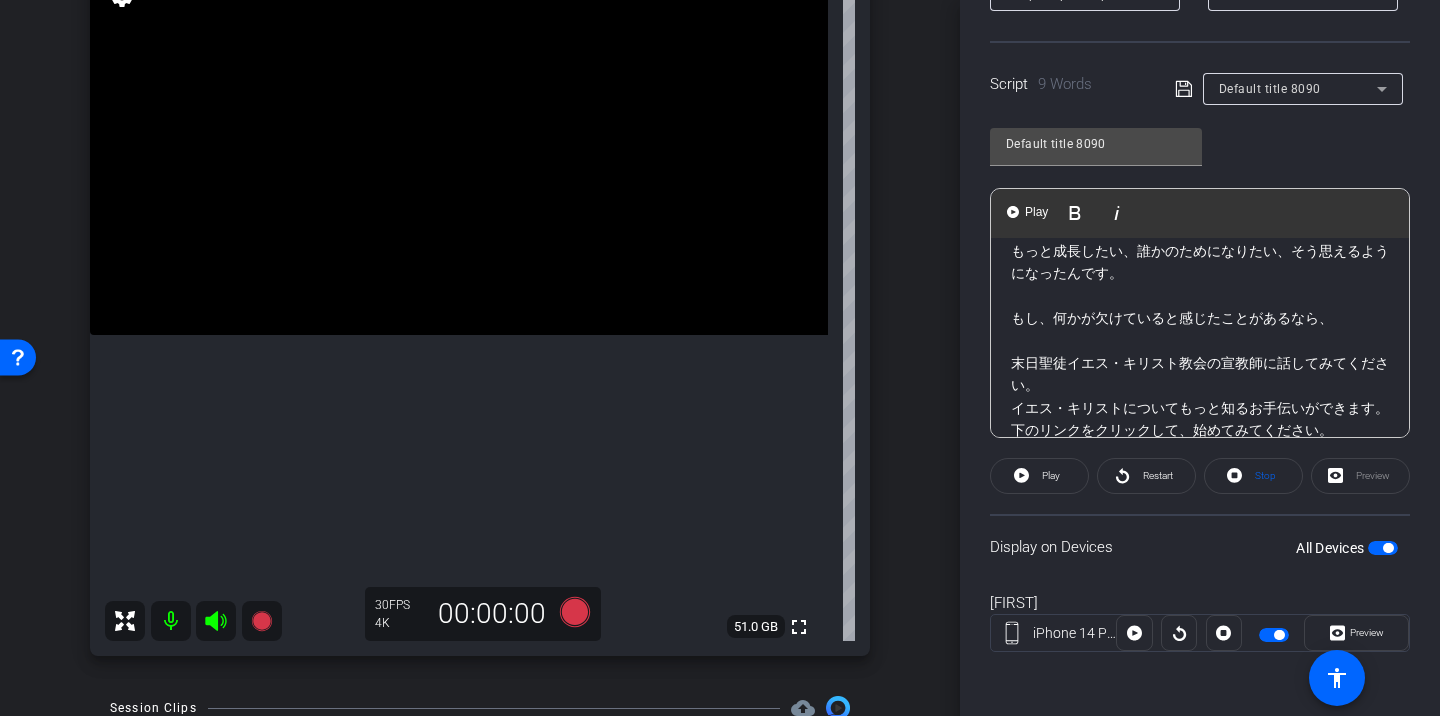 scroll, scrollTop: 377, scrollLeft: 0, axis: vertical 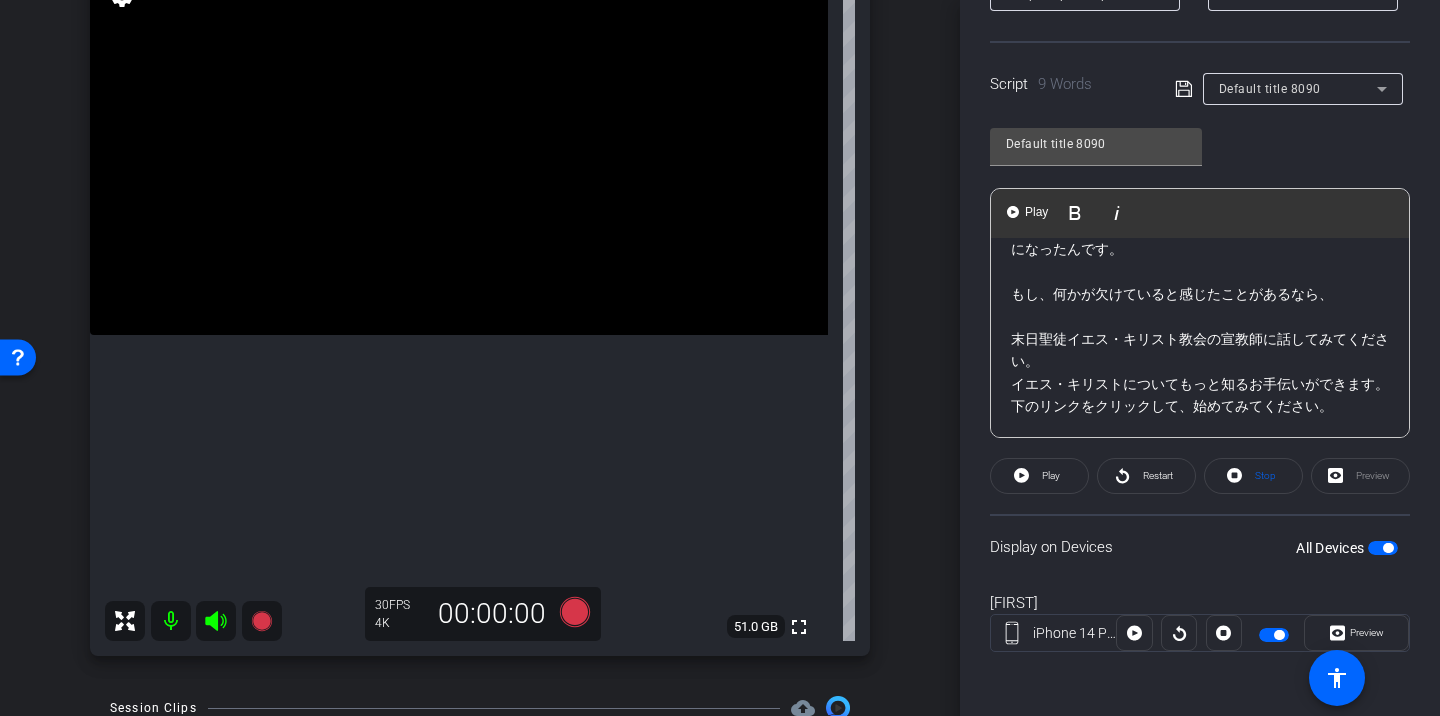 click on "末日聖徒イエス・キリスト教会の宣教師に話してみてください。" 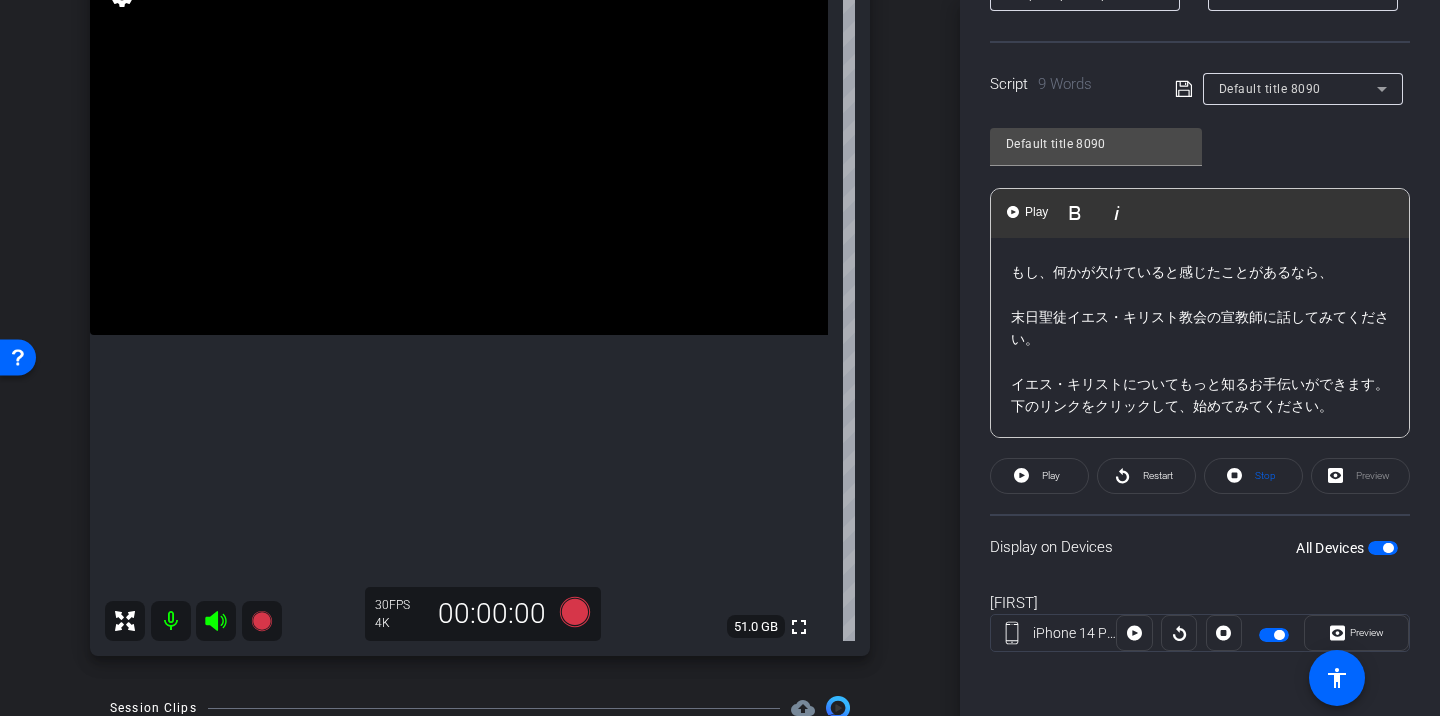 scroll, scrollTop: 400, scrollLeft: 0, axis: vertical 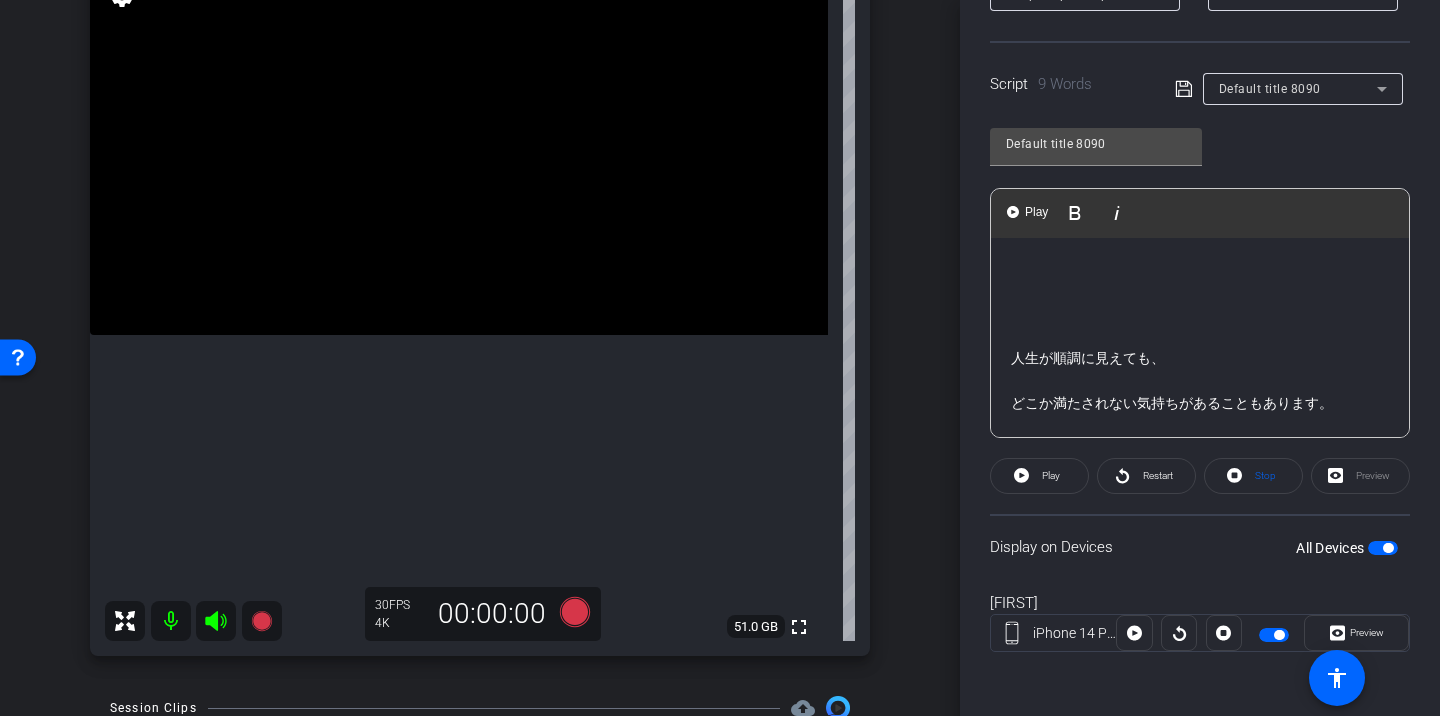 click 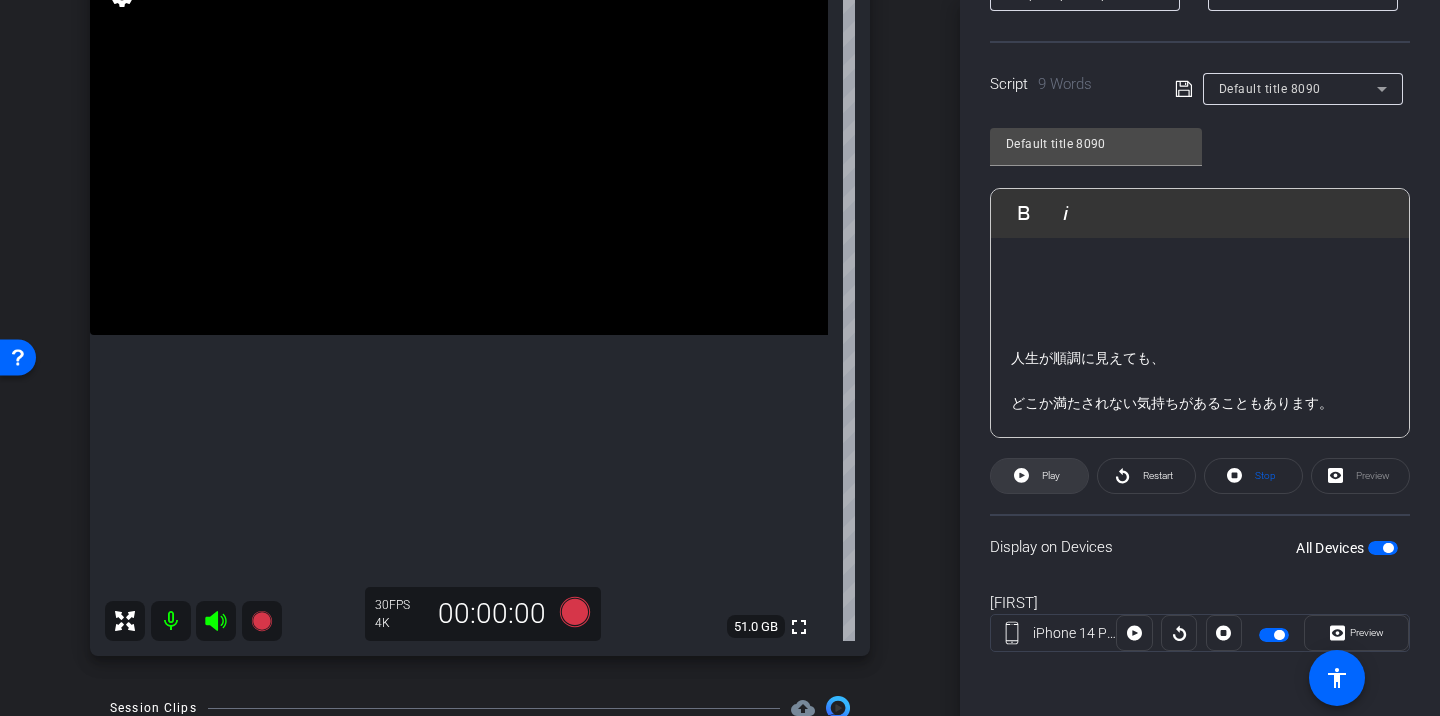 click on "Play" 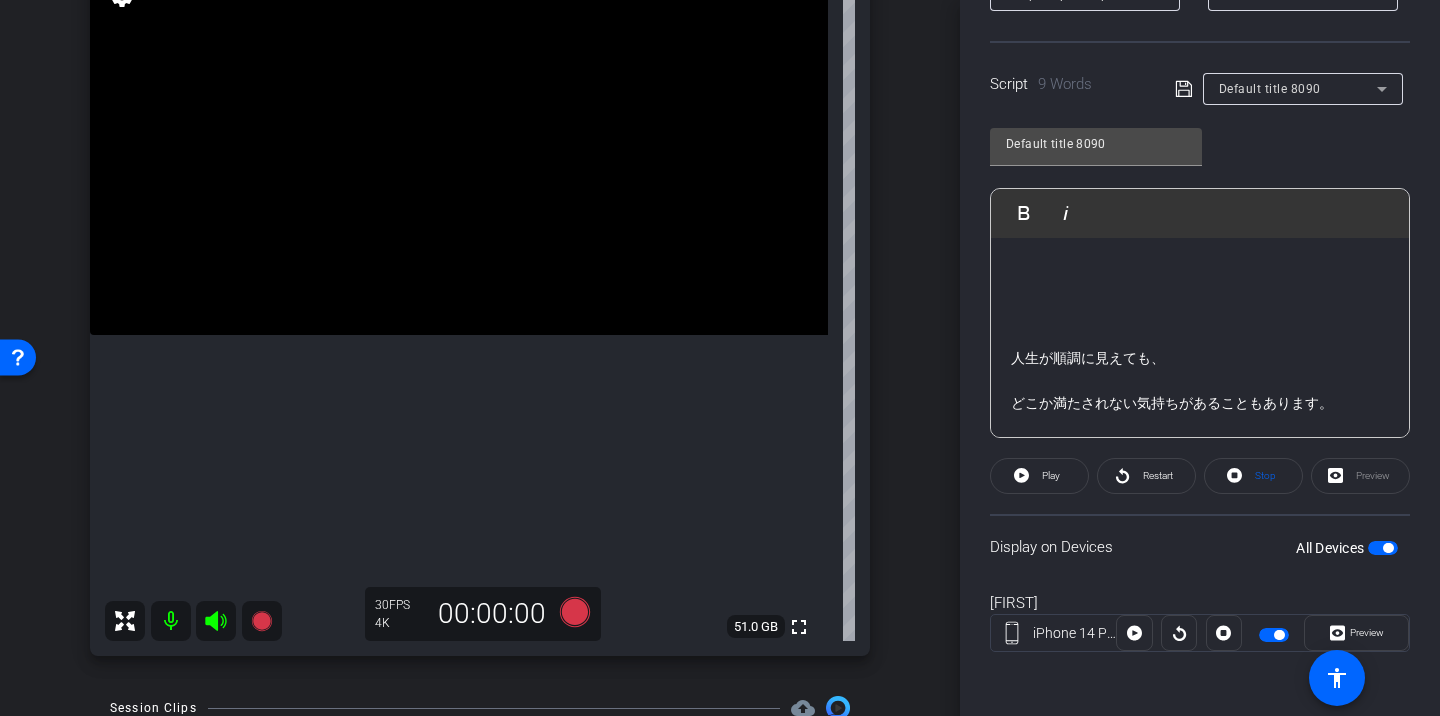 scroll, scrollTop: 107, scrollLeft: 0, axis: vertical 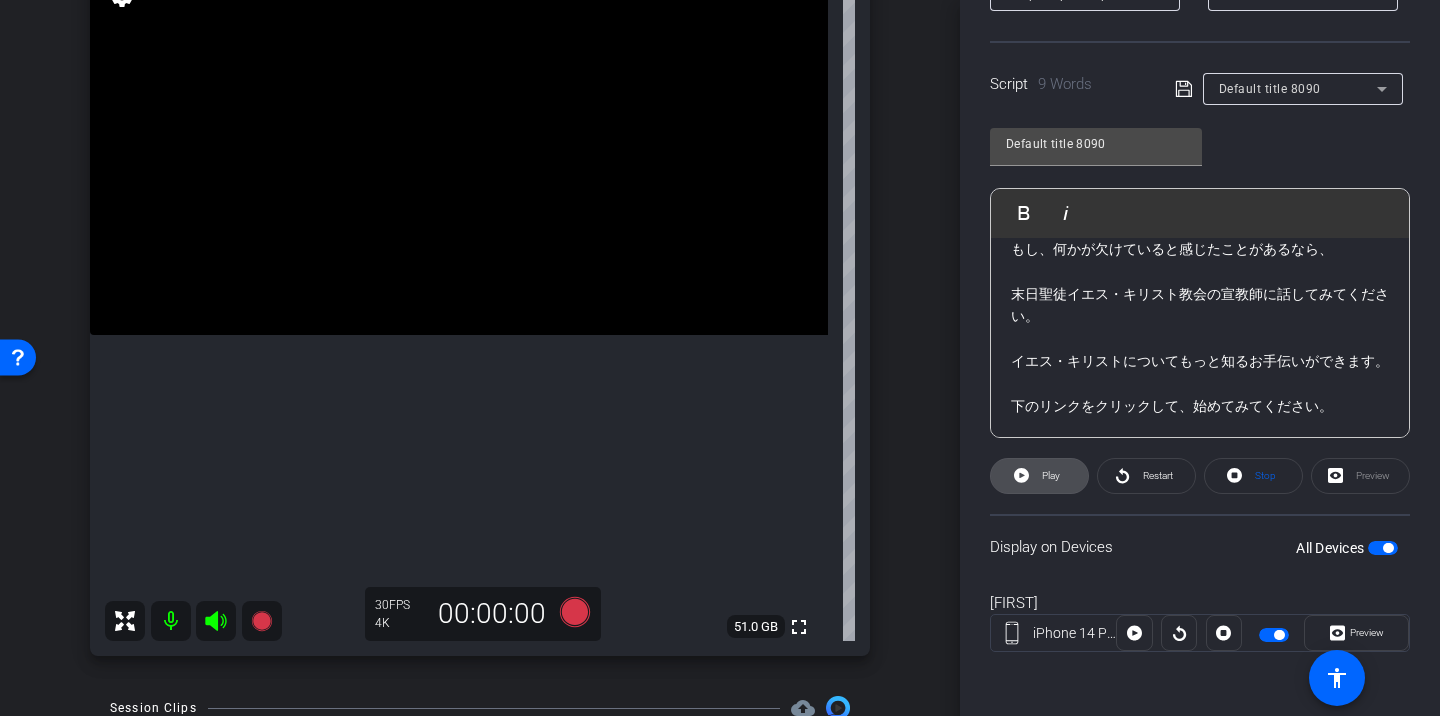 click on "Play" 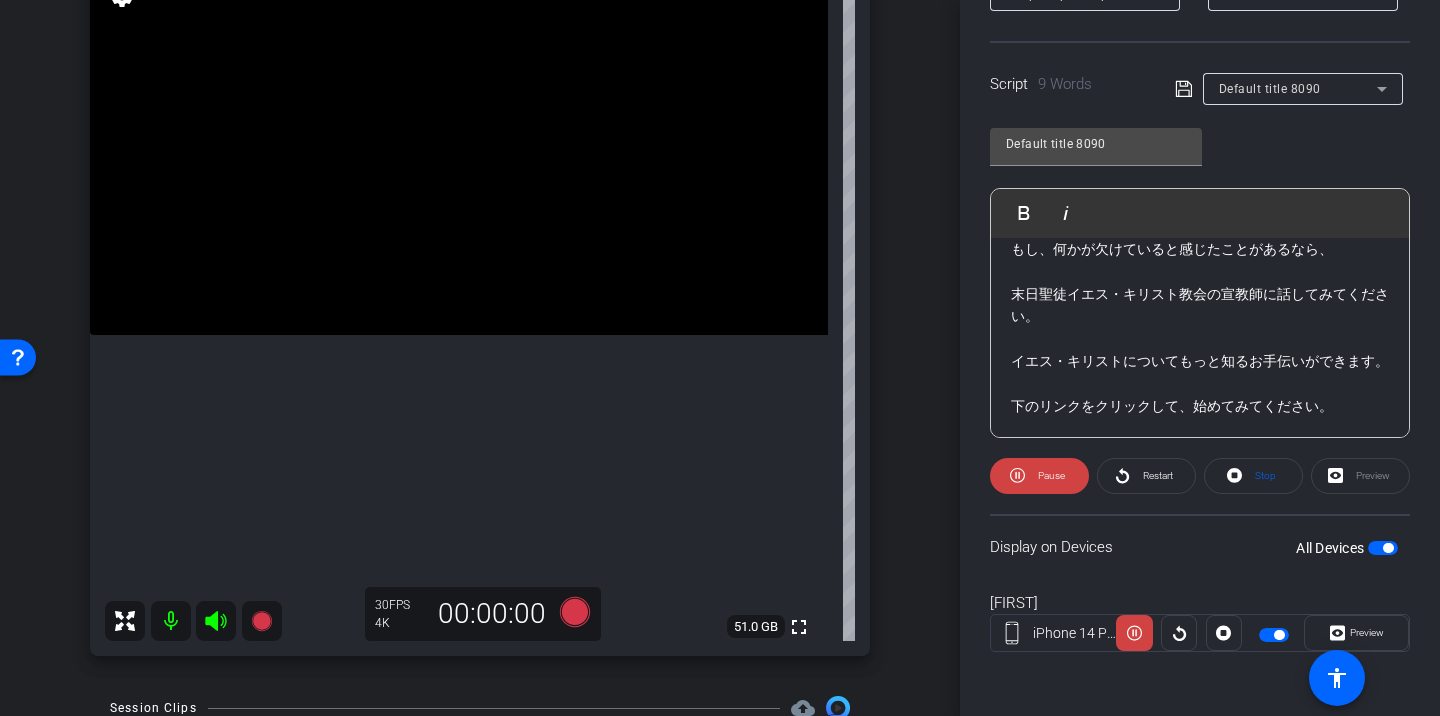 click 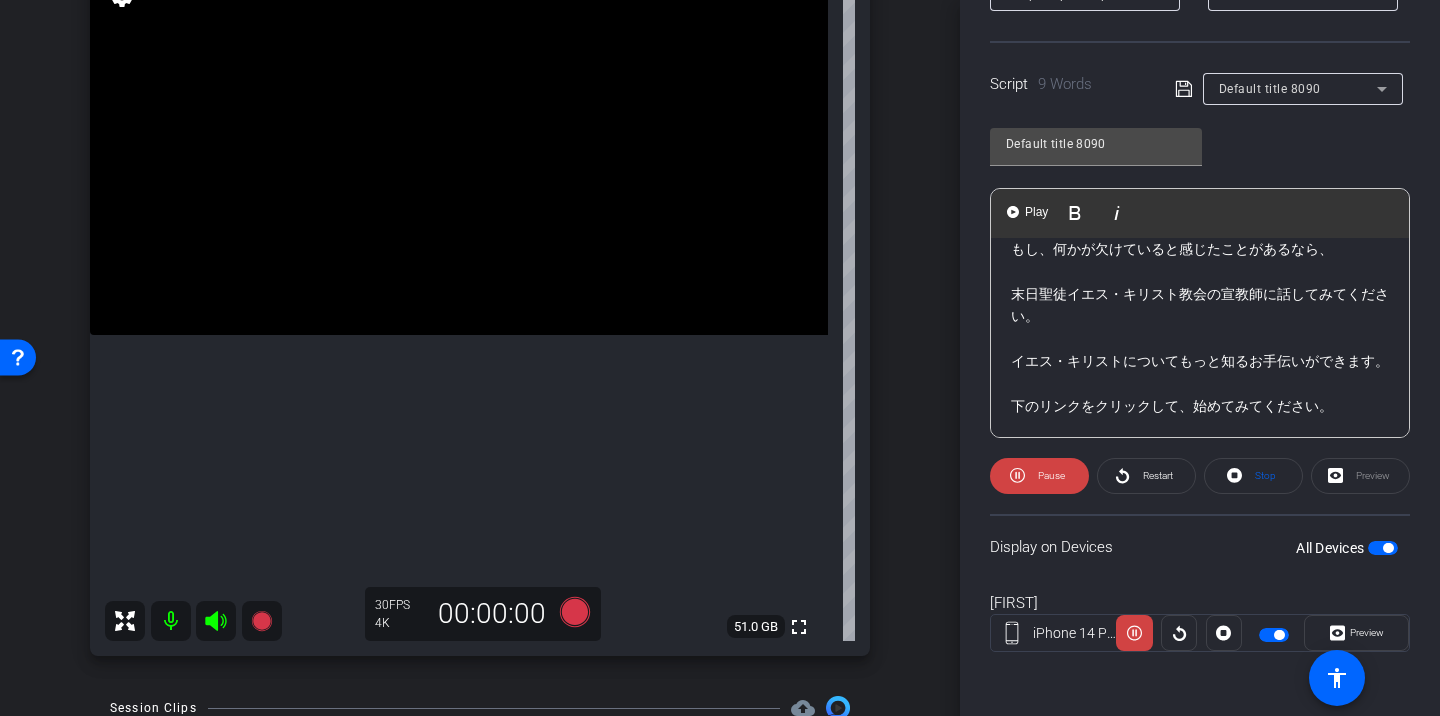 click on "末日聖徒イエス・キリスト教会の宣教師に話してみてください。" 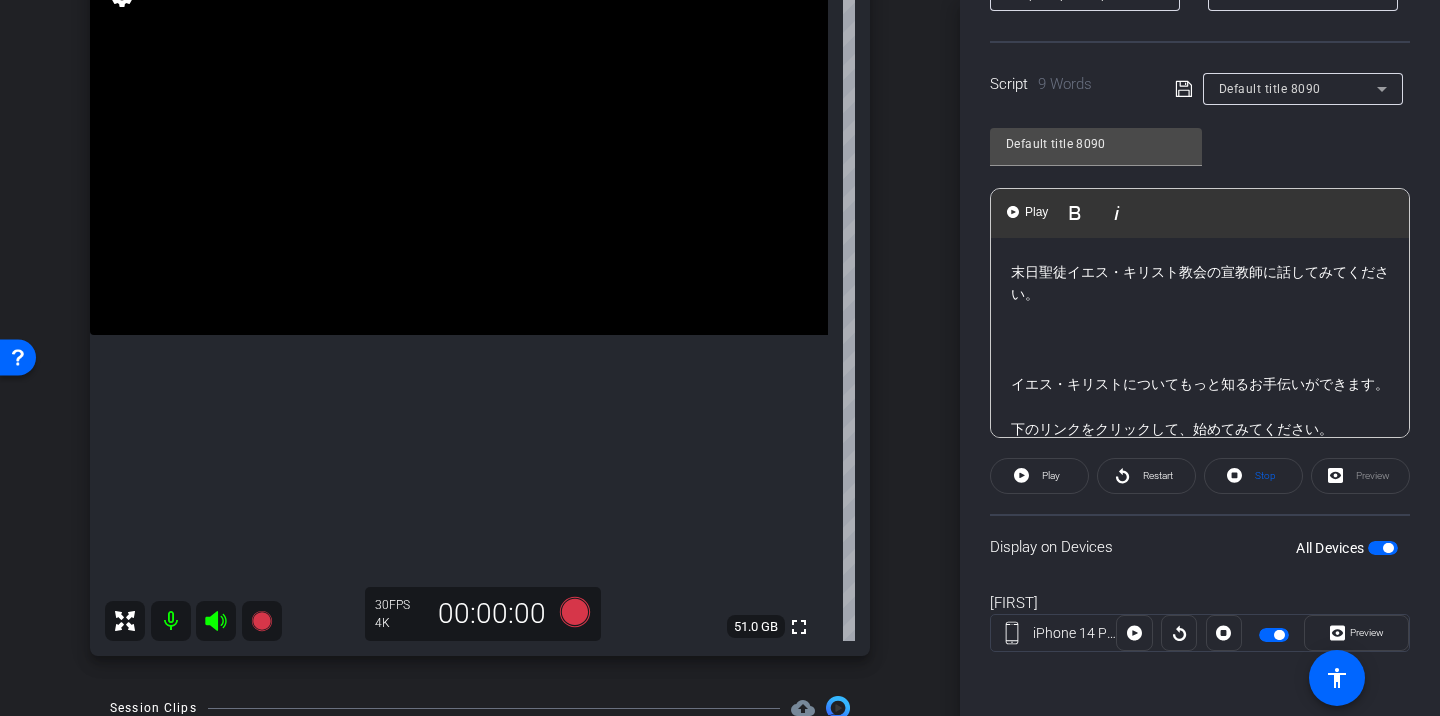 scroll, scrollTop: 467, scrollLeft: 0, axis: vertical 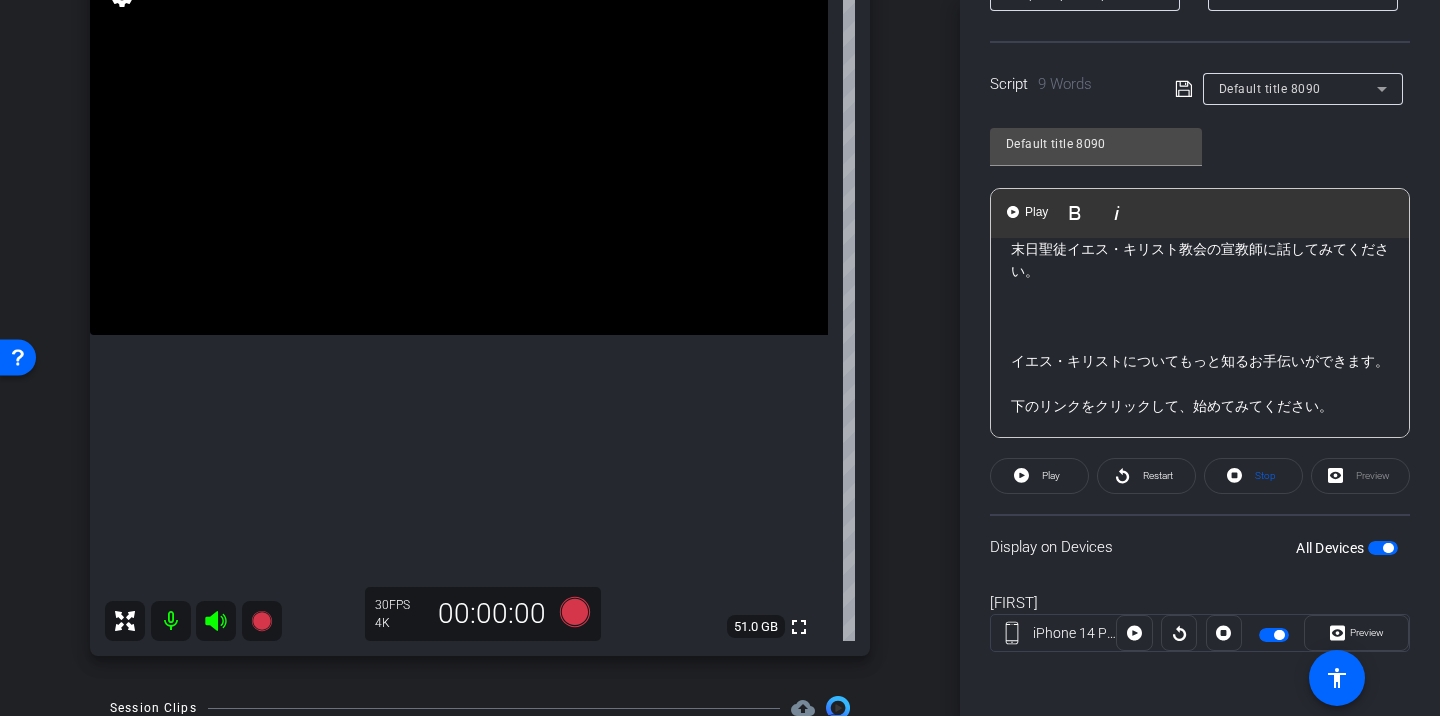 click on "イエス・キリストについてもっと知るお手伝いができます。" 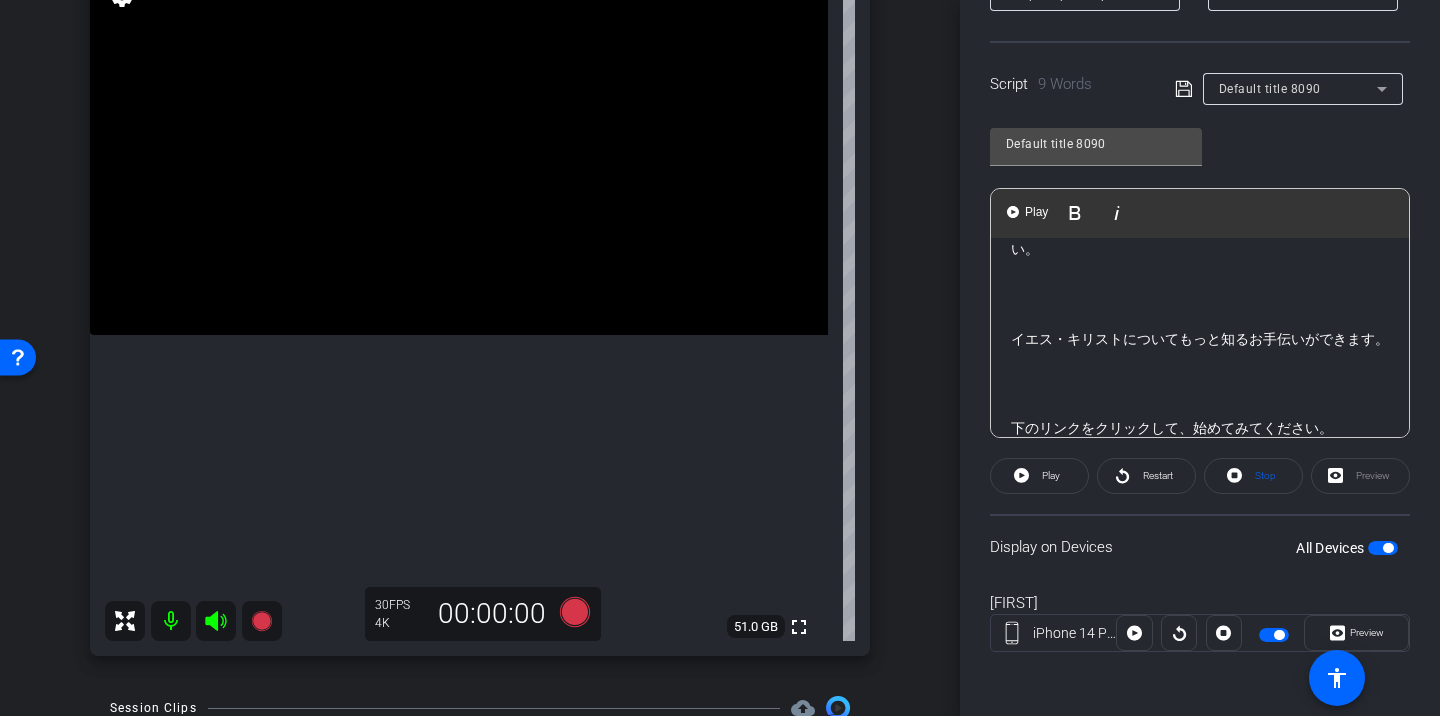 scroll, scrollTop: 512, scrollLeft: 0, axis: vertical 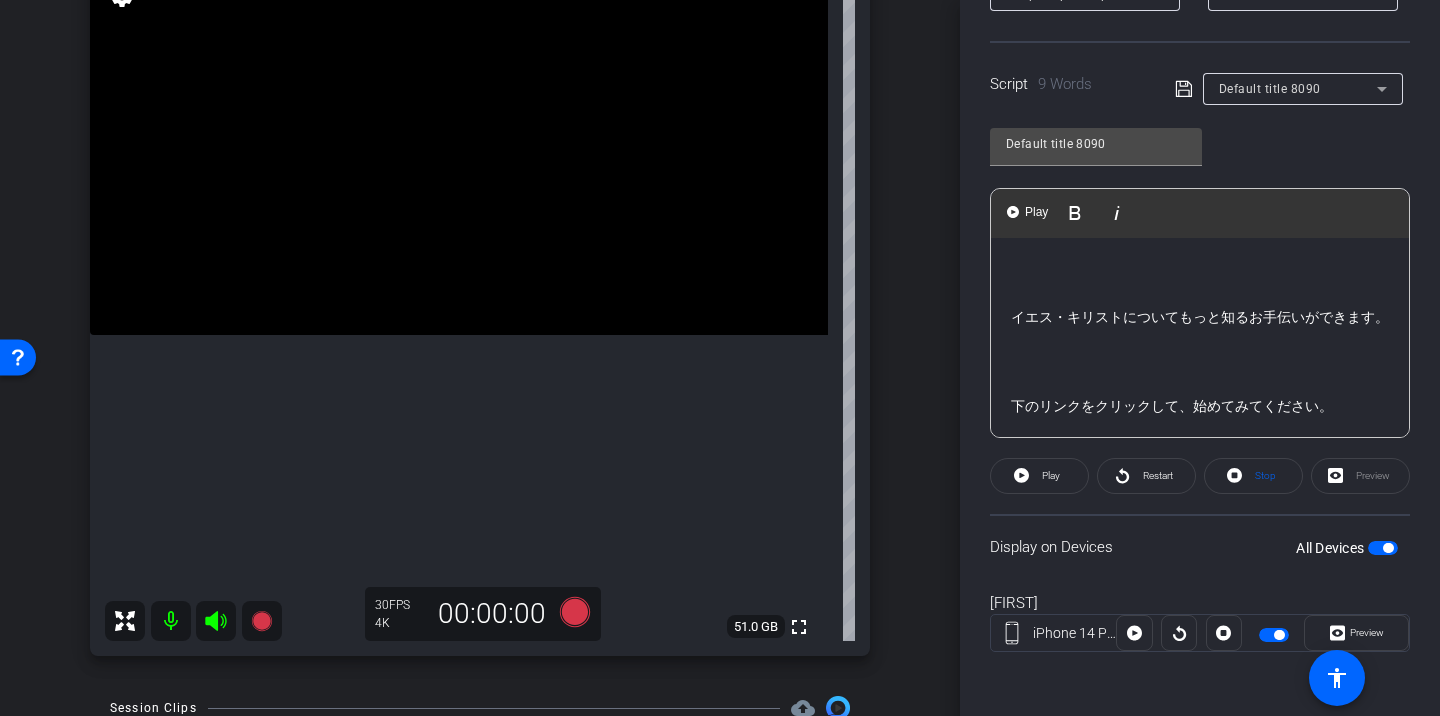 click on "下のリンクをクリックして、始めてみてください。" 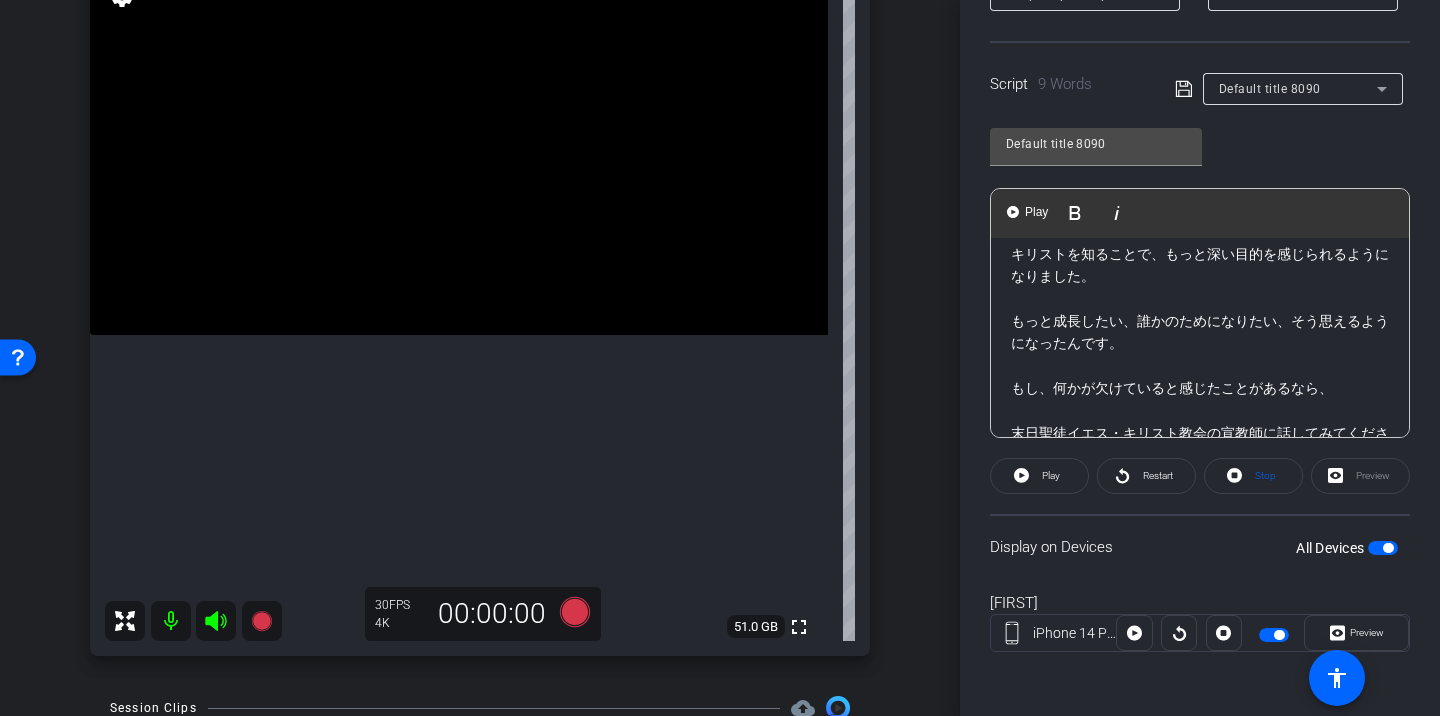 scroll, scrollTop: 0, scrollLeft: 0, axis: both 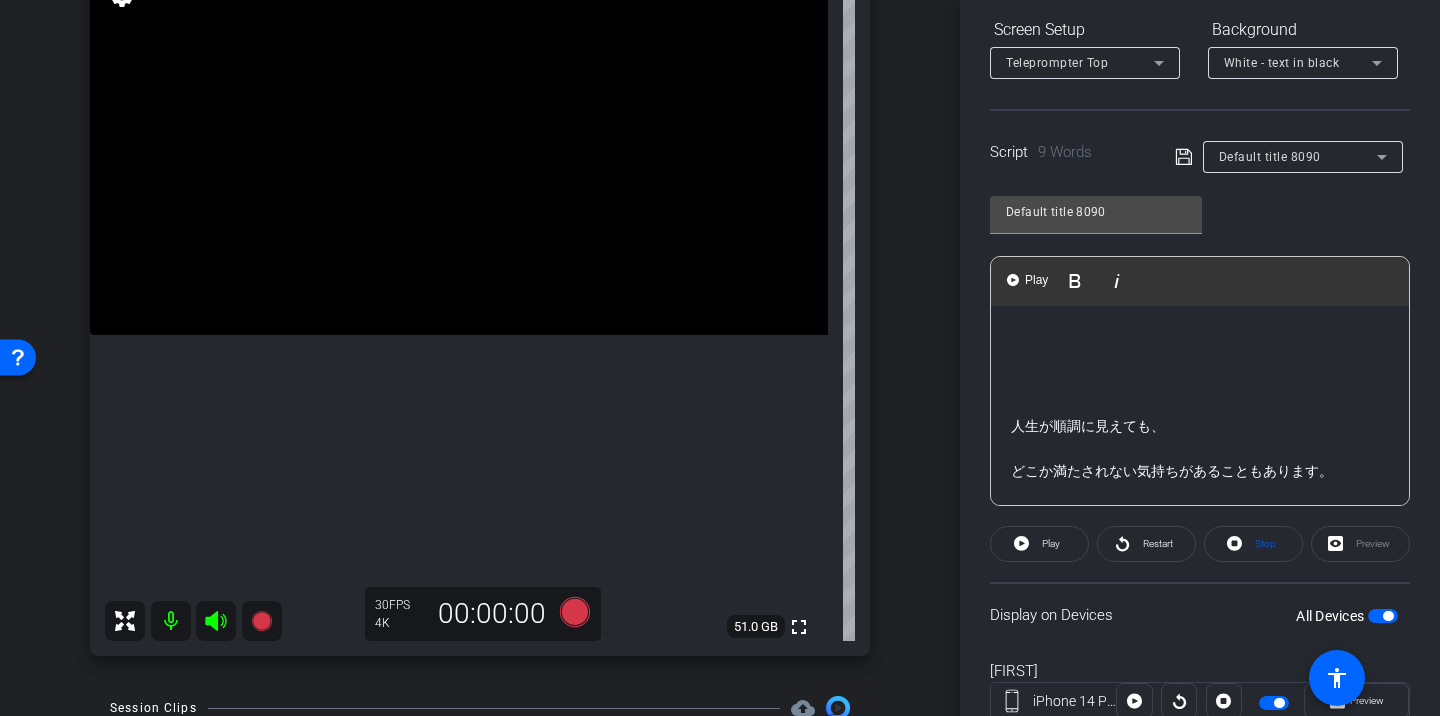 click on "どこか満たされない気持ちがあることもあります。" 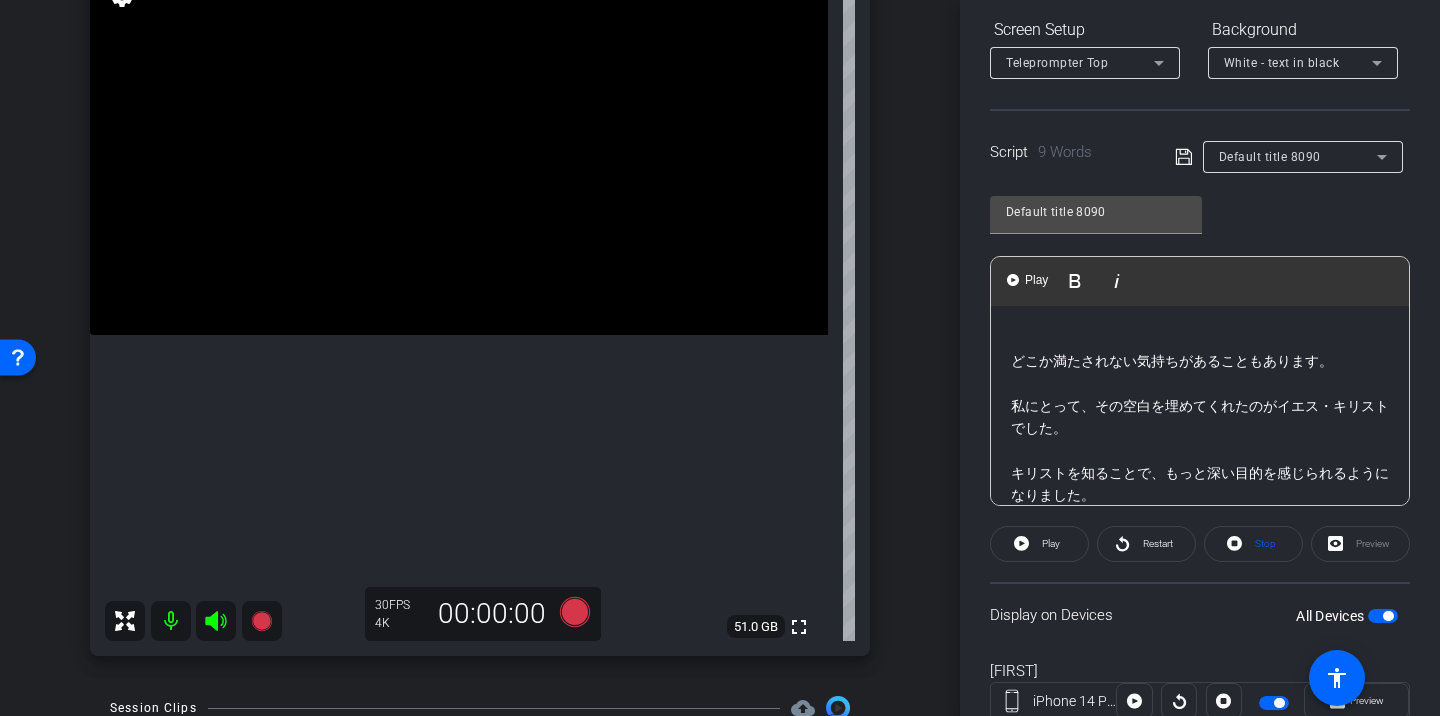 scroll, scrollTop: 193, scrollLeft: 0, axis: vertical 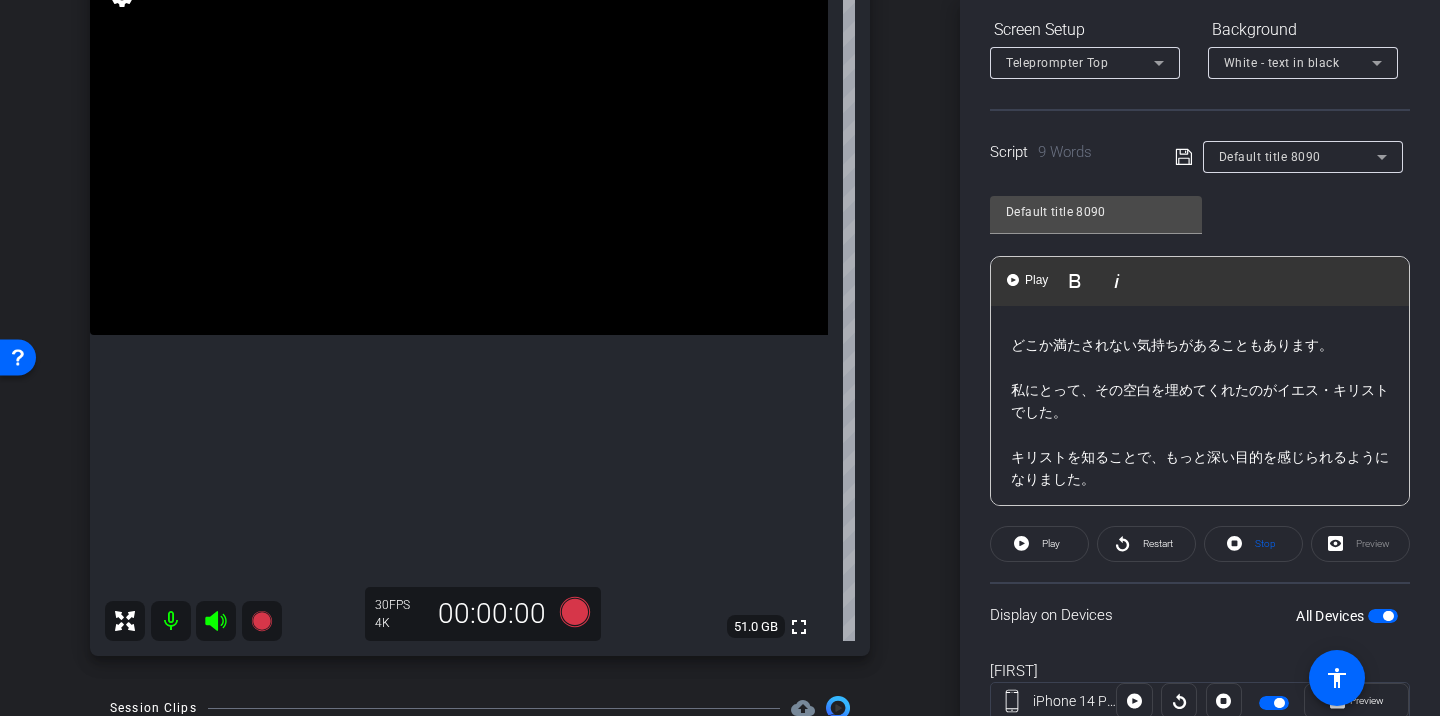 click on "どこか満たされない気持ちがあることもあります。" 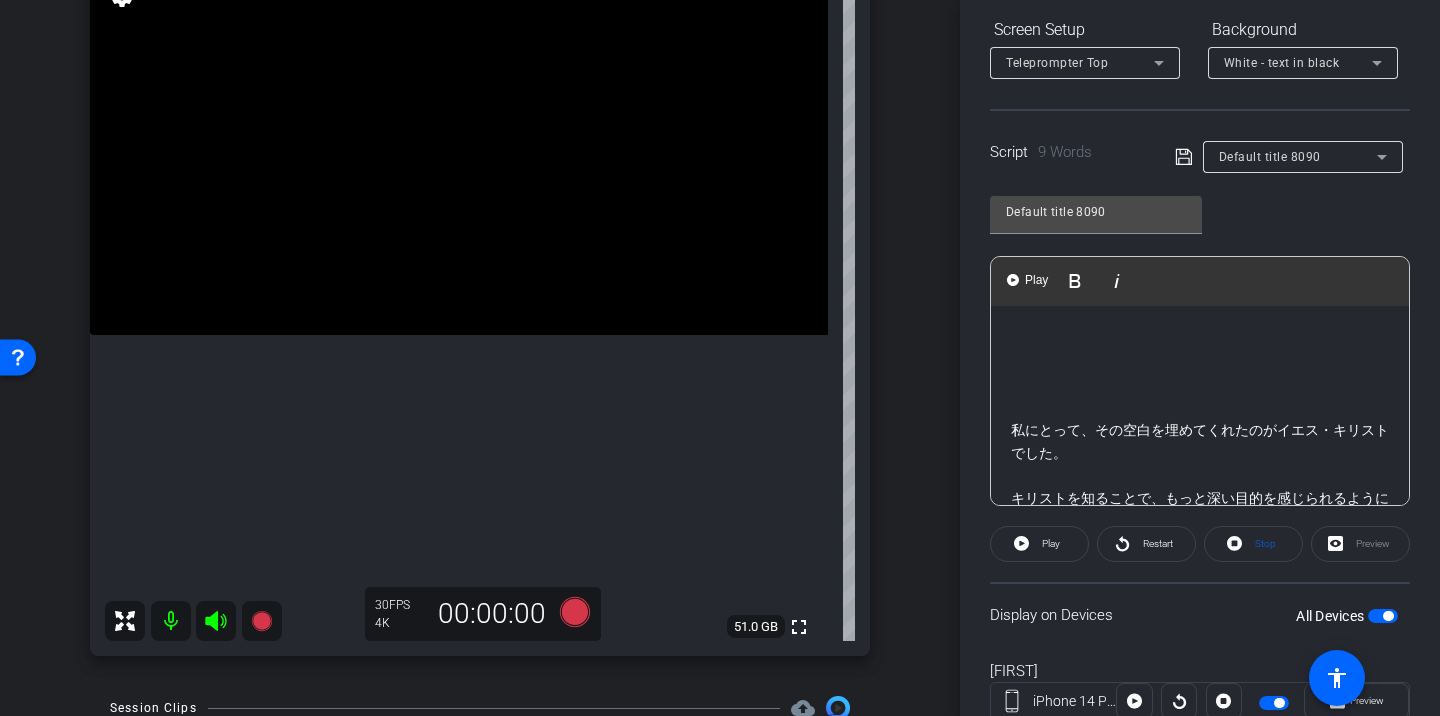 scroll, scrollTop: 299, scrollLeft: 0, axis: vertical 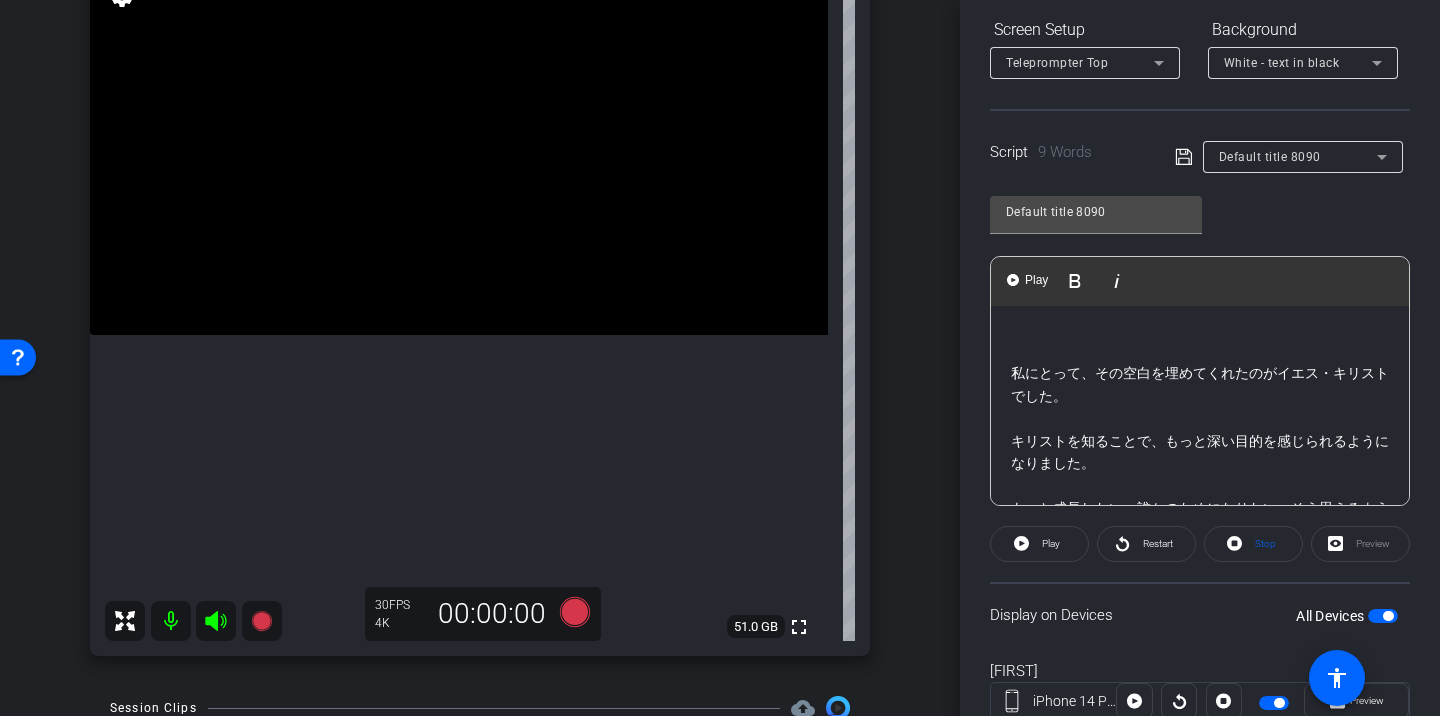 click on "私にとって、その空白を埋めてくれたのがイエス・キリストでした。" 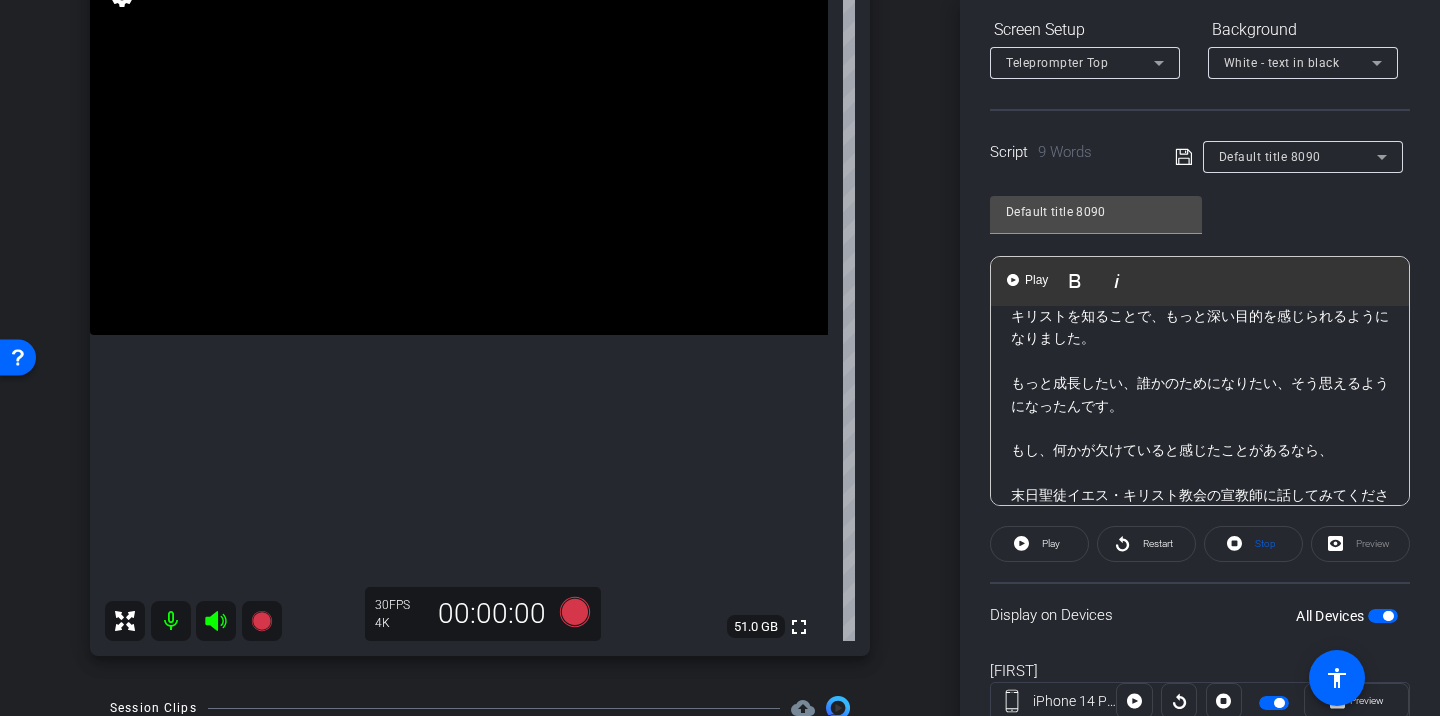 scroll, scrollTop: 531, scrollLeft: 0, axis: vertical 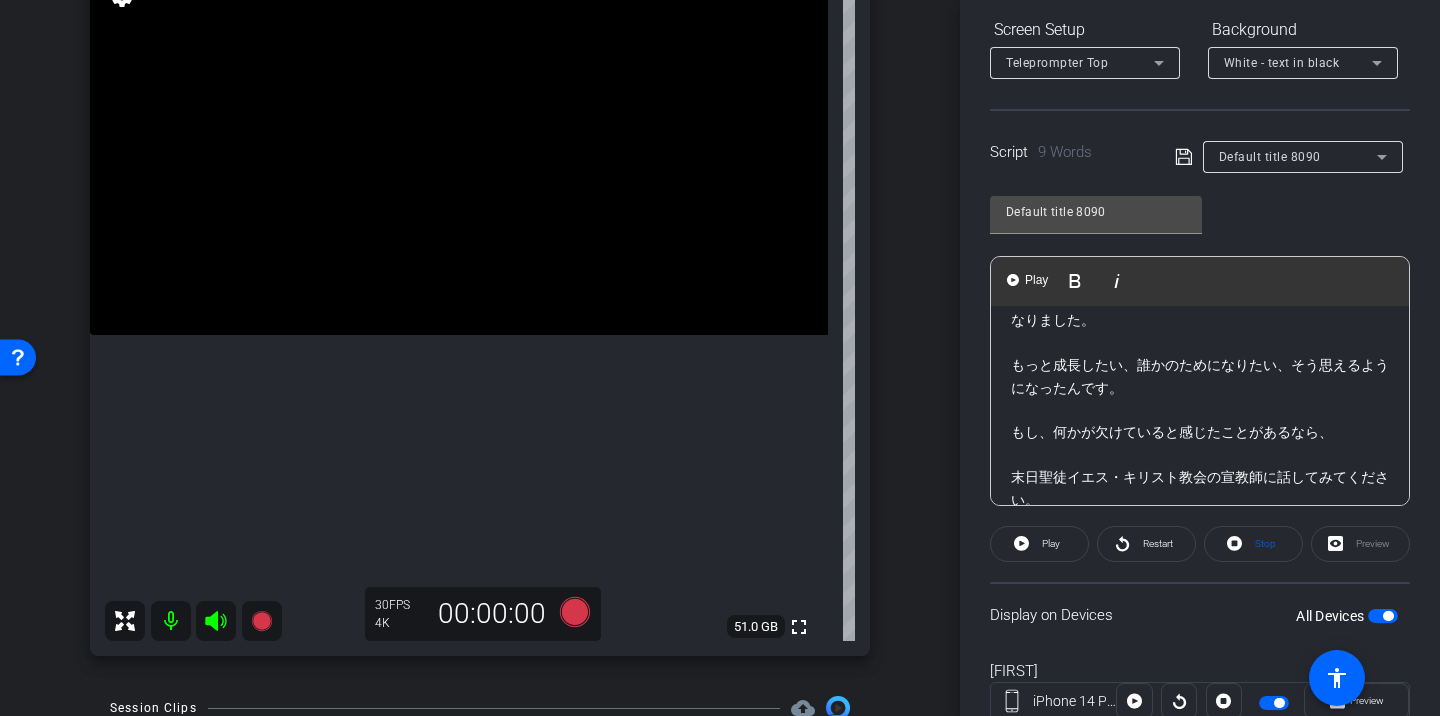 click on "もっと成長したい、誰かのためになりたい、そう思えるようになったんです。" 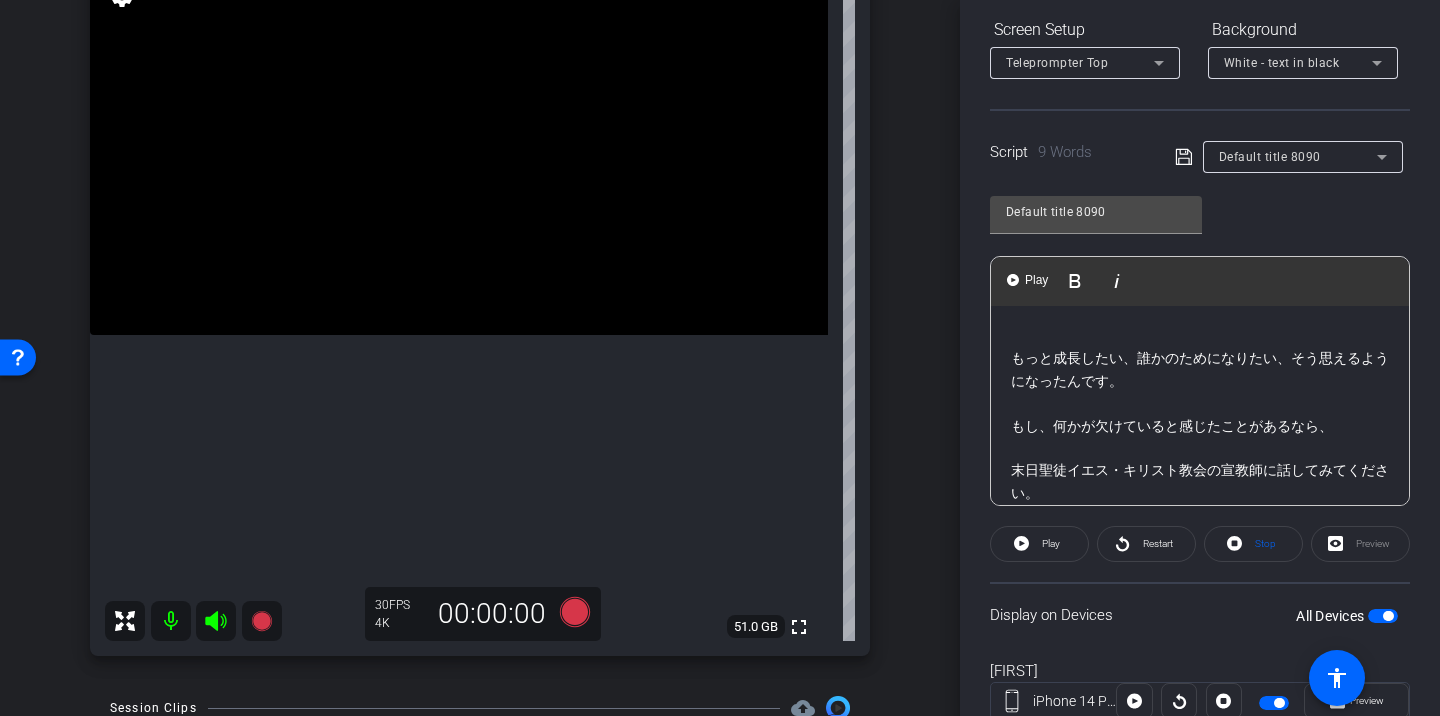 scroll, scrollTop: 608, scrollLeft: 0, axis: vertical 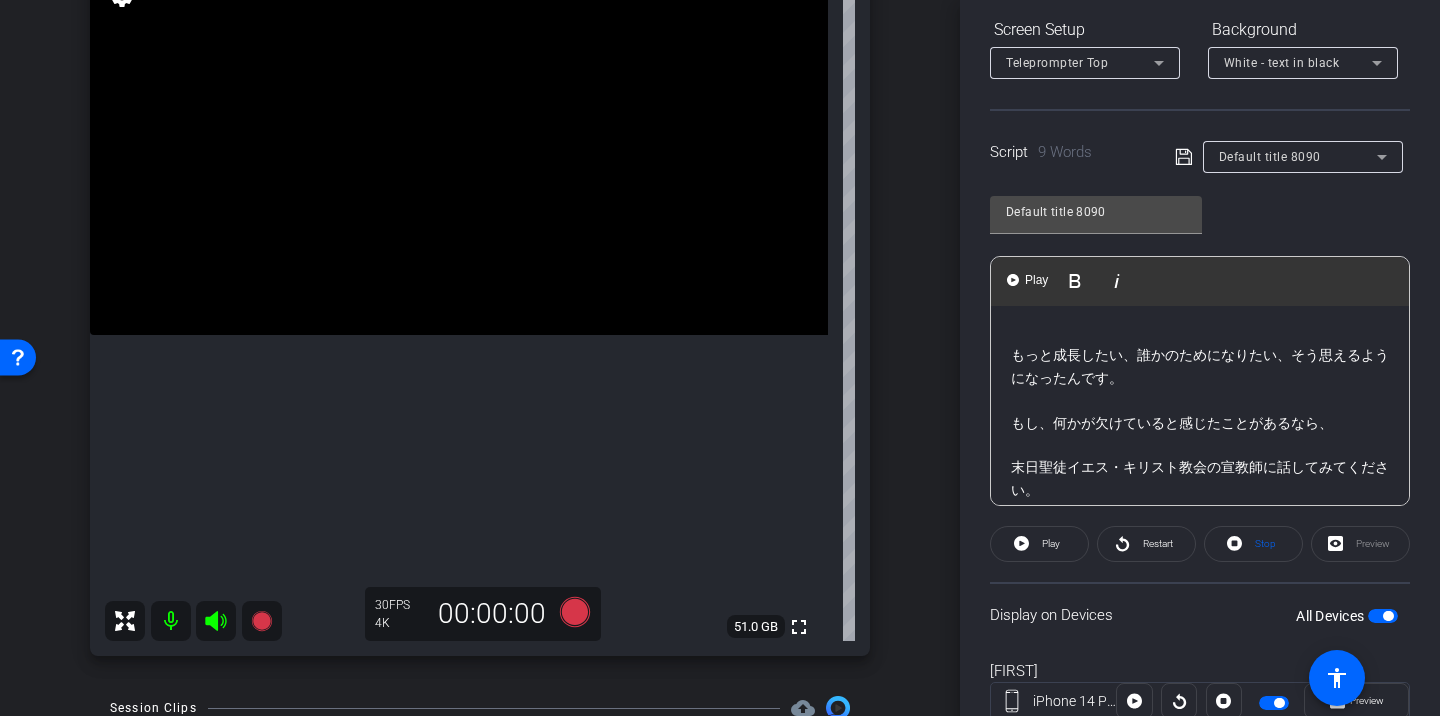 click on "もっと成長したい、誰かのためになりたい、そう思えるようになったんです。" 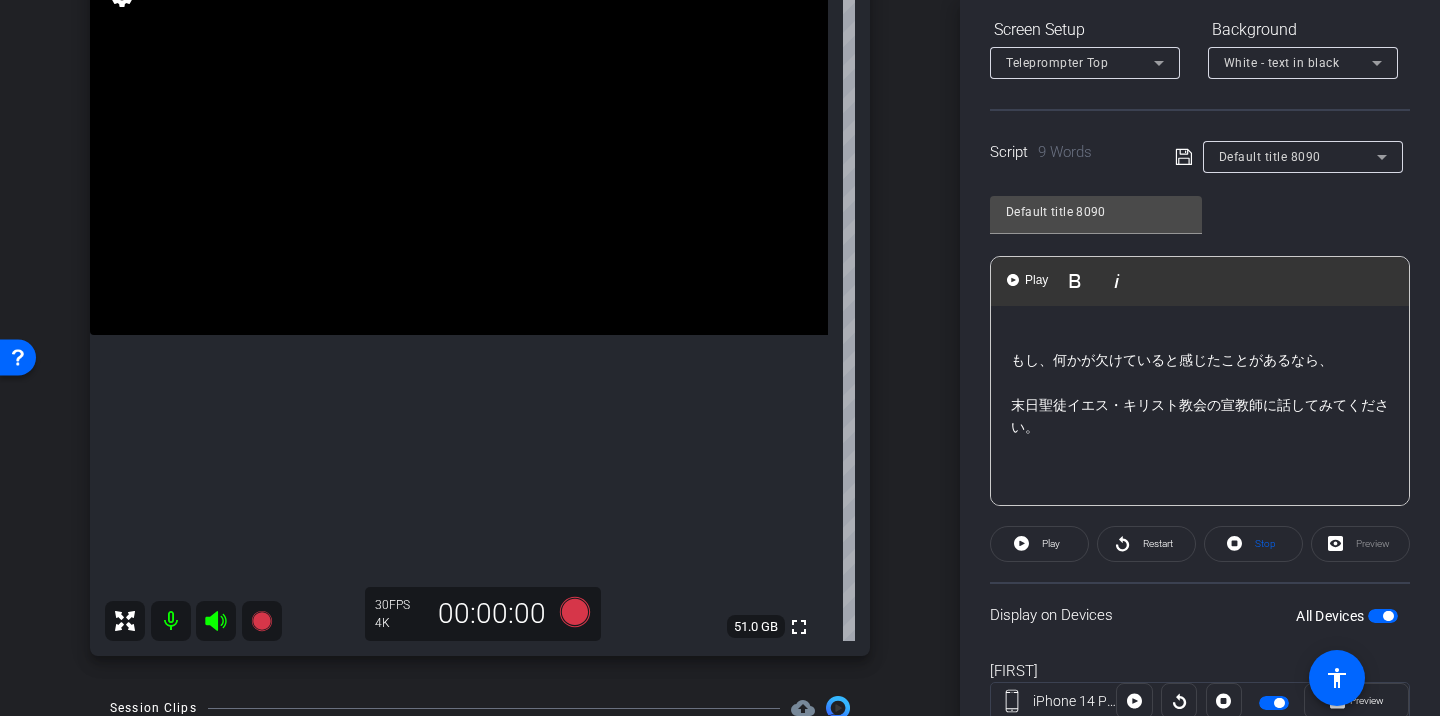 scroll, scrollTop: 760, scrollLeft: 0, axis: vertical 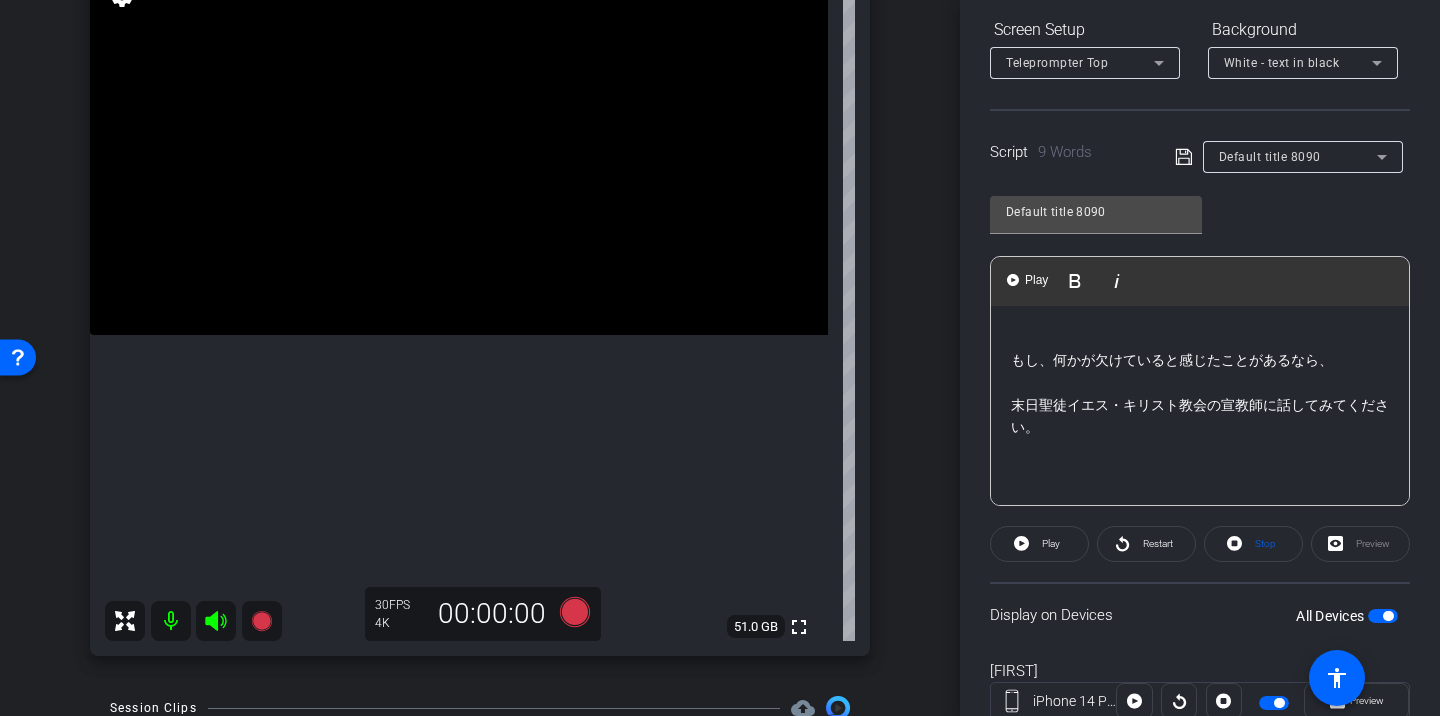 click on "もし、何かが欠けていると感じたことがあるなら、" 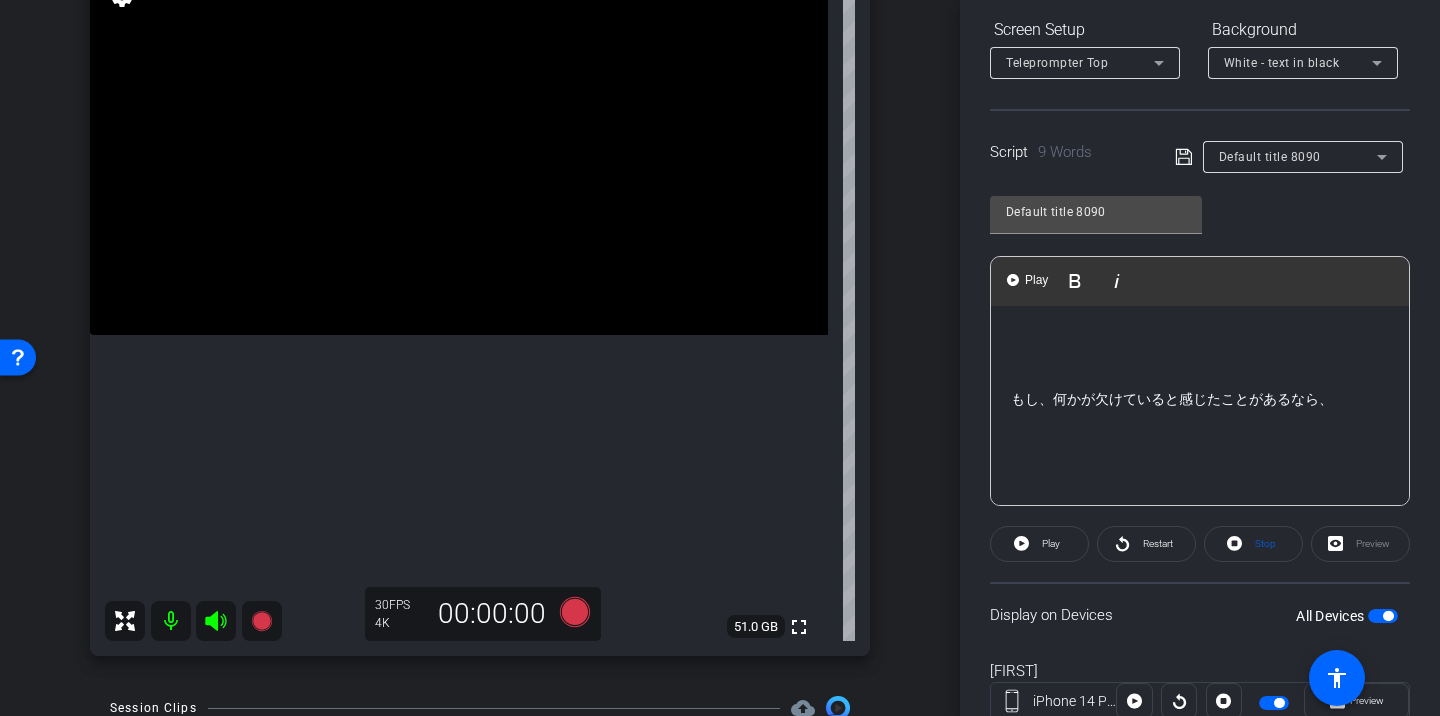 scroll, scrollTop: 704, scrollLeft: 0, axis: vertical 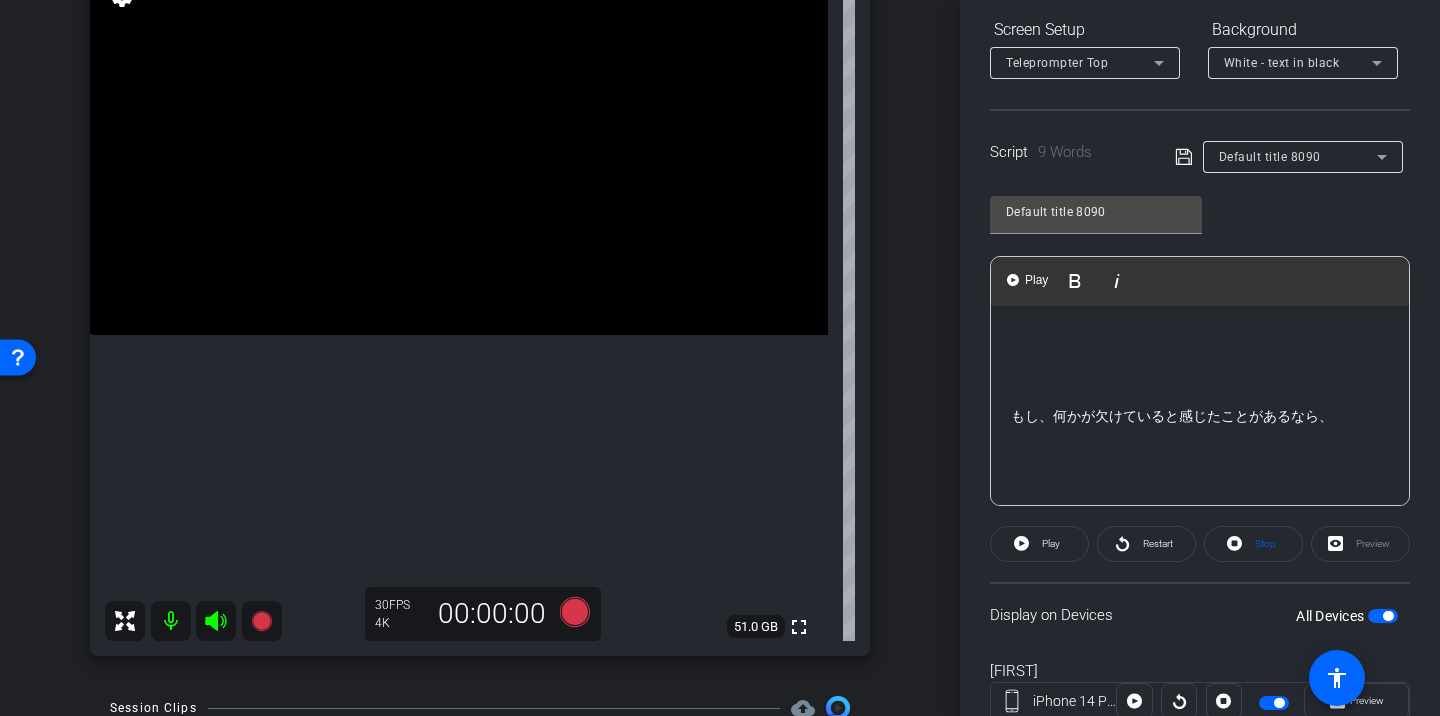 click 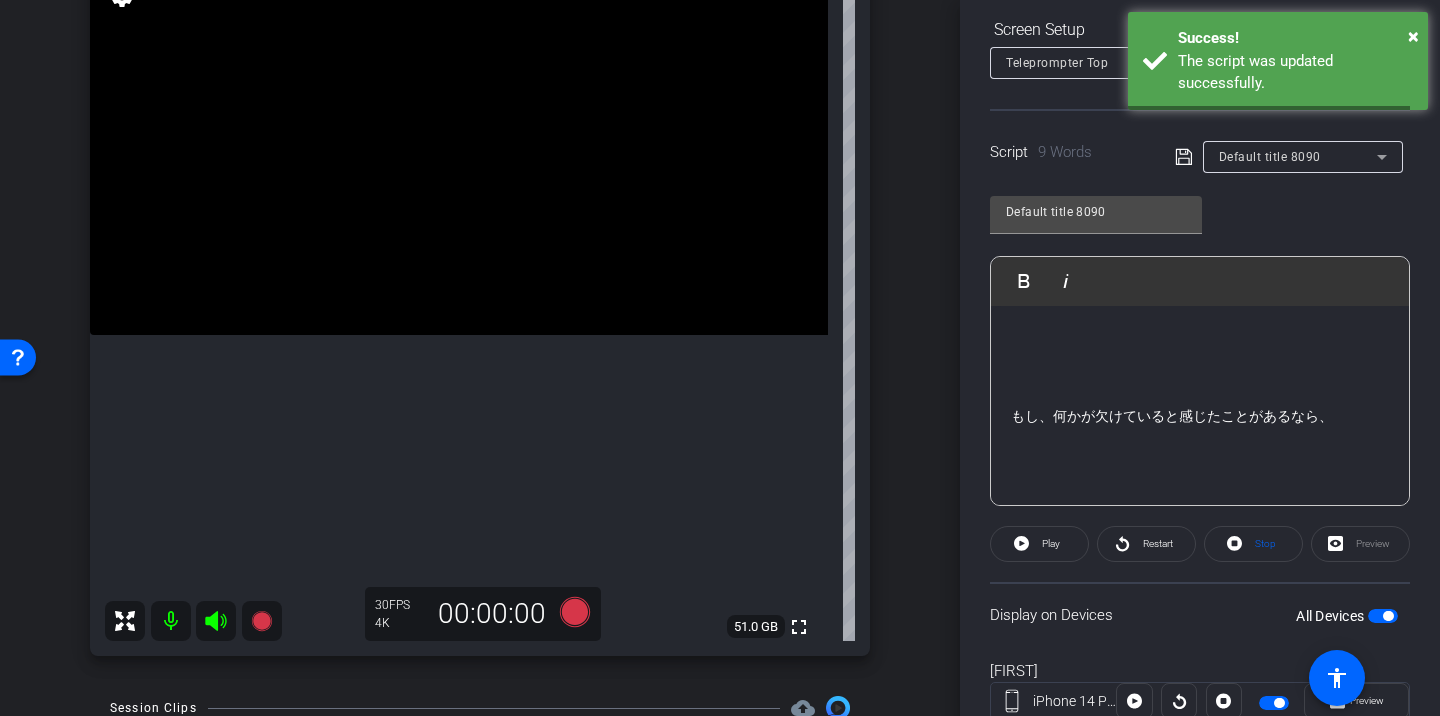 click 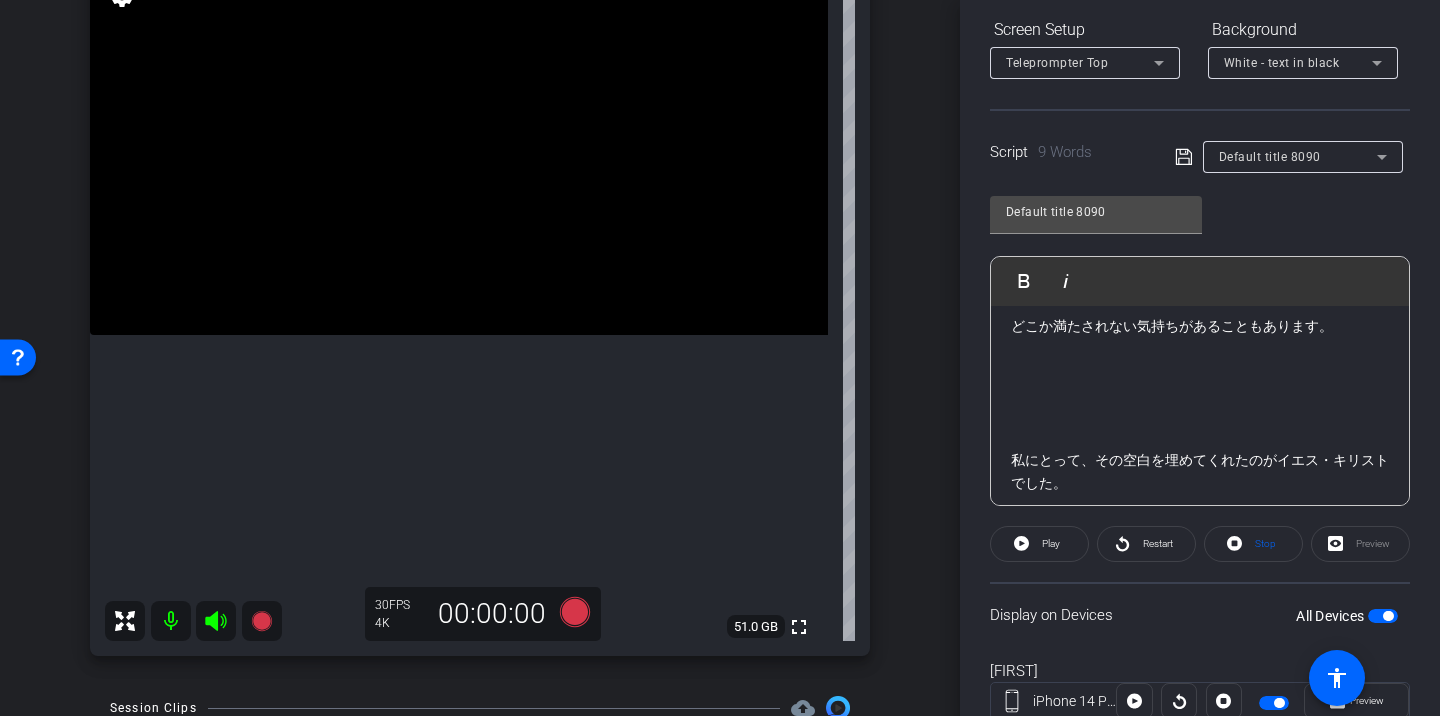scroll, scrollTop: 0, scrollLeft: 0, axis: both 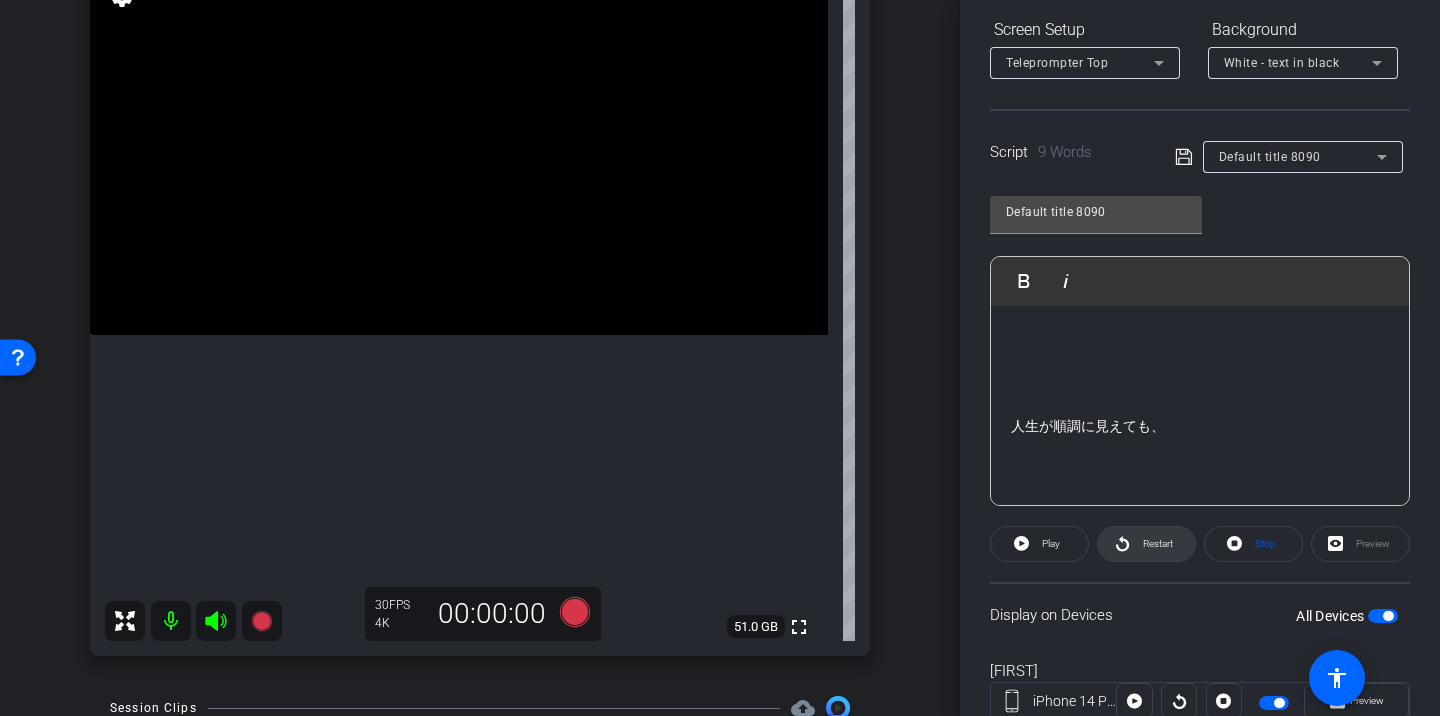 click on "Restart" 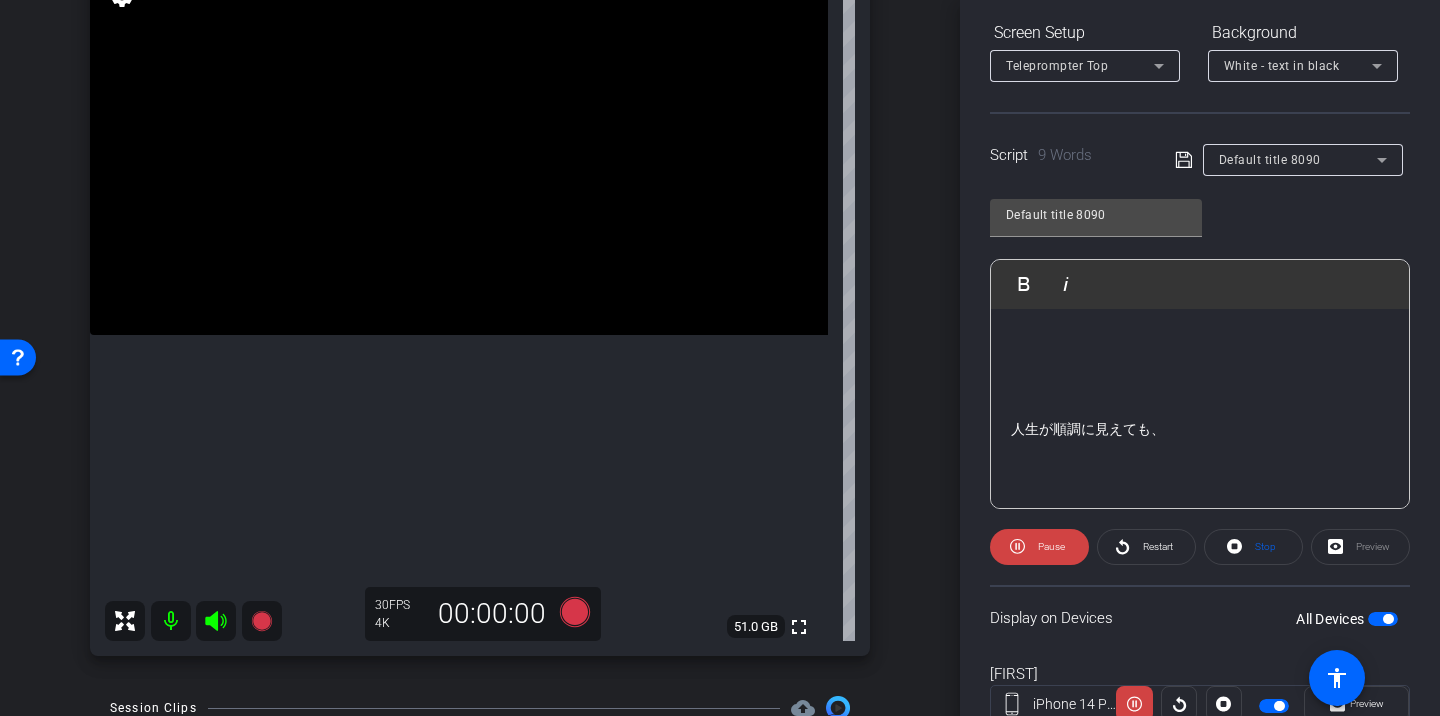 scroll, scrollTop: 313, scrollLeft: 0, axis: vertical 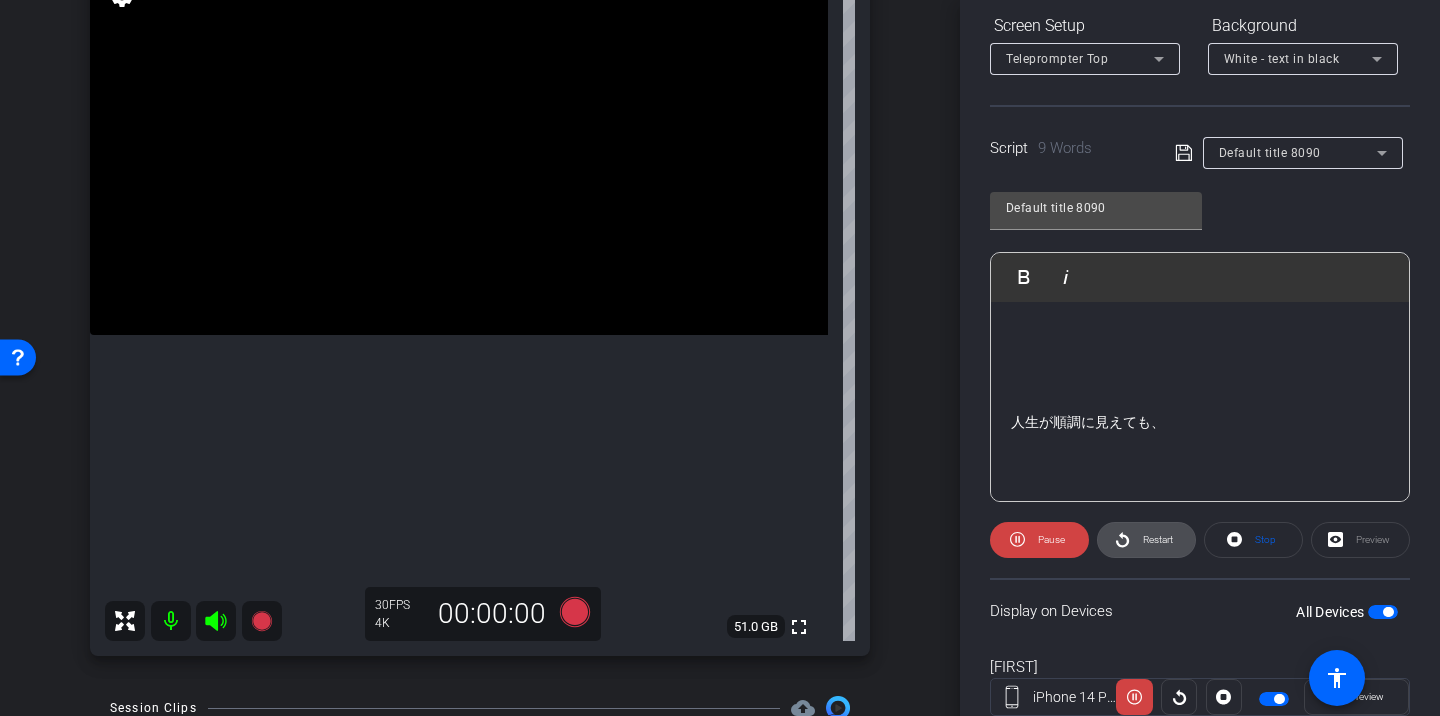 click on "Restart" 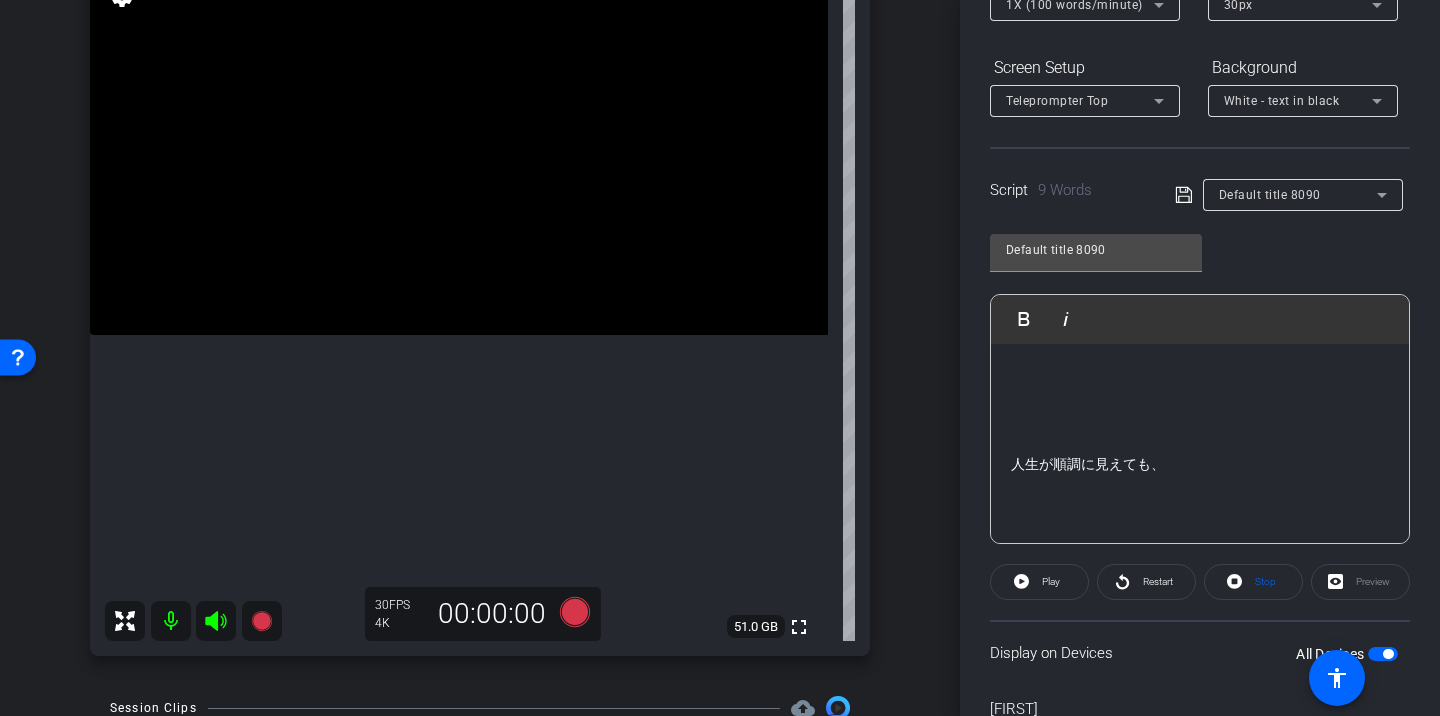 scroll, scrollTop: 280, scrollLeft: 0, axis: vertical 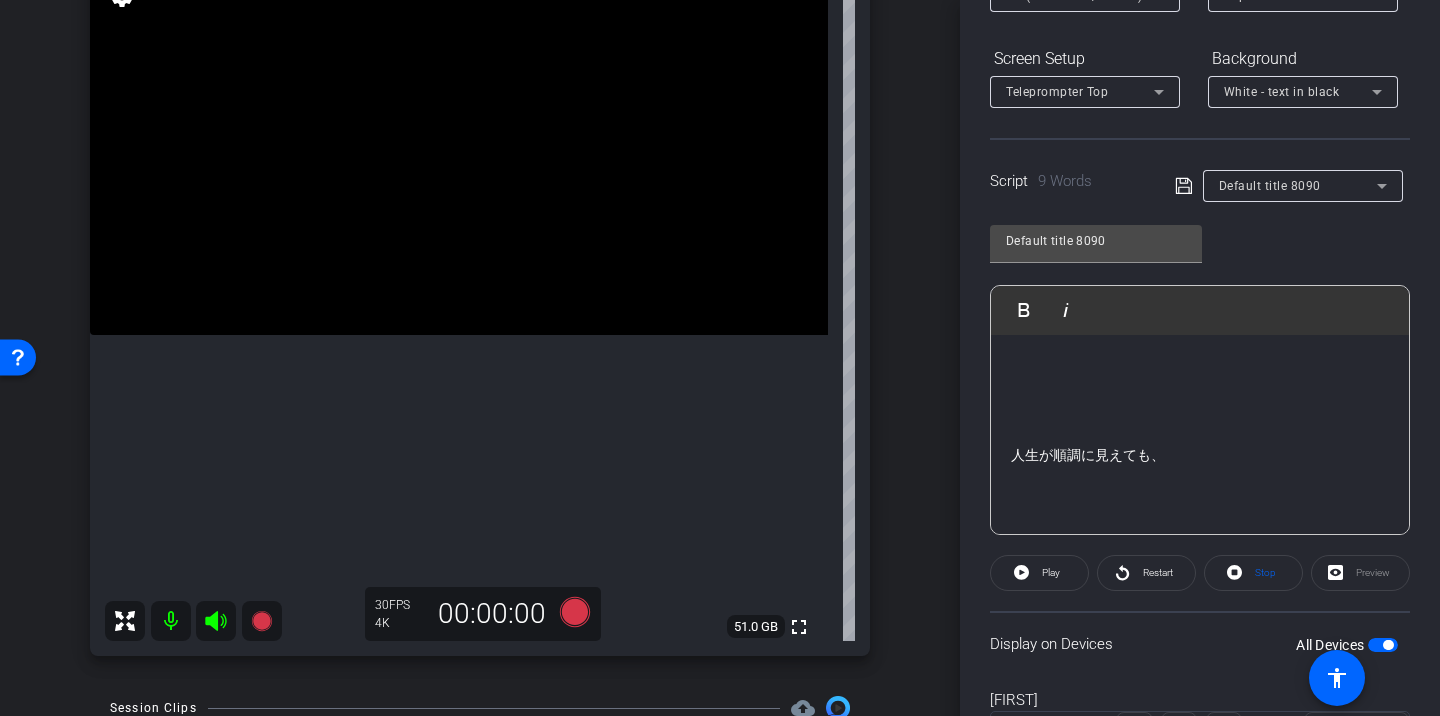 click on "人生が順調に見えても、" 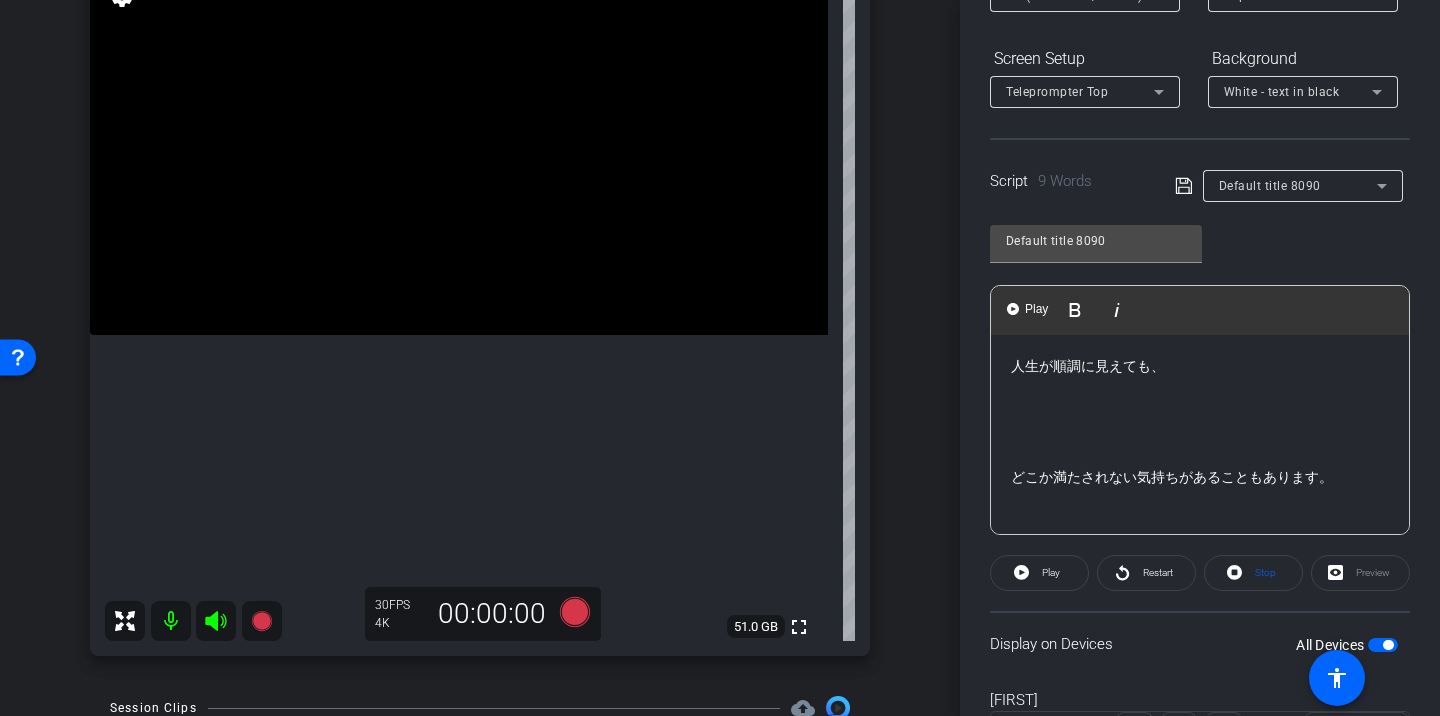click on "どこか満たされない気持ちがあることもあります。" 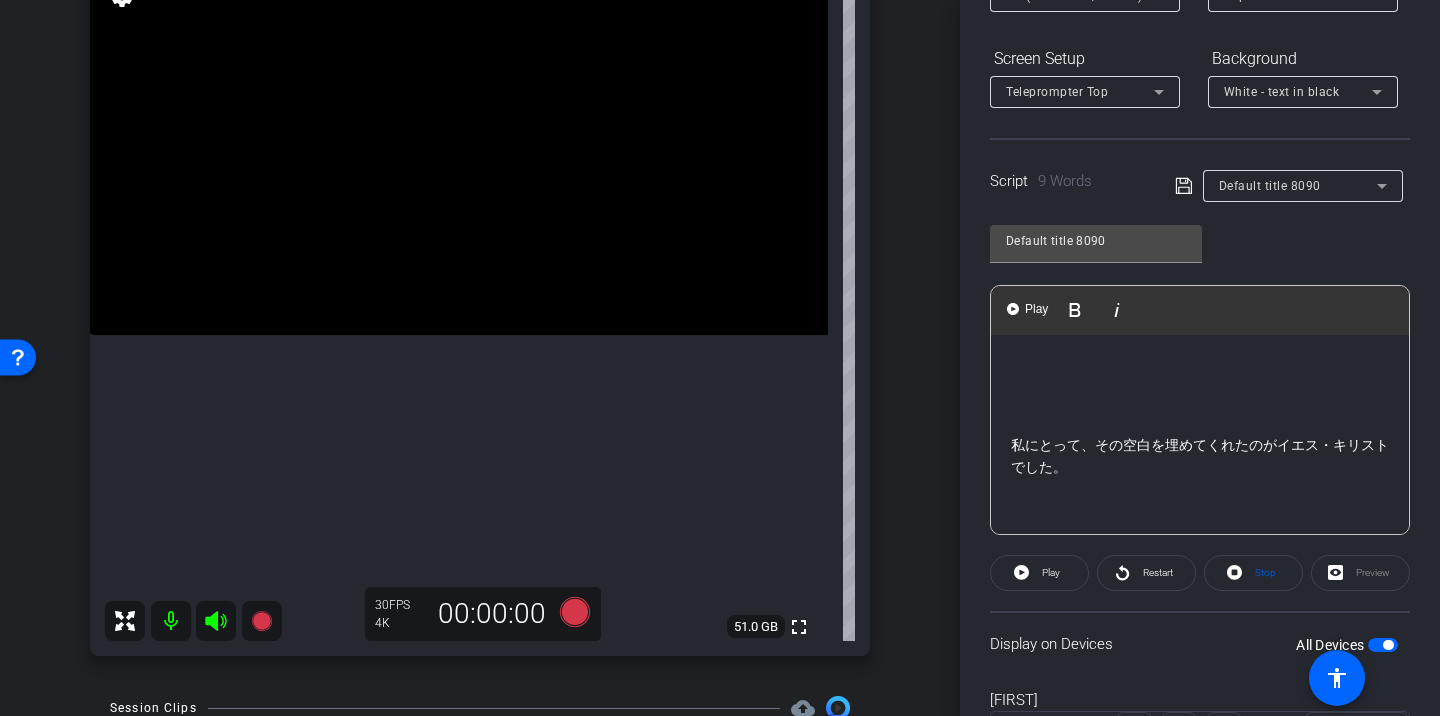 scroll, scrollTop: 98, scrollLeft: 0, axis: vertical 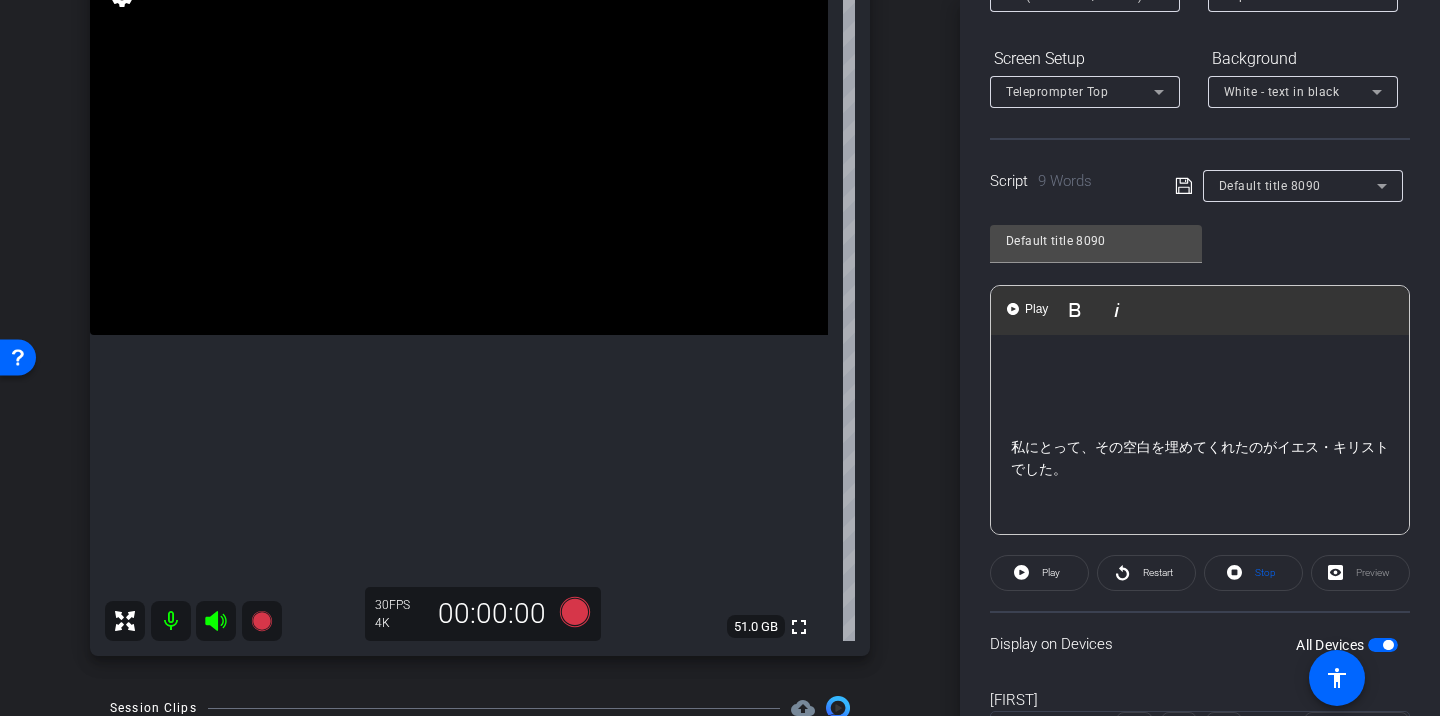 click on "人生が順調に見えても、  どこか満されない気持ちがあることもあります。  私にとって、その空白を埋めてくれたのがイエス・キリストでした。  キリストを知ることで、もっと深い目的を感じられるようになりました。  もっと成長したい、誰かのためになりたい、そう思えるようになったんです。 もし、何かが欠けていると感じたことがあるなら、  末日聖徒イエス・キリスト教会の宣教師に話してみてください。  イエス・キリストについてもっと知るお手伝いができます。  下のリンクをクリックして、始めてみてください。" 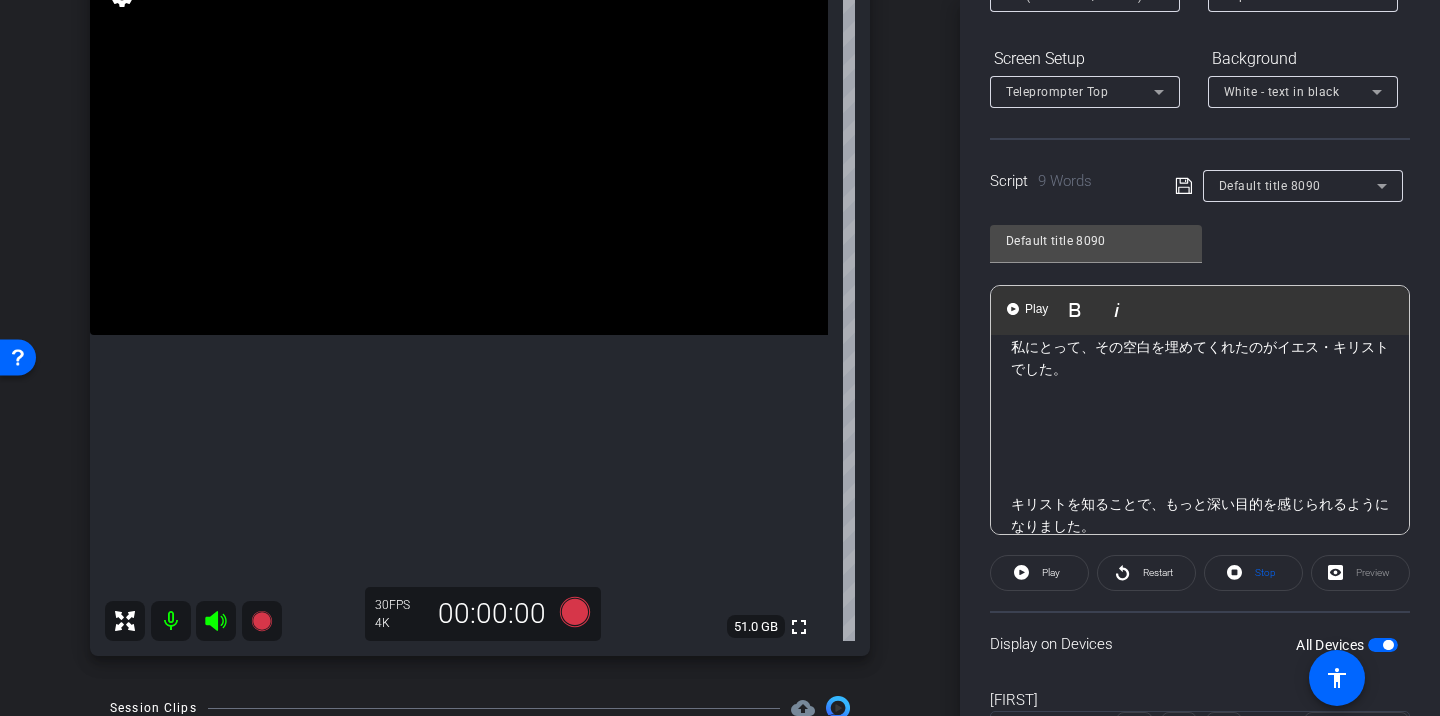 scroll, scrollTop: 127, scrollLeft: 0, axis: vertical 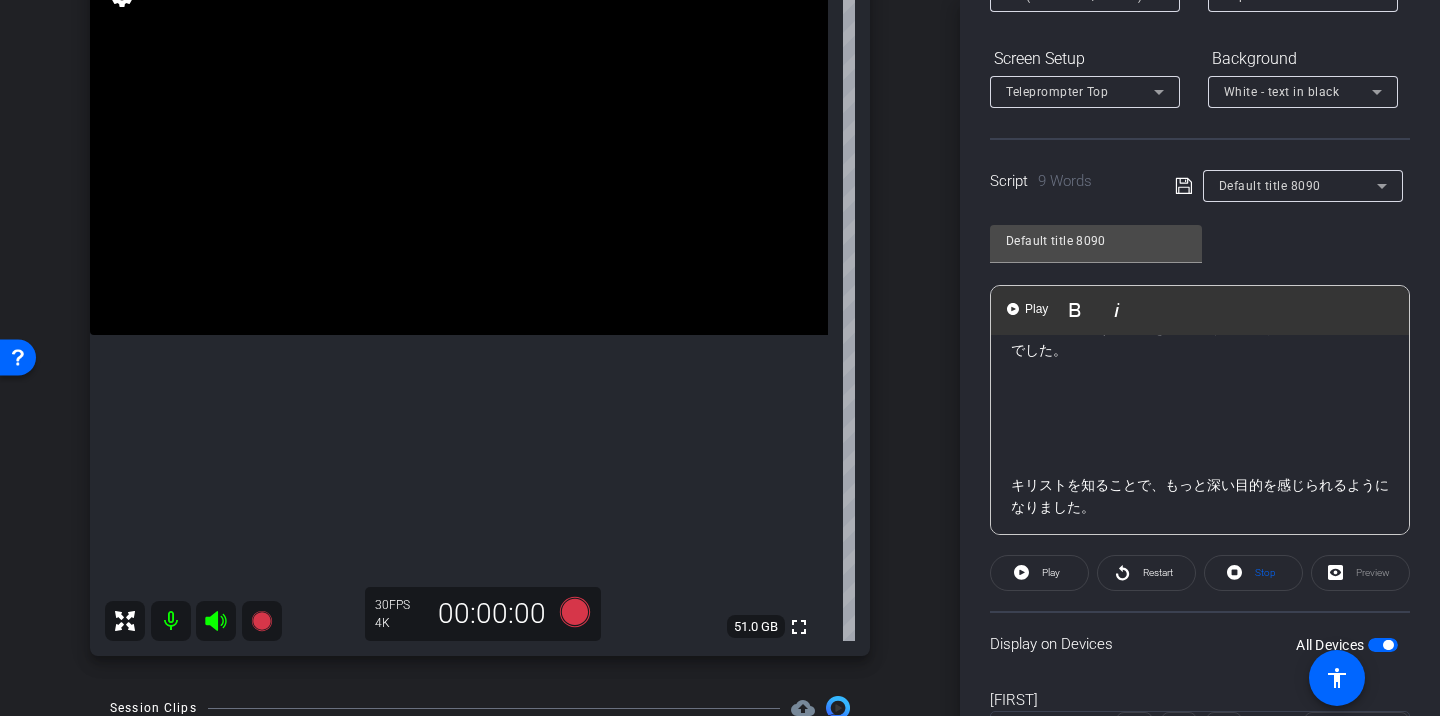 click on "キリストを知ることで、もっと深い目的を感じられるようになりました。" 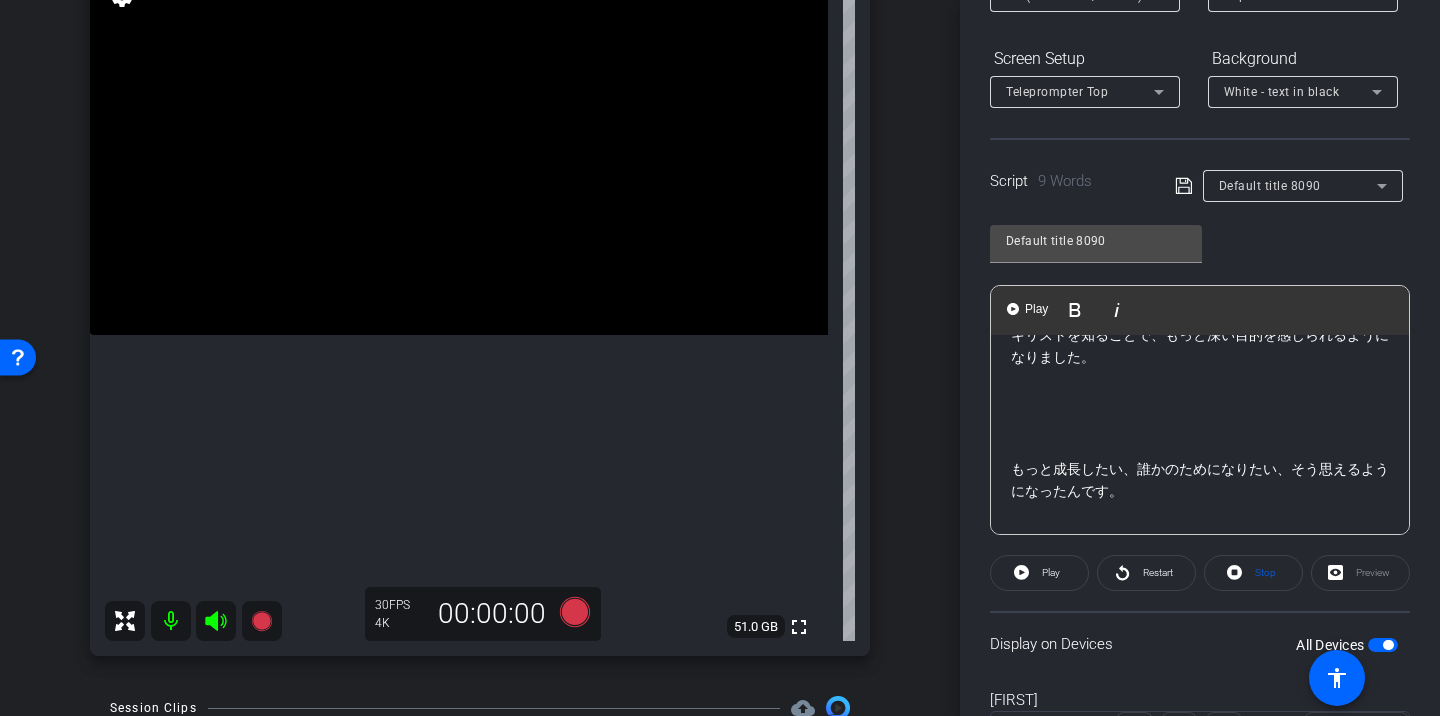 scroll, scrollTop: 218, scrollLeft: 0, axis: vertical 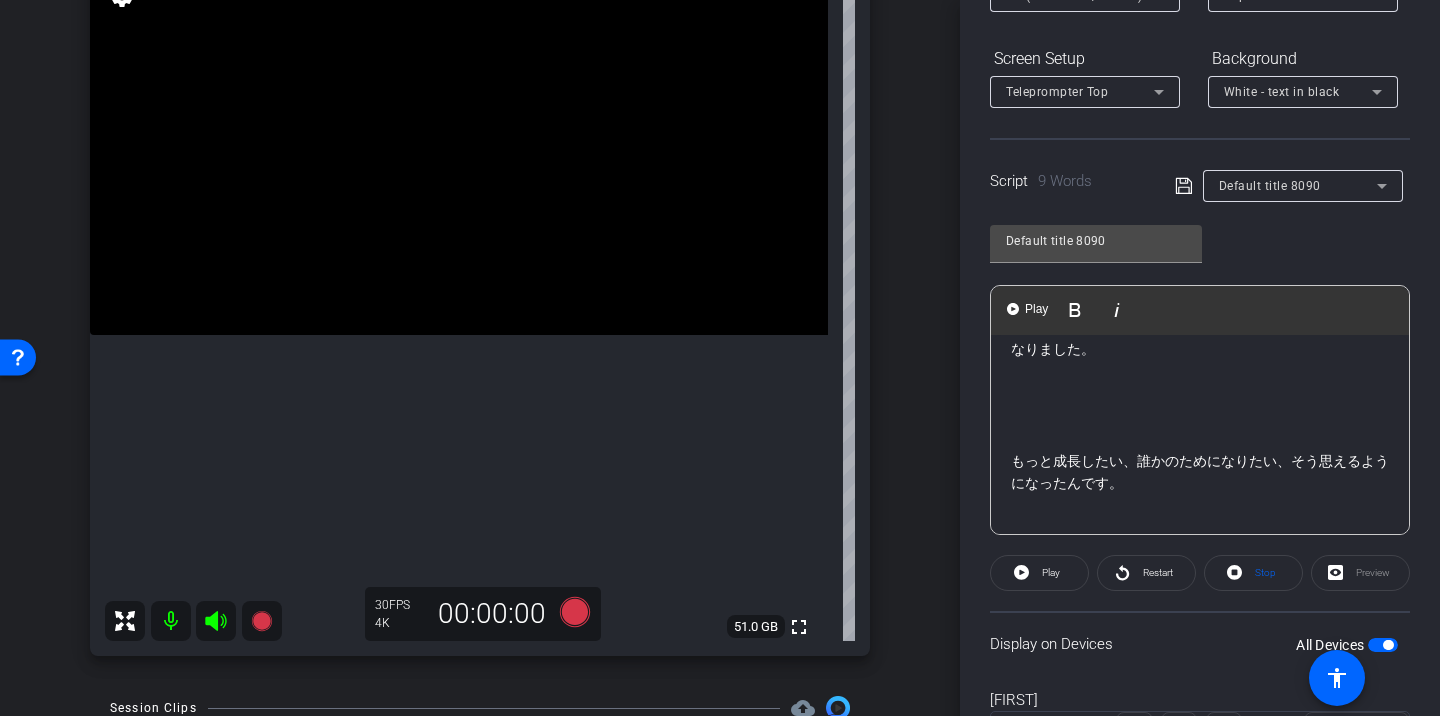click on "もっと成長したい、誰かのためになりたい、そう思えるようになったんです。" 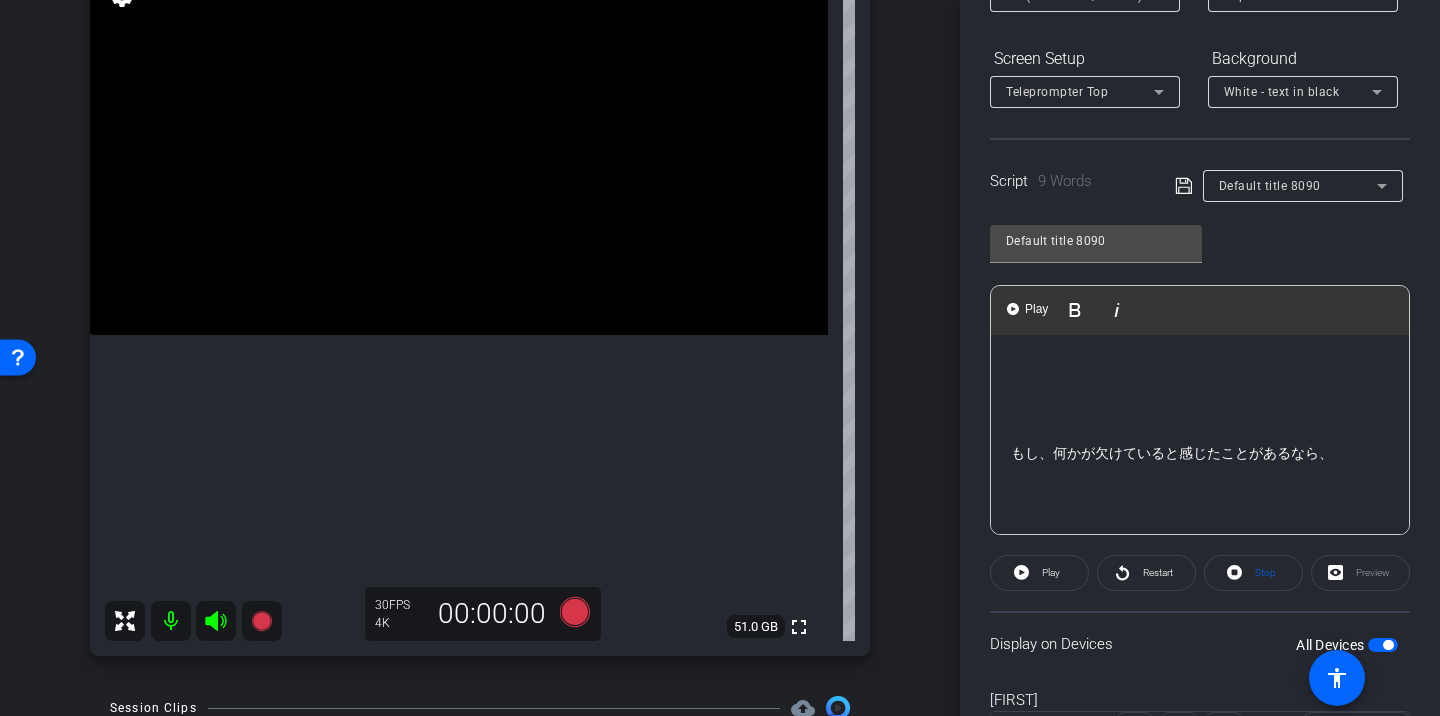scroll, scrollTop: 340, scrollLeft: 0, axis: vertical 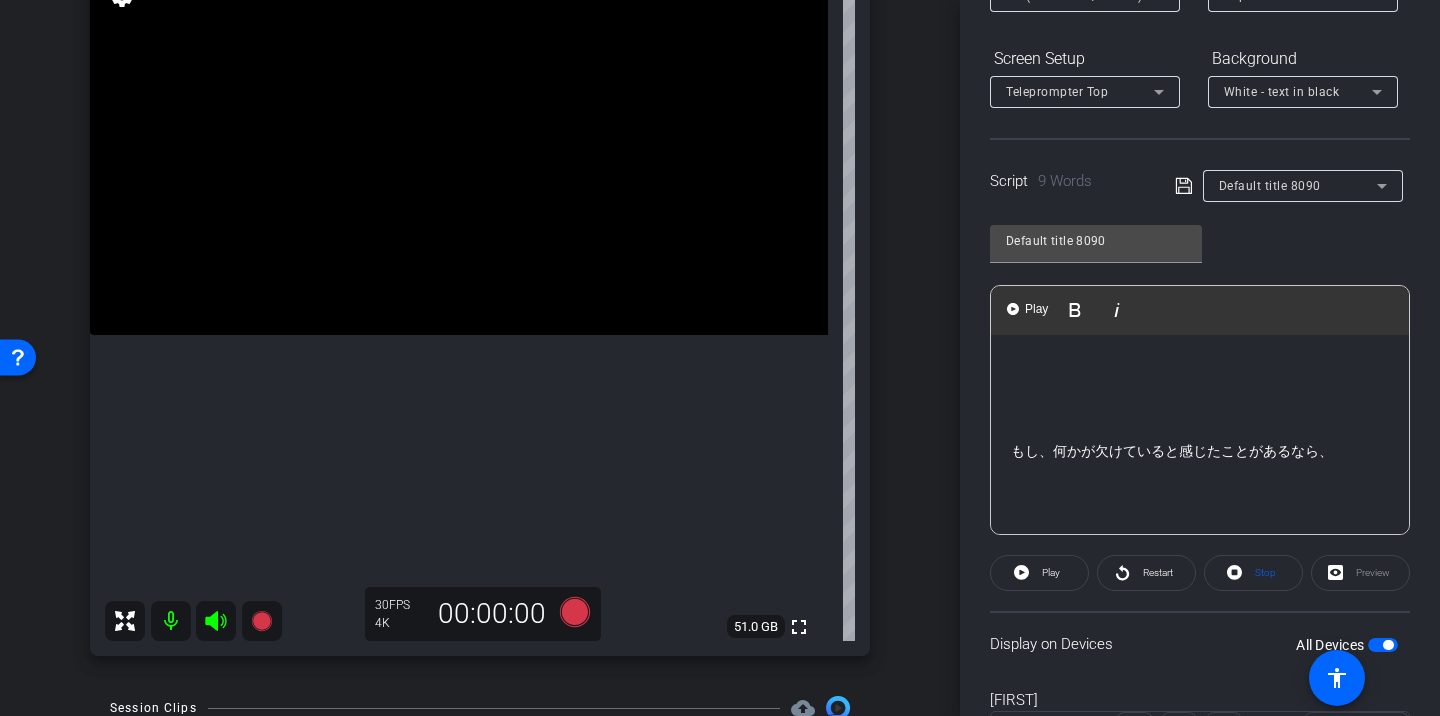 click 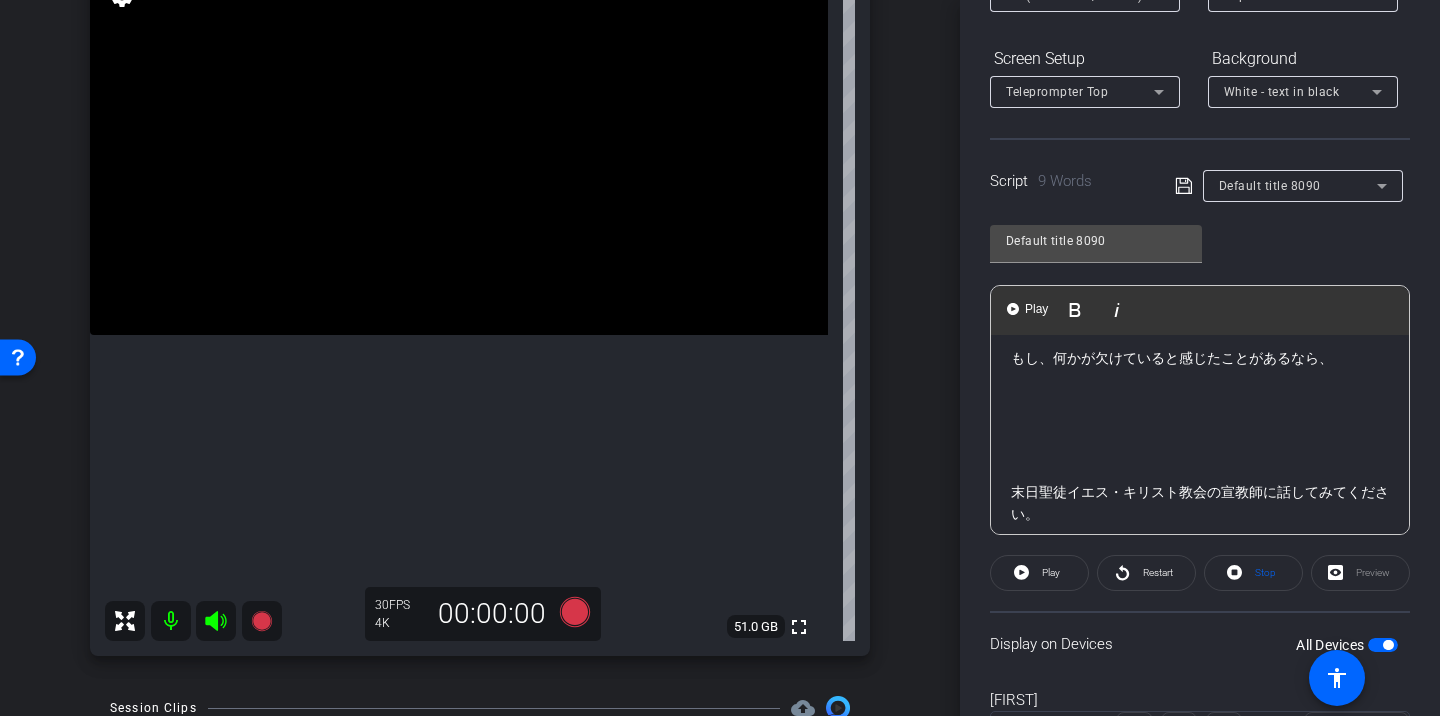 scroll, scrollTop: 368, scrollLeft: 0, axis: vertical 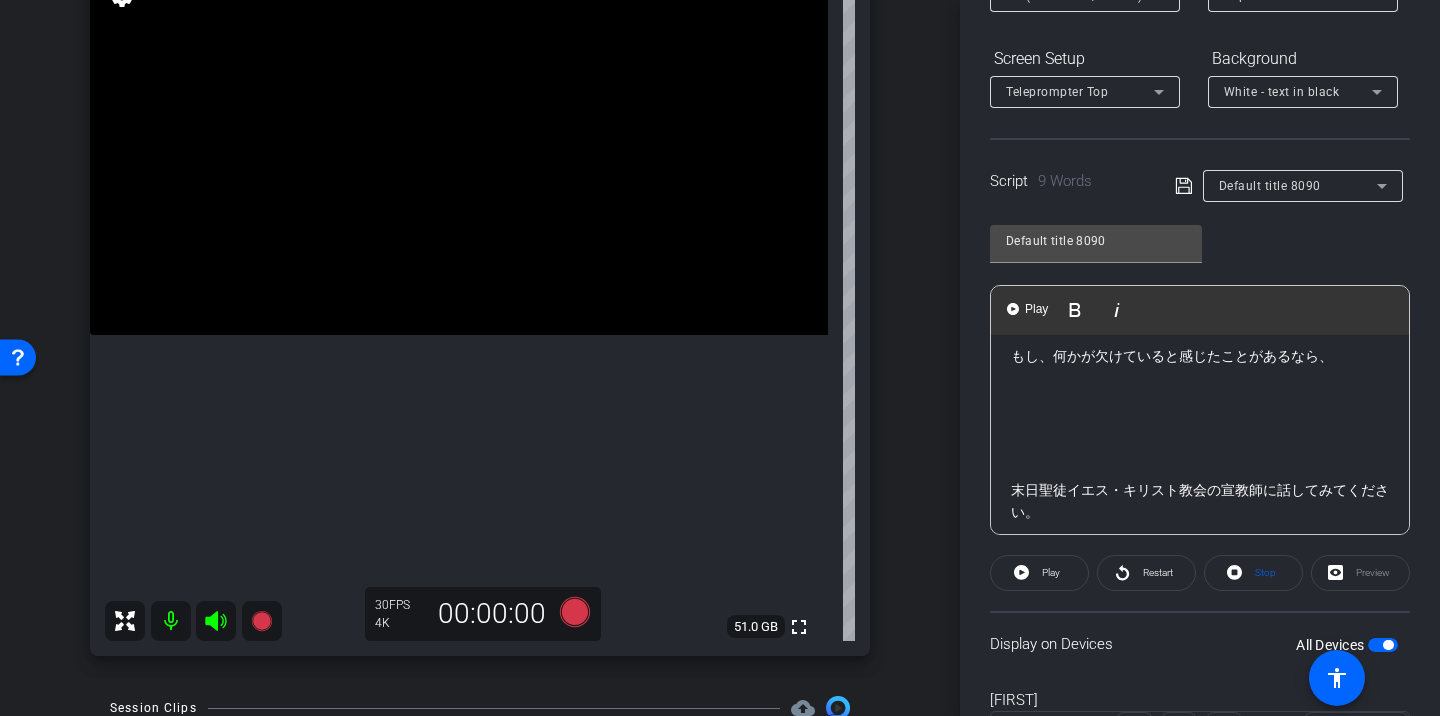 click 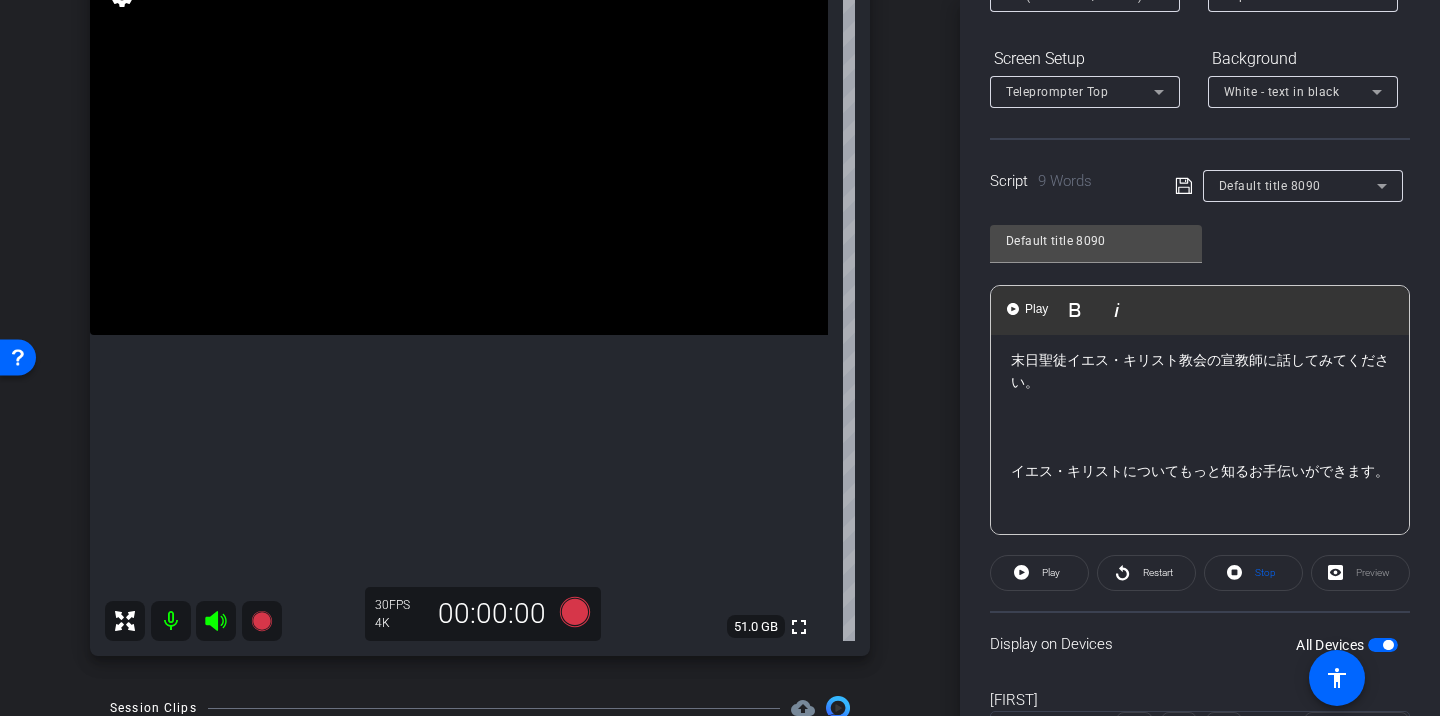 scroll, scrollTop: 412, scrollLeft: 0, axis: vertical 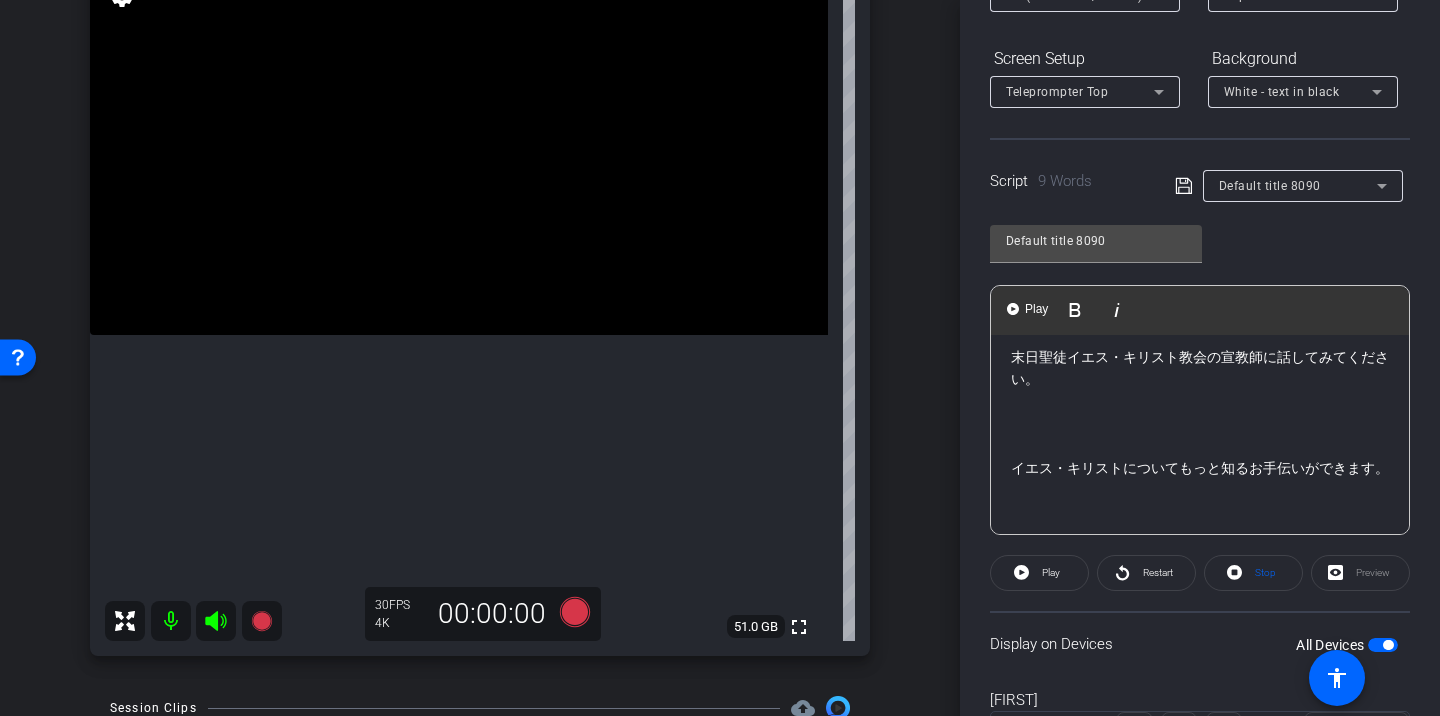 click 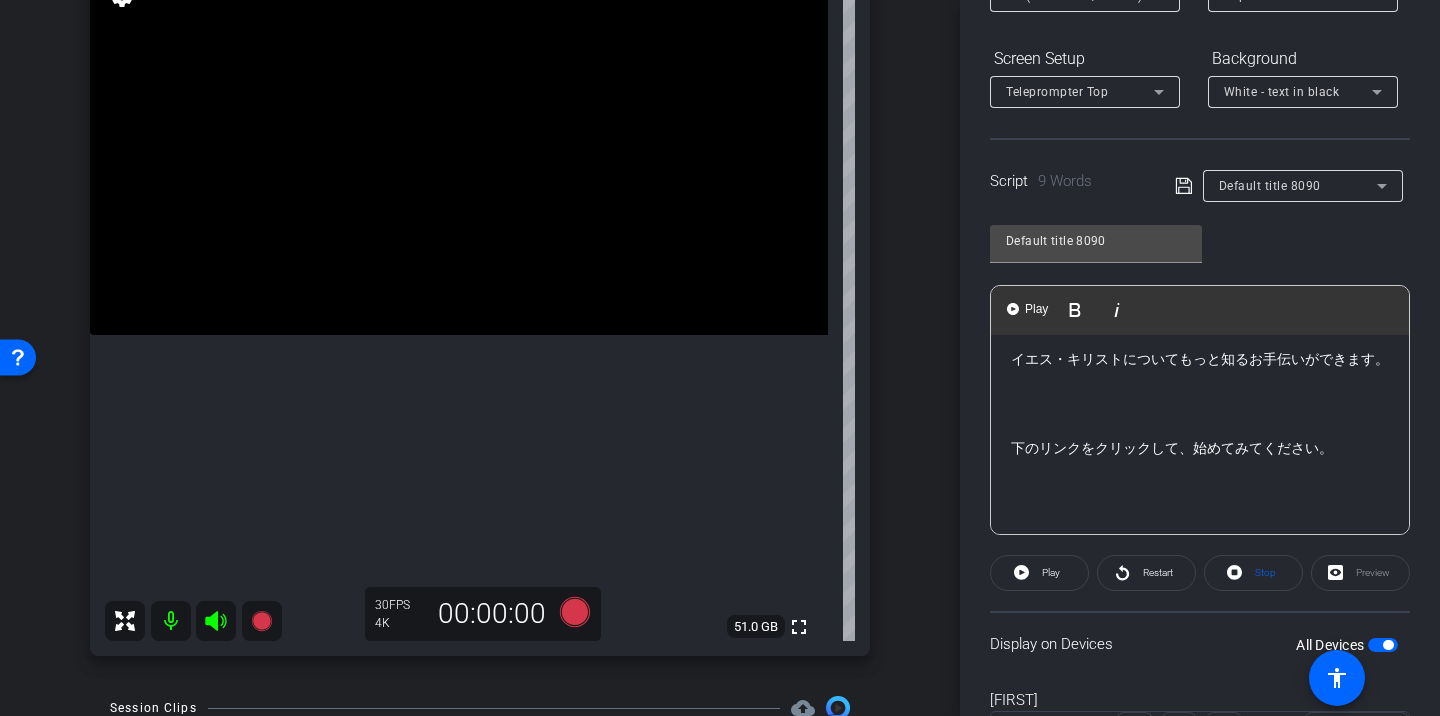 scroll, scrollTop: 482, scrollLeft: 0, axis: vertical 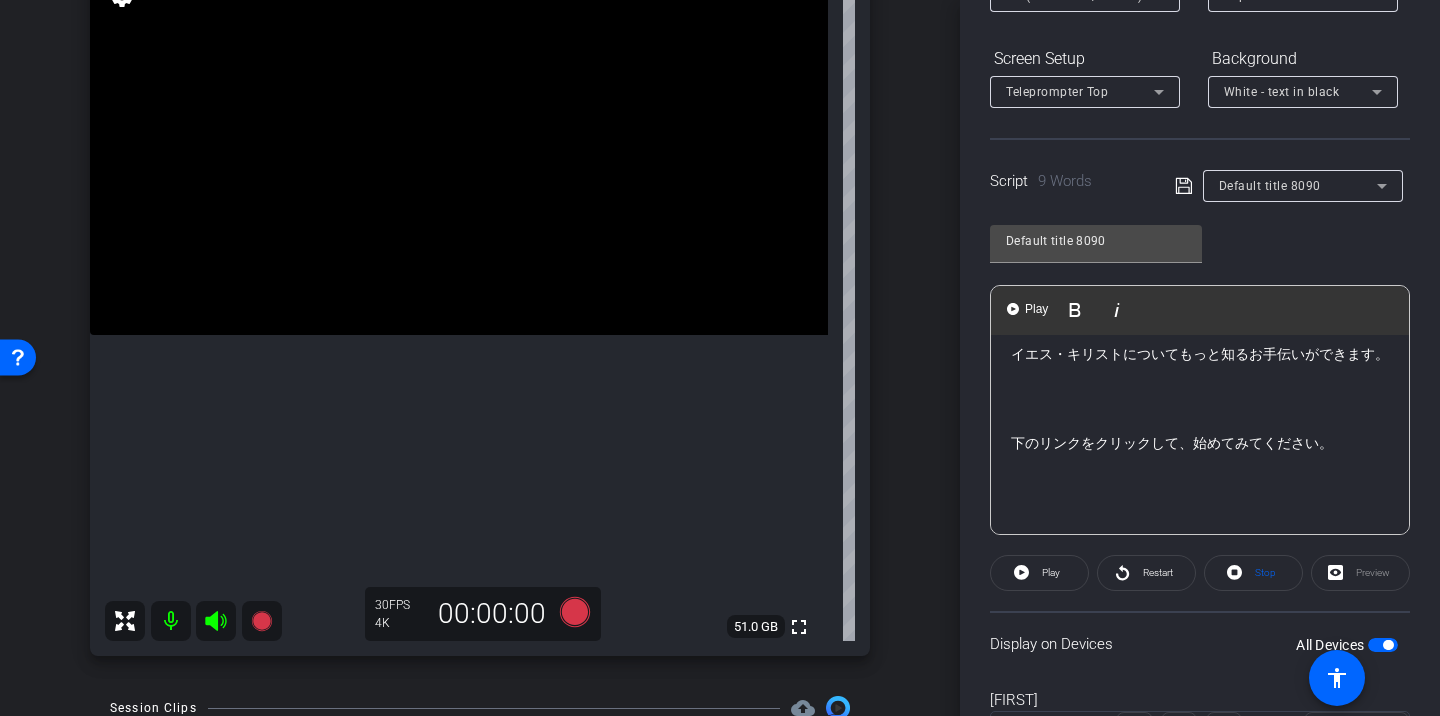 click on "下のリンクをクリックして、始めてみてください。" 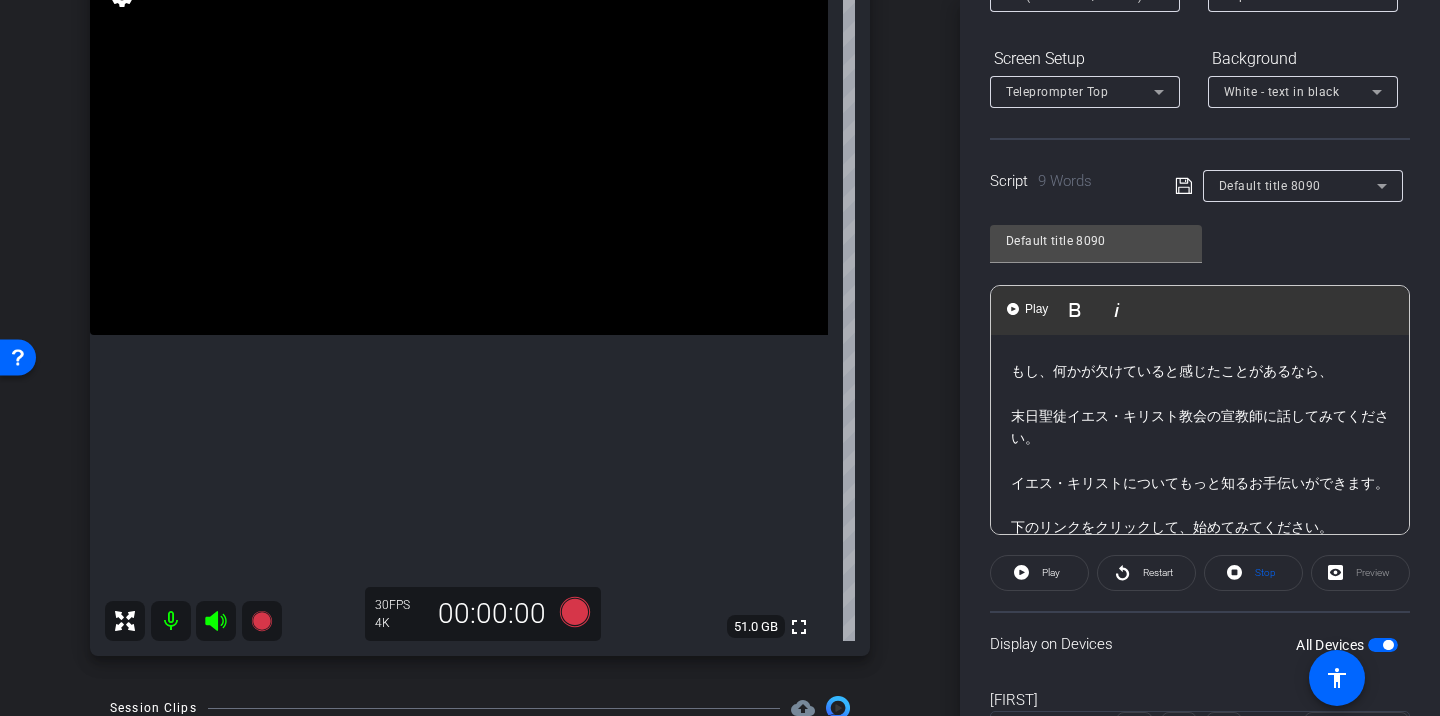scroll, scrollTop: 512, scrollLeft: 0, axis: vertical 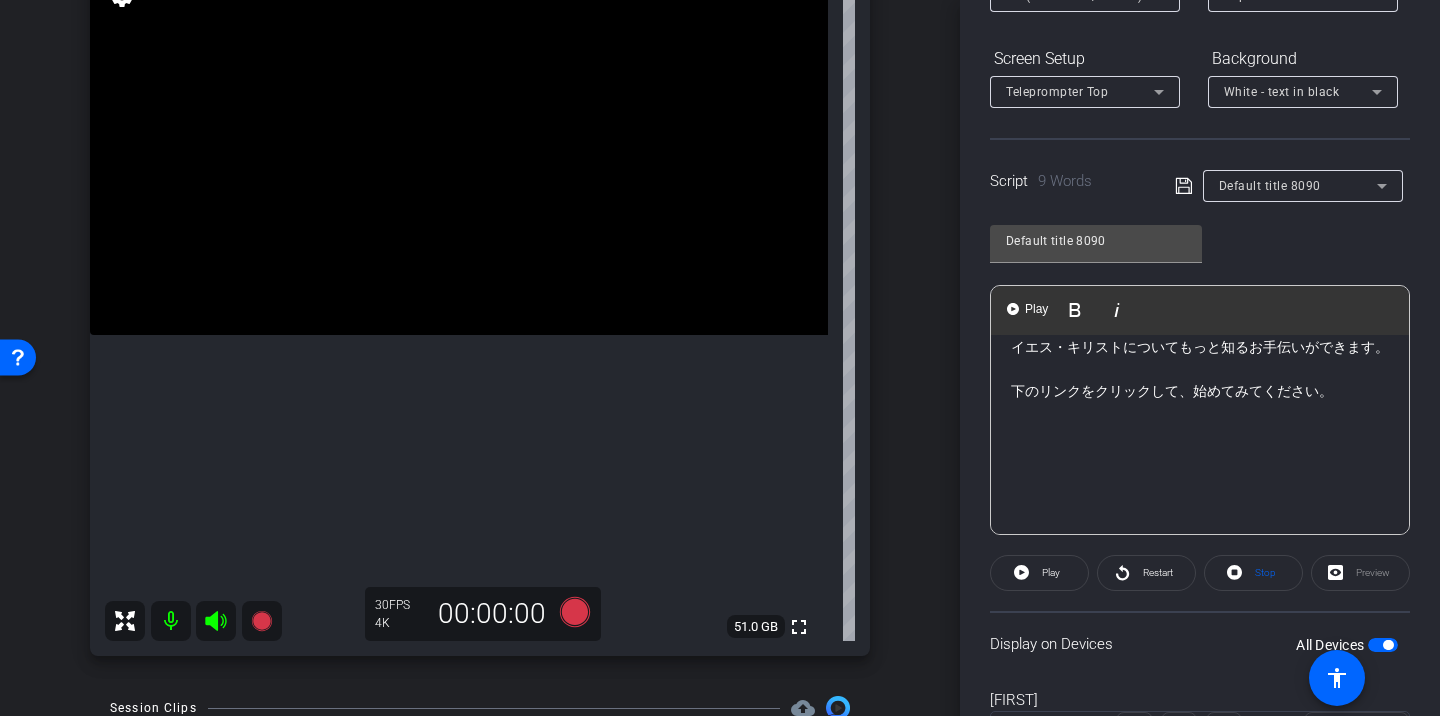 click on "人生が順調に見えても、  どこか満されない気持ちがあることもあります。  私にとって、その空白を埋めてくれたのがイエス・キリストでした。  キリストを知ることで、もっと深い目的を感じられるようになりました。  もっと成長したい、誰かのためになりたい、そう思えるようになったんです。 もし、何かが欠けていると感じたことがあるなら、  末日聖徒イエス・キリスト教会の宣教師に話してみてください。  イエス・キリストについてもっと知るお手伝いができます。  下のリンクをクリックして、始めてみてください。" 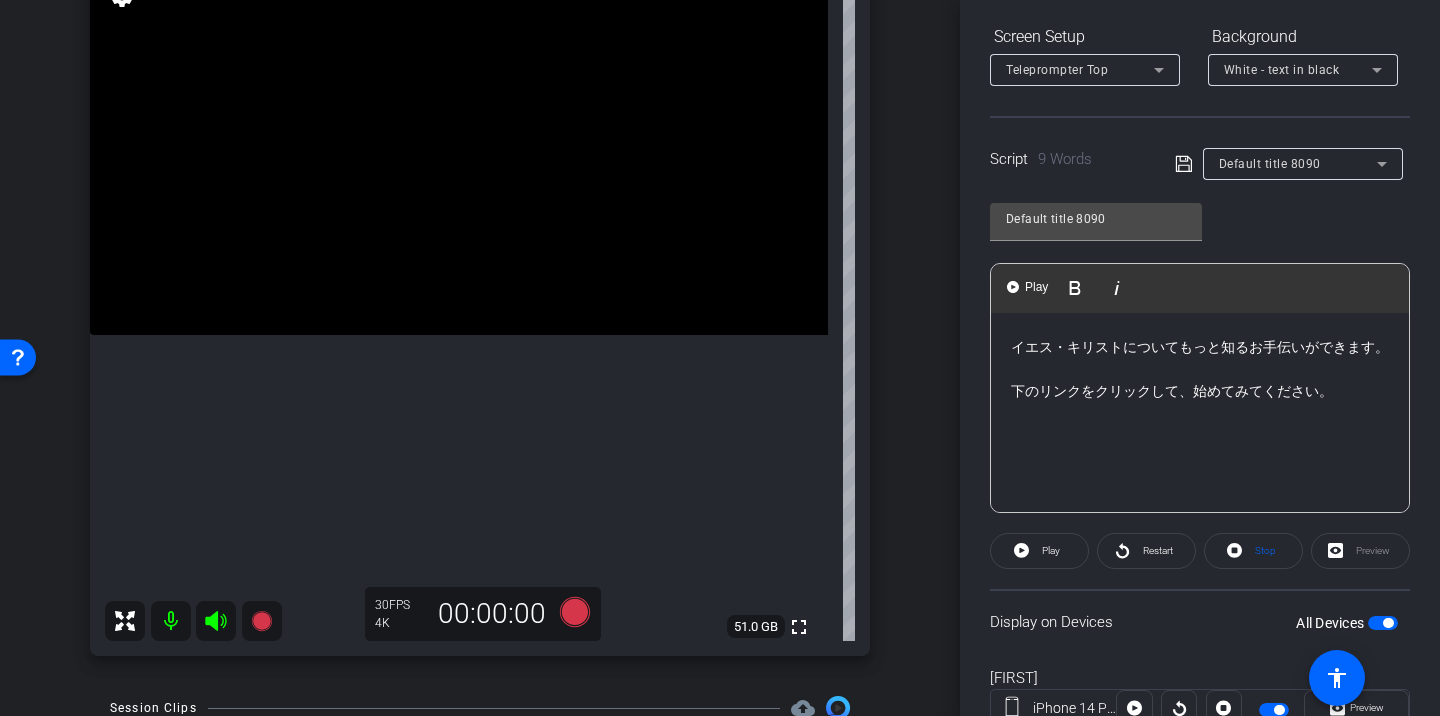 scroll, scrollTop: 467, scrollLeft: 0, axis: vertical 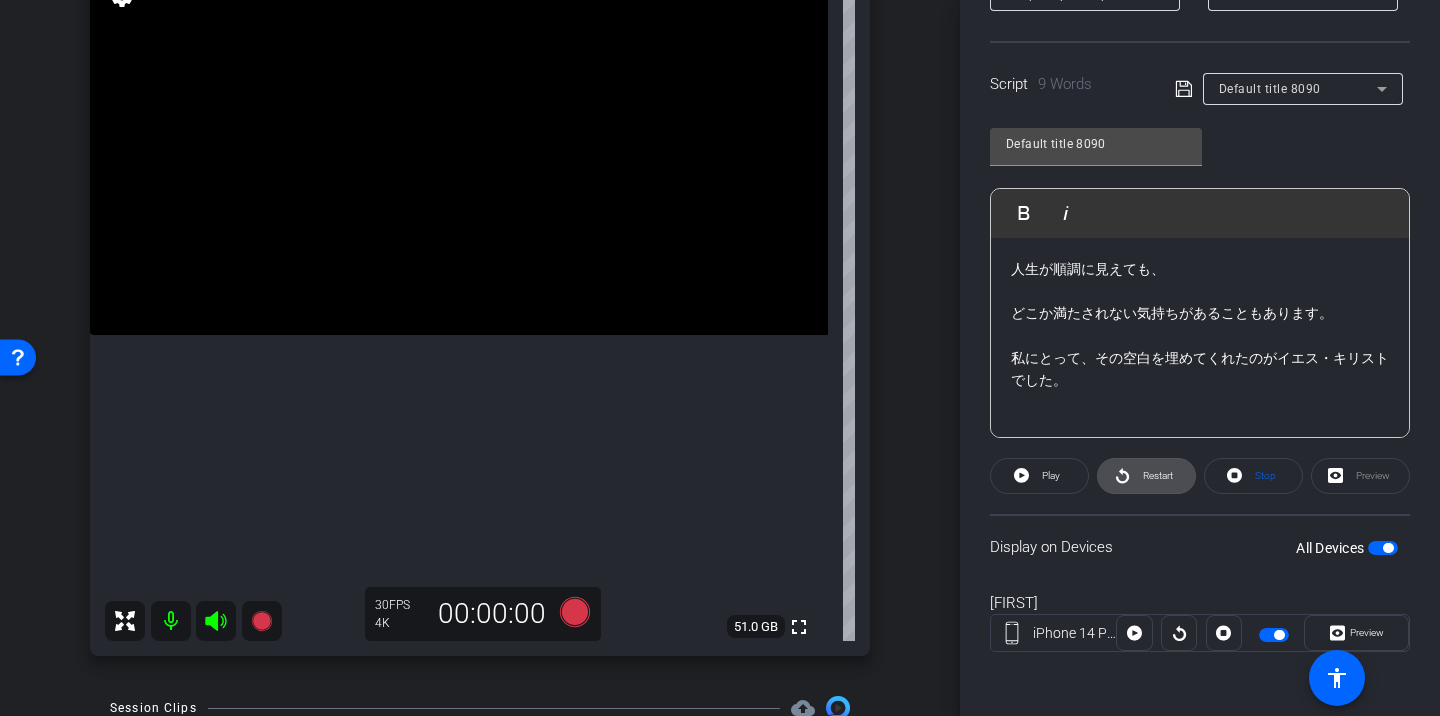 click on "Restart" 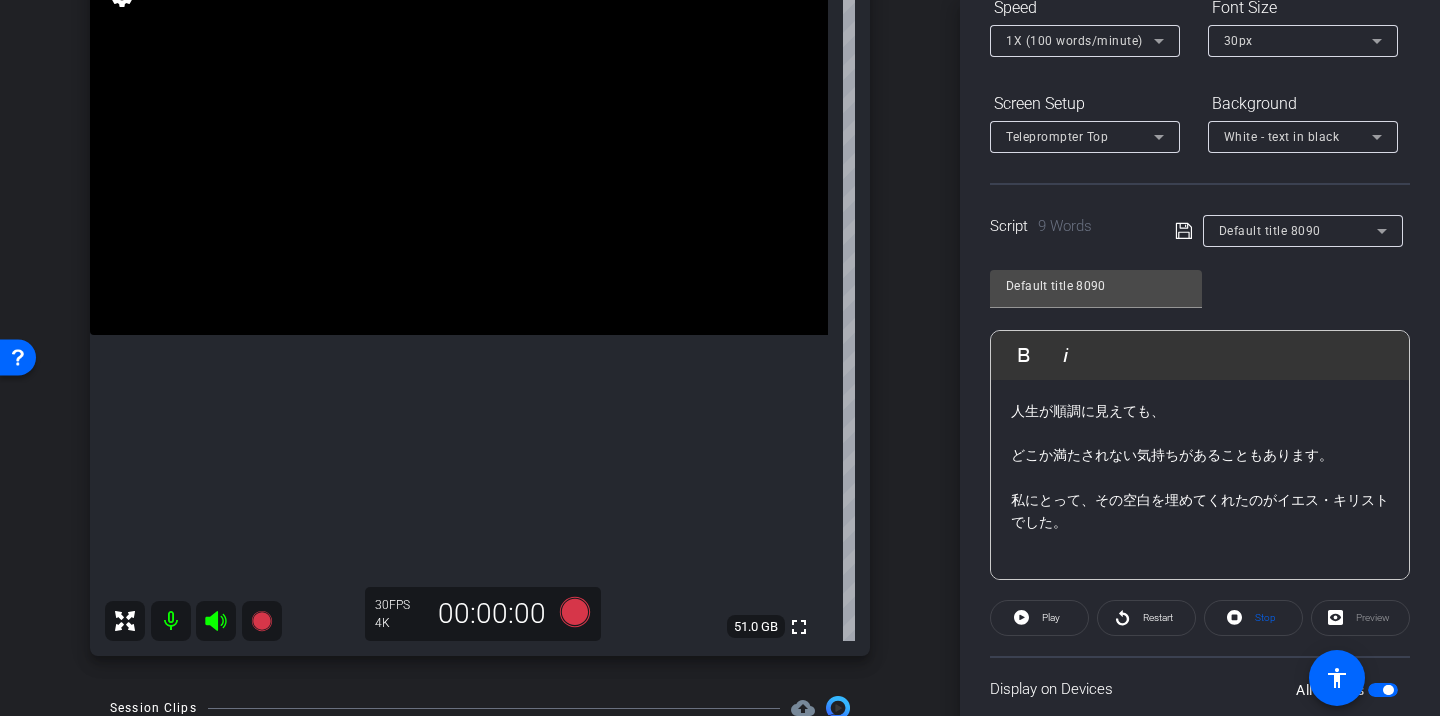 scroll, scrollTop: 166, scrollLeft: 0, axis: vertical 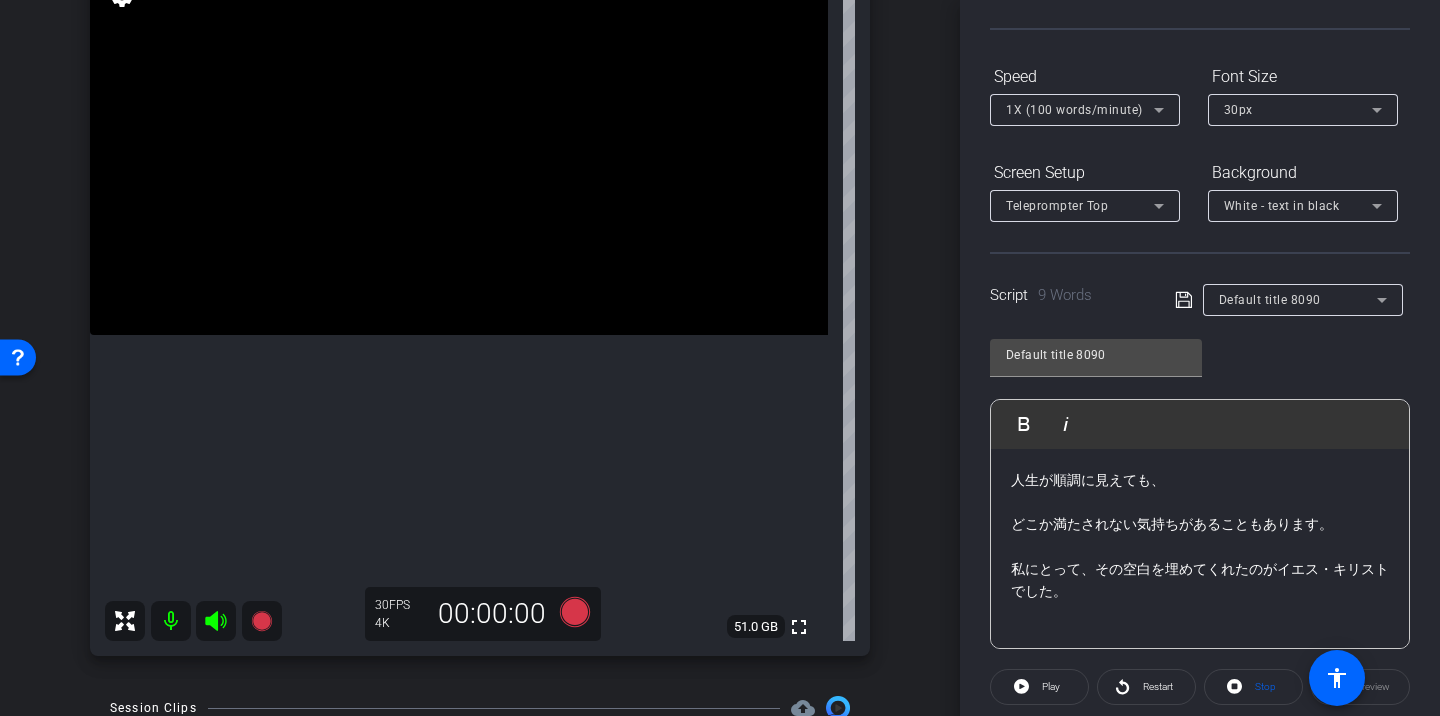 click on "Script  9 Words
Default title 8090" 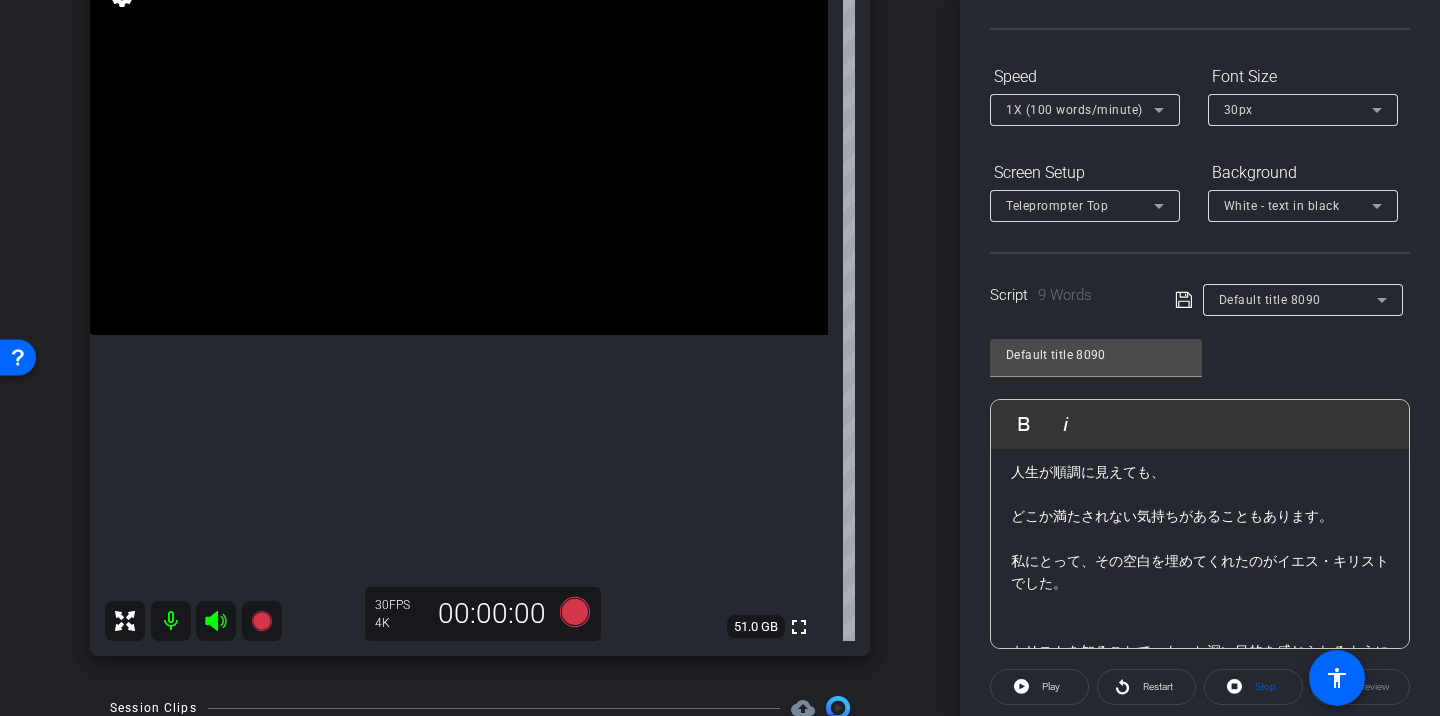 scroll, scrollTop: 0, scrollLeft: 0, axis: both 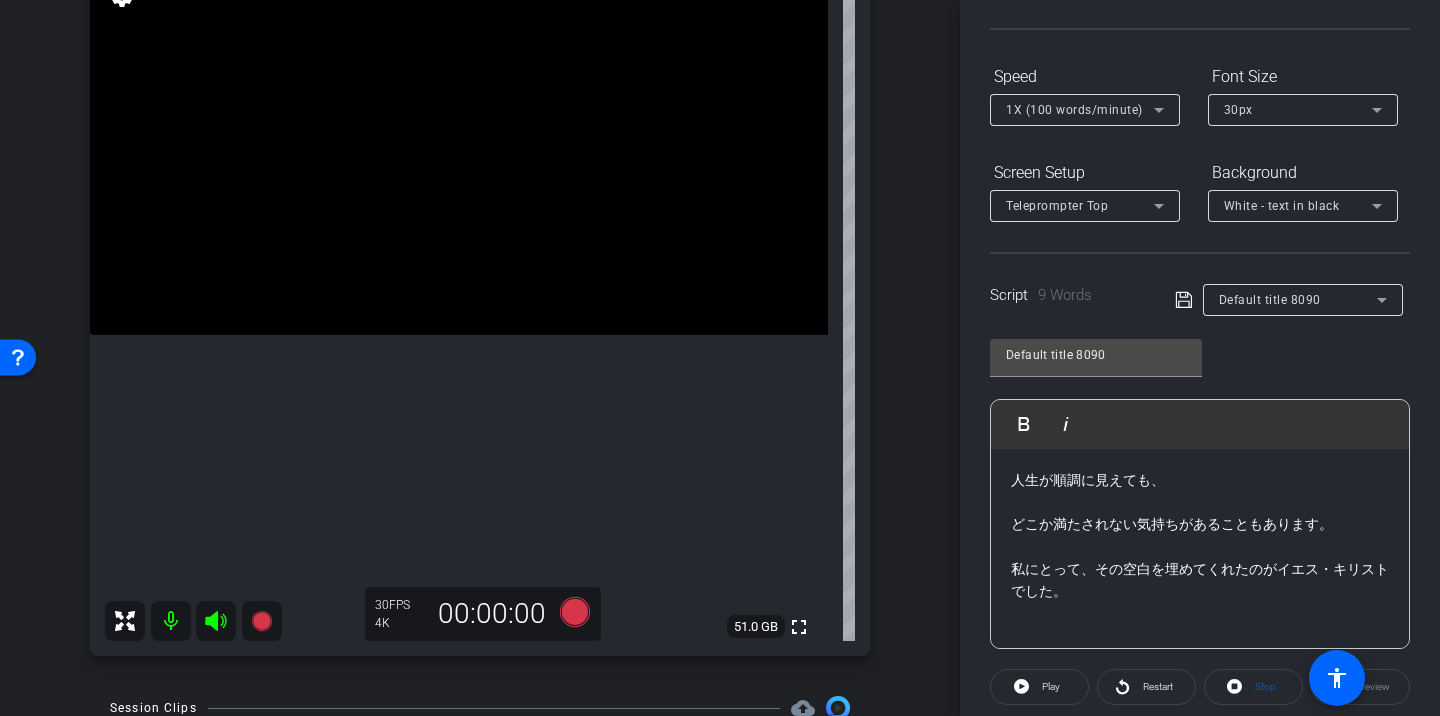 click on "人生が順調に見えても、" 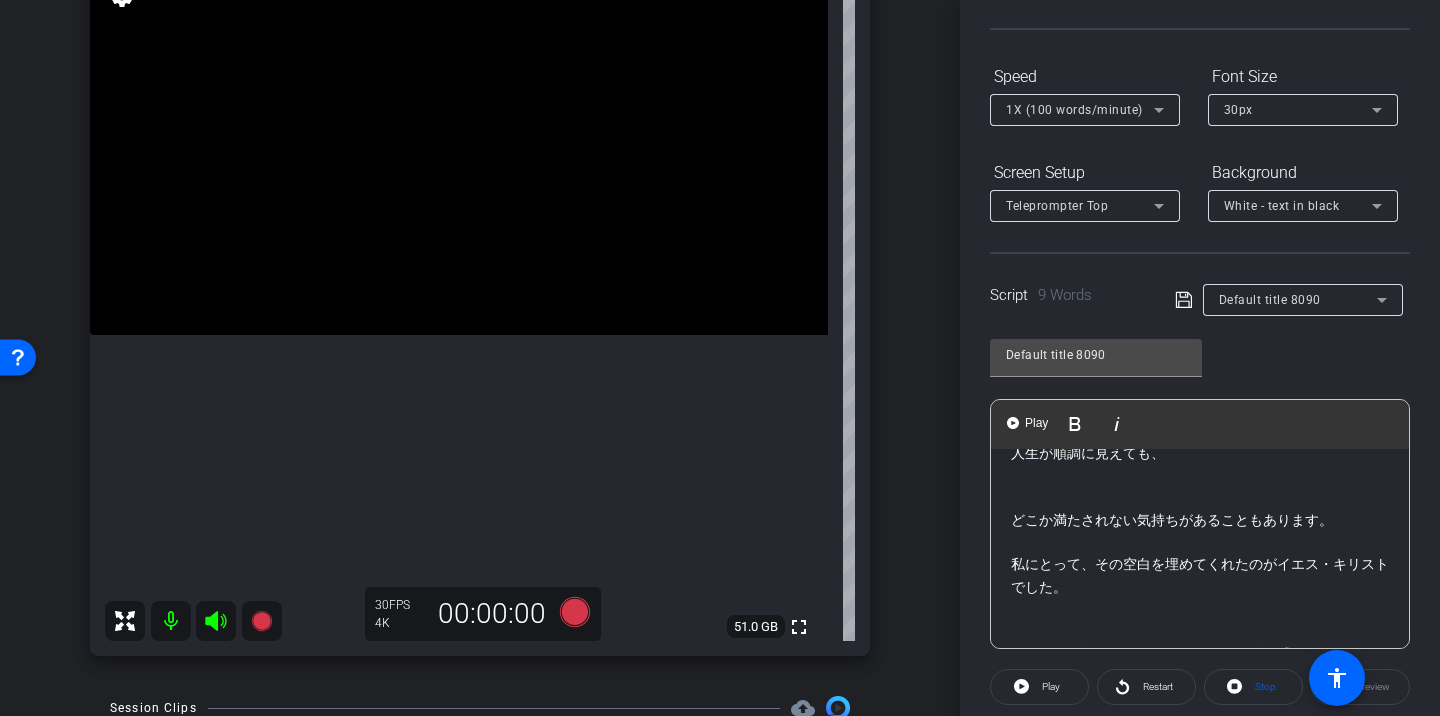 scroll, scrollTop: 37, scrollLeft: 0, axis: vertical 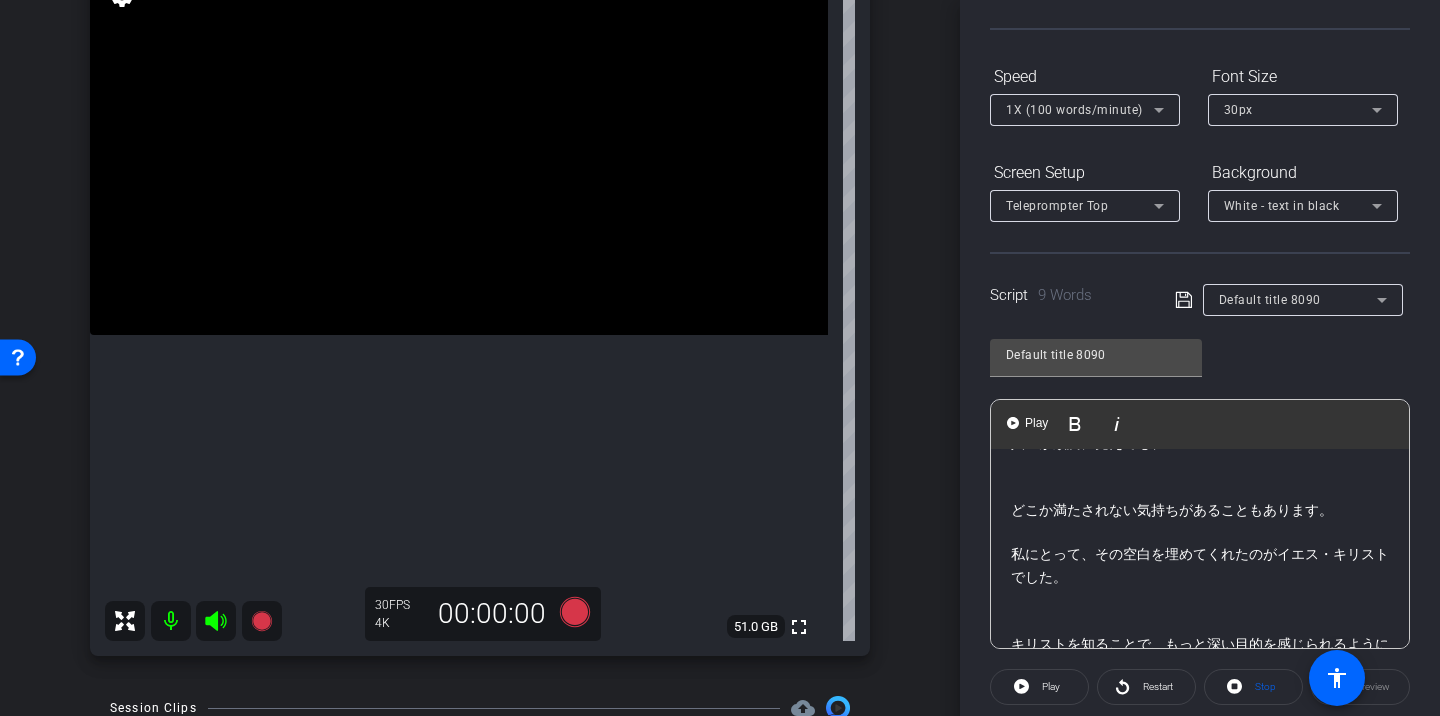 click on "どこか満たされない気持ちがあることもあります。" 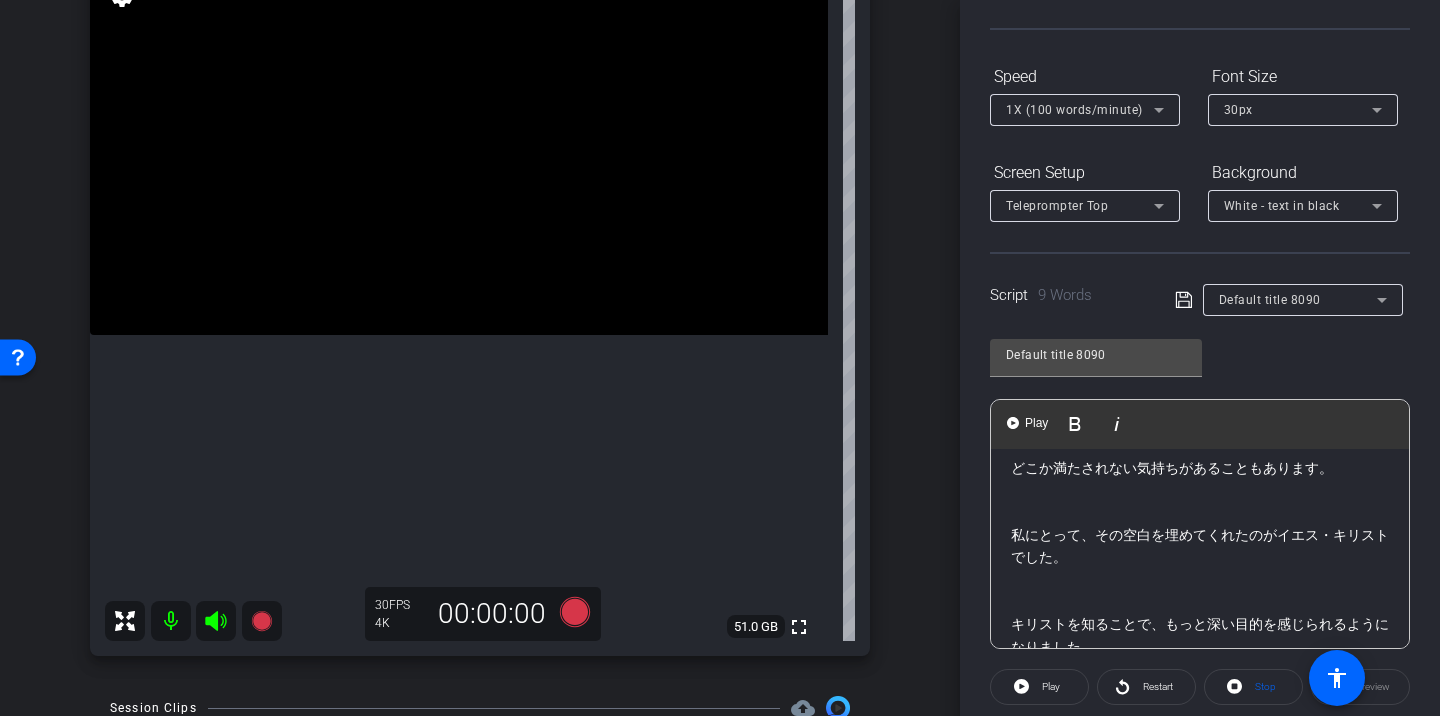 scroll, scrollTop: 81, scrollLeft: 0, axis: vertical 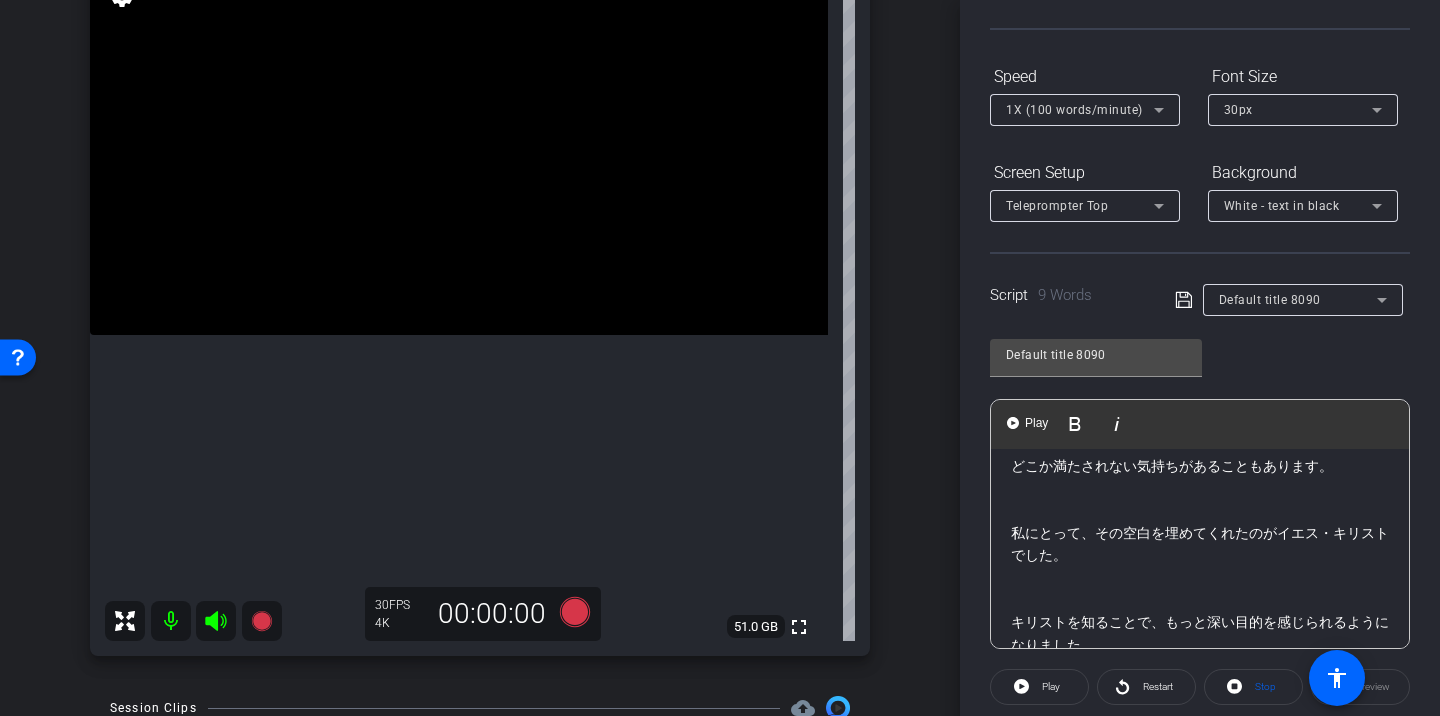 click on "私にとって、その空白を埋めてくれたのがイエス・キリストでした。" 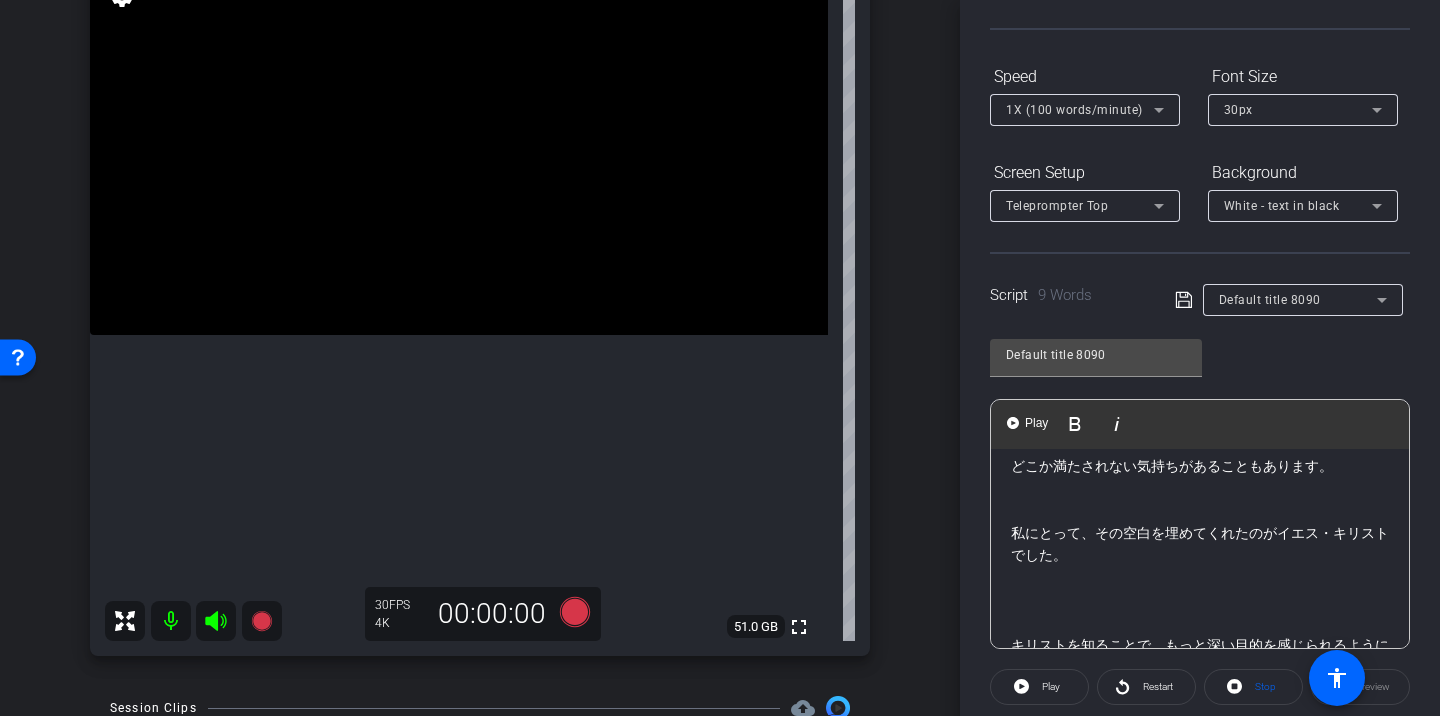 click on "私にとって、その空白を埋めてくれたのがイエス・キリストでした。" 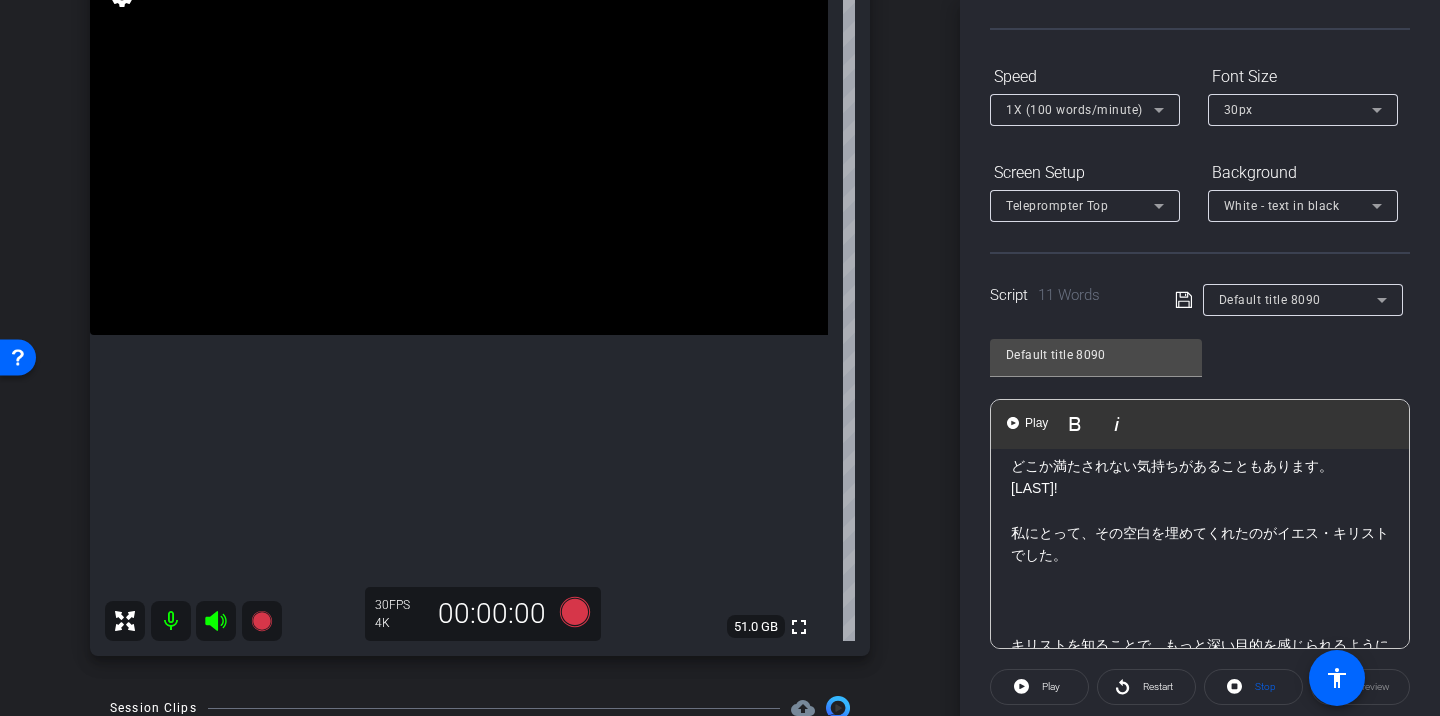 click 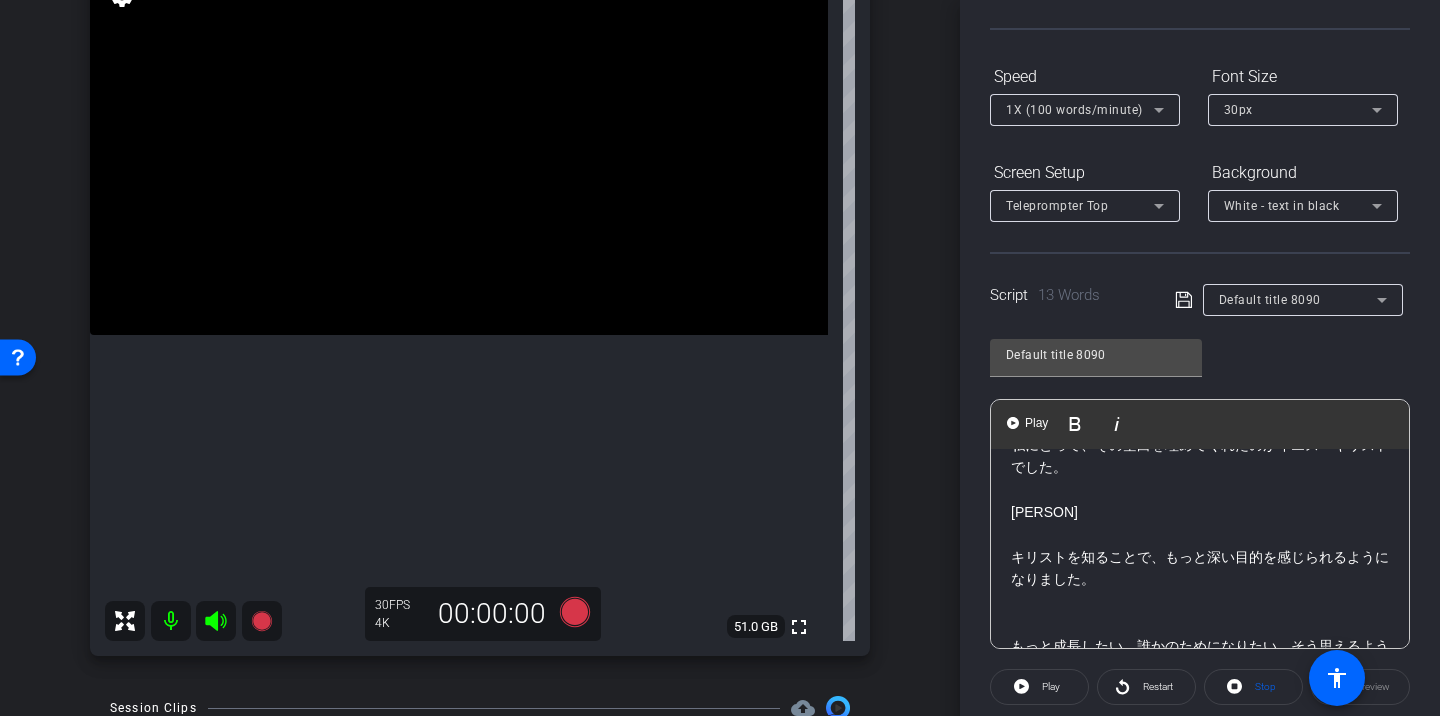 scroll, scrollTop: 235, scrollLeft: 0, axis: vertical 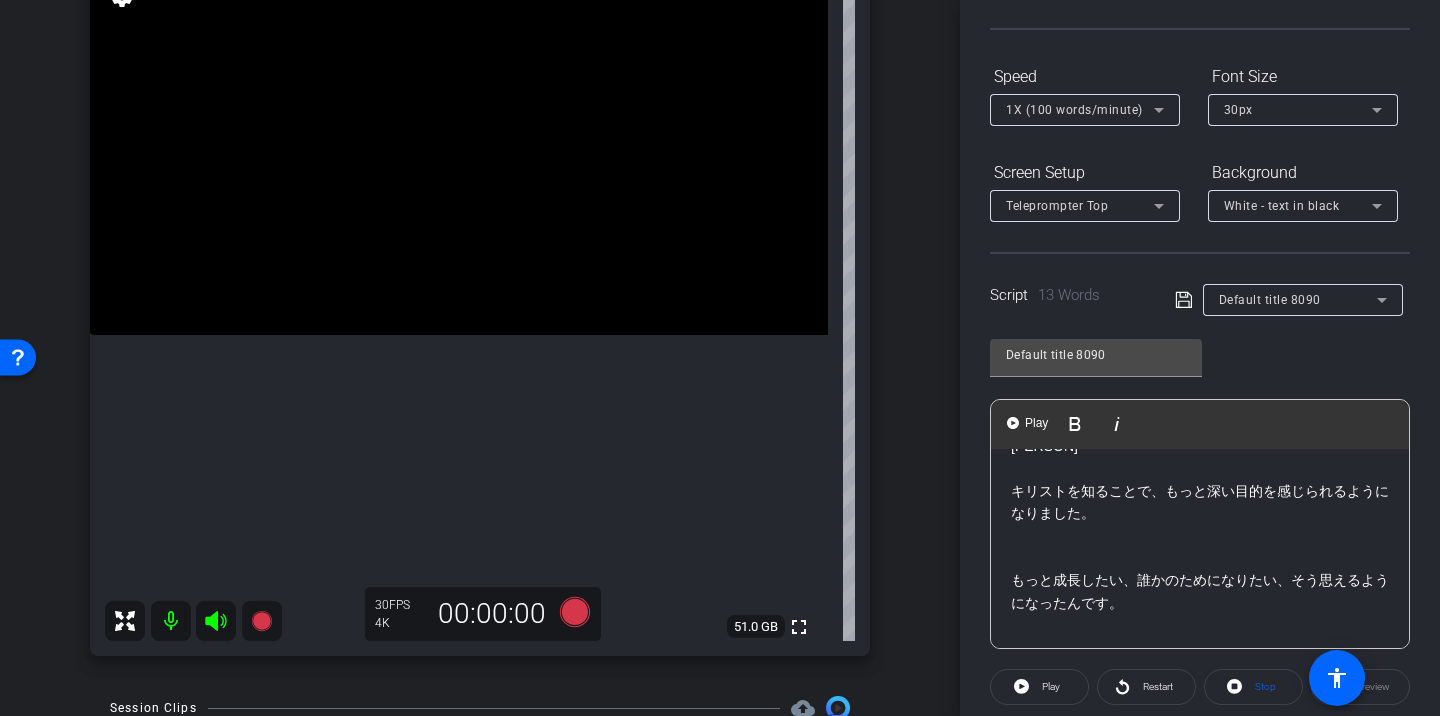 click on "もっと成長したい、誰かのためになりたい、そう思えるようになったんです。" 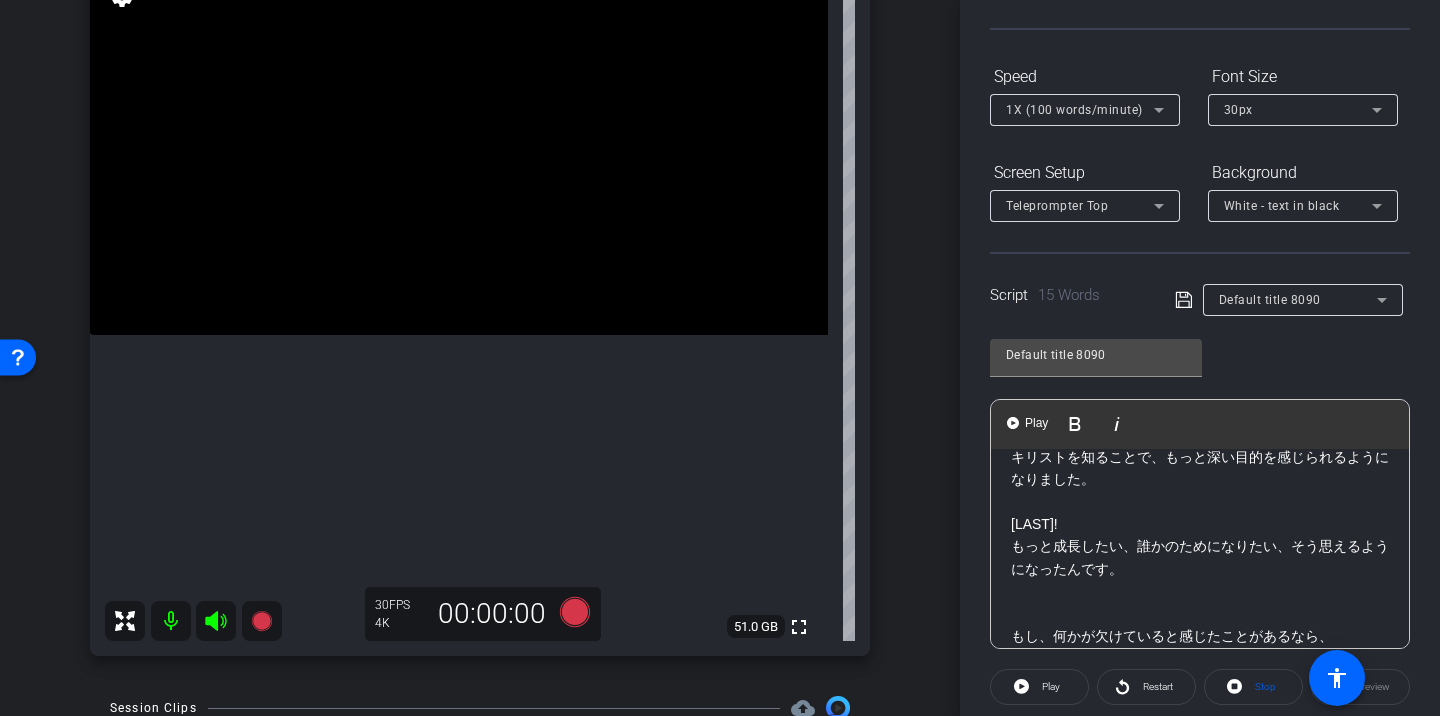 scroll, scrollTop: 305, scrollLeft: 0, axis: vertical 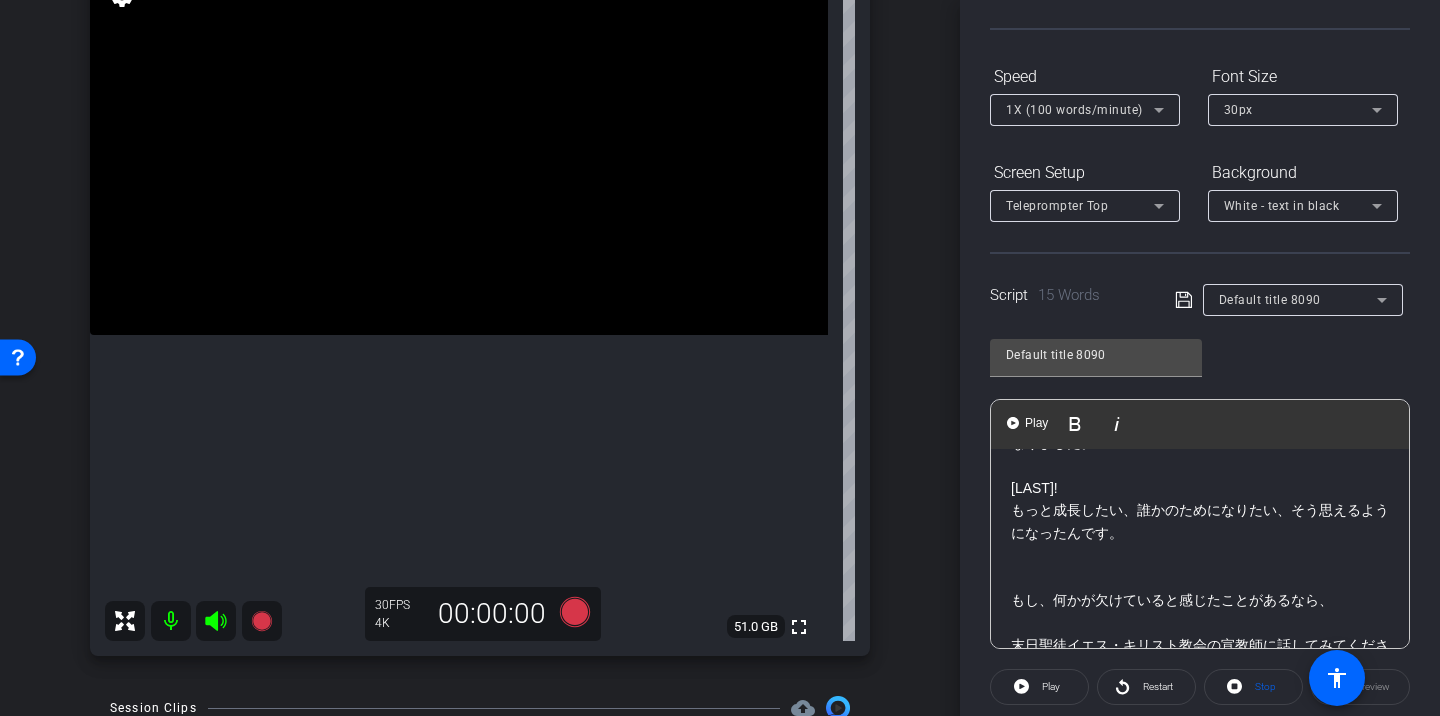 click 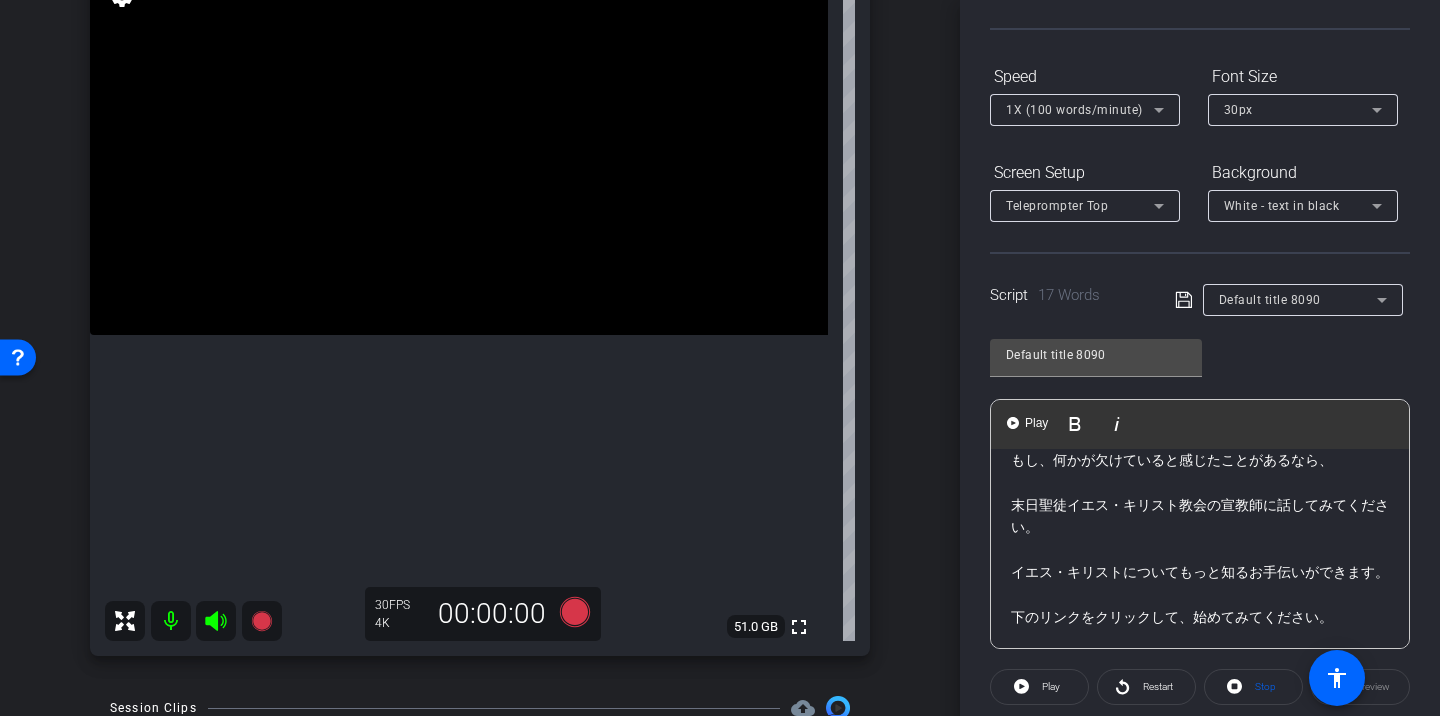 scroll, scrollTop: 463, scrollLeft: 0, axis: vertical 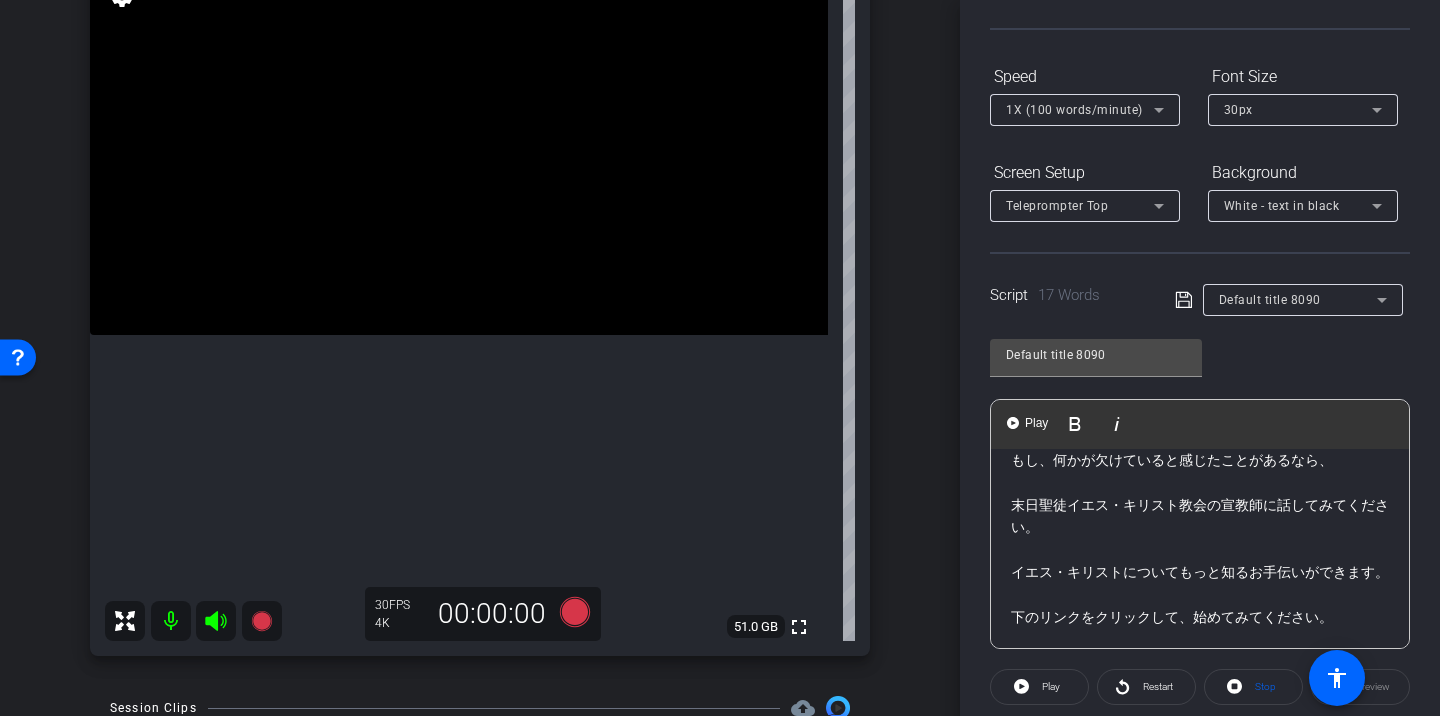 click 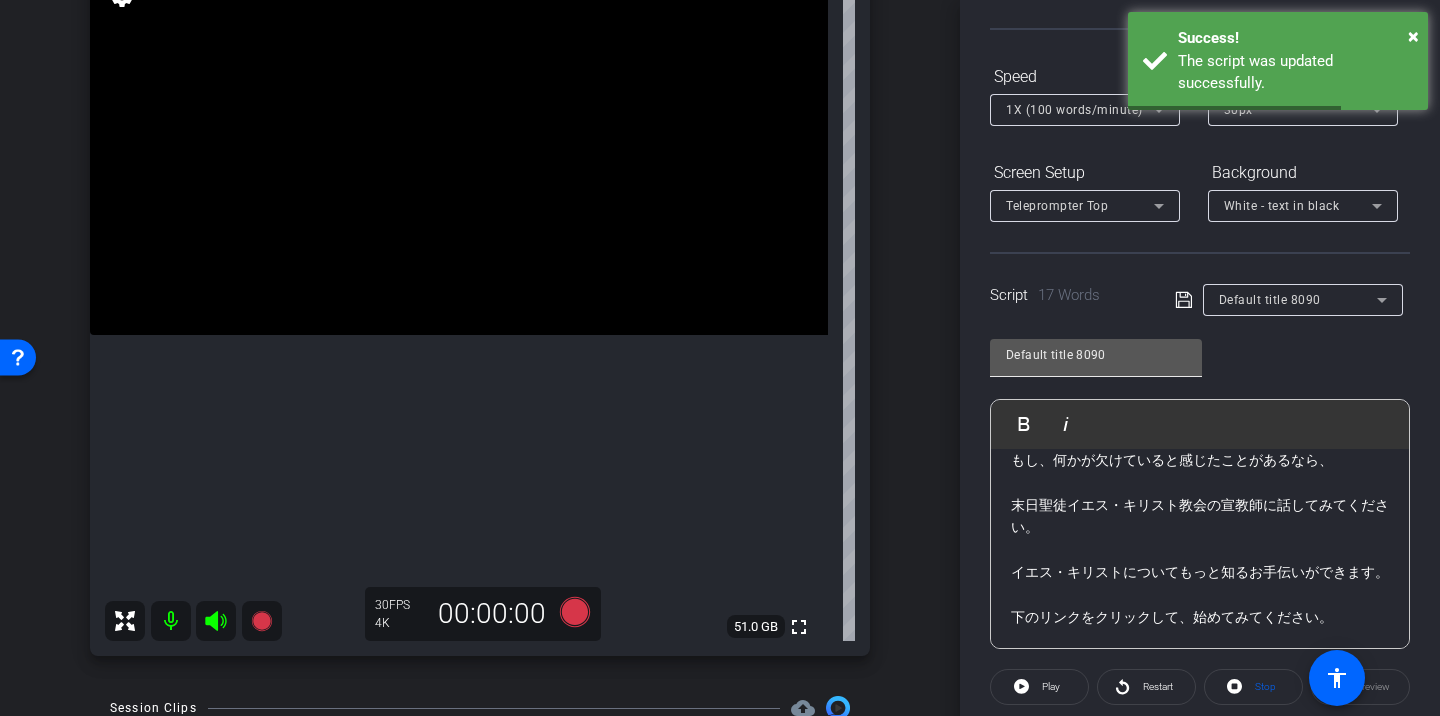 scroll, scrollTop: 218, scrollLeft: 0, axis: vertical 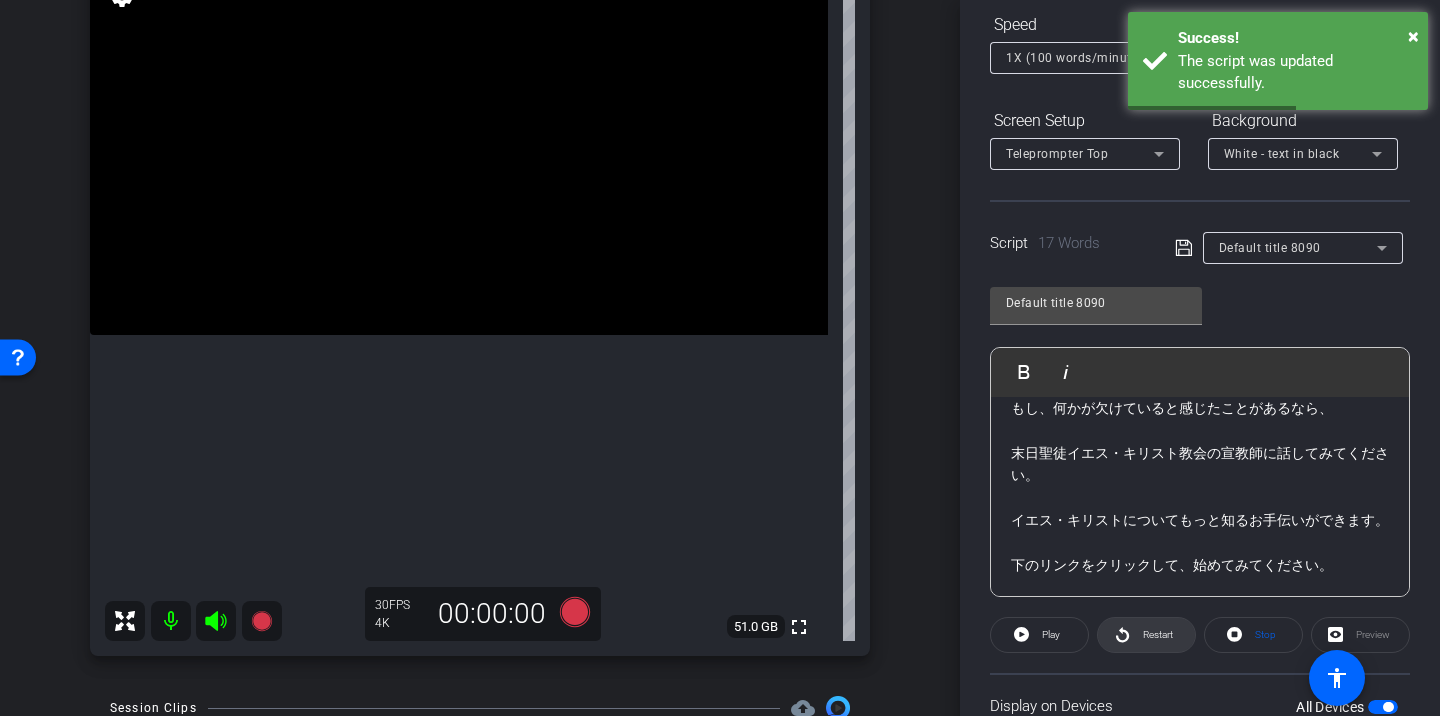 click 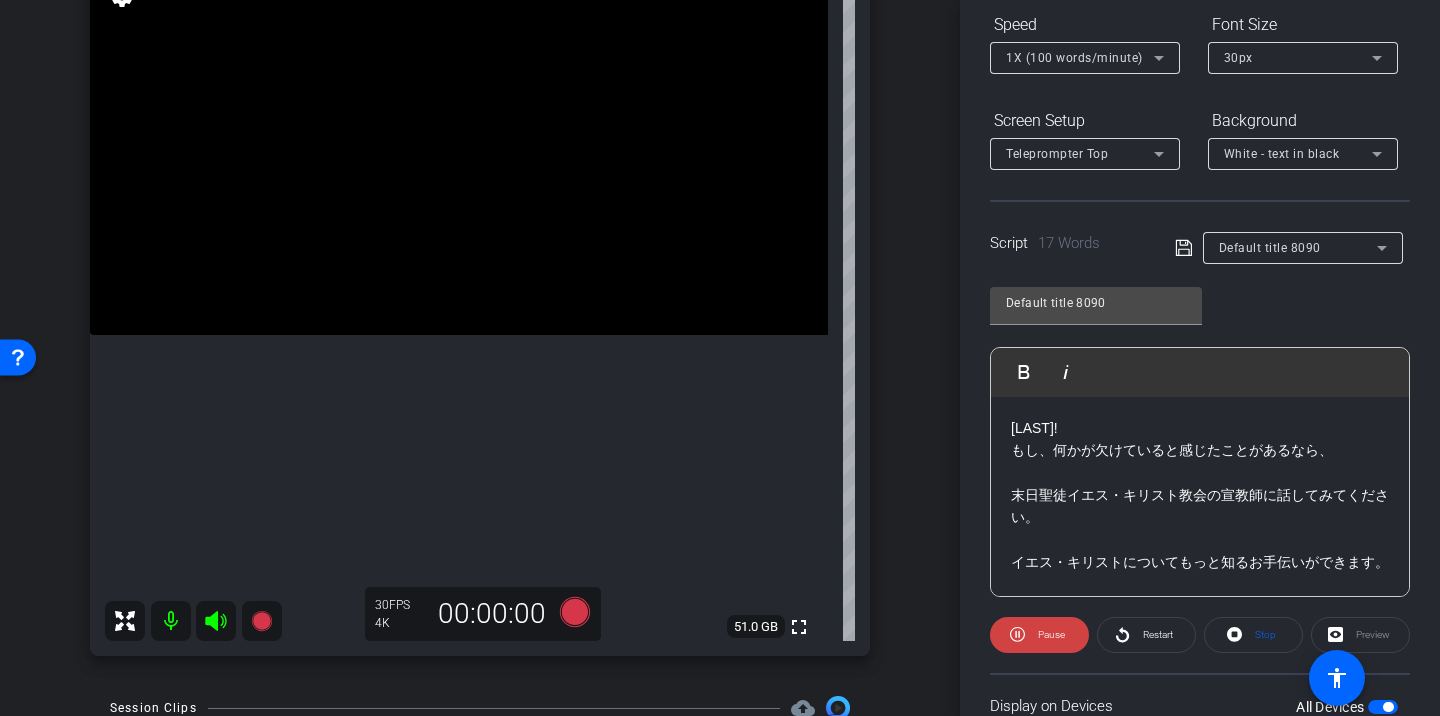scroll, scrollTop: 400, scrollLeft: 0, axis: vertical 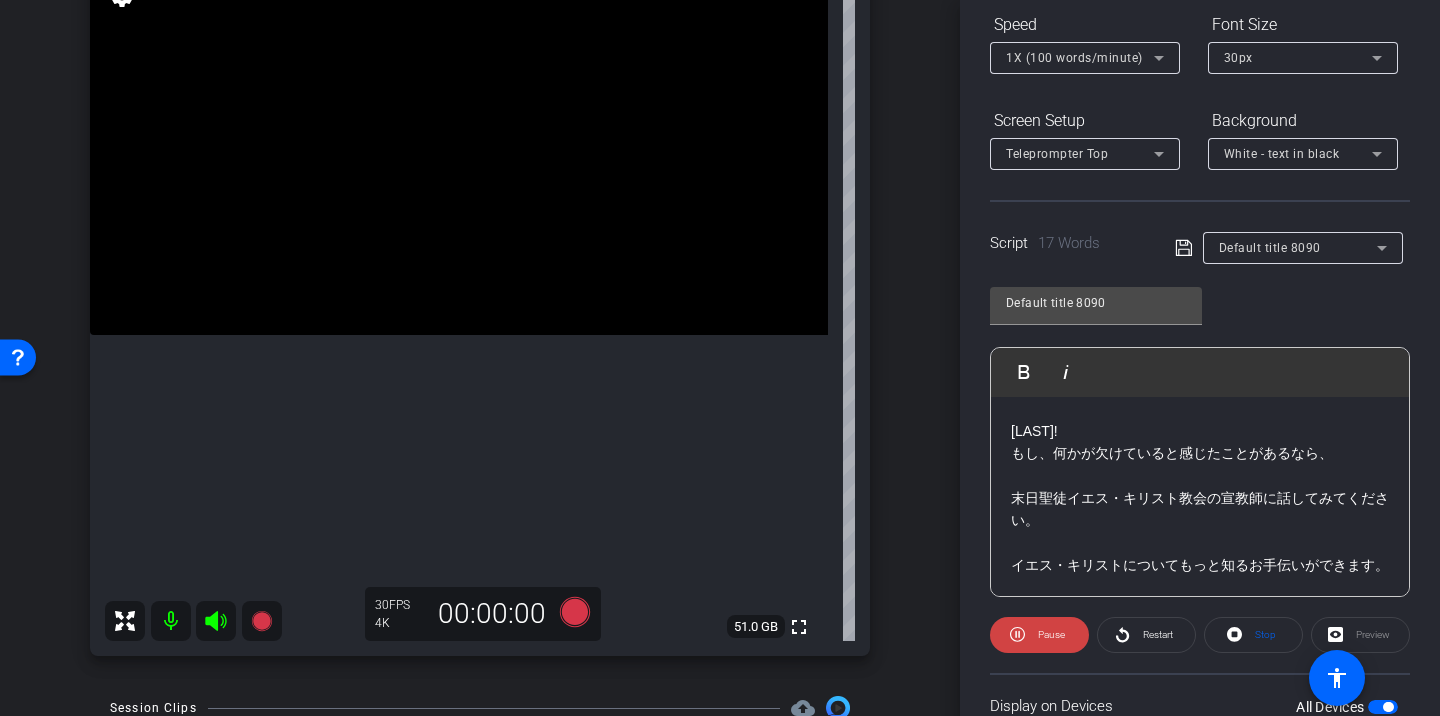 click 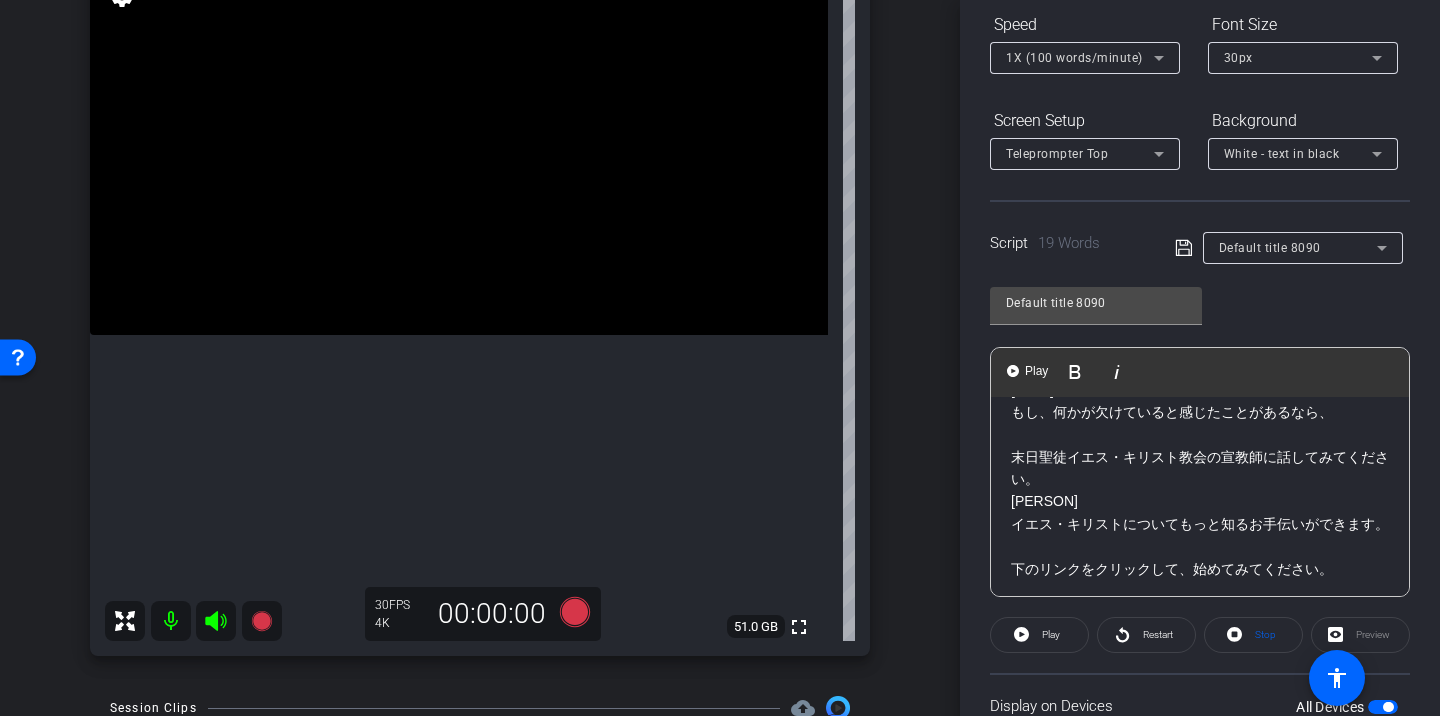 scroll, scrollTop: 467, scrollLeft: 0, axis: vertical 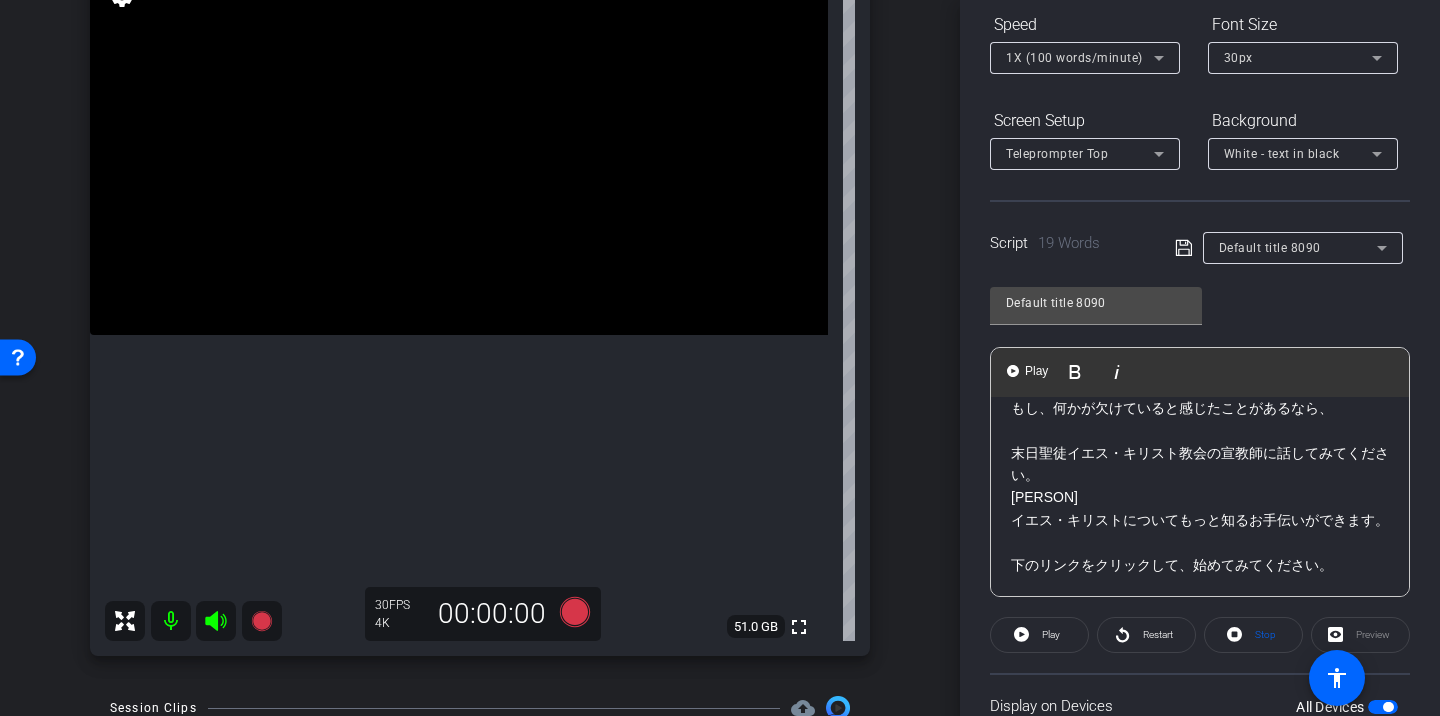 click 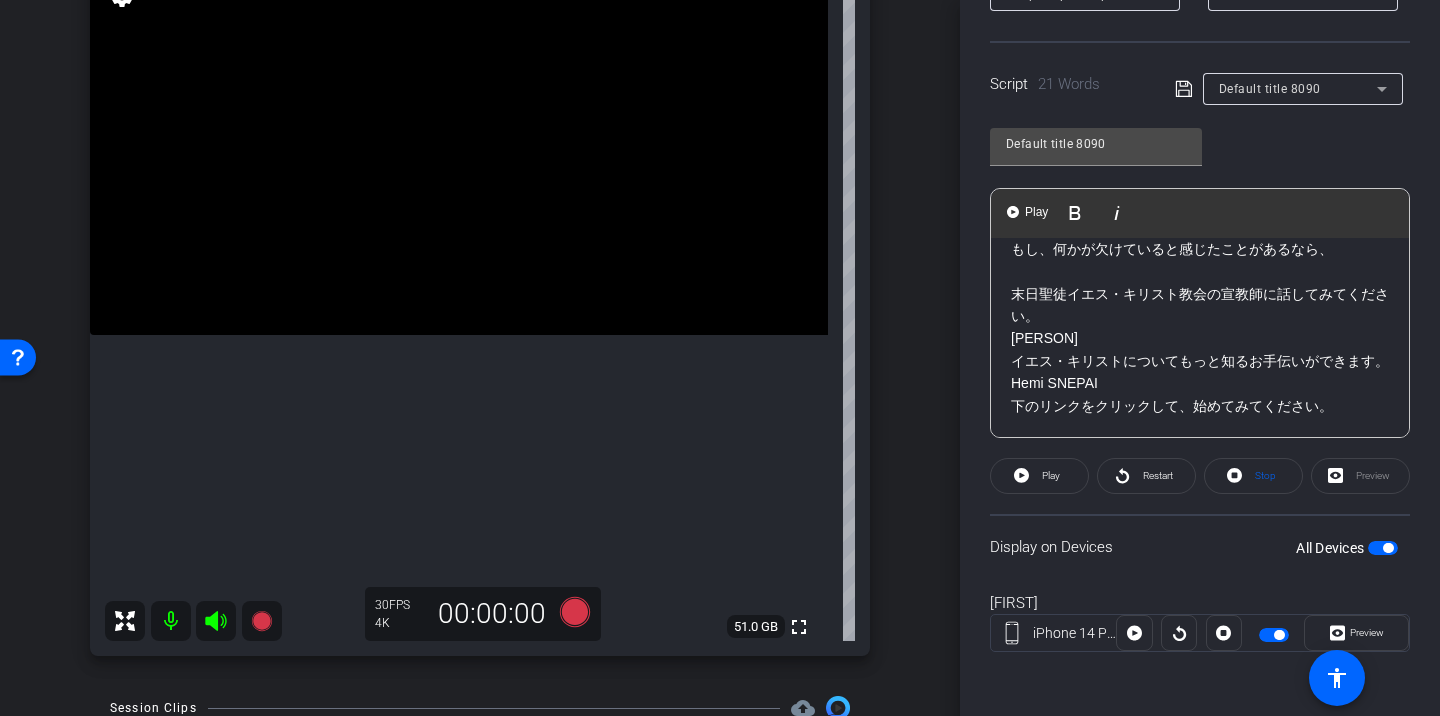 scroll, scrollTop: 359, scrollLeft: 0, axis: vertical 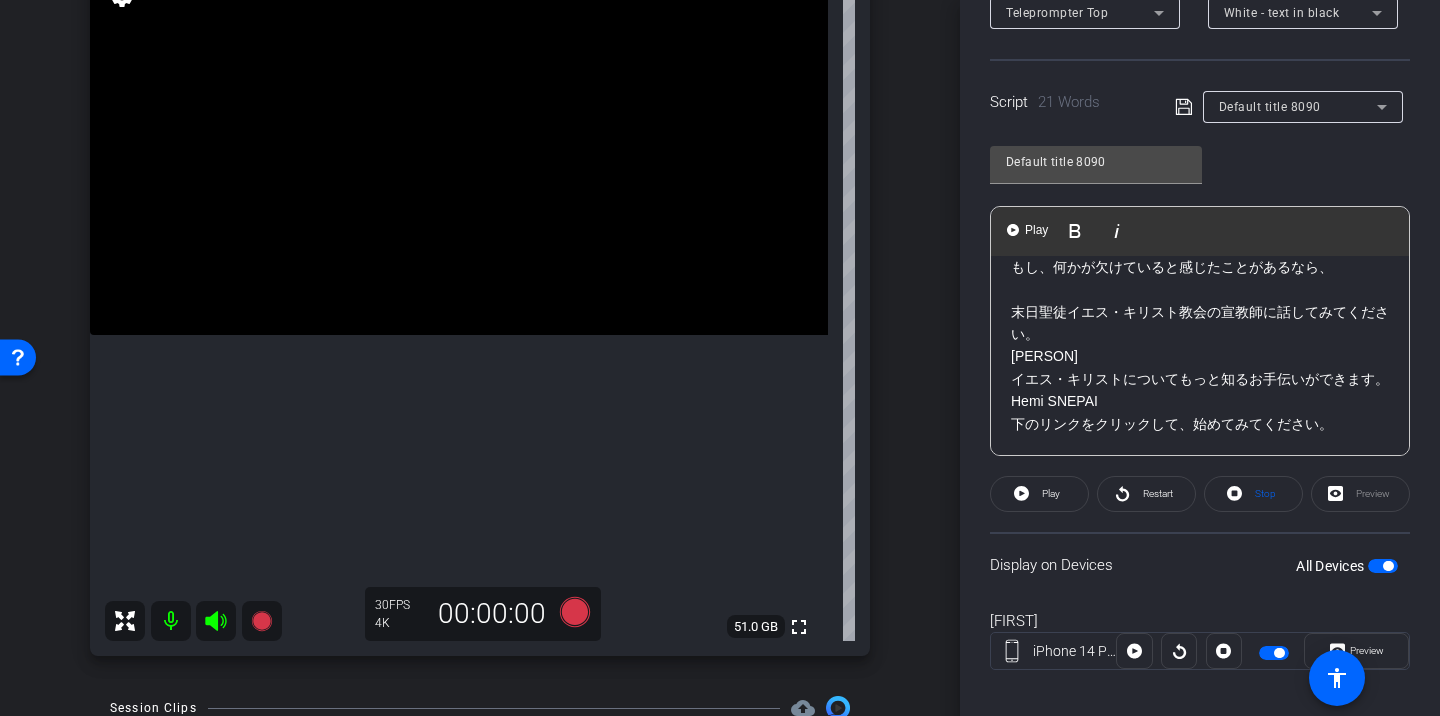 click 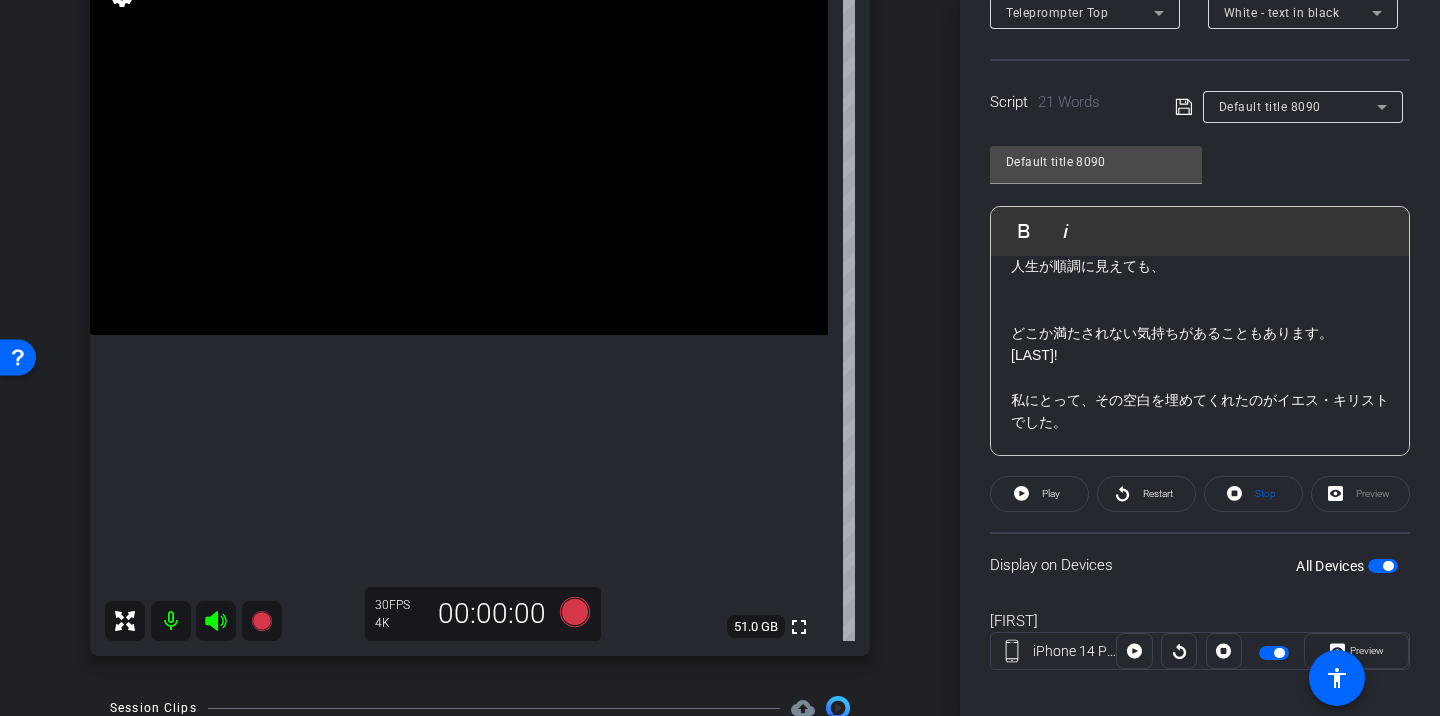 scroll, scrollTop: 0, scrollLeft: 0, axis: both 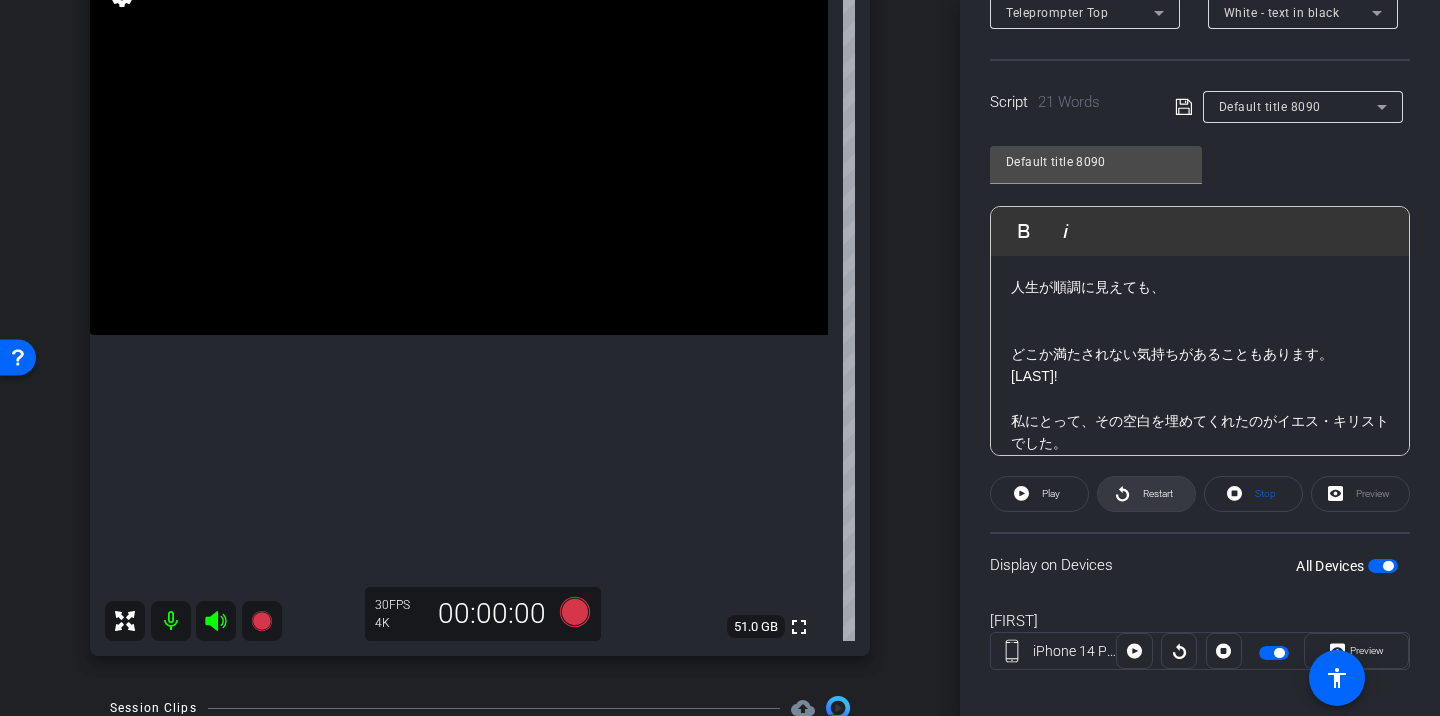 click 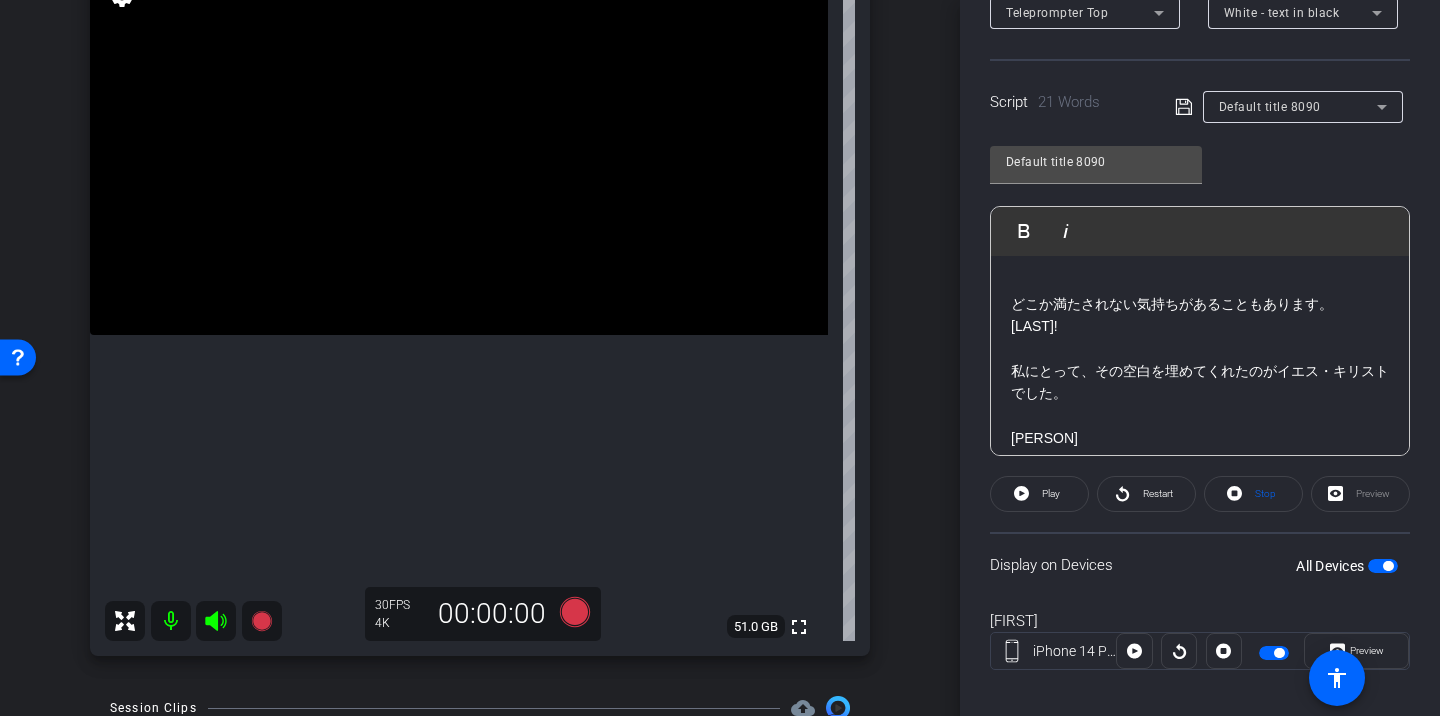 scroll, scrollTop: 0, scrollLeft: 0, axis: both 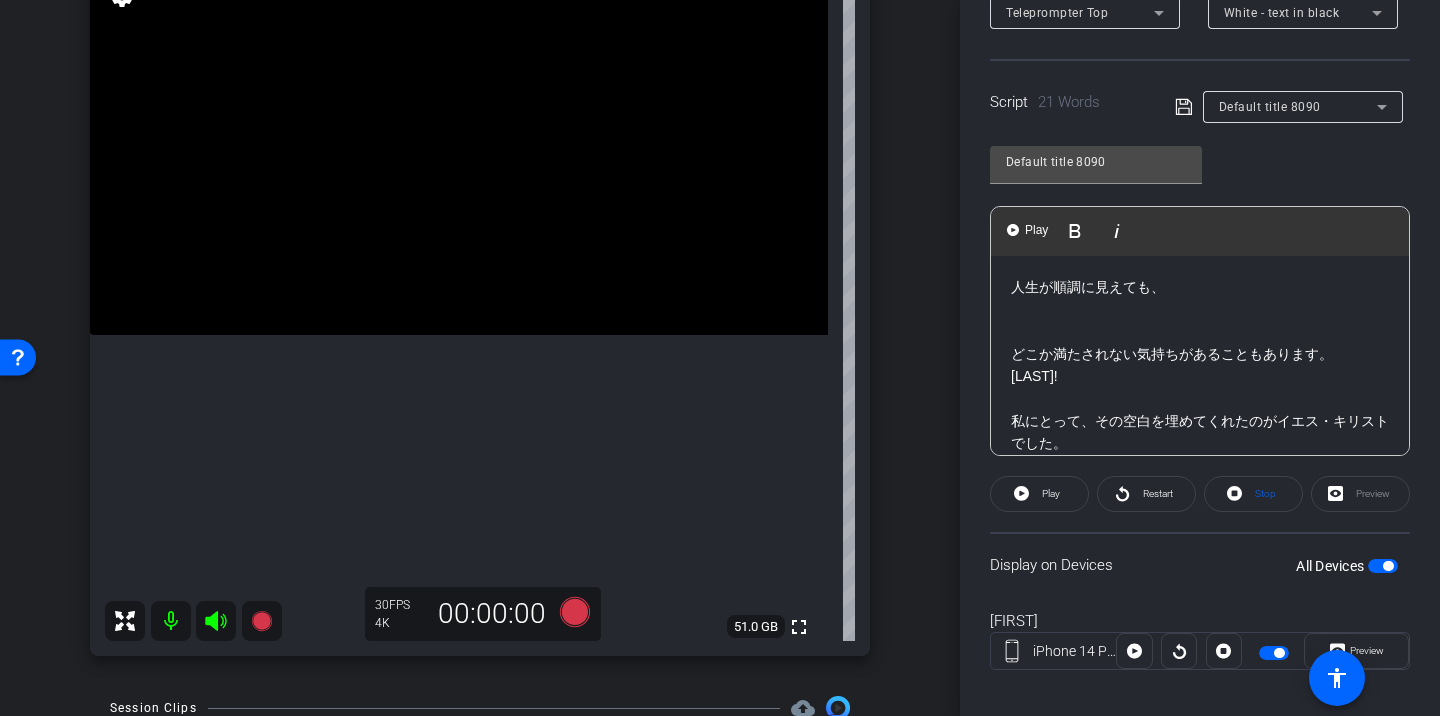 click 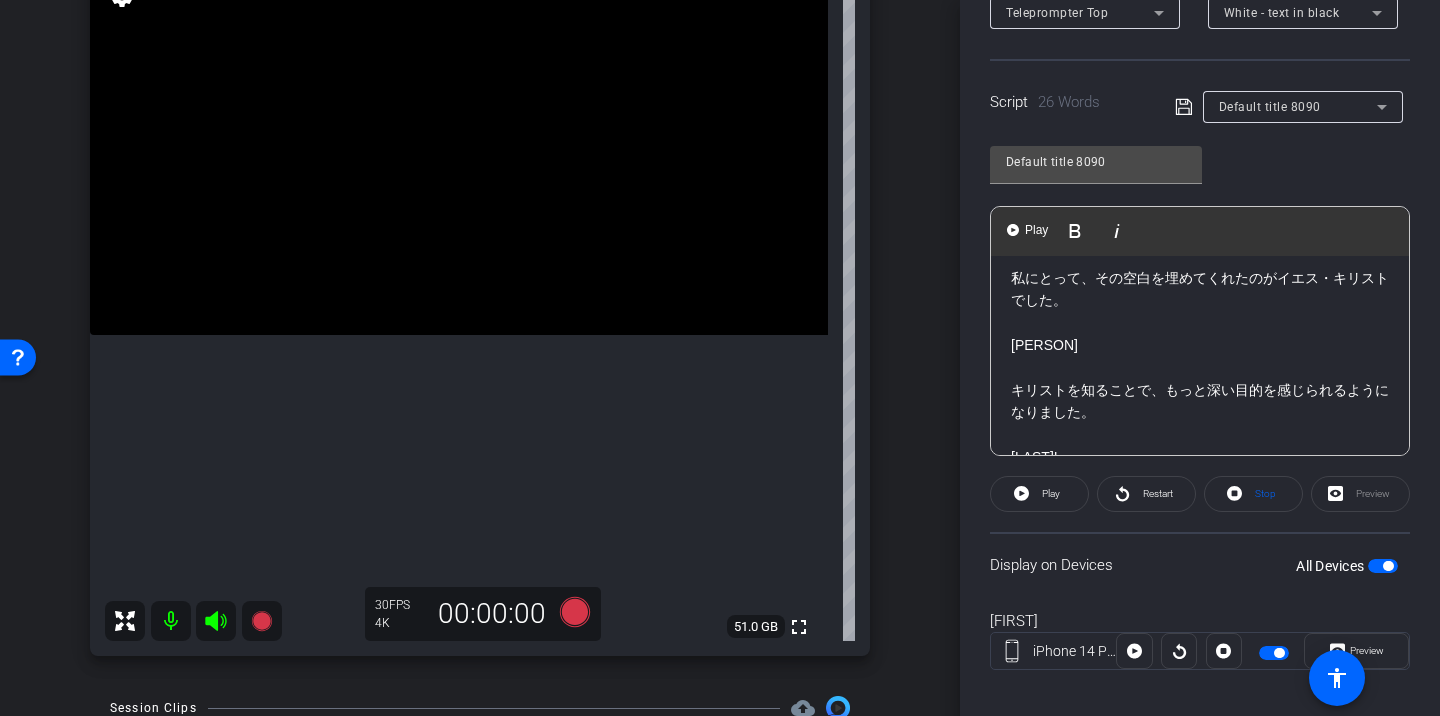 scroll, scrollTop: 181, scrollLeft: 0, axis: vertical 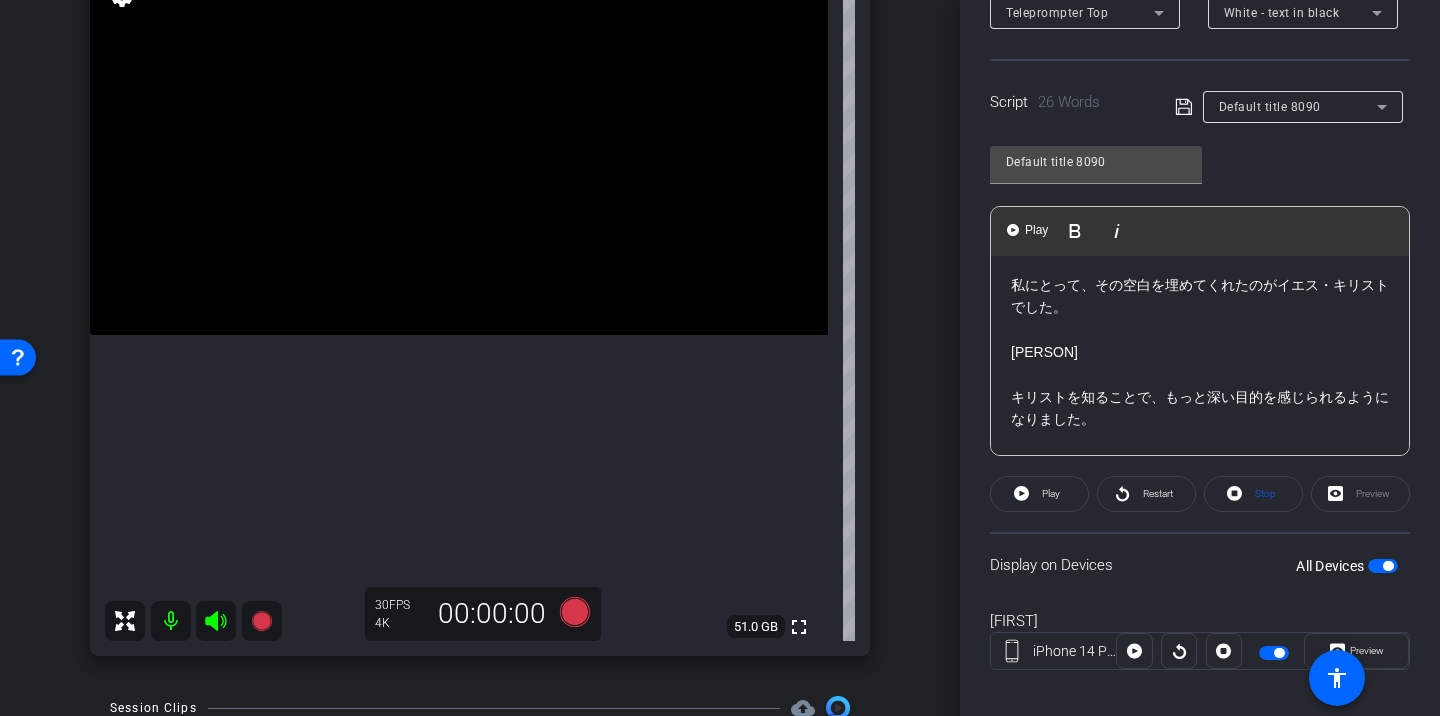 click on "キリストを知ることで、もっと深い目的を感じられるようになりました。" 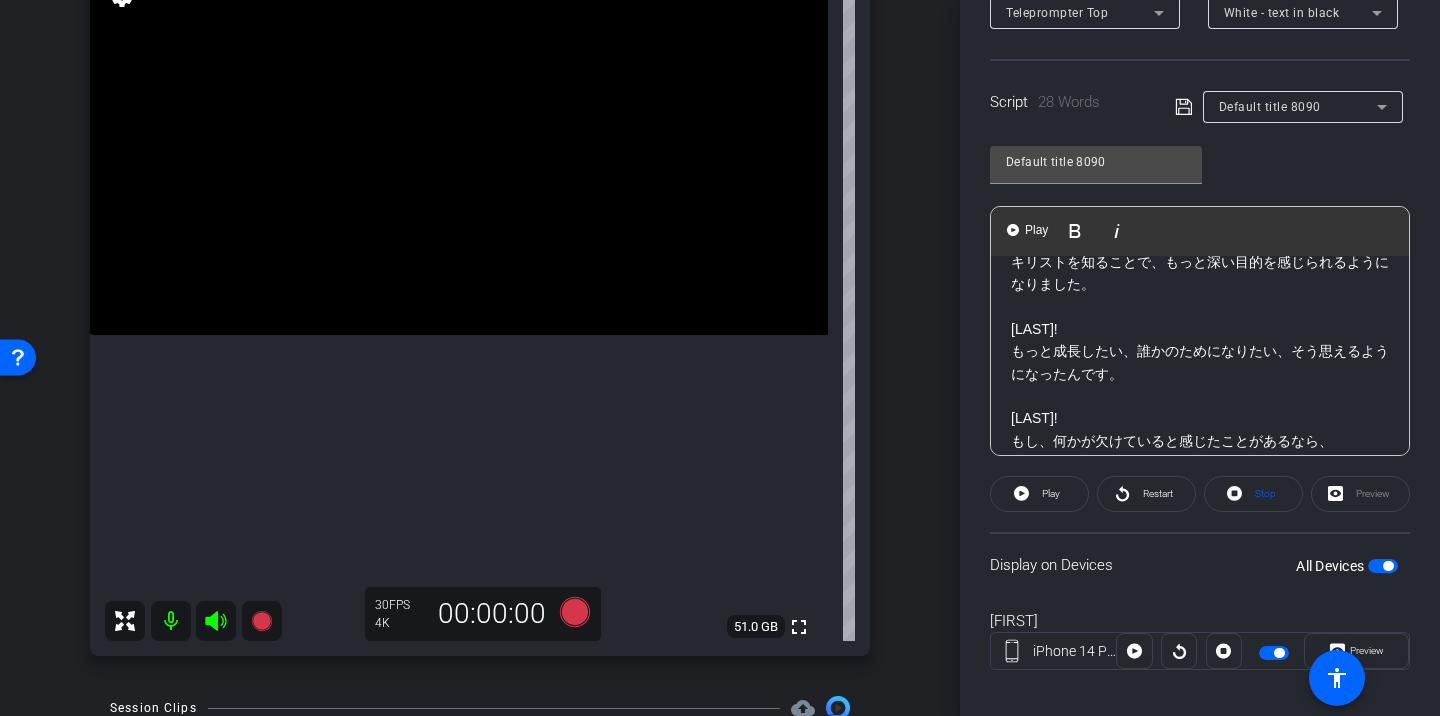 scroll, scrollTop: 315, scrollLeft: 0, axis: vertical 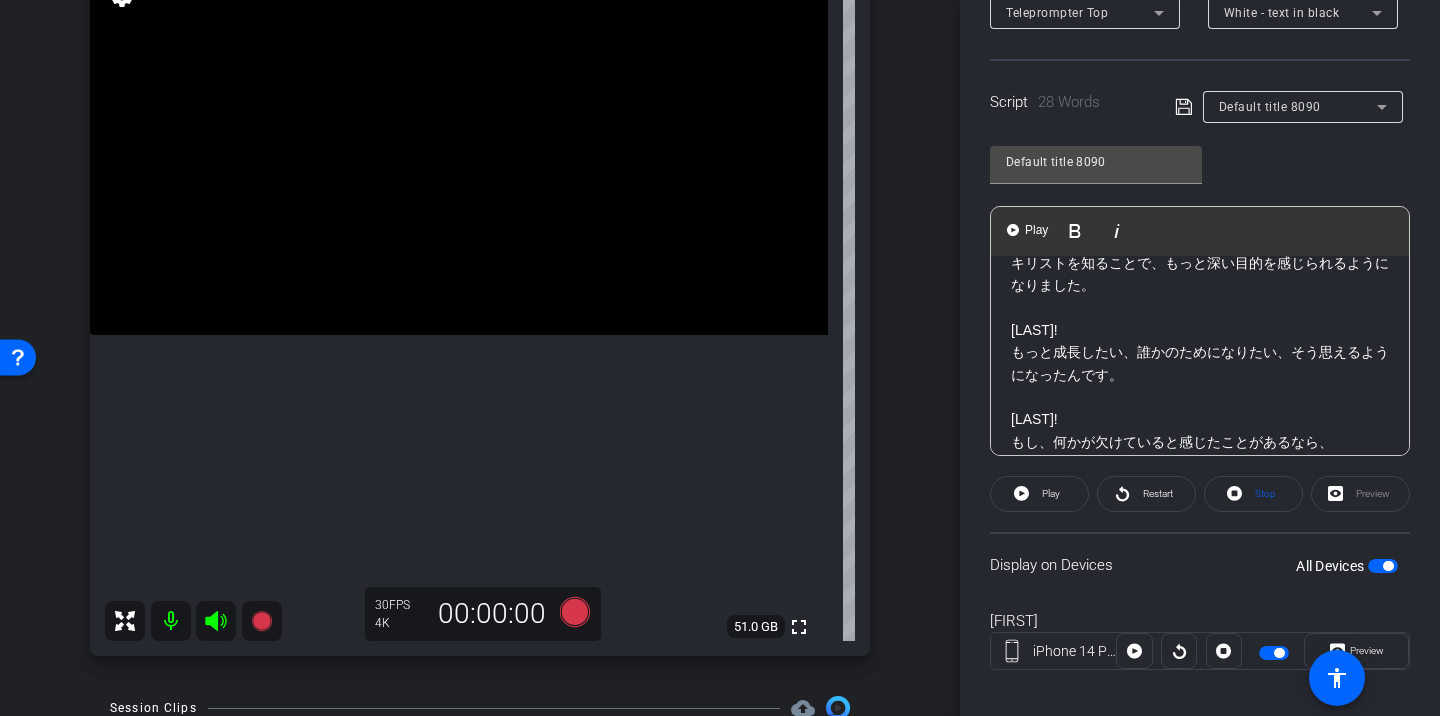 click 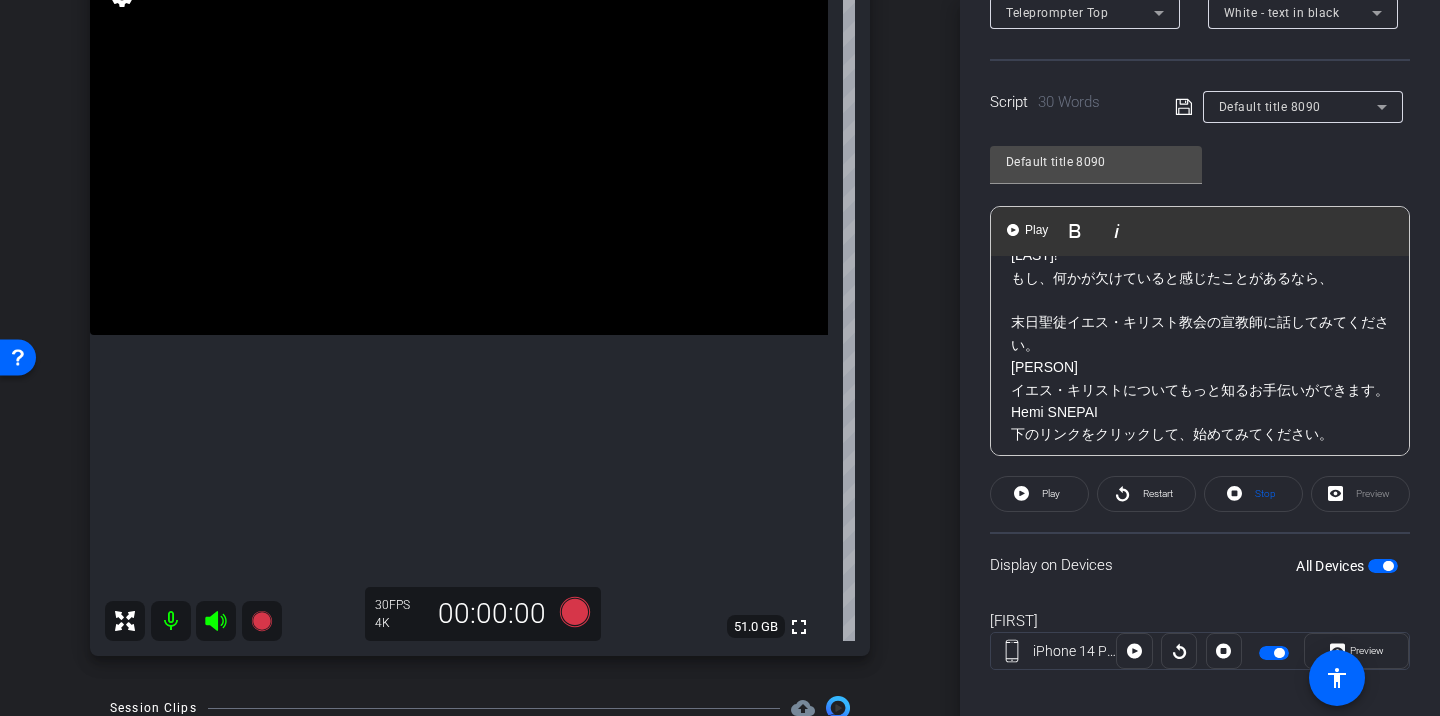 scroll, scrollTop: 512, scrollLeft: 0, axis: vertical 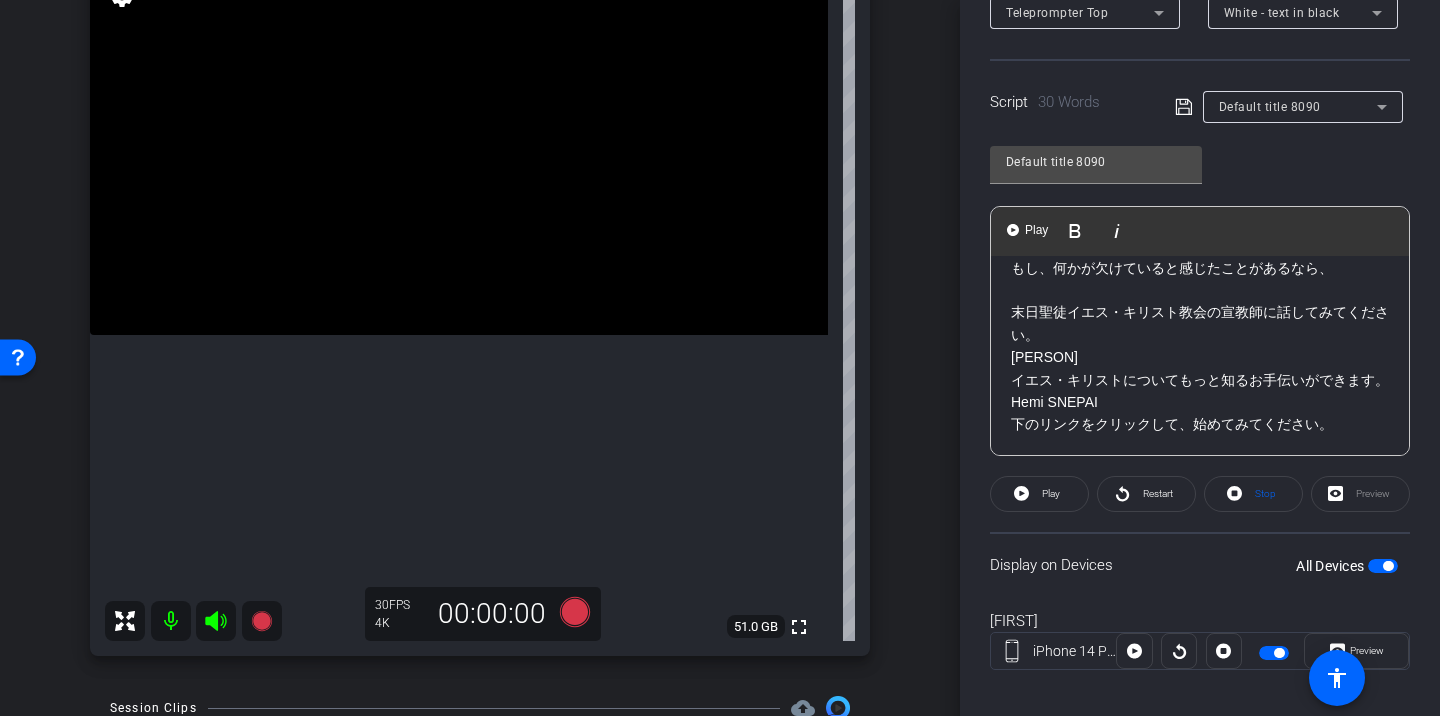 click on "[PERSON]" 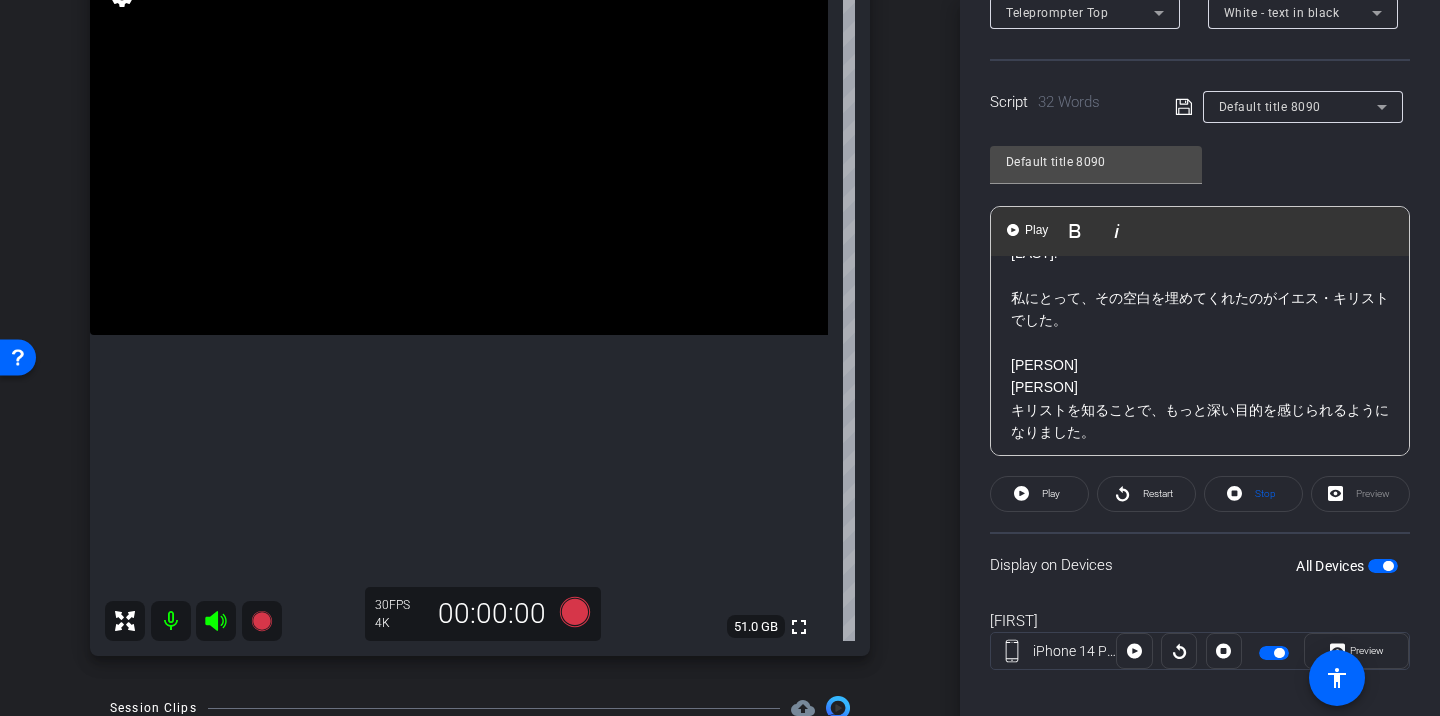 scroll, scrollTop: 0, scrollLeft: 0, axis: both 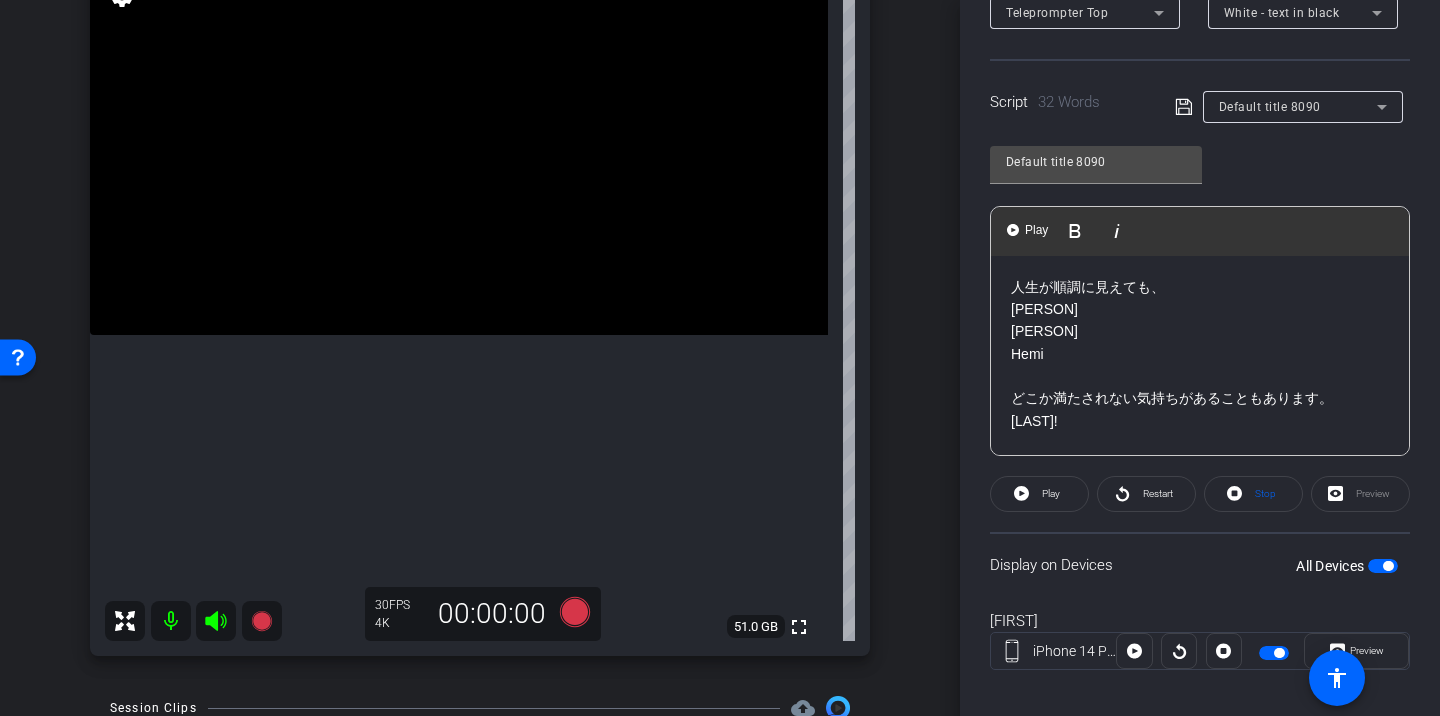 click 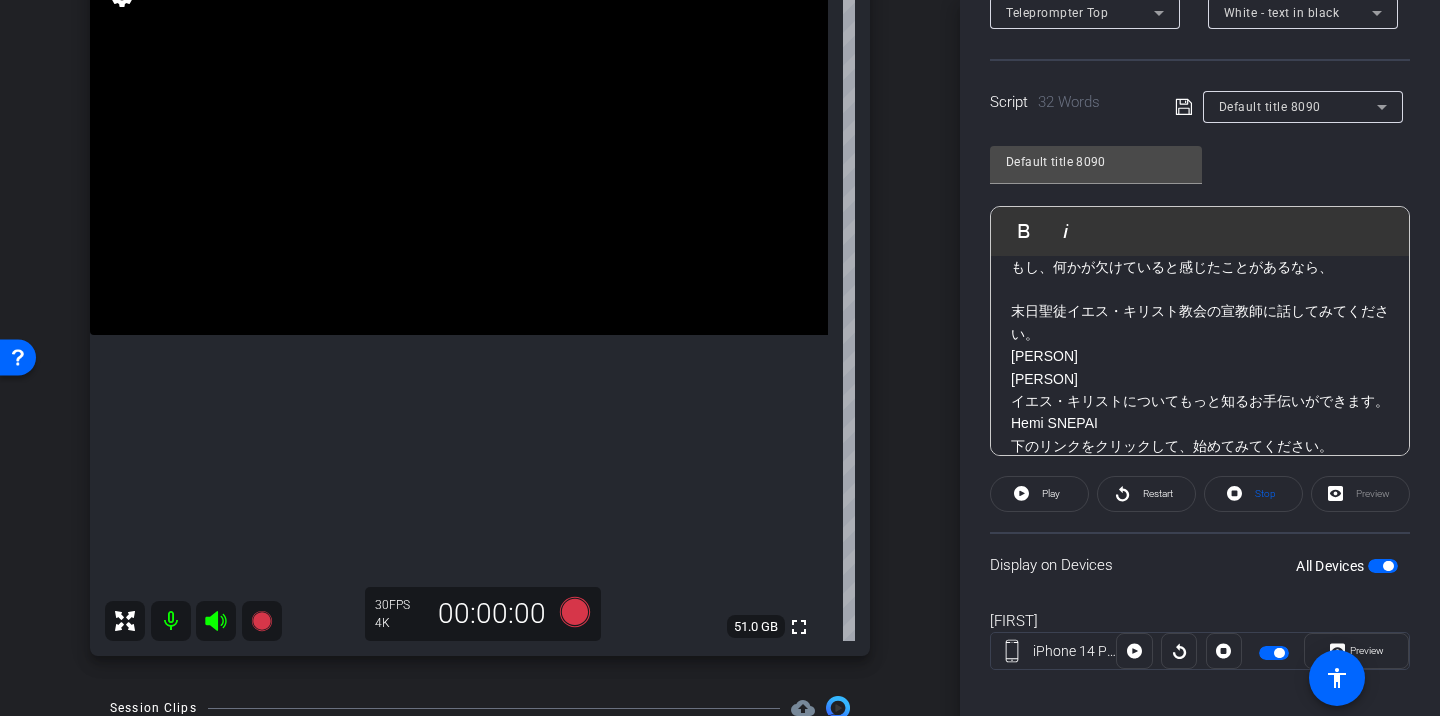 scroll, scrollTop: 534, scrollLeft: 0, axis: vertical 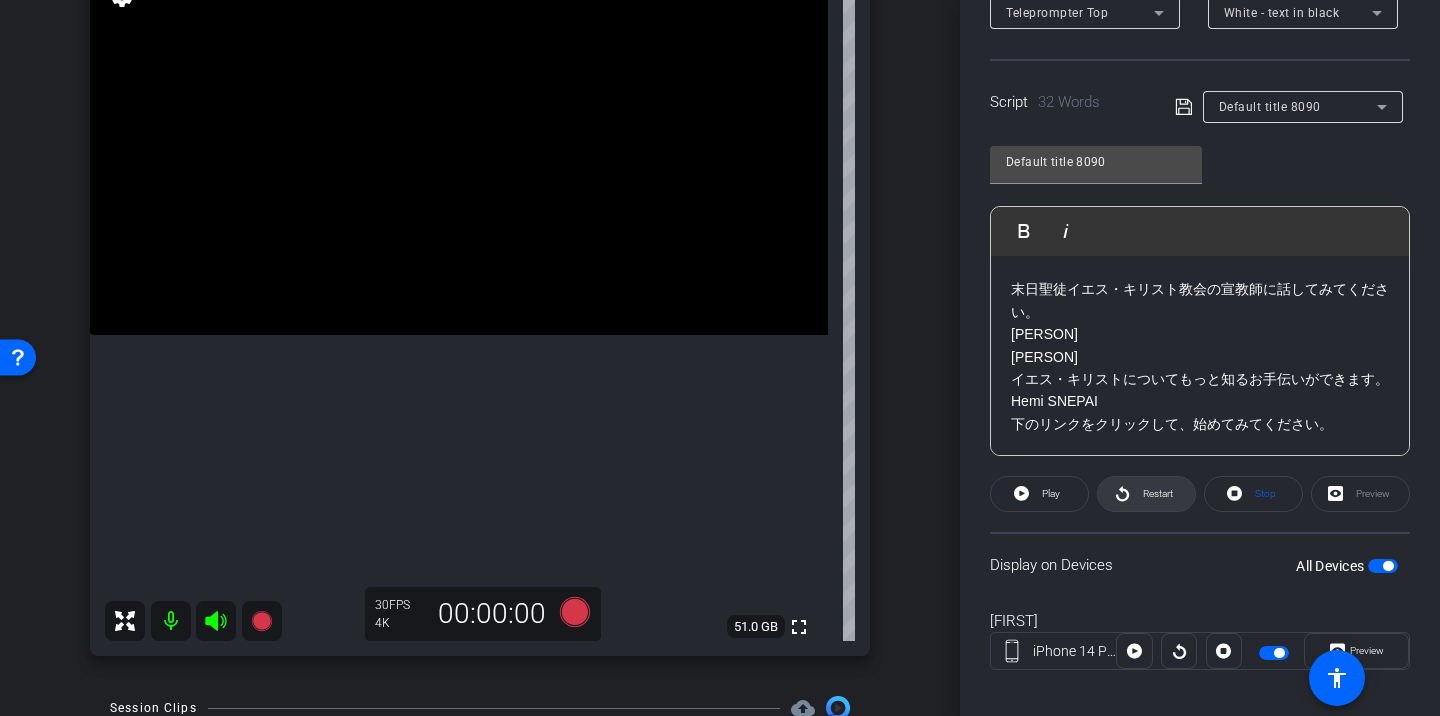 click on "Restart" 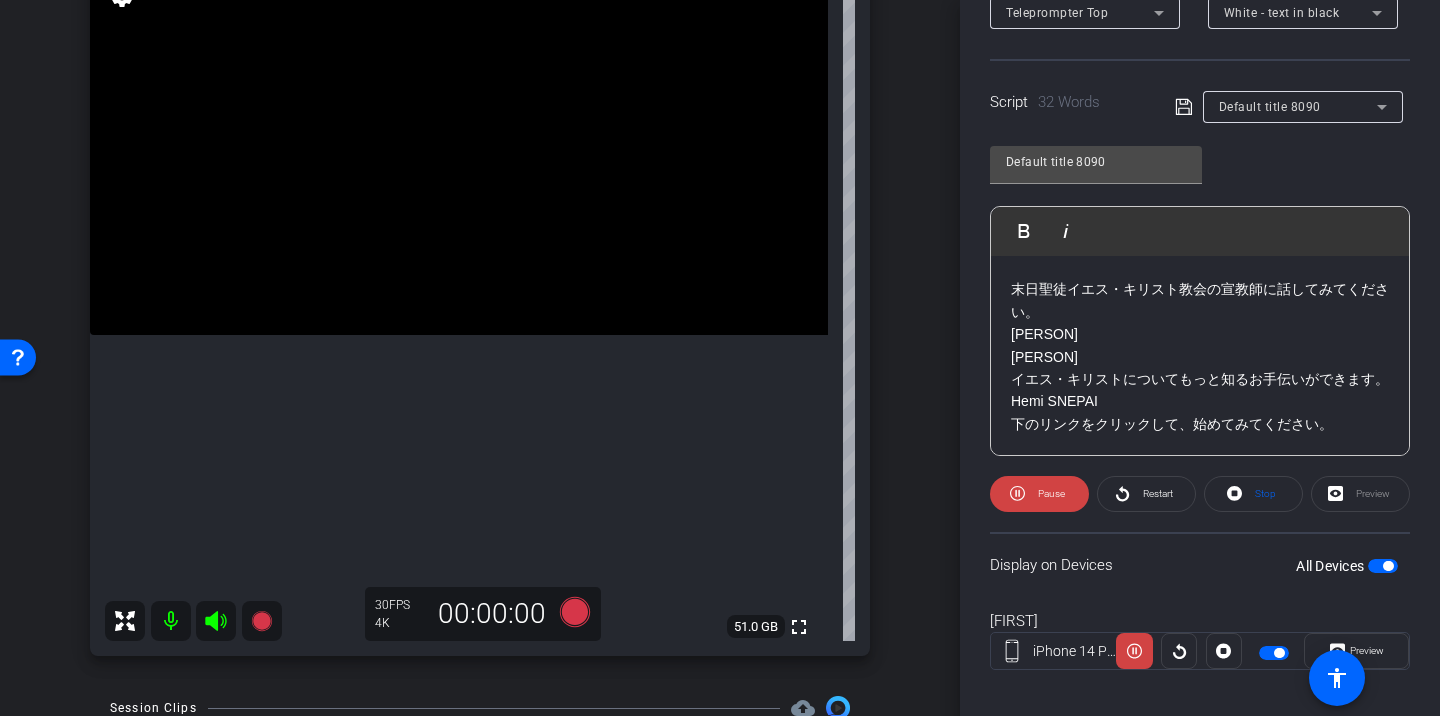 scroll, scrollTop: 377, scrollLeft: 0, axis: vertical 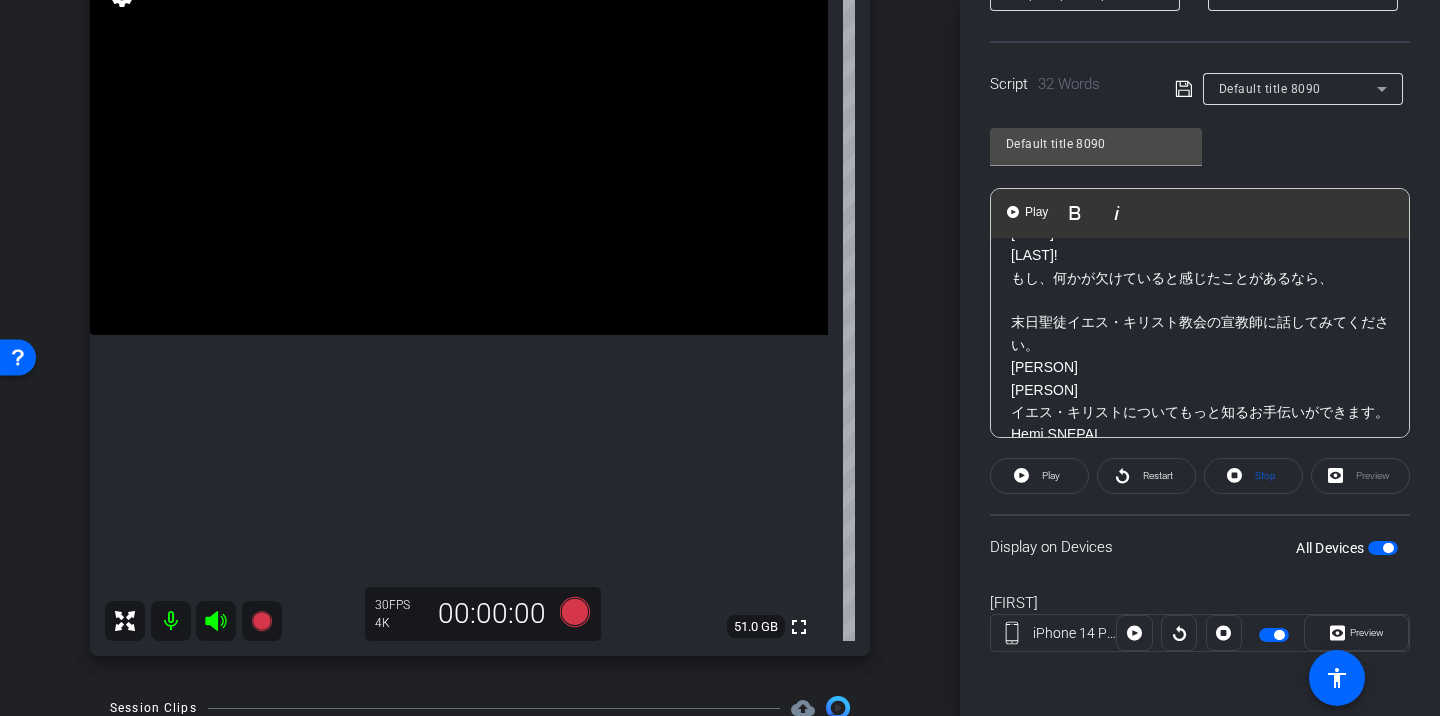 click 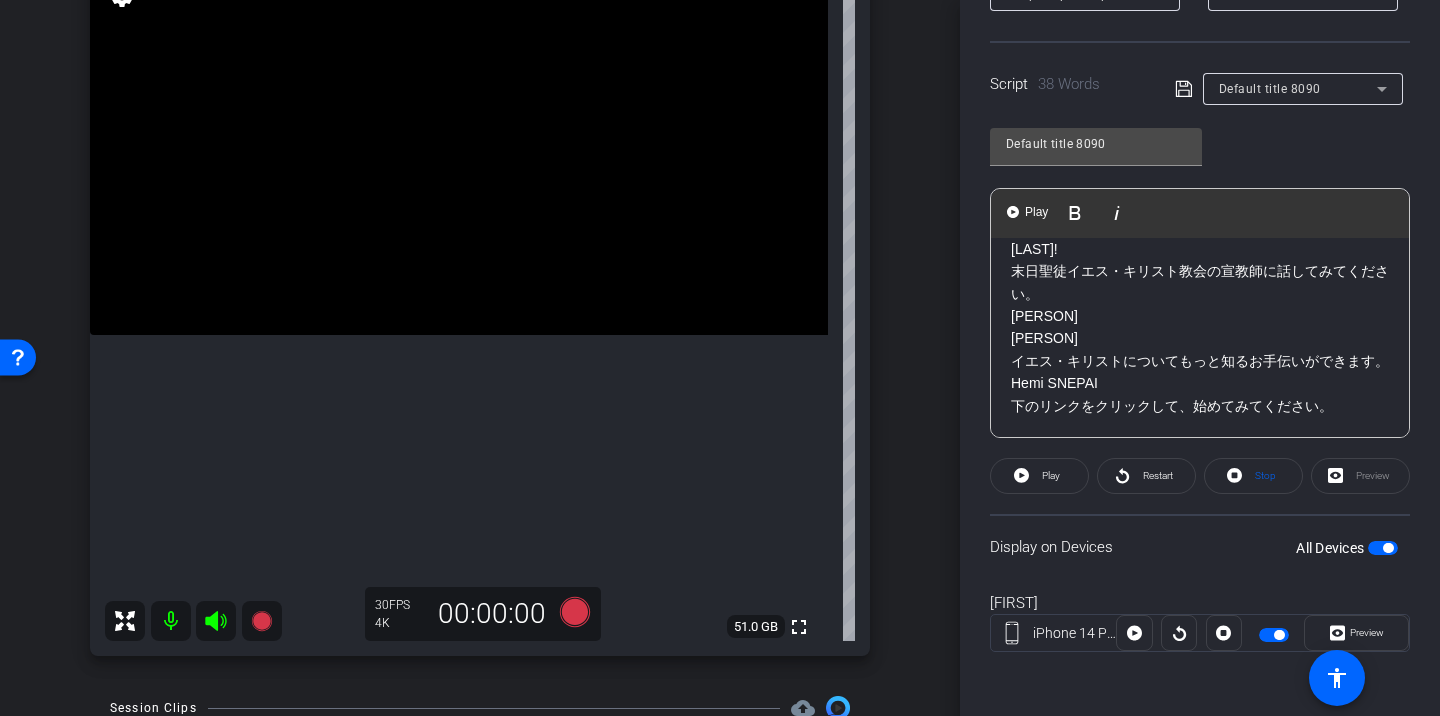 scroll, scrollTop: 579, scrollLeft: 0, axis: vertical 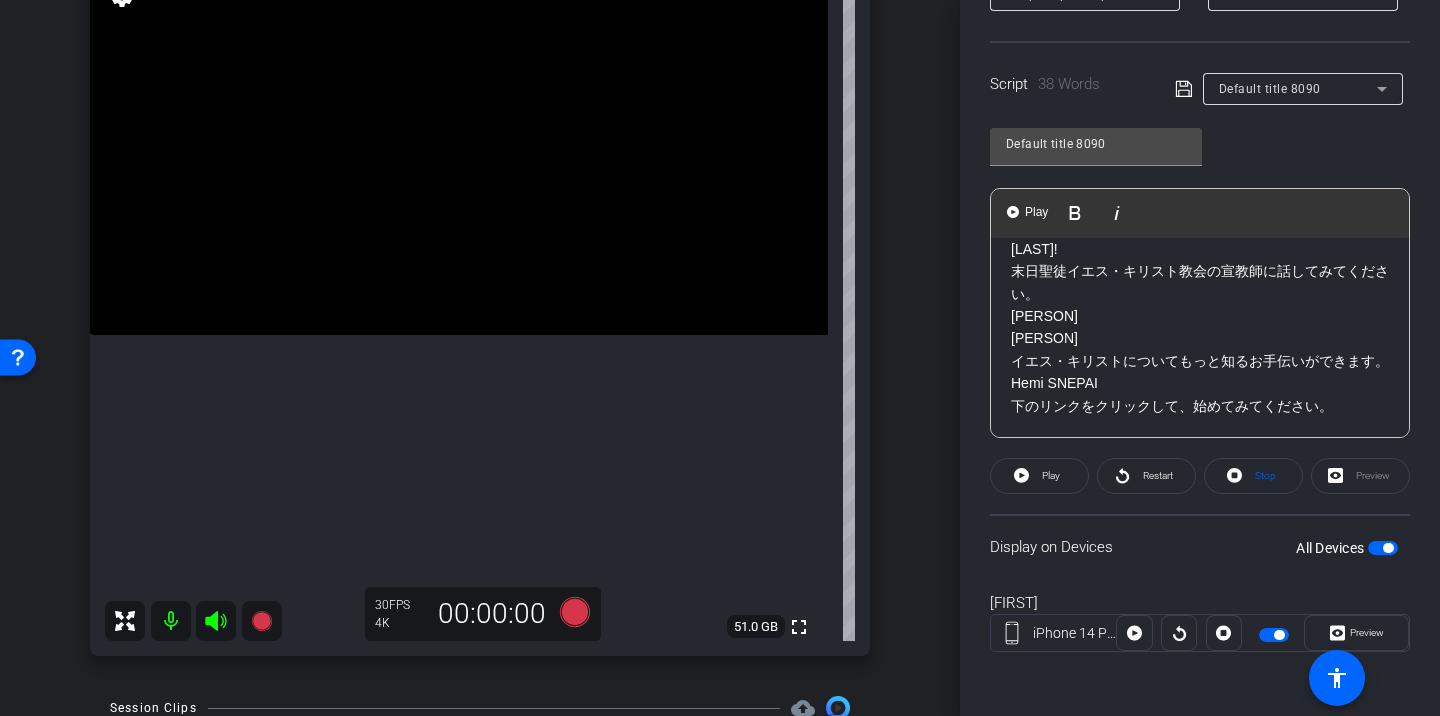 click on "[PERSON]" 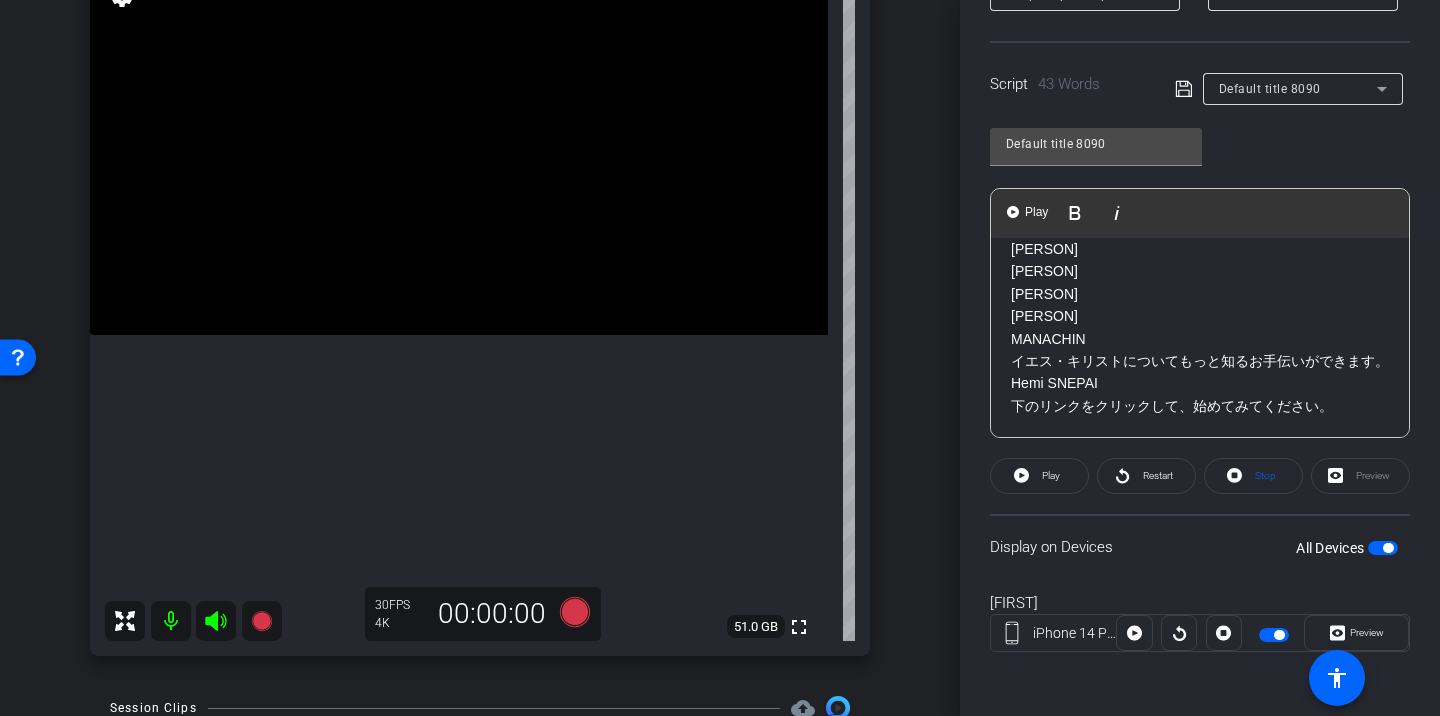 scroll, scrollTop: 644, scrollLeft: 0, axis: vertical 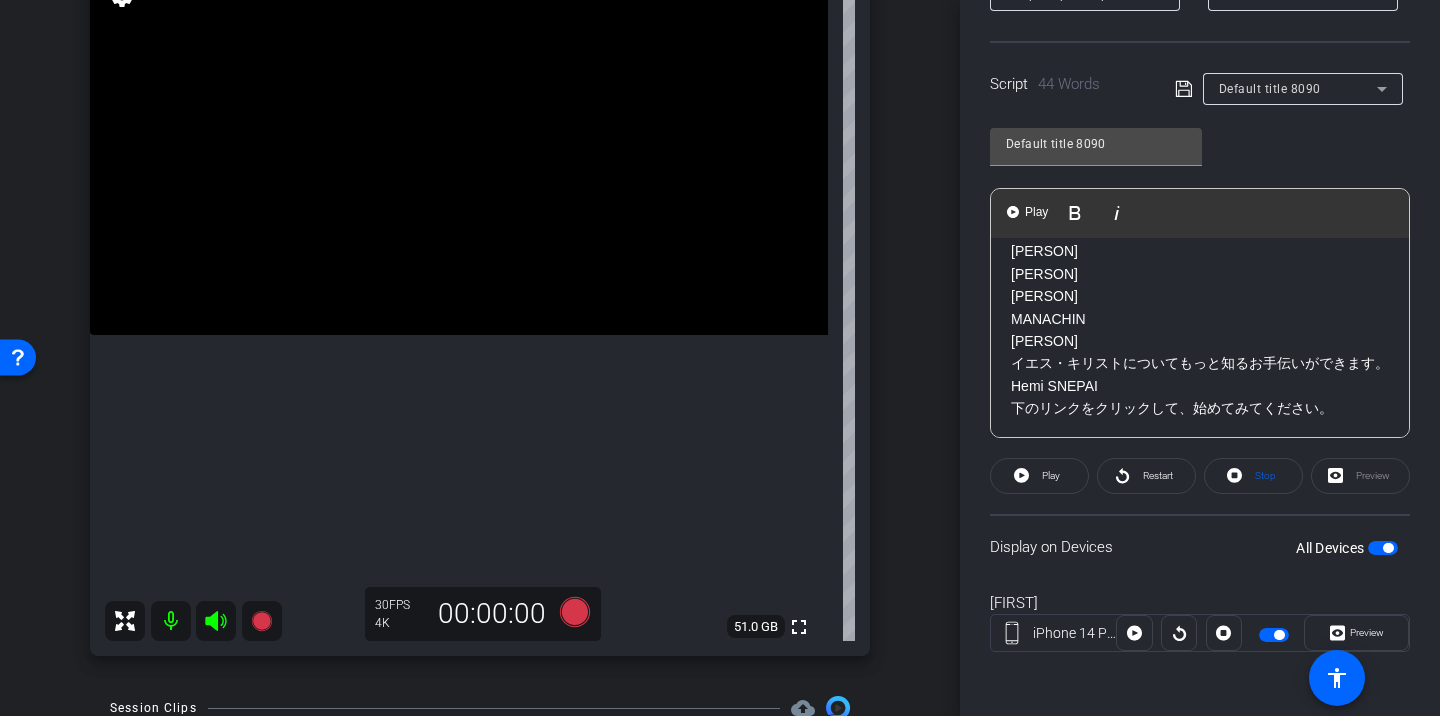 click on "イエス・キリストについてもっと知るお手伝いができます。" 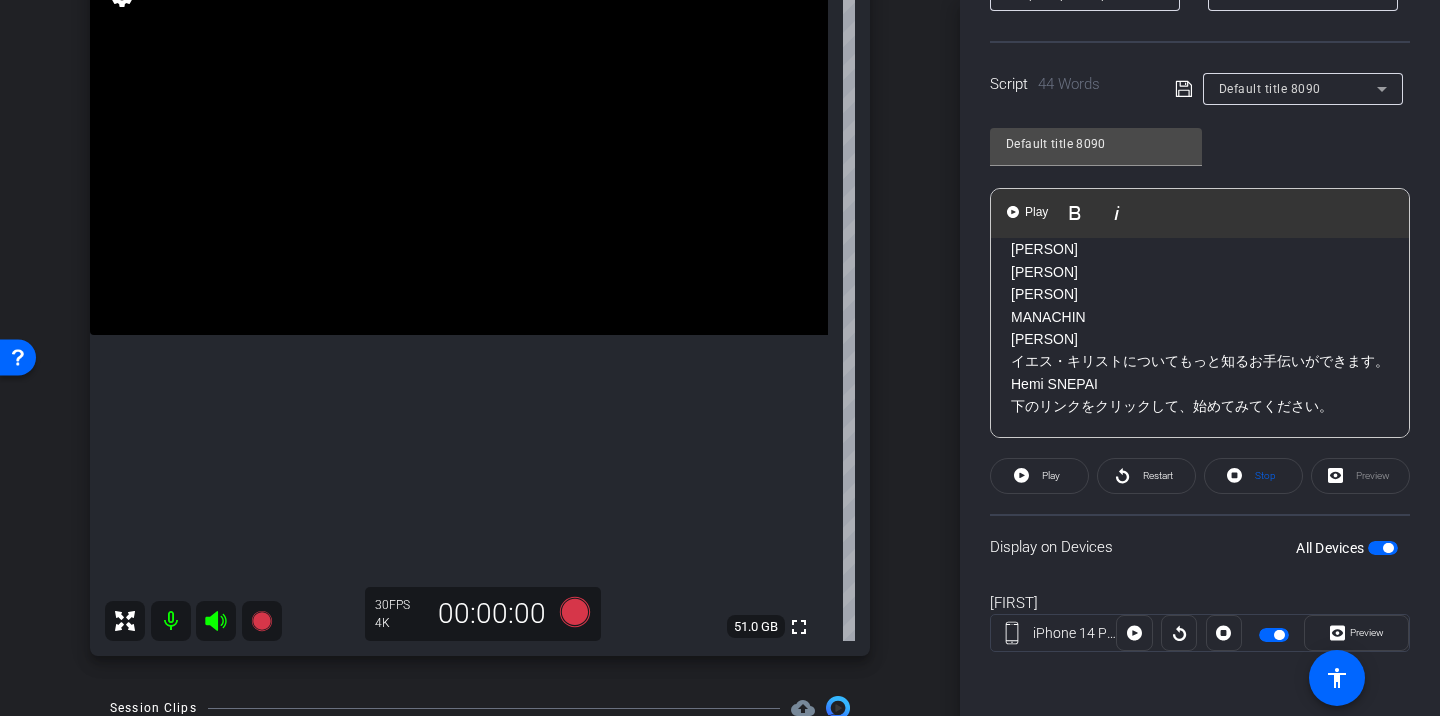 click 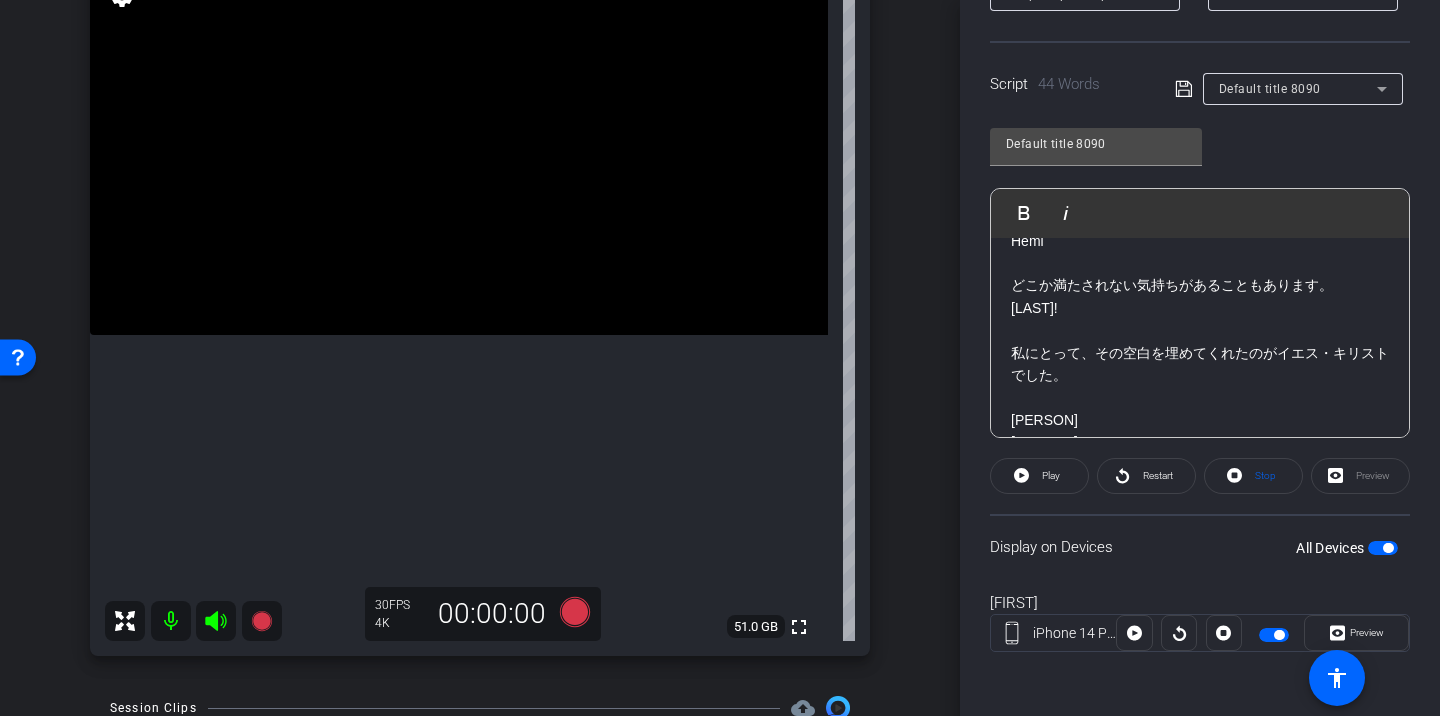 scroll, scrollTop: 96, scrollLeft: 0, axis: vertical 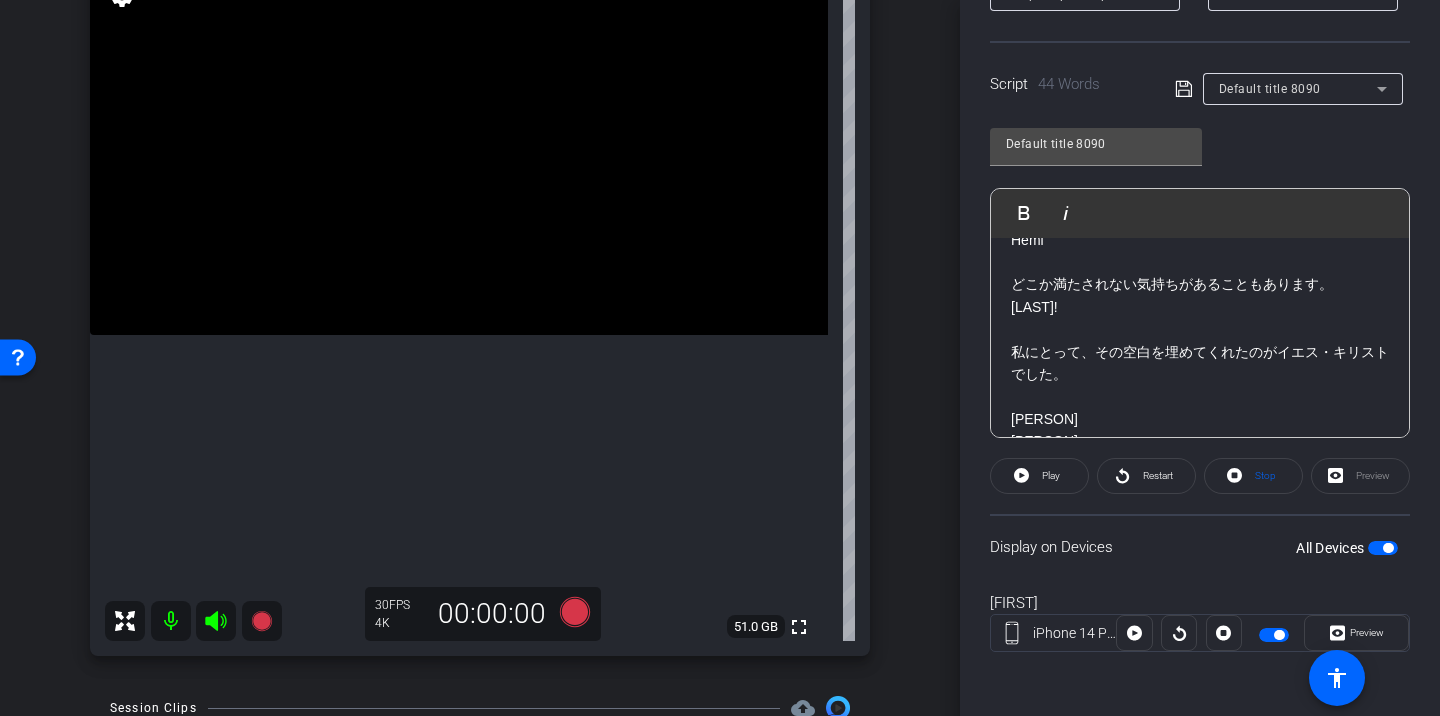 click on "私にとって、その空白を埋めてくれたのがイエス・キリストでした。" 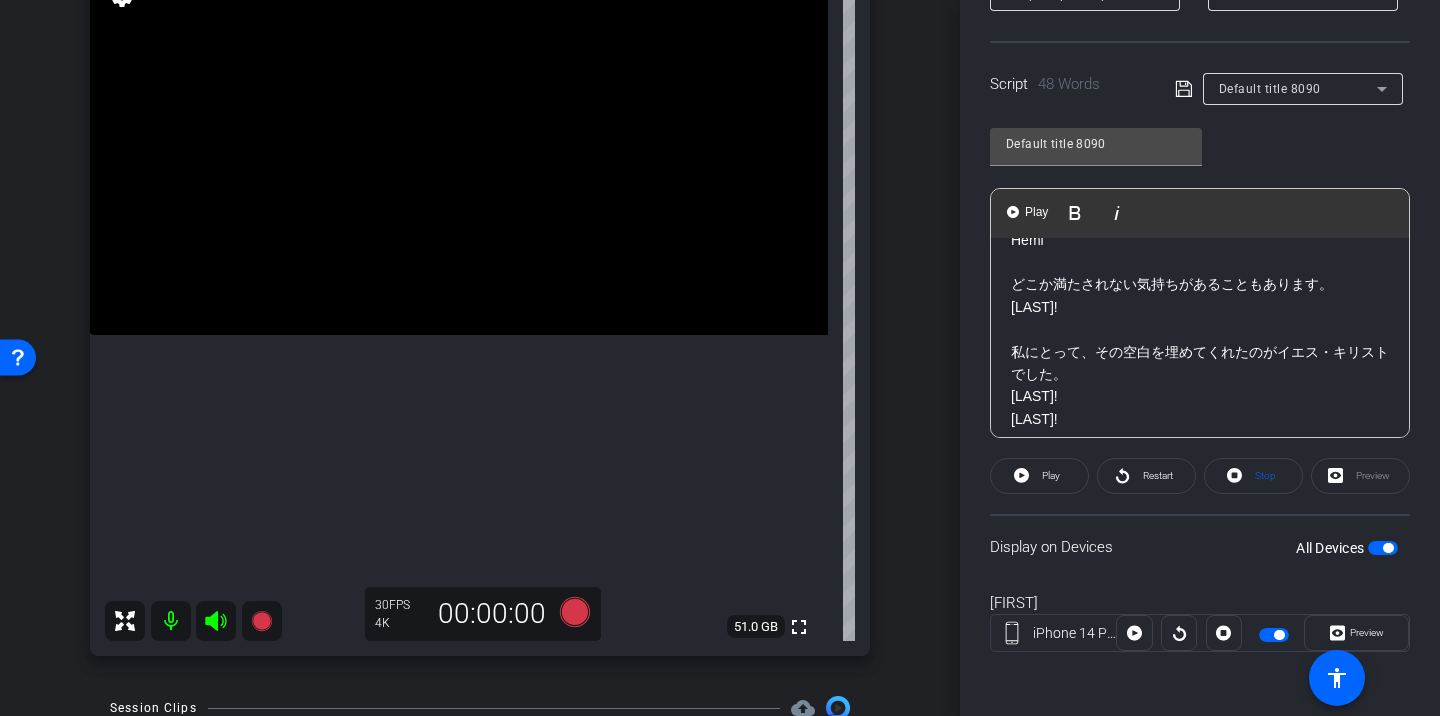 click 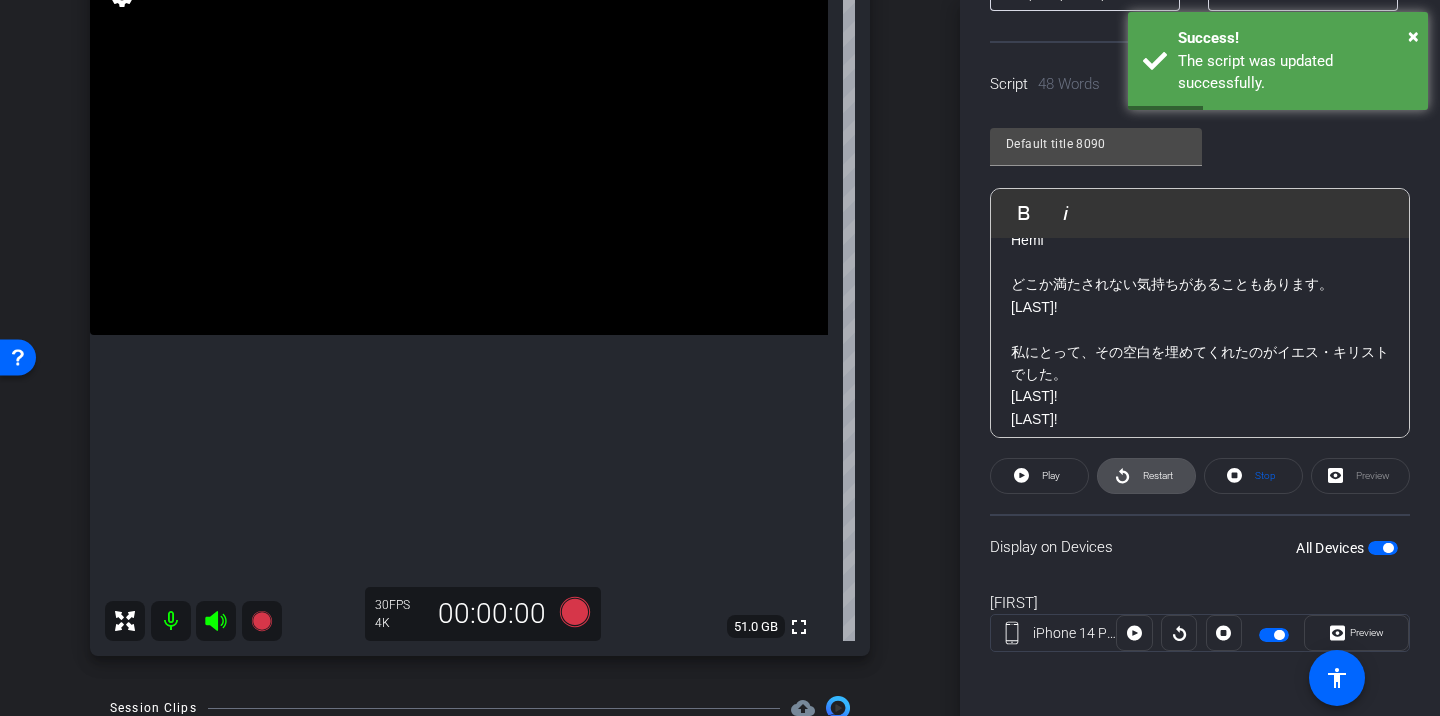 click on "Restart" 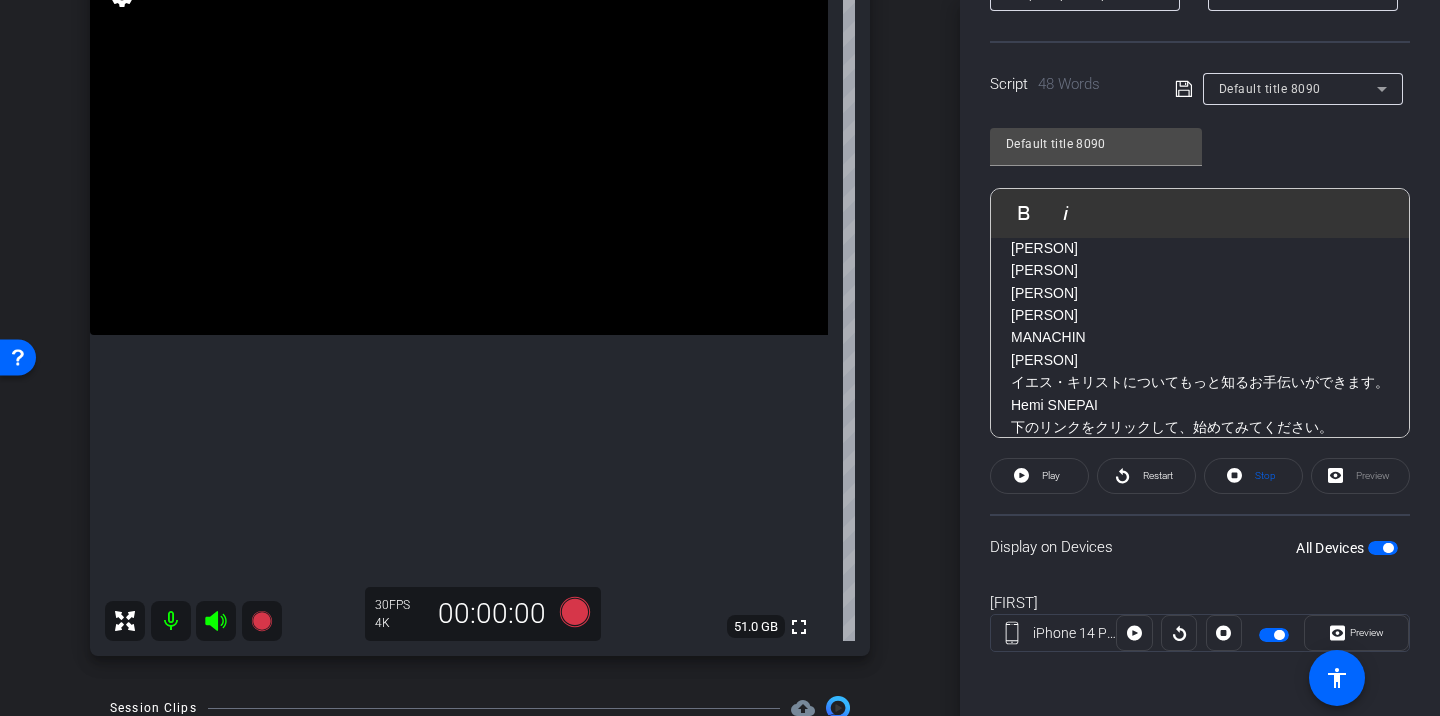 scroll, scrollTop: 656, scrollLeft: 0, axis: vertical 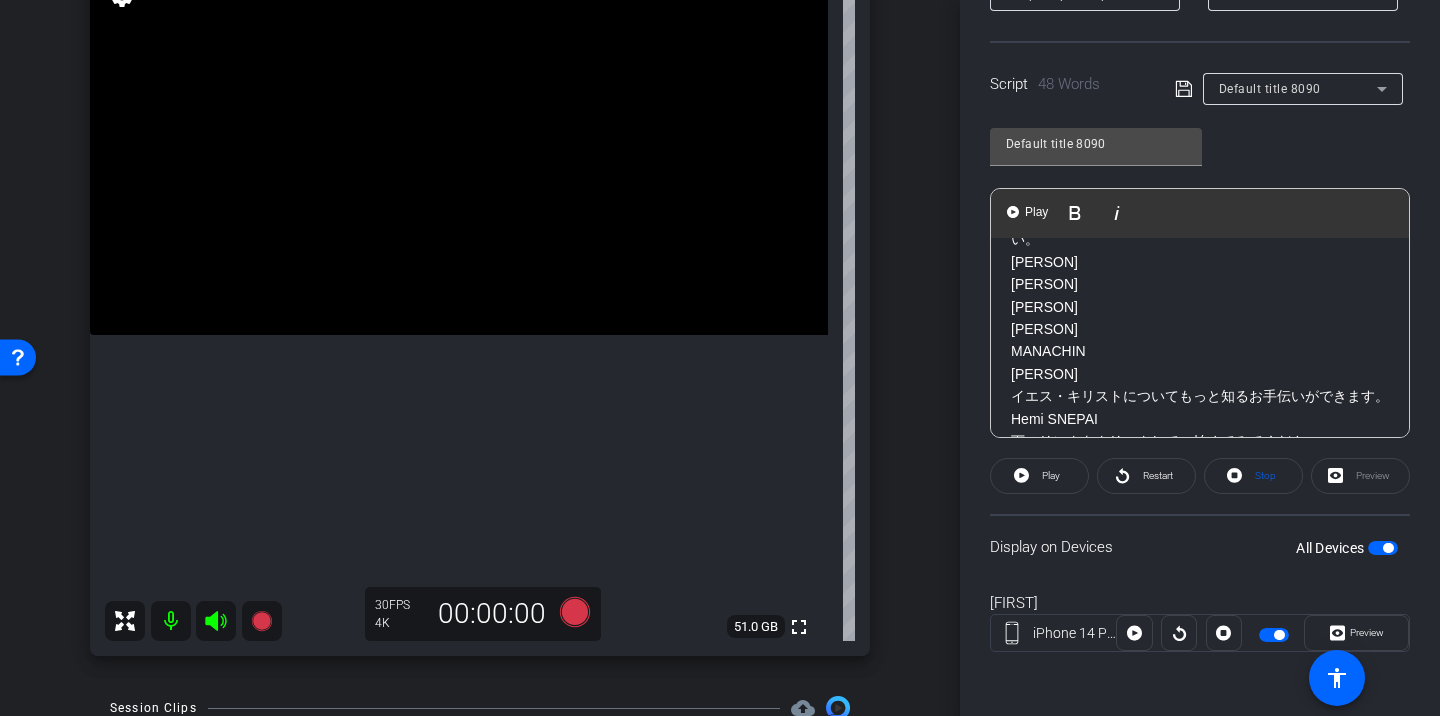 drag, startPoint x: 1013, startPoint y: 261, endPoint x: 1101, endPoint y: 337, distance: 116.275536 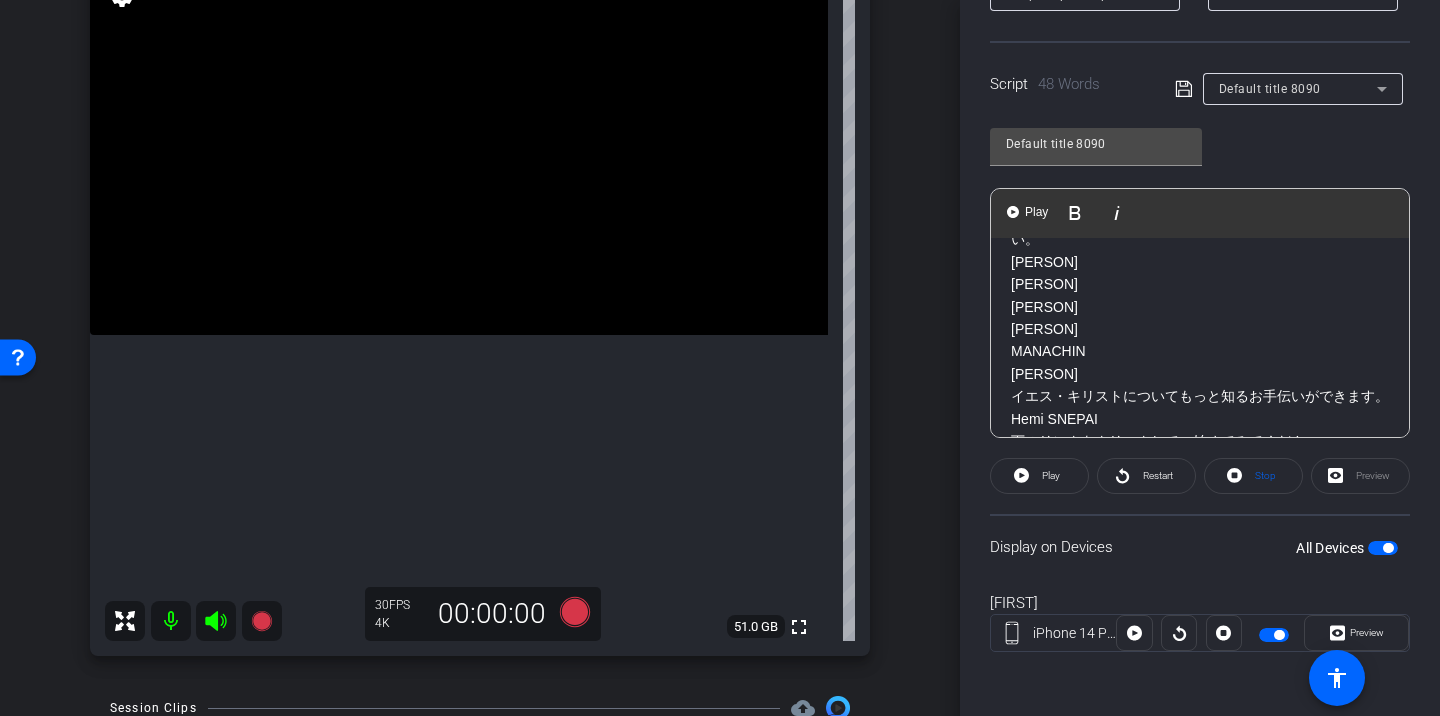 click on "人生が順調に見えても、 [PERSON] [PERSON] [PERSON]  どこか満されない気持ちがあることもあります。 [PERSON]  私にとって、その空白を埋めてくれたのがイエス・キリストでした。 [PERSON] [PERSON] [PERSON] [PERSON] [PERSON]  キリストを知ることで、もっと深い目的を感じられるようになりました。 [PERSON]  もっと成長したい、誰かのためになりたい、そう思えるようになったんです。 [PERSON] [PERSON] もし、何かが欠けていると感じたことがあるなら、 [PERSON] [PERSON] [PERSON]  末日聖徒イエス・キリスト教会の宣教師に話してみてください。 [PERSON] [PERSON] [PERSON] [PERSON] [PERSON] [PERSON] [PERSON] [PERSON] [PERSON] [PERSON]  イエス・キリストについてもっと知るお手伝いができます。 [PERSON]  下のリンクをクリックして、始めてみてください。" 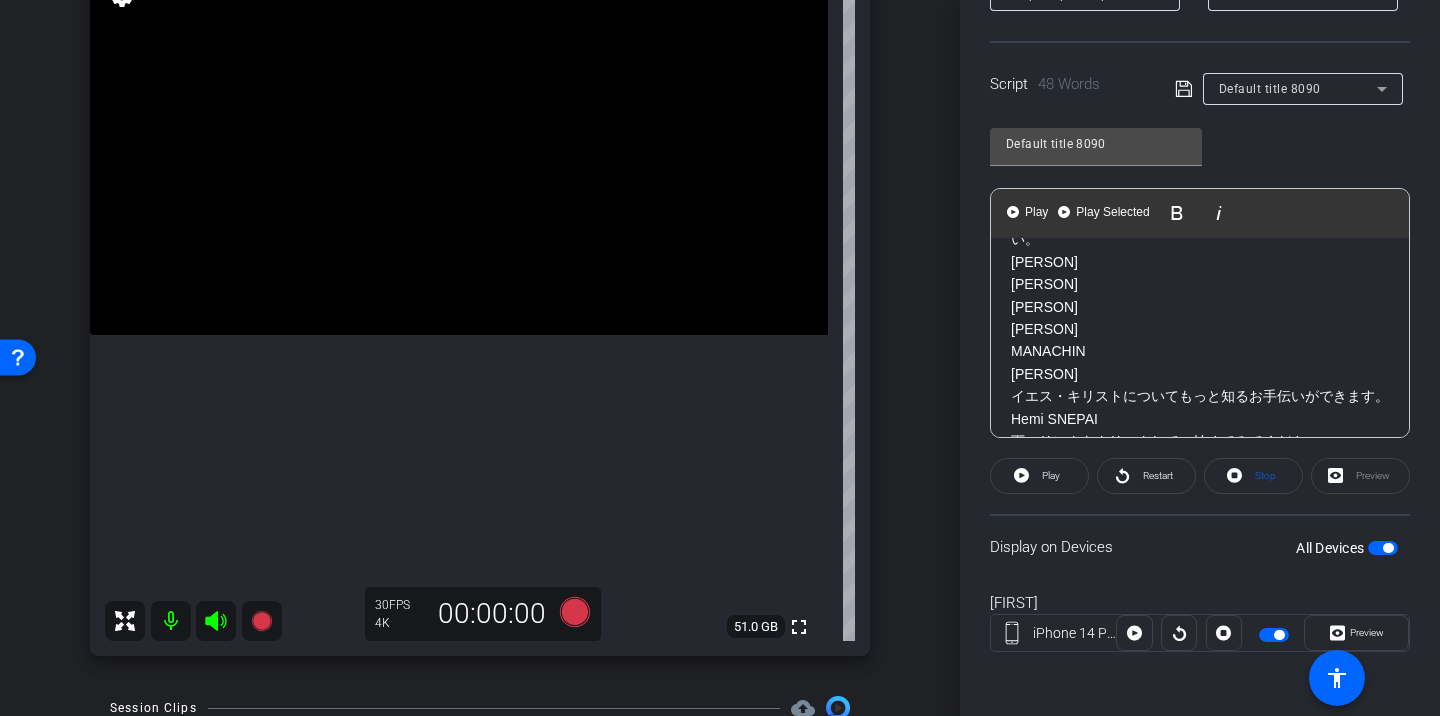 copy on "[LAST] [LAST] [LAST] [LAST]" 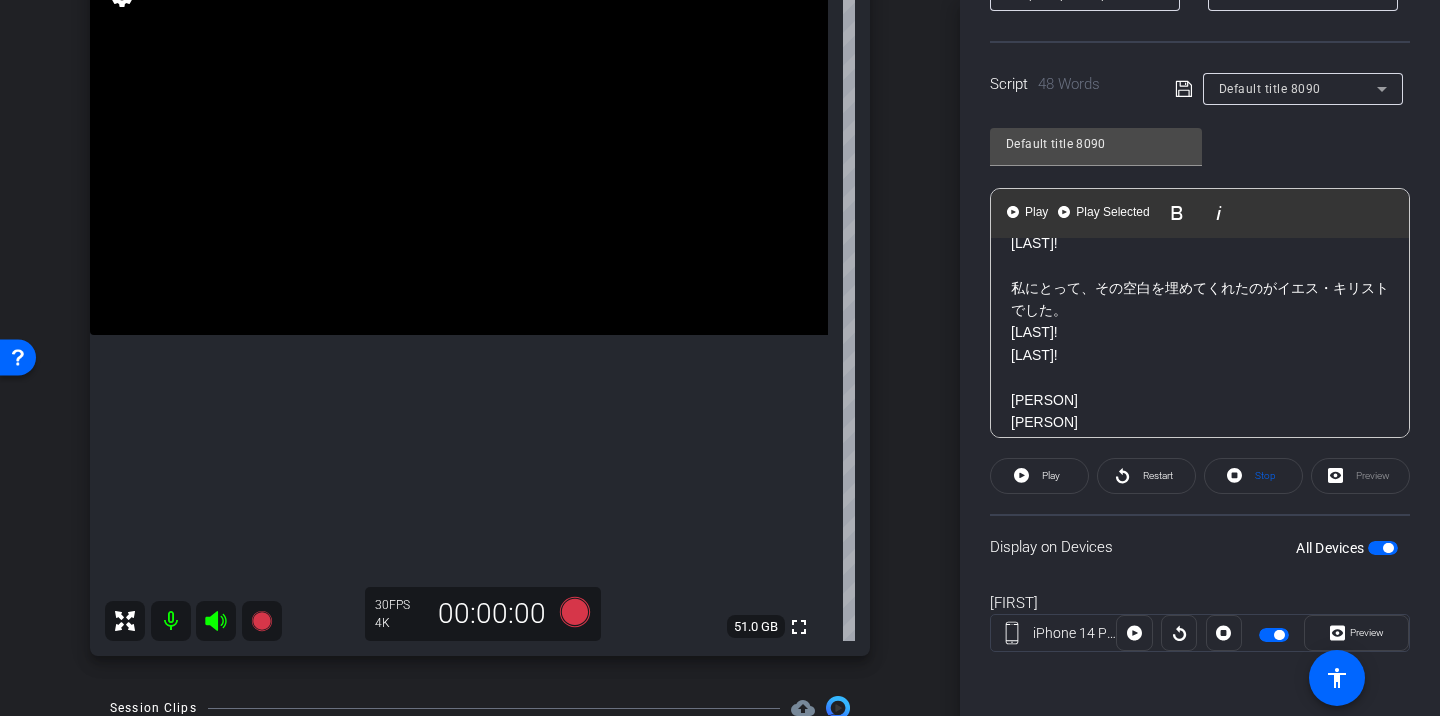 scroll, scrollTop: 158, scrollLeft: 0, axis: vertical 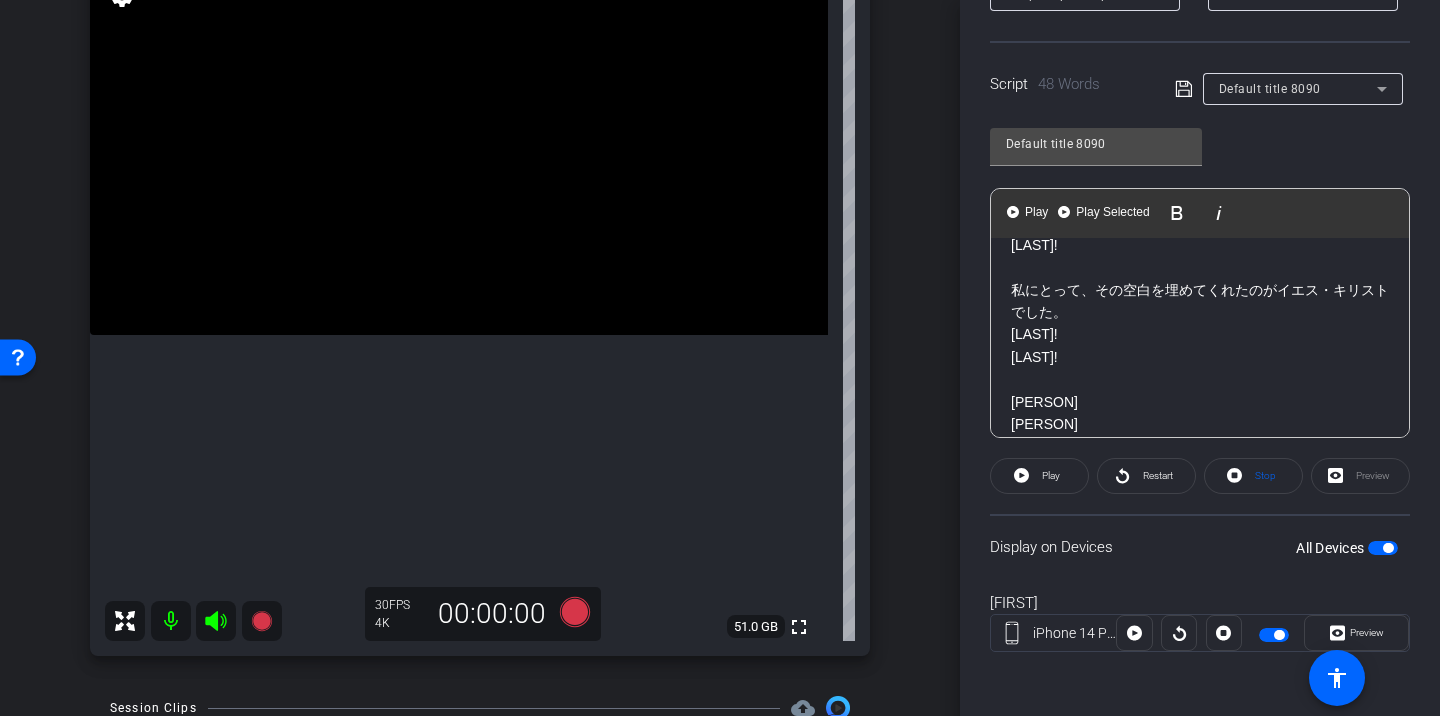 click on "私にとって、その空白を埋めてくれたのがイエス・キリストでした。" 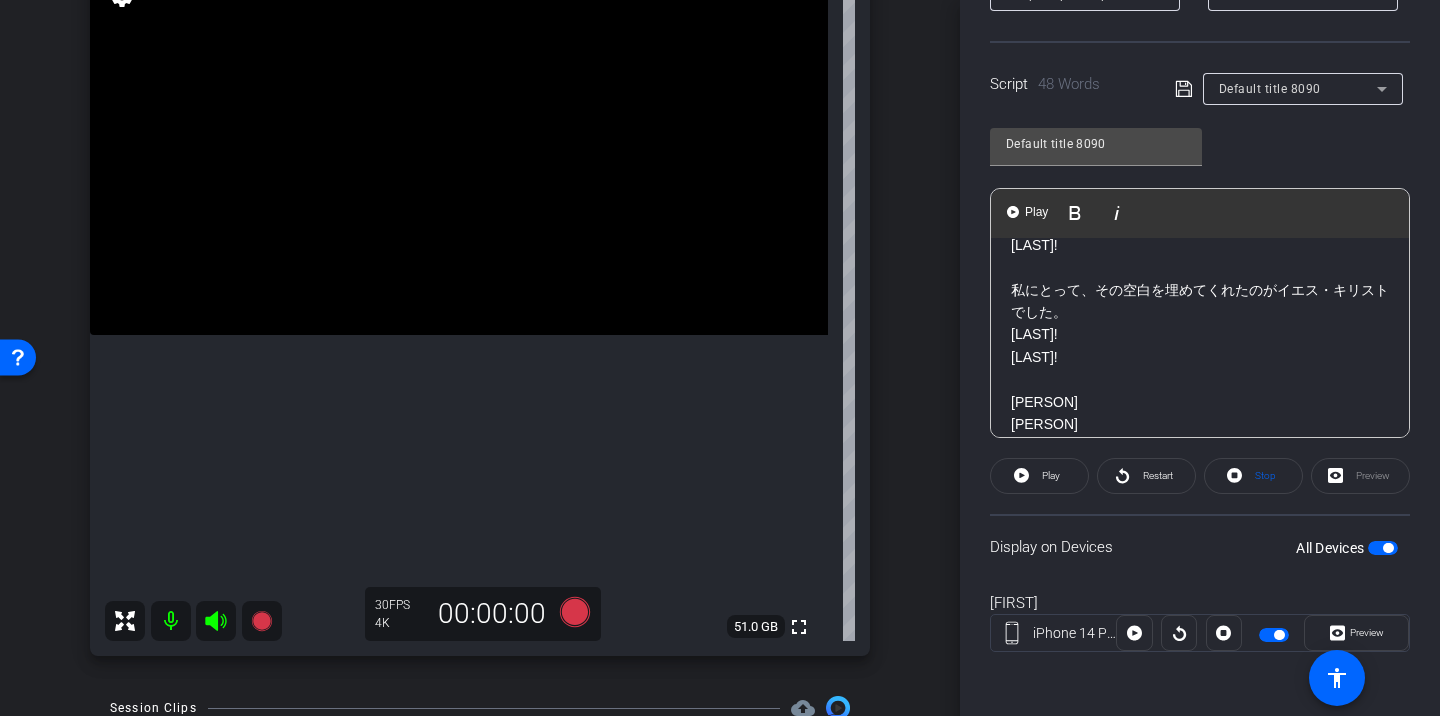 click on "私にとって、その空白を埋めてくれたのがイエス・キリストでした。" 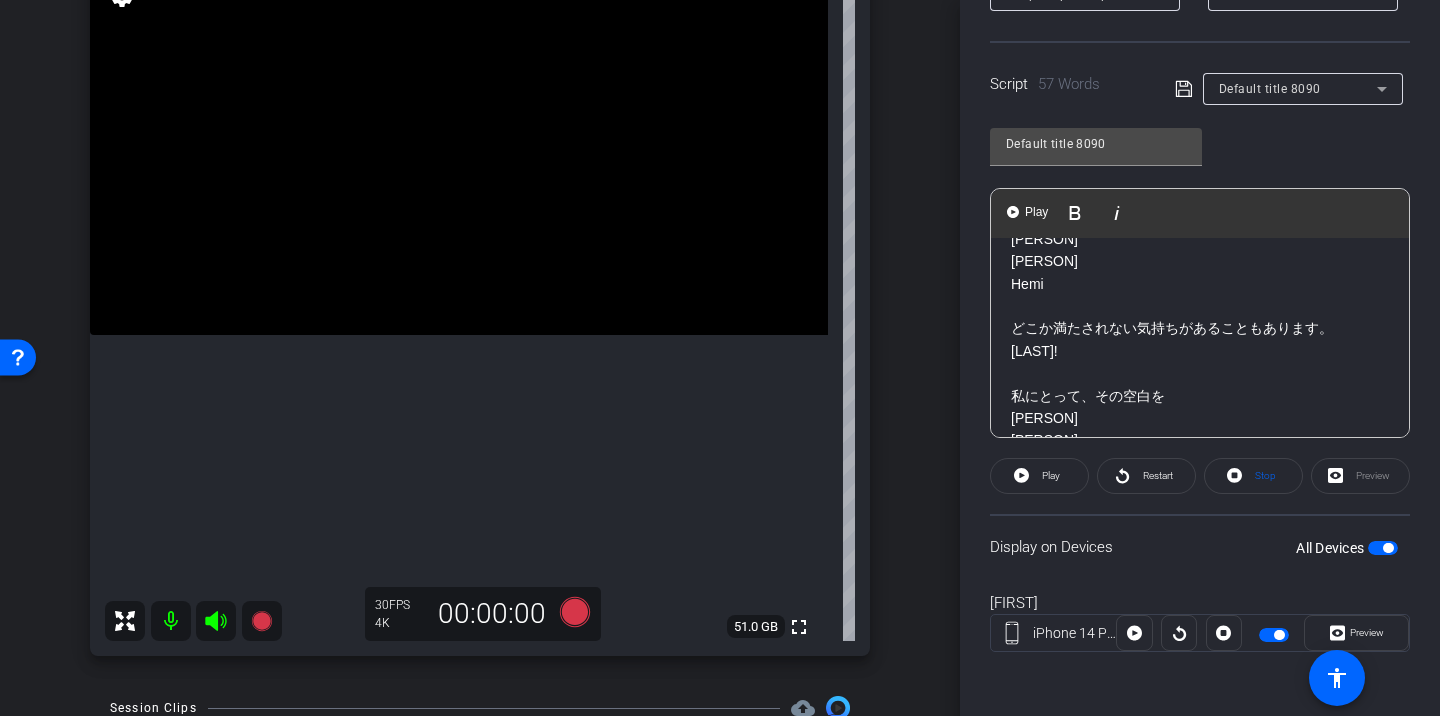 scroll, scrollTop: 18, scrollLeft: 0, axis: vertical 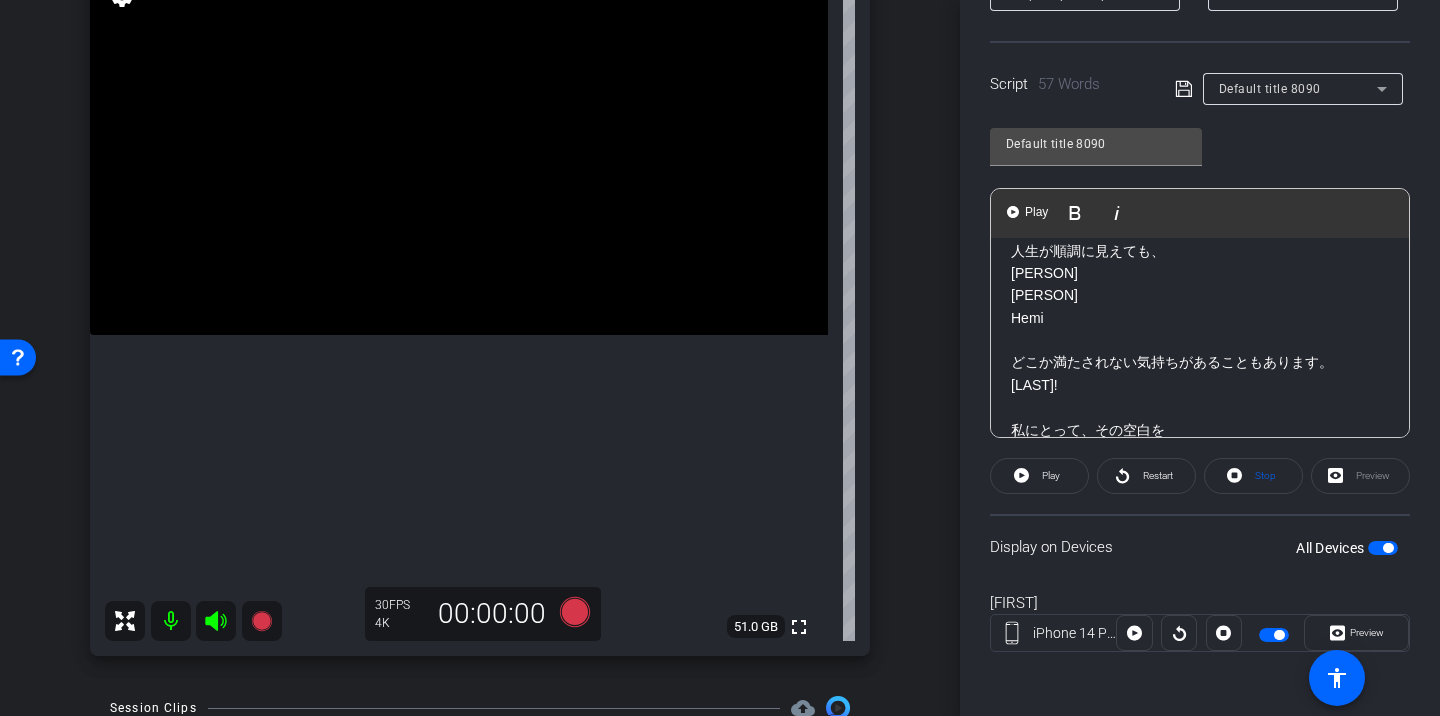 click on "どこか満たされない気持ちがあることもあります。" 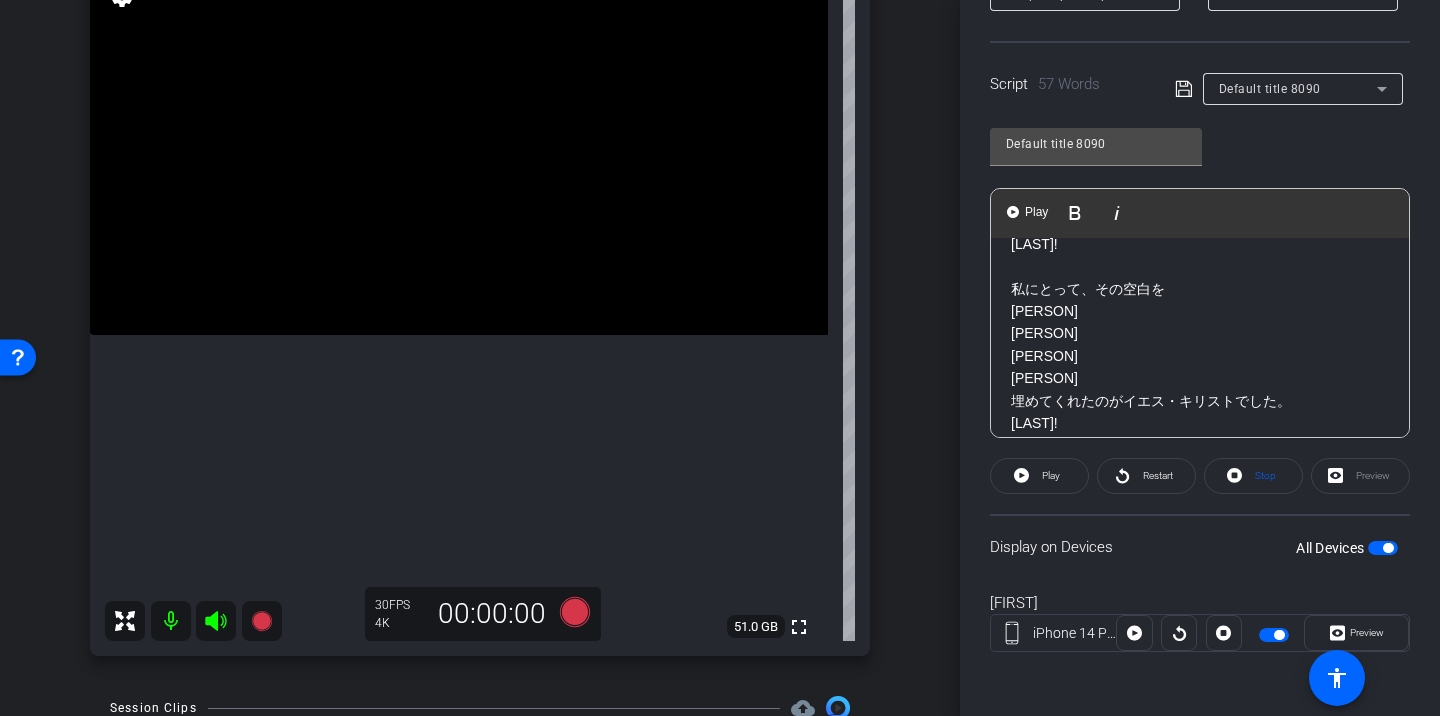 scroll, scrollTop: 55, scrollLeft: 0, axis: vertical 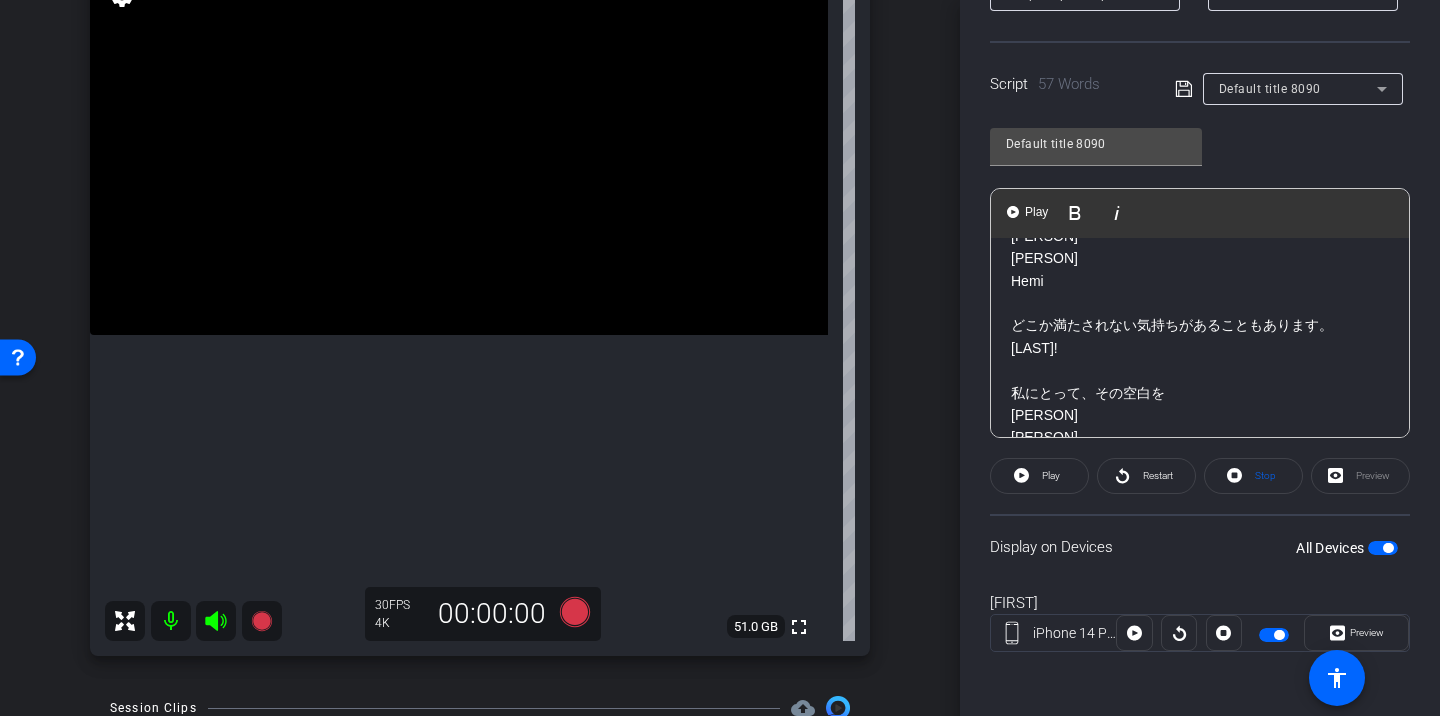 click on "どこか満たされない気持ちがあることもあります。" 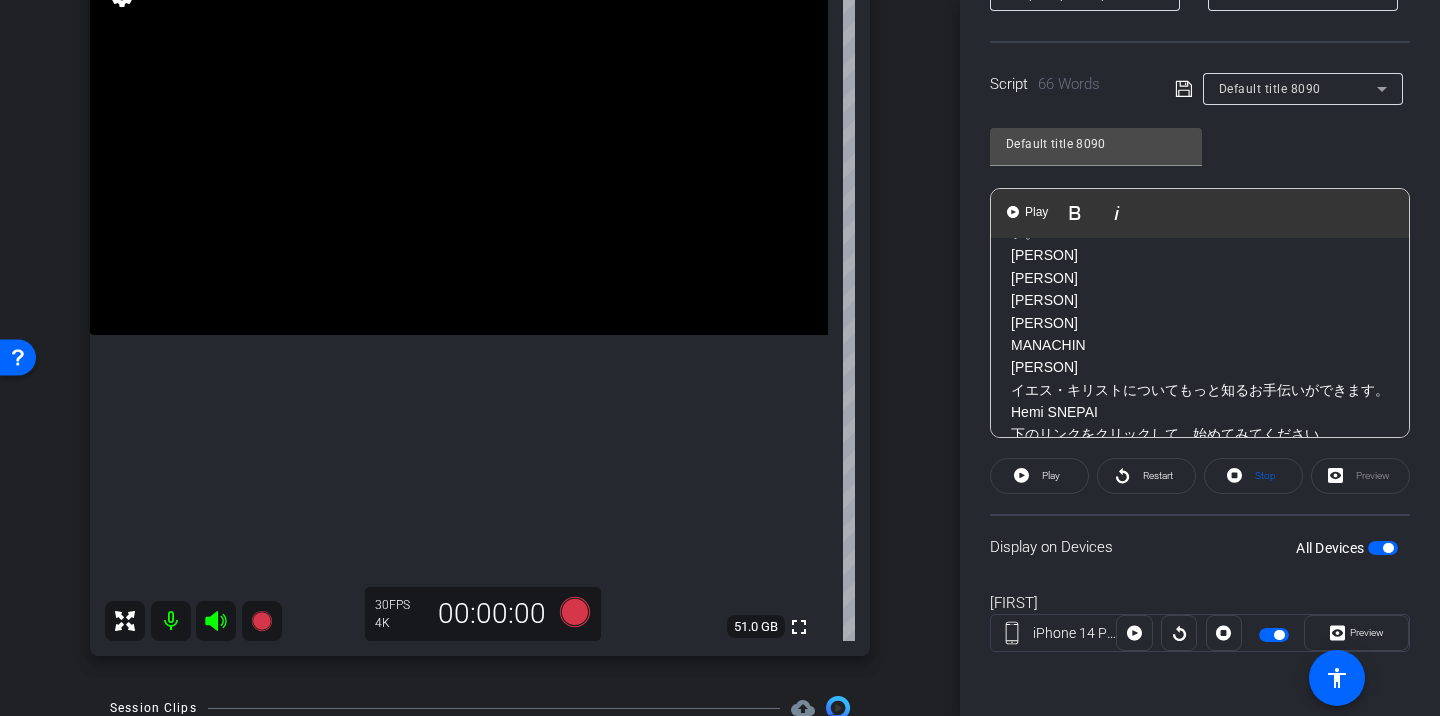 scroll, scrollTop: 915, scrollLeft: 0, axis: vertical 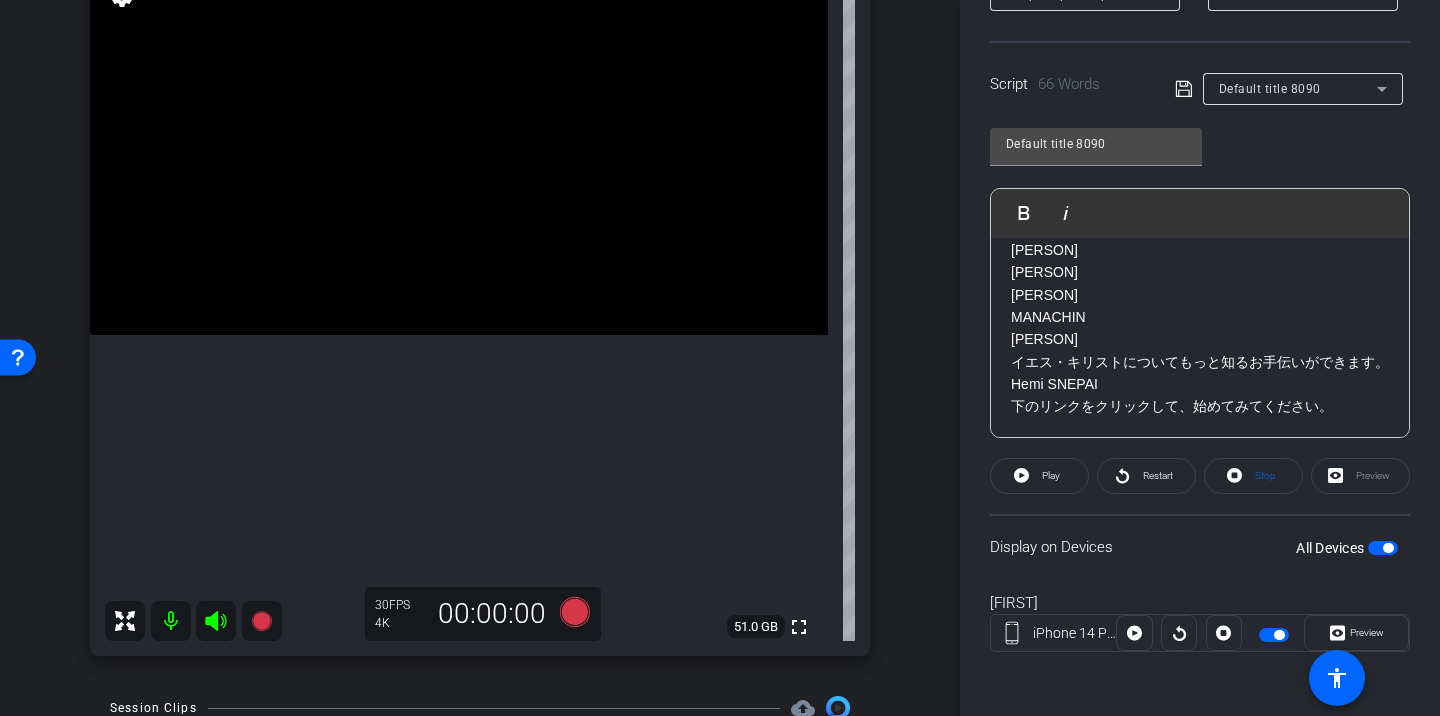 click 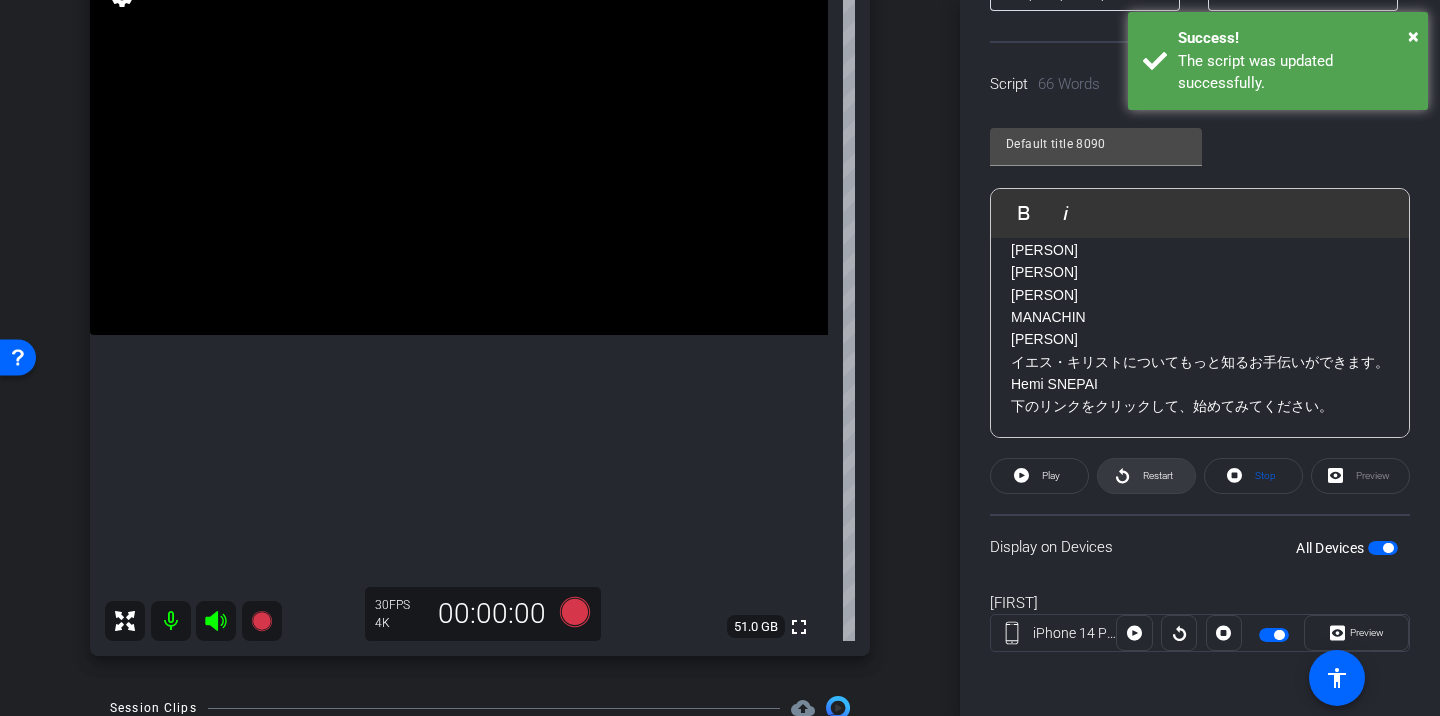 click 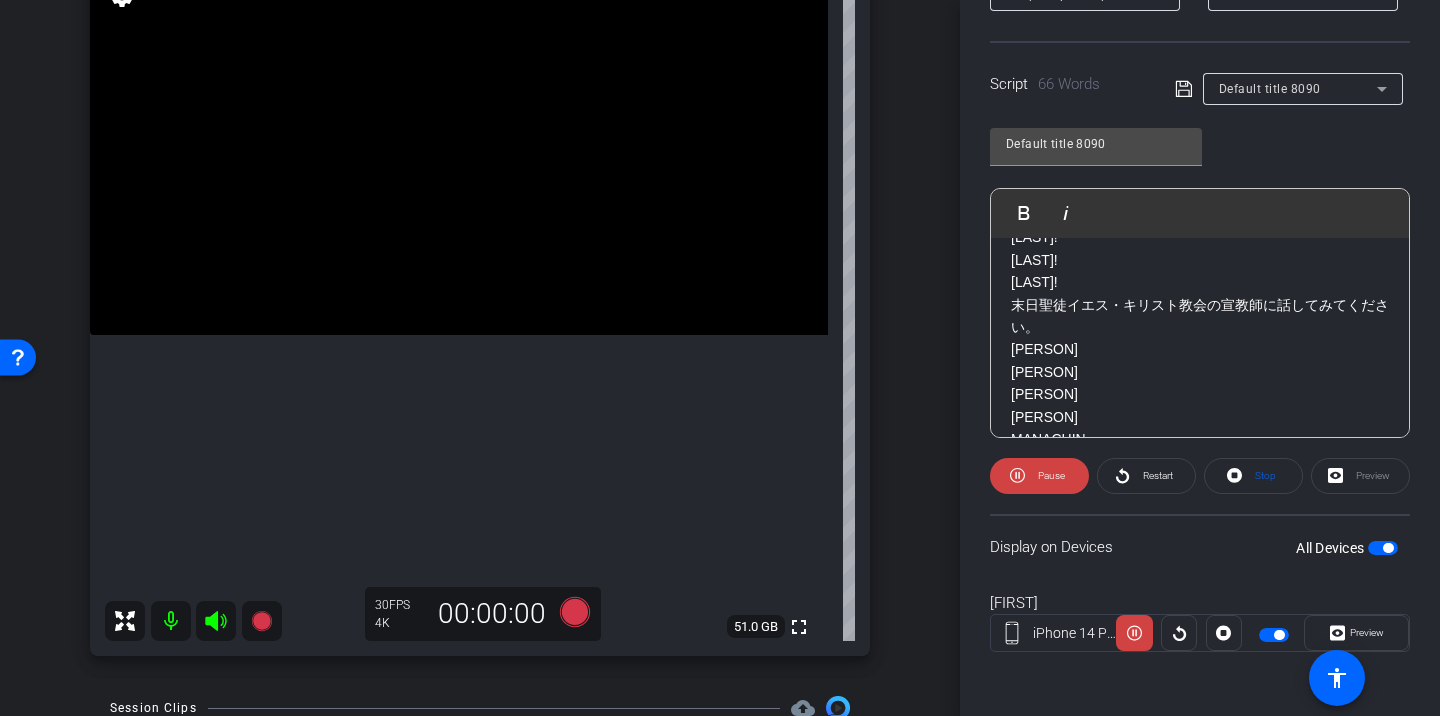 scroll, scrollTop: 772, scrollLeft: 0, axis: vertical 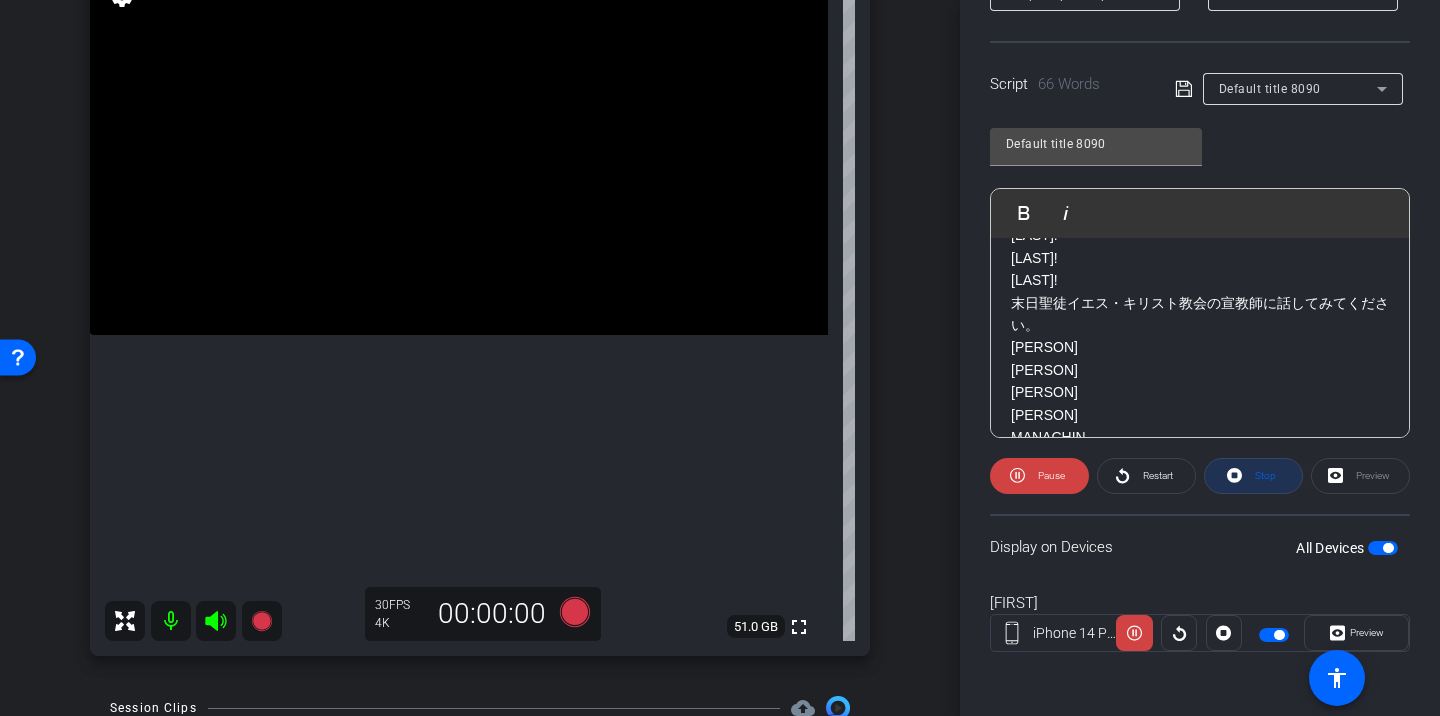 click on "Stop" 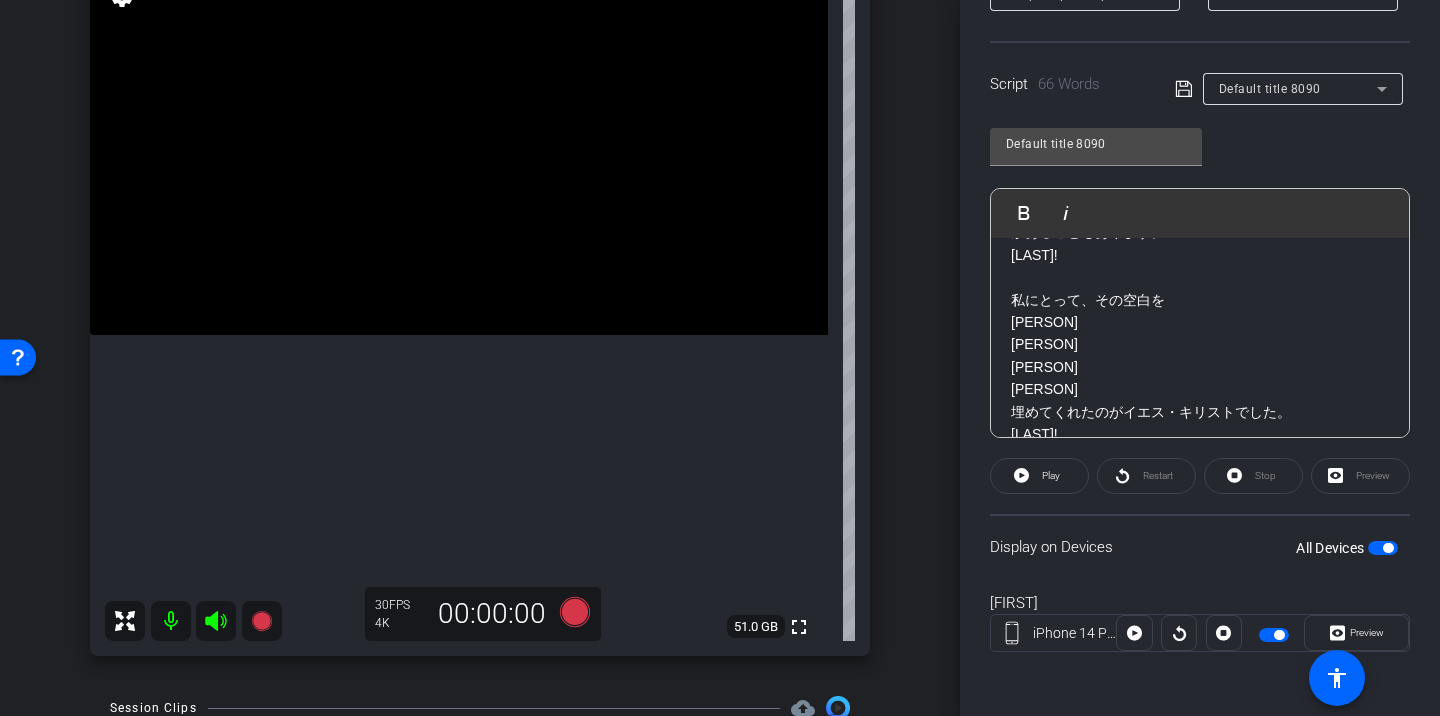 scroll, scrollTop: 262, scrollLeft: 0, axis: vertical 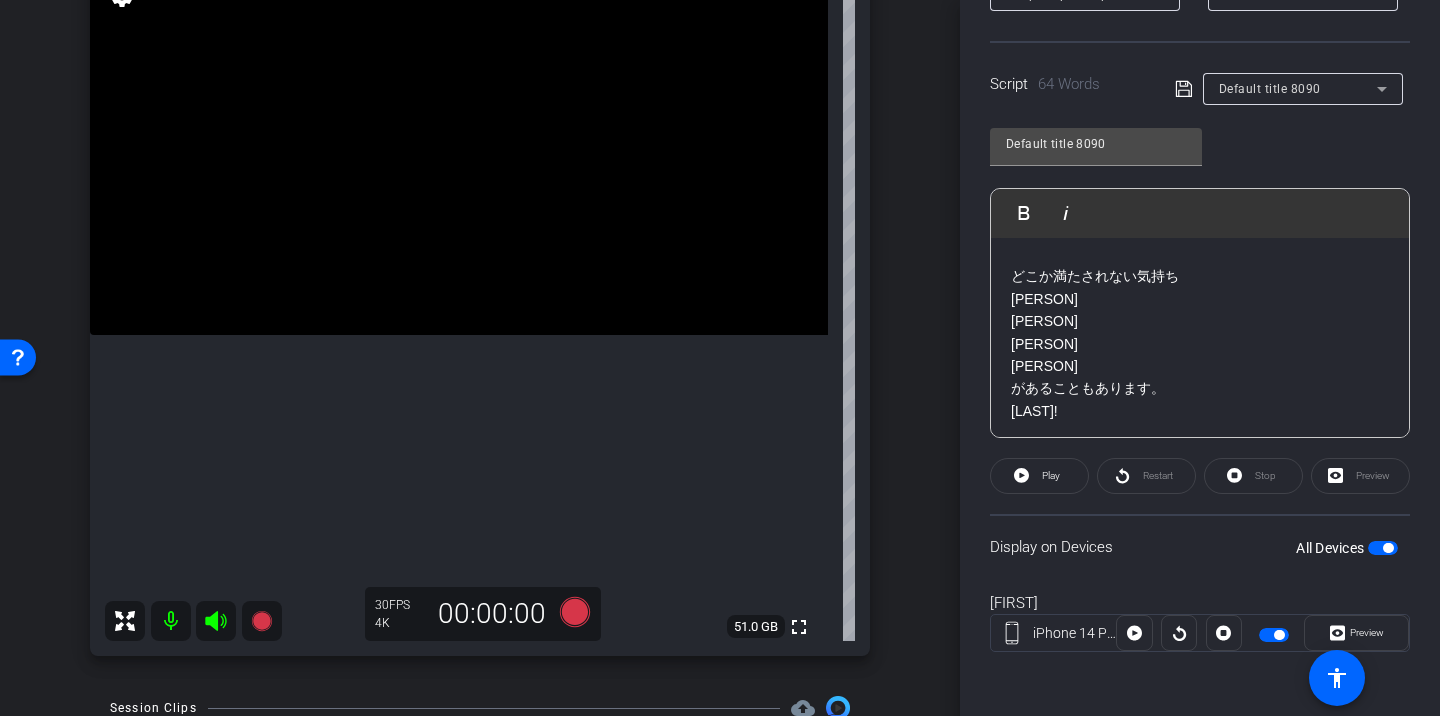 drag, startPoint x: 1011, startPoint y: 301, endPoint x: 1105, endPoint y: 364, distance: 113.15918 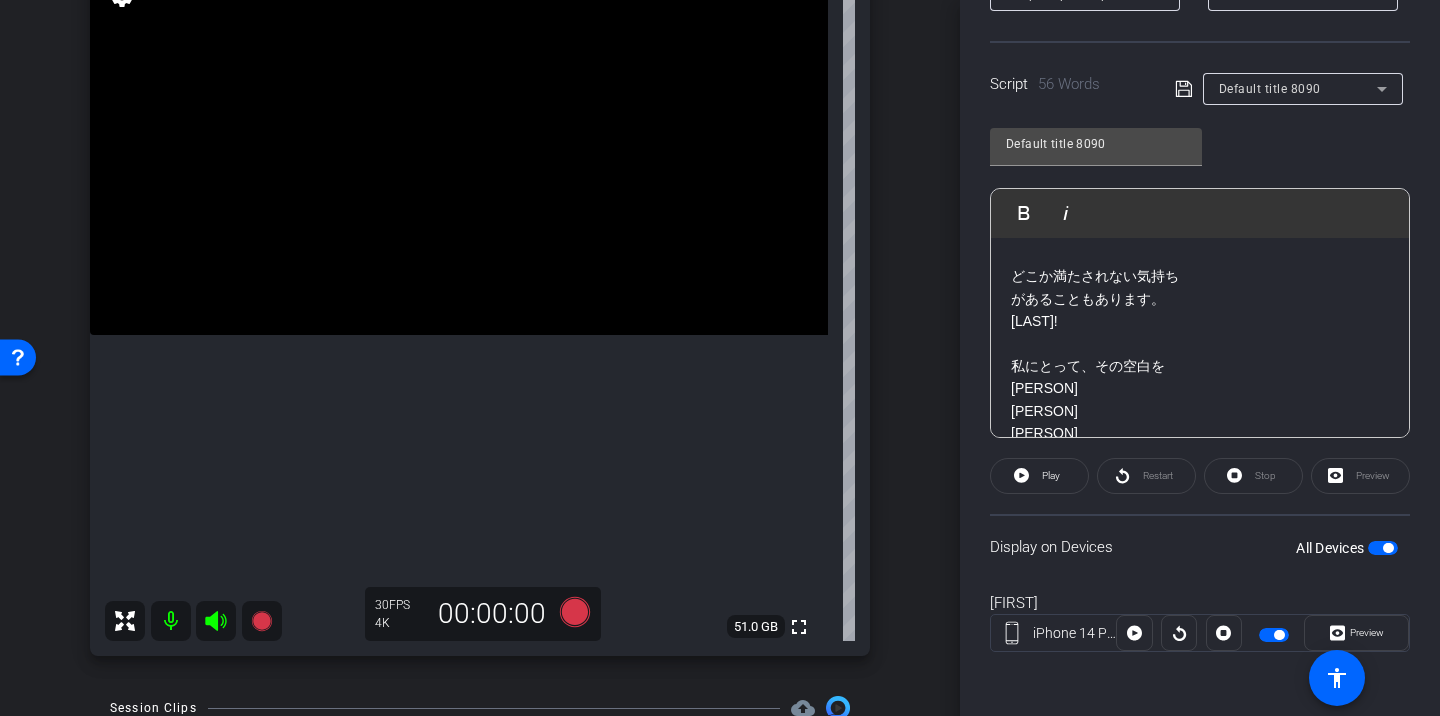 click on "があることもあります。" 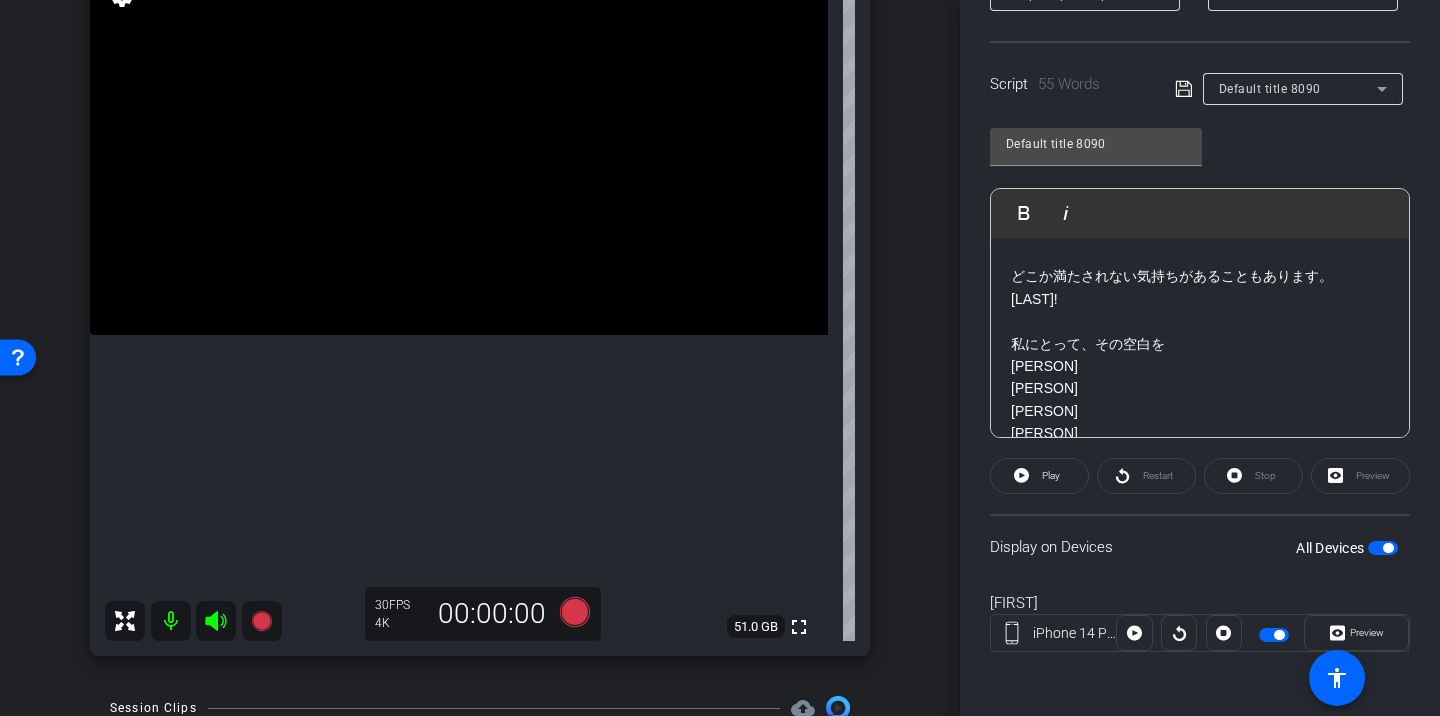 click on "[LAST]!" 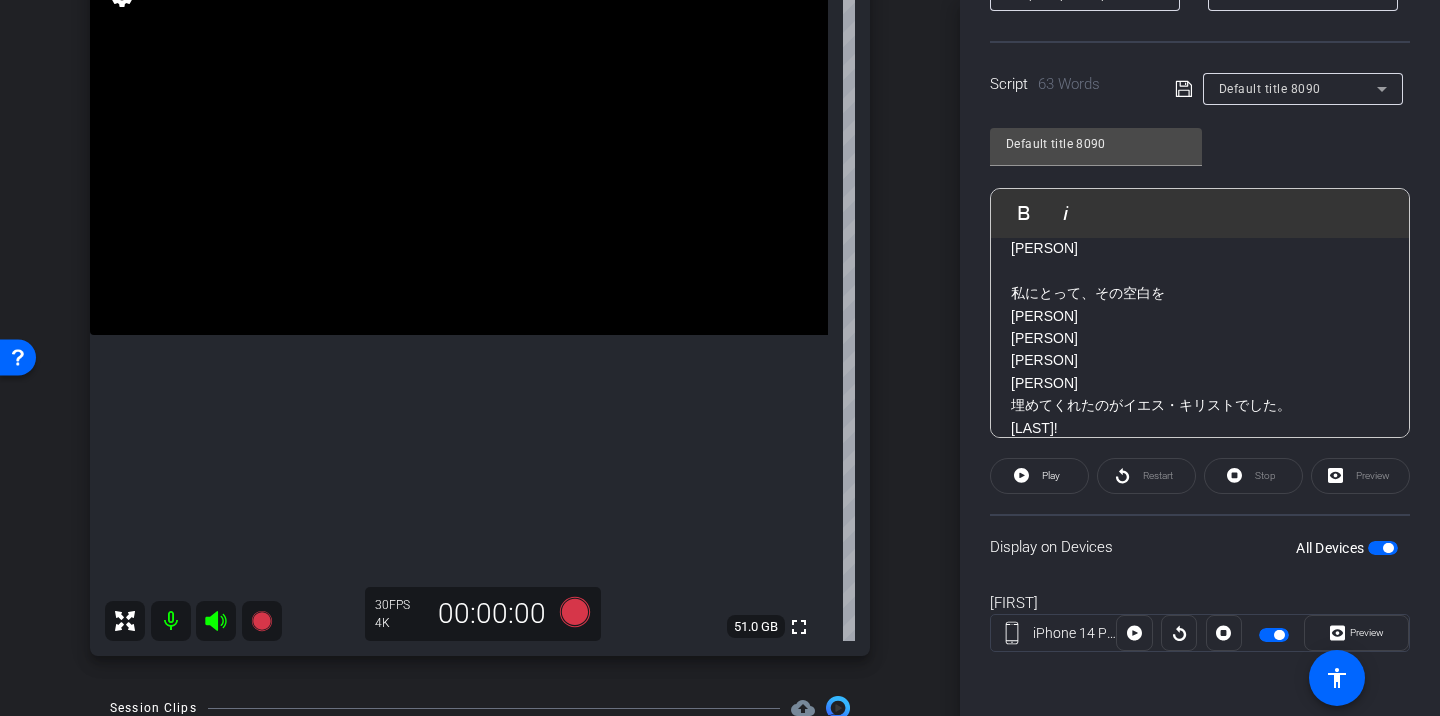 scroll, scrollTop: 245, scrollLeft: 0, axis: vertical 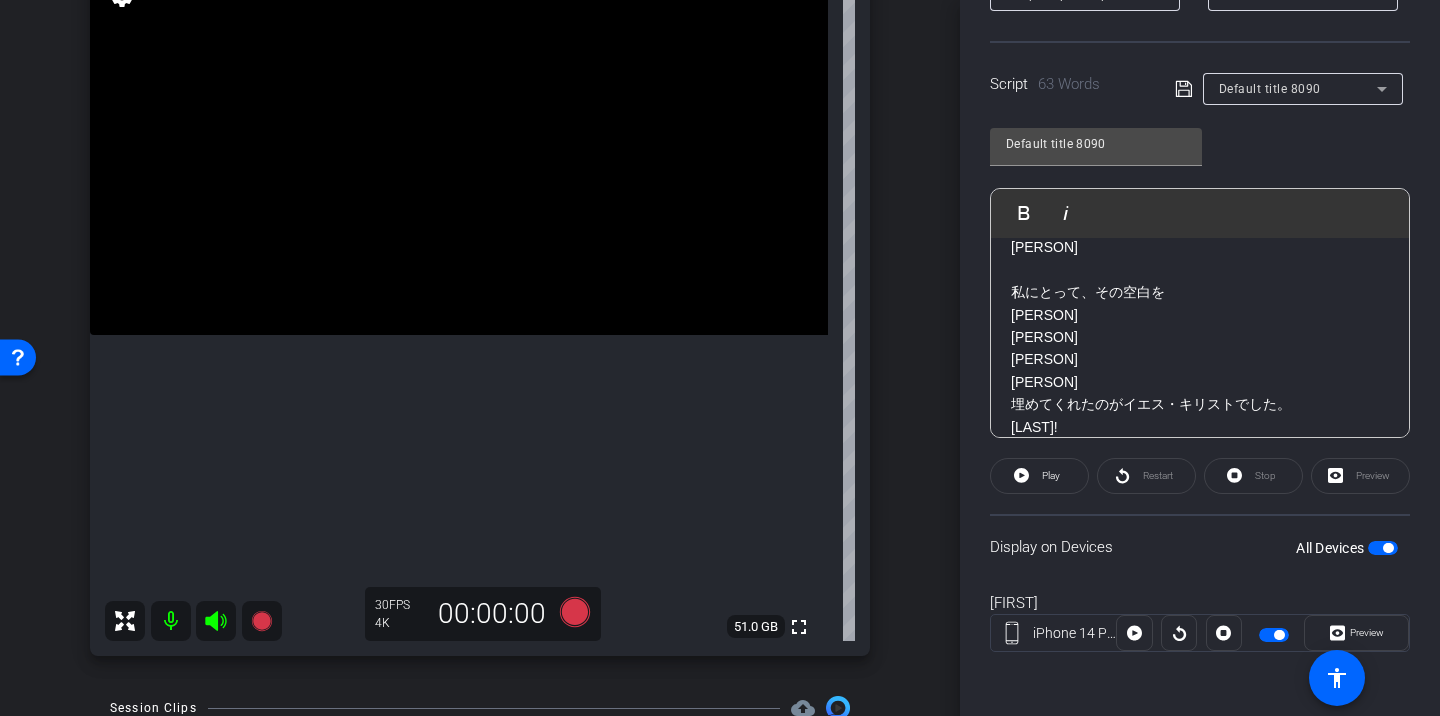 click on "[PERSON]" 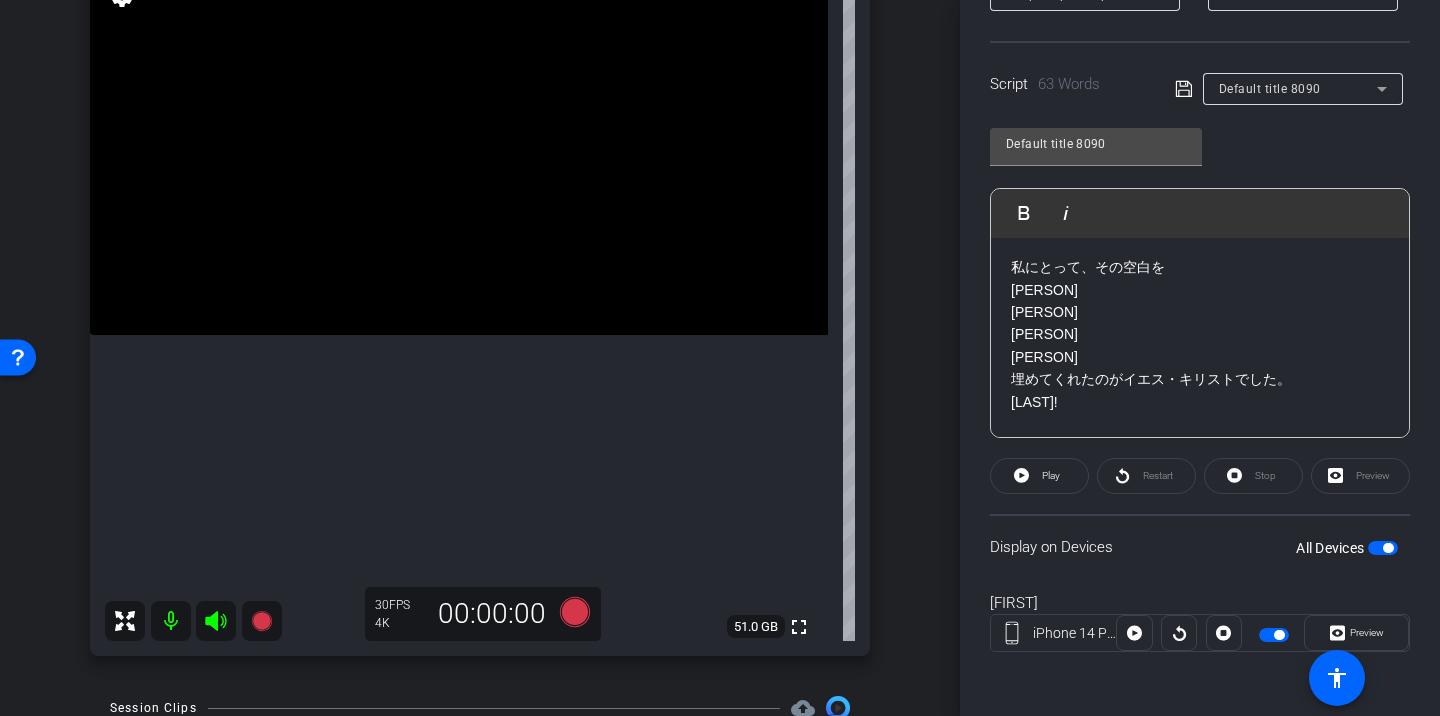 scroll, scrollTop: 265, scrollLeft: 0, axis: vertical 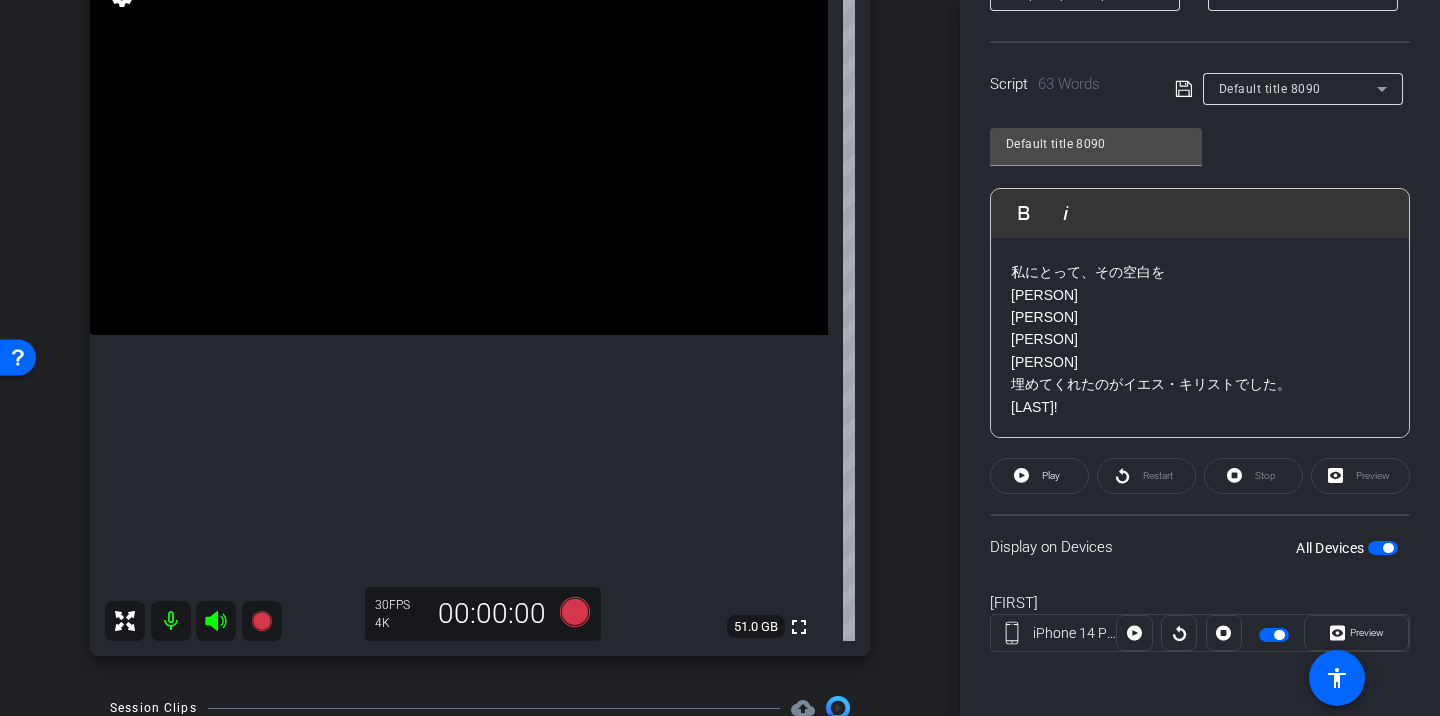 drag, startPoint x: 1013, startPoint y: 295, endPoint x: 1097, endPoint y: 355, distance: 103.227905 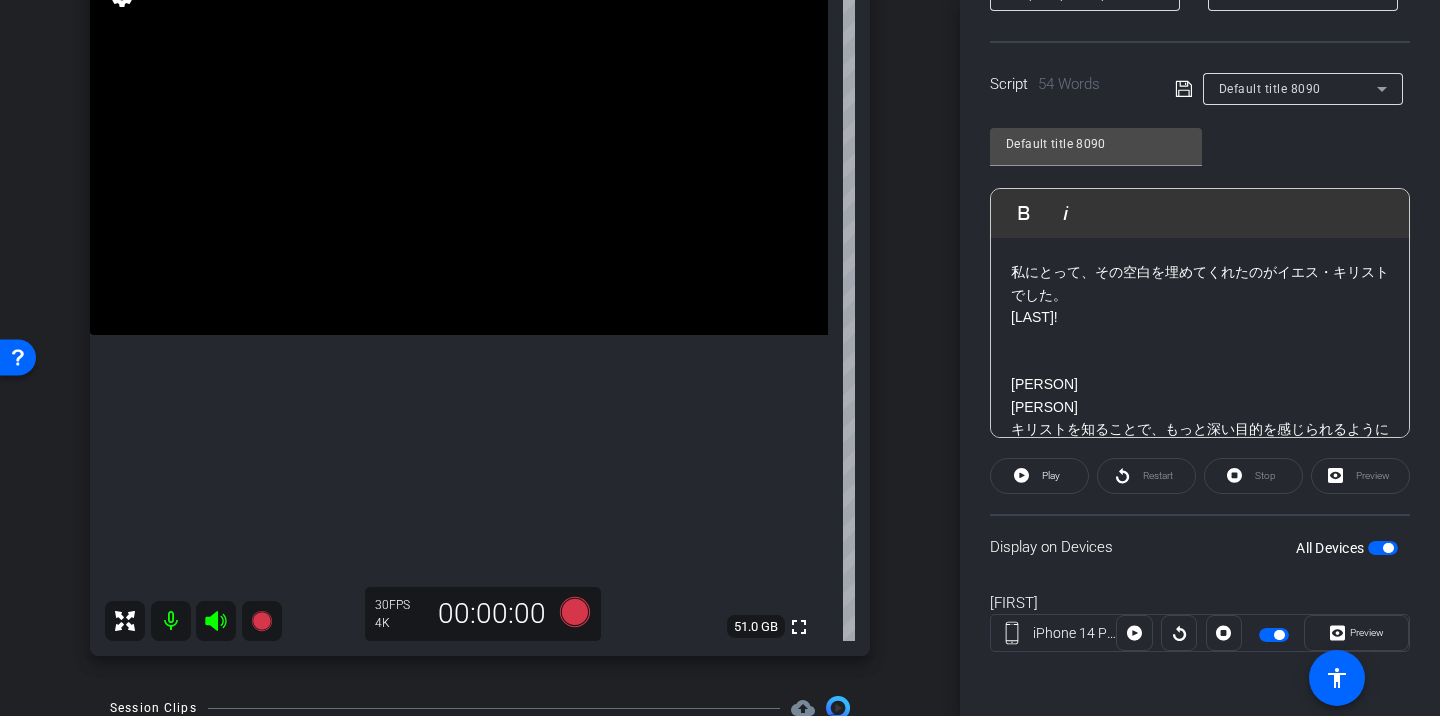 click on "[LAST]!" 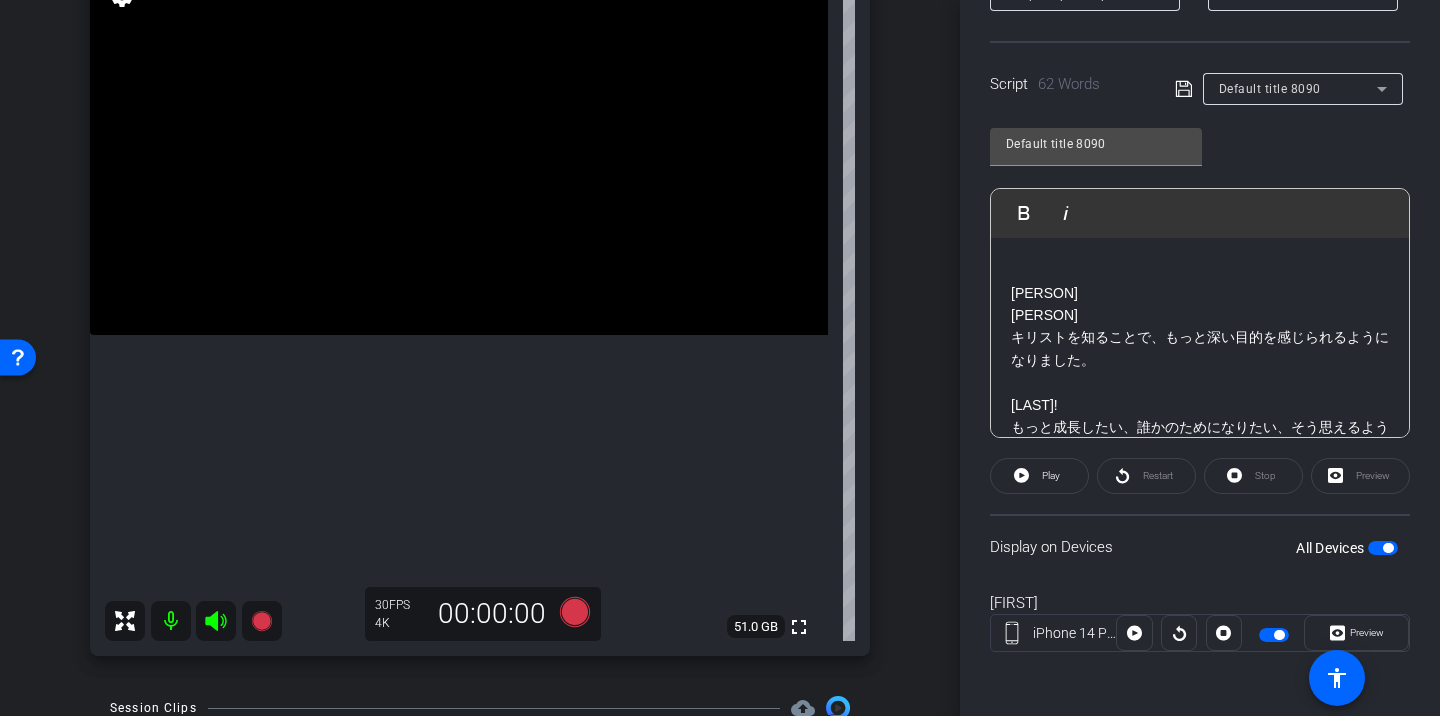 scroll, scrollTop: 476, scrollLeft: 0, axis: vertical 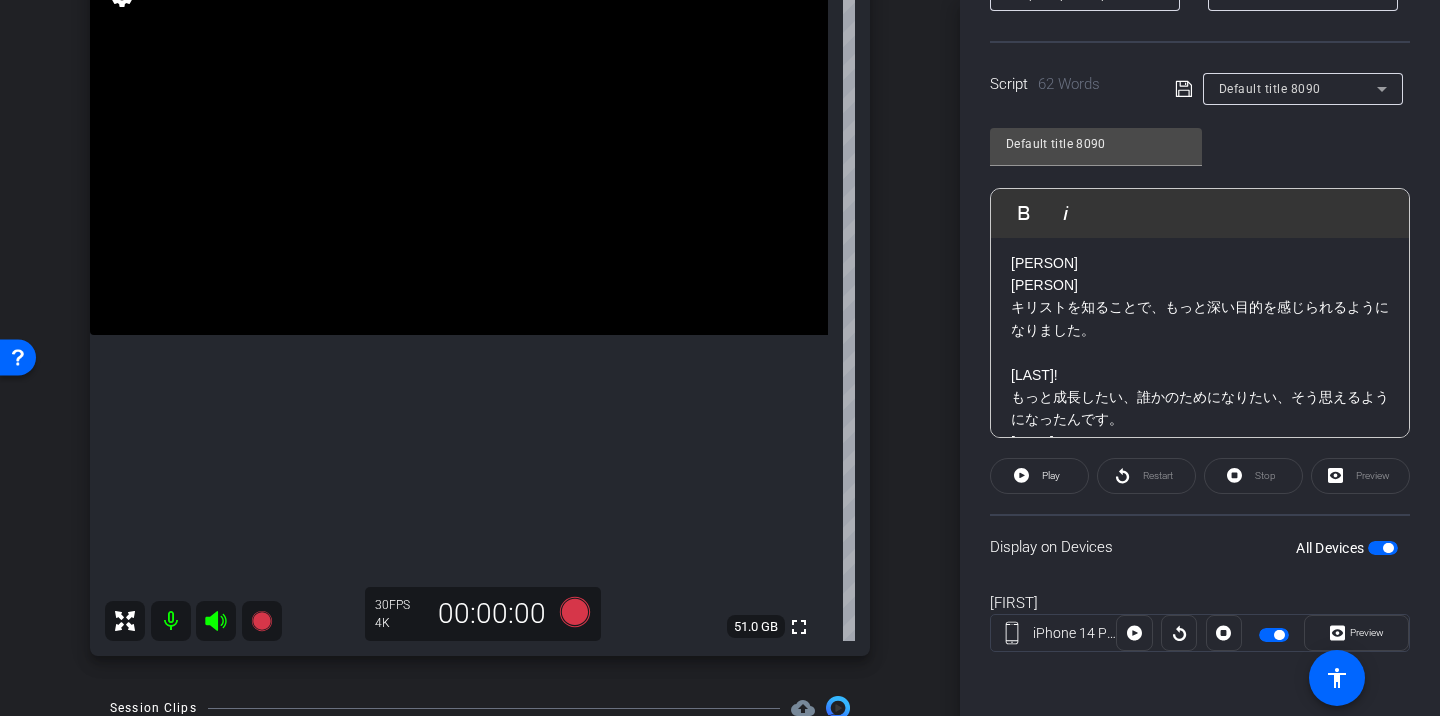 click on "[LAST]  キリストを知ることで、もっと深い目的を感じられるようになりました。" 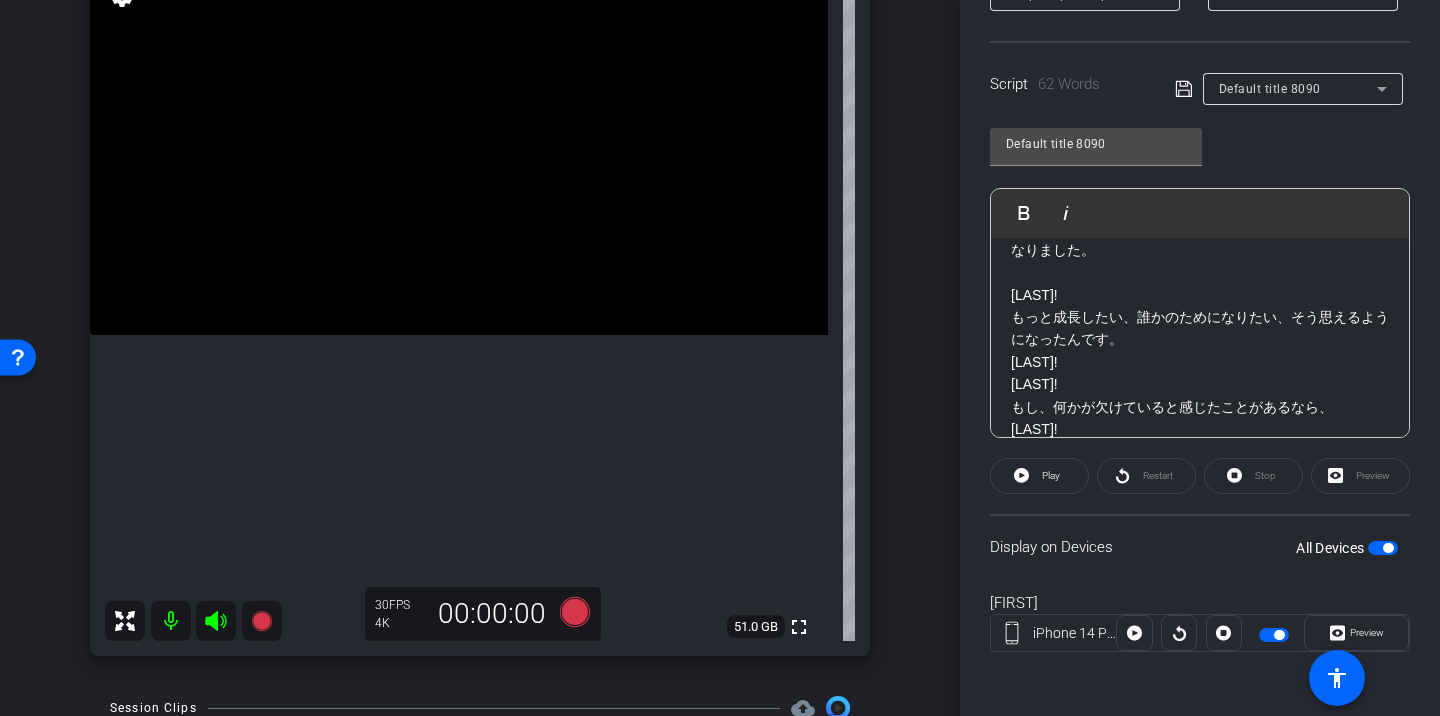 scroll, scrollTop: 555, scrollLeft: 0, axis: vertical 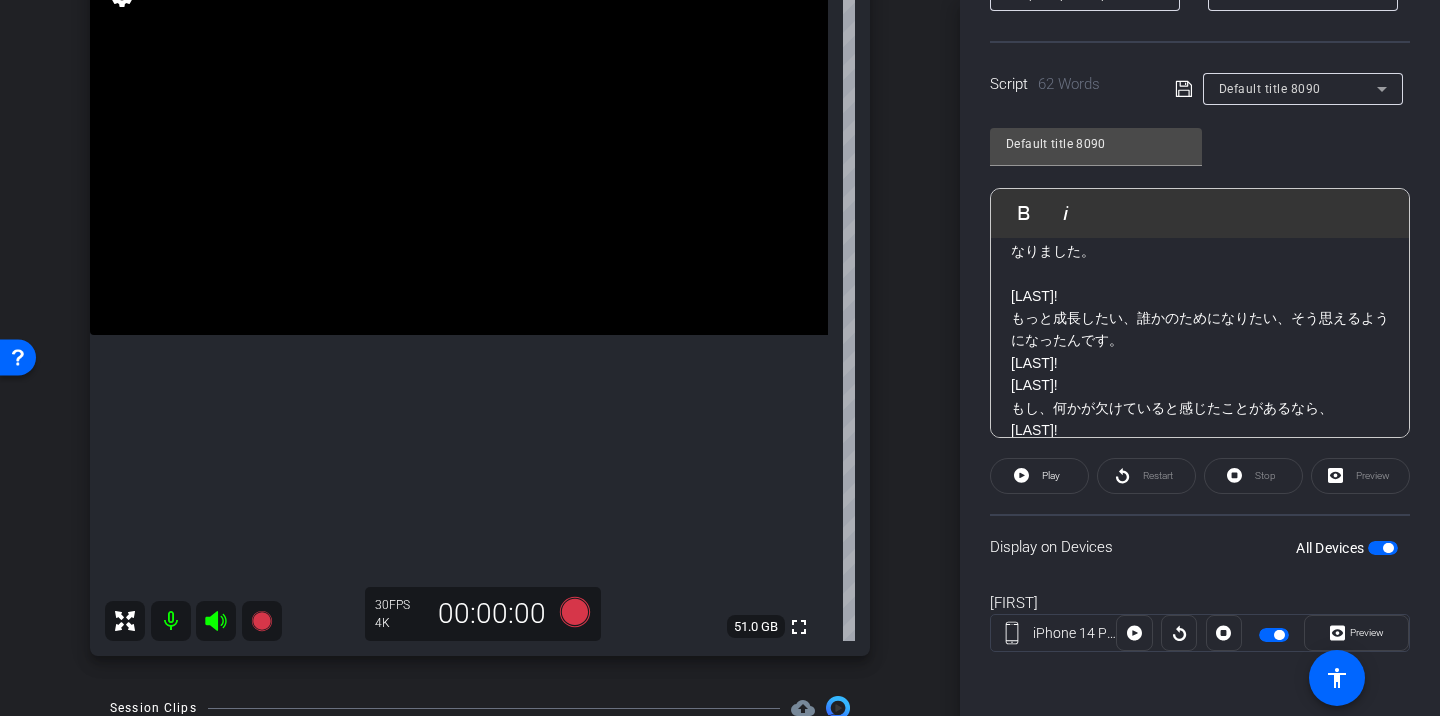 click on "[LAST]!" 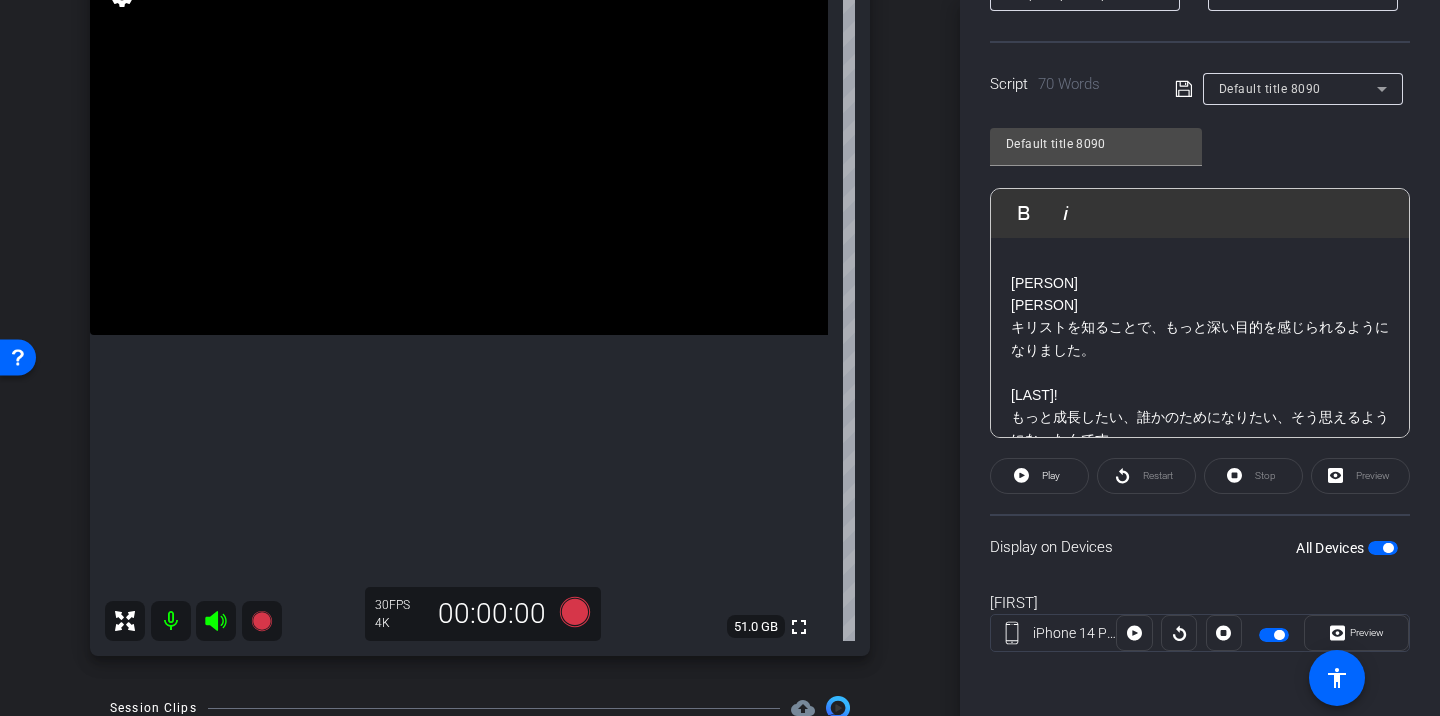 scroll, scrollTop: 455, scrollLeft: 0, axis: vertical 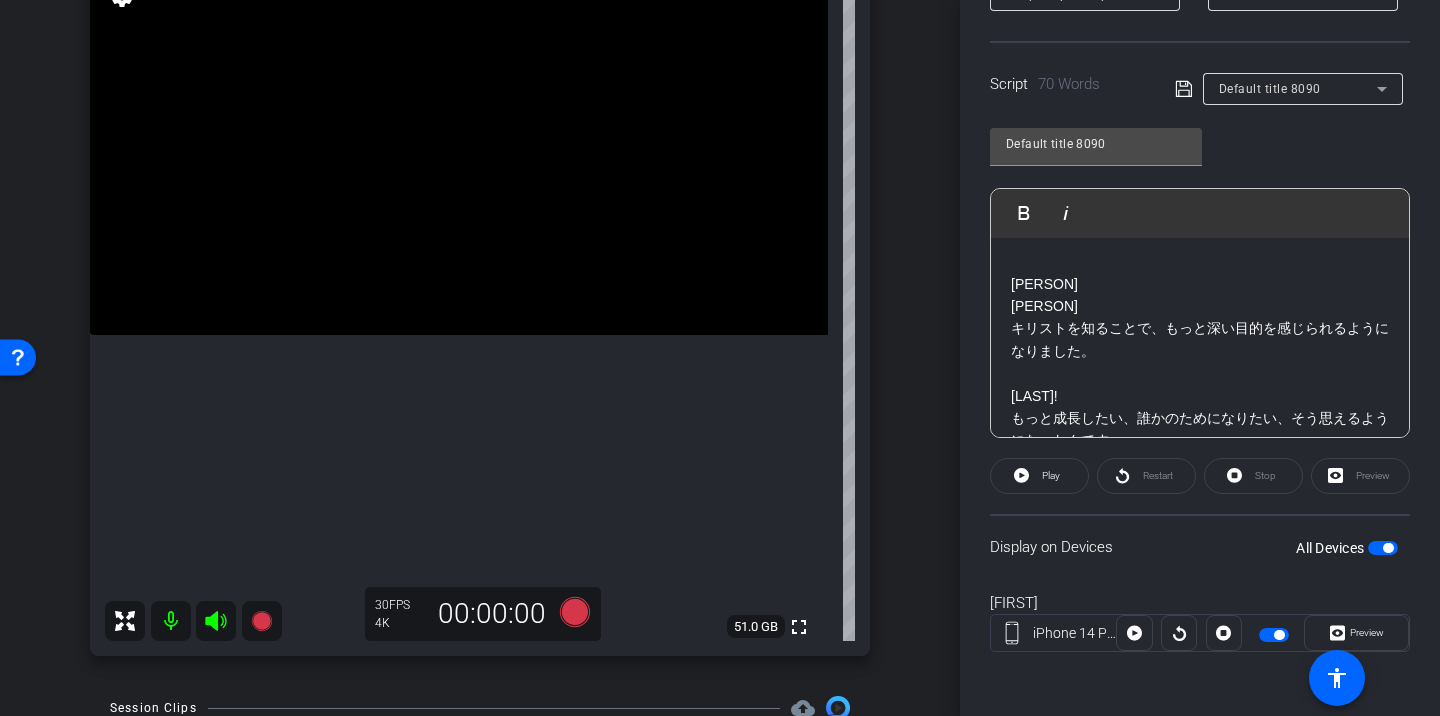 click 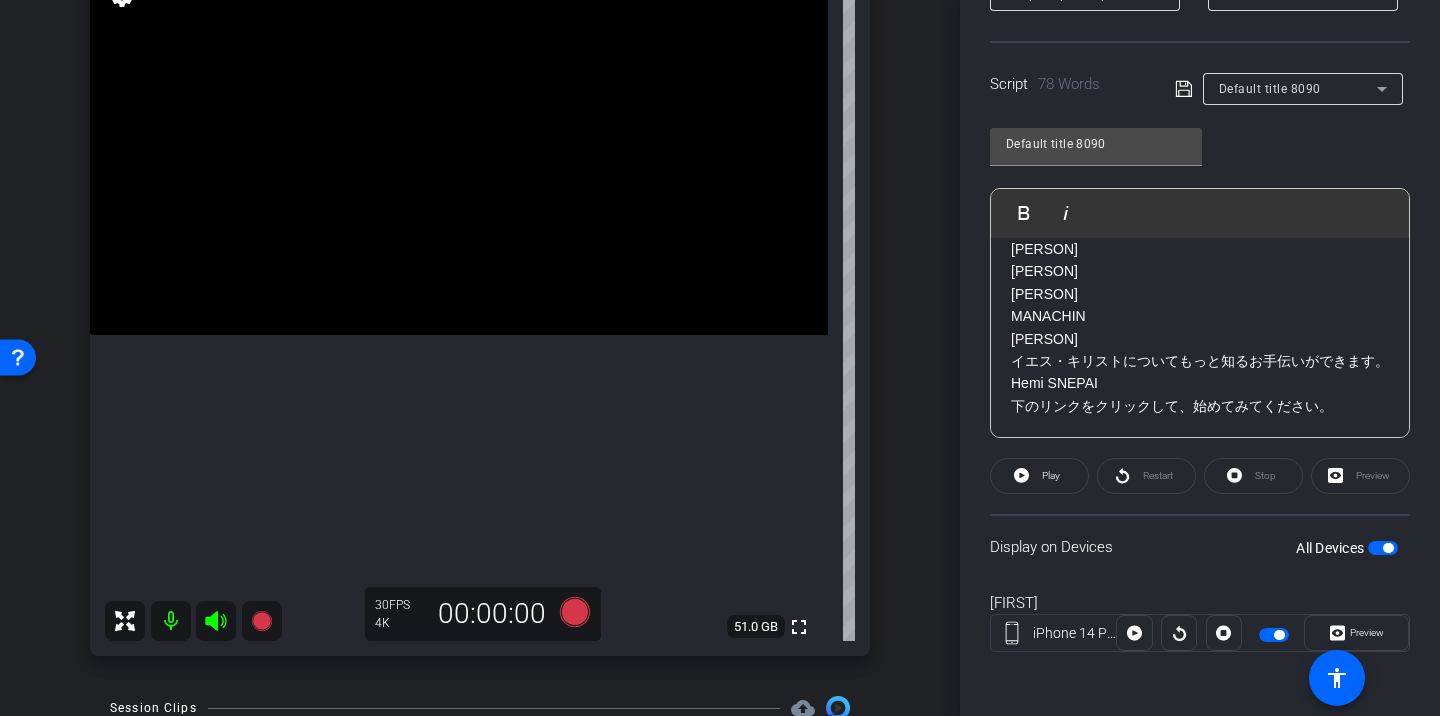 scroll, scrollTop: 1049, scrollLeft: 0, axis: vertical 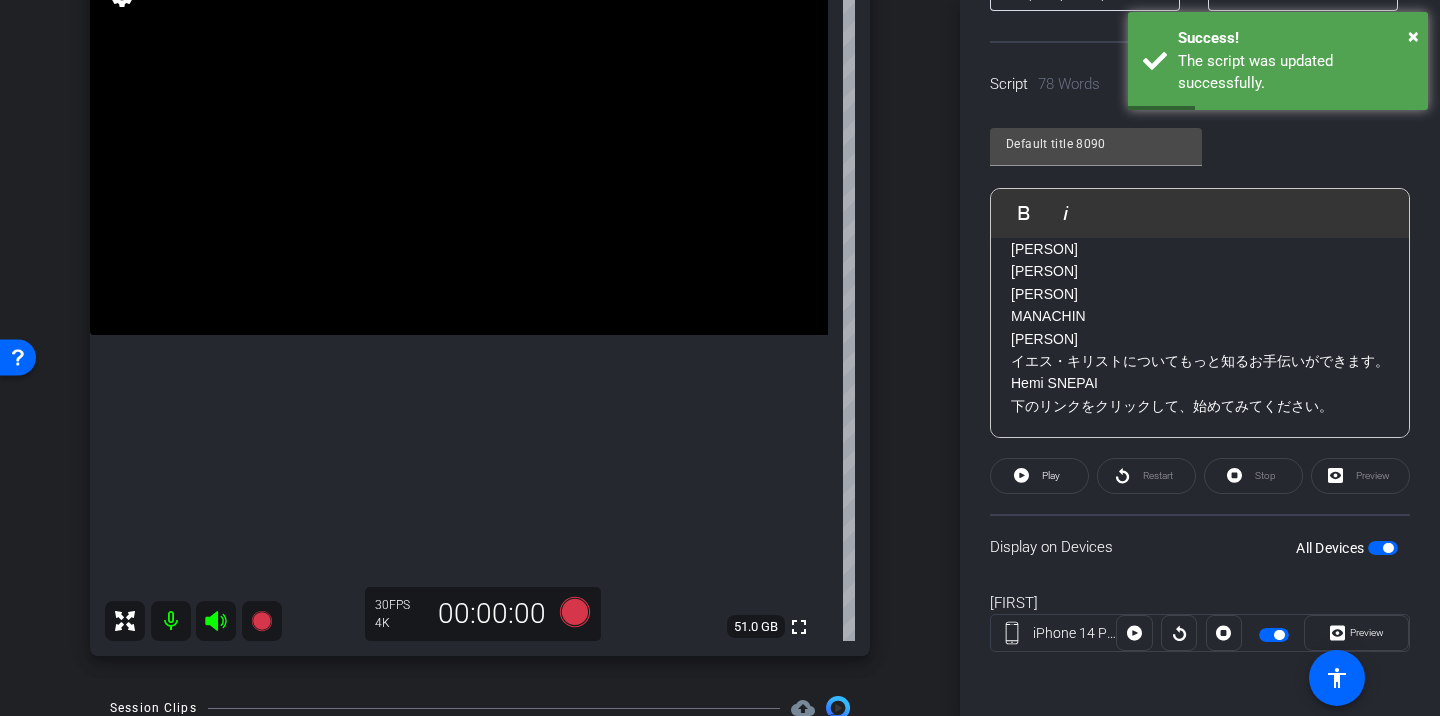 click on "Restart" 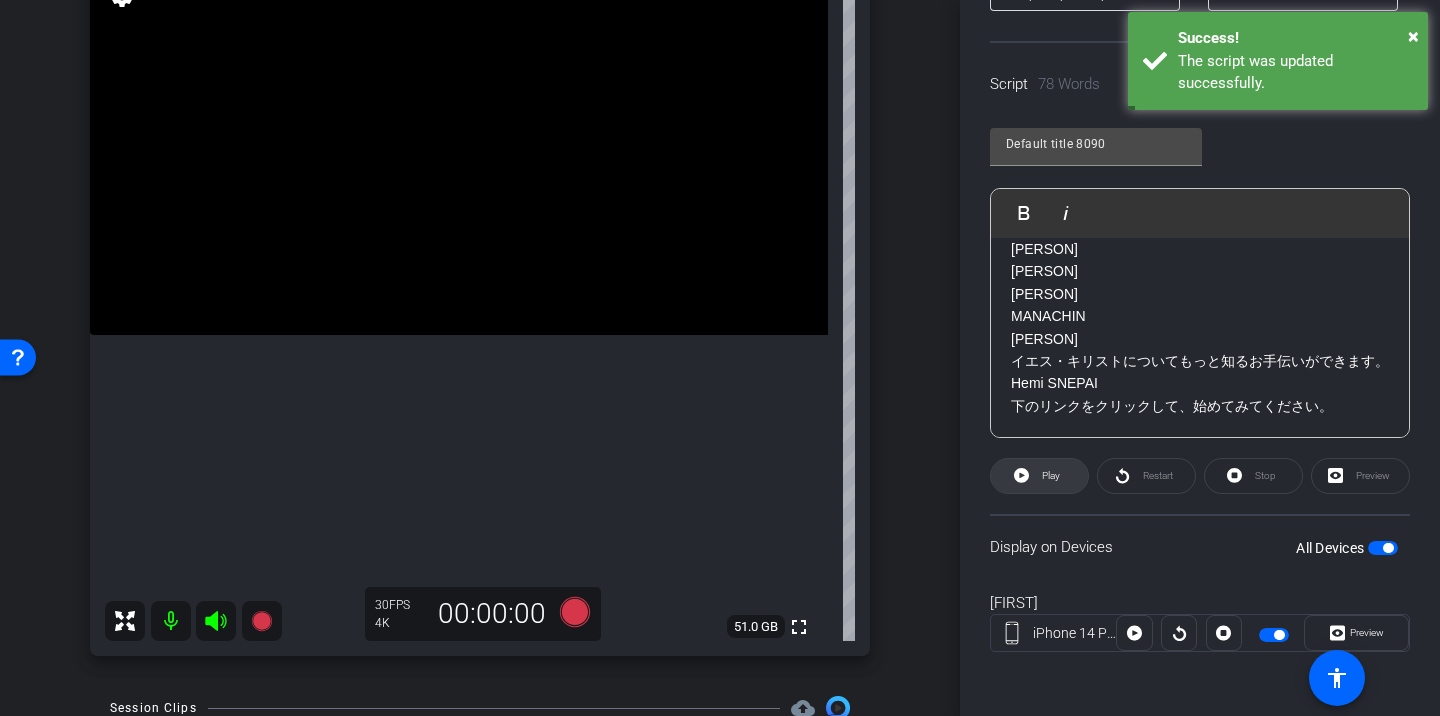 click 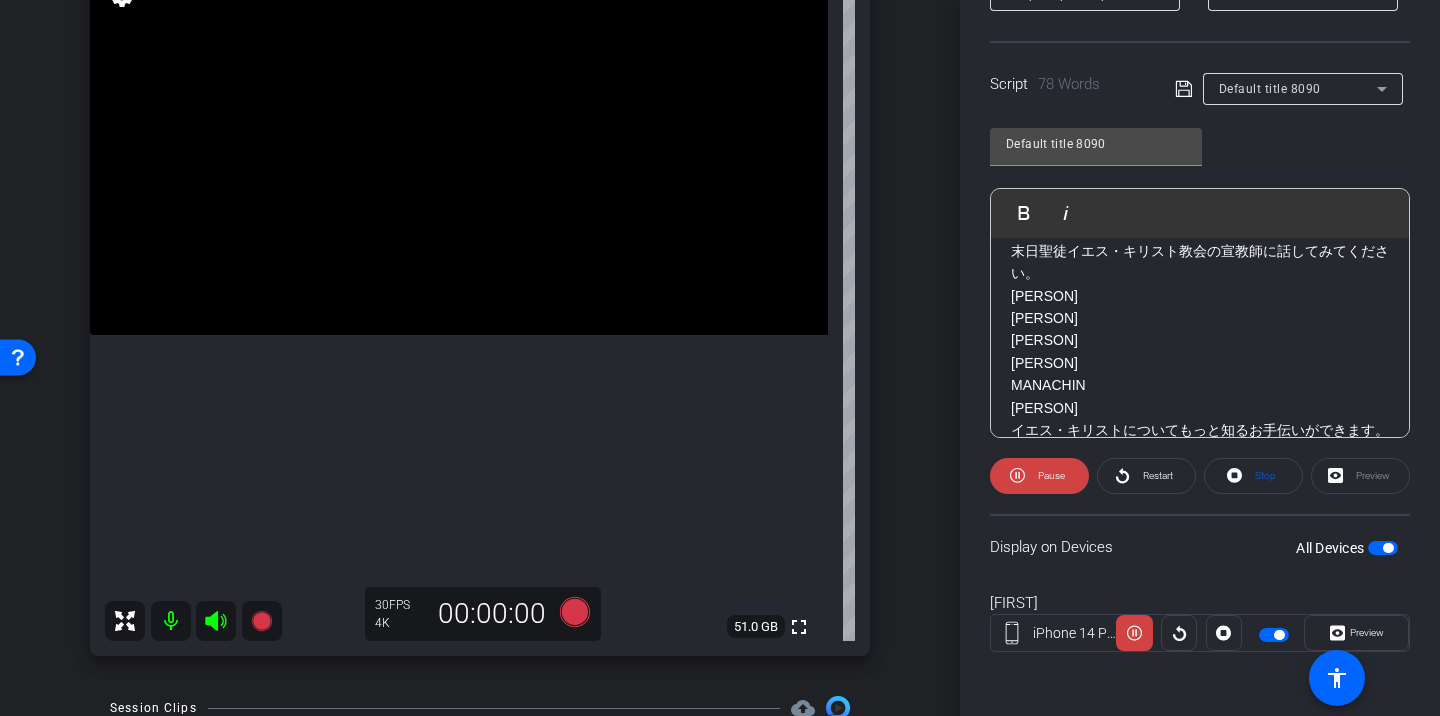 scroll, scrollTop: 955, scrollLeft: 0, axis: vertical 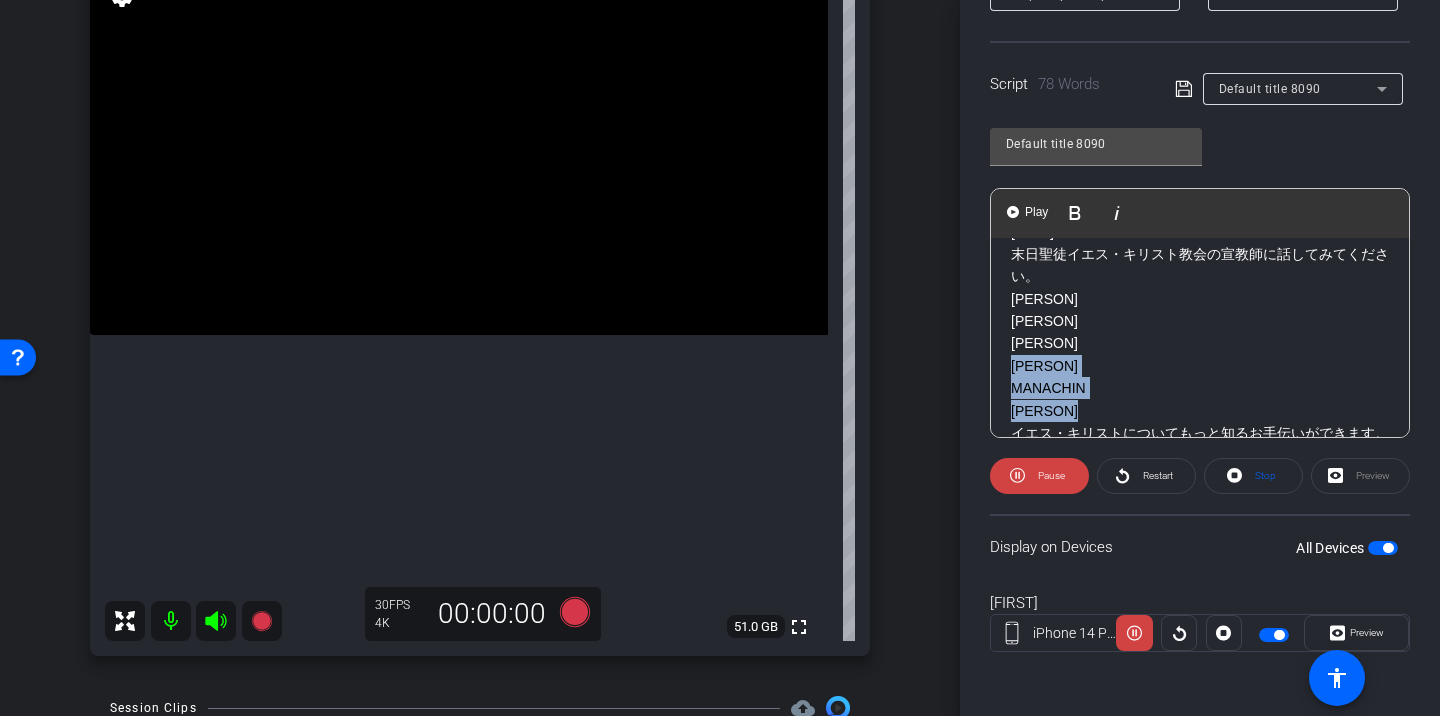 drag, startPoint x: 1010, startPoint y: 367, endPoint x: 1111, endPoint y: 404, distance: 107.563934 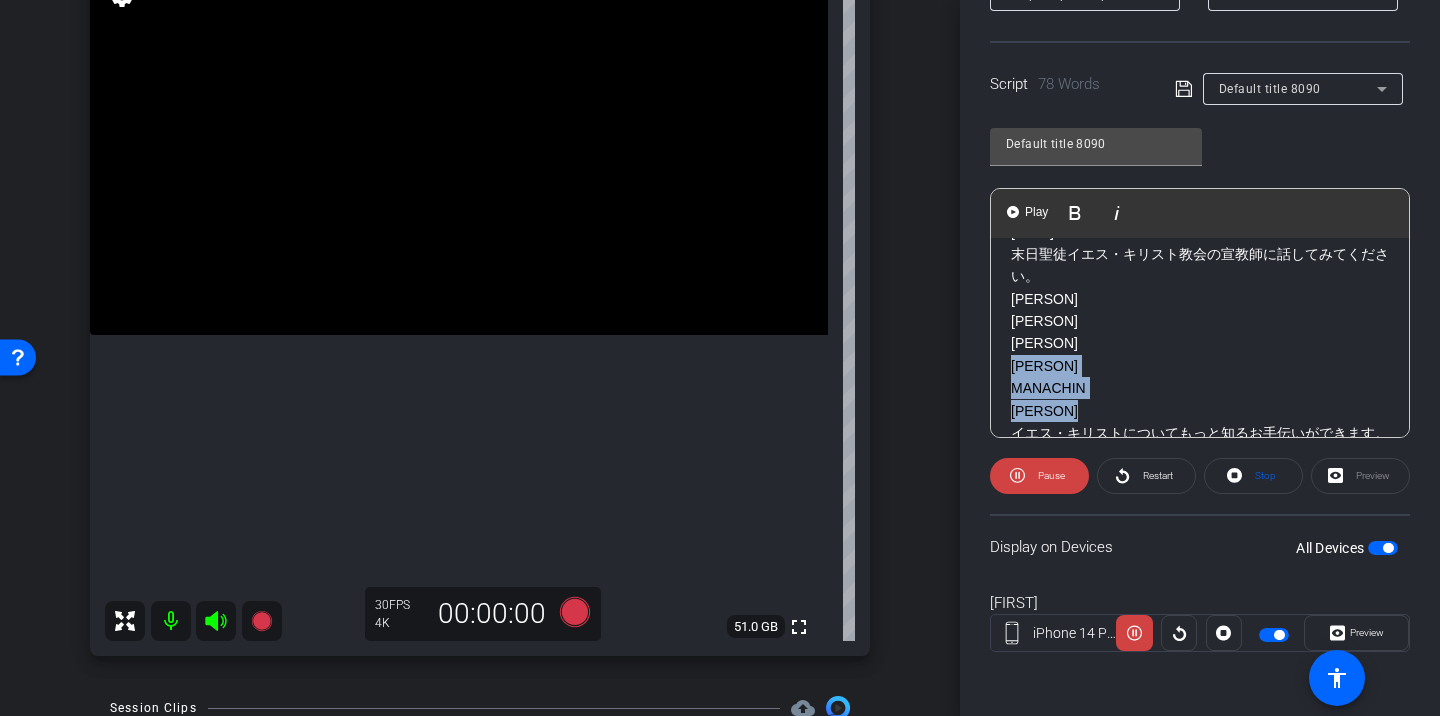 click on "人生が順調に見えても、 [LAST] [LAST] [LAST]  どこか満たされない気持ちがあることもあります。 [LAST]! [LAST] [LAST] [LAST] [LAST]  私にとって、その空白を埋めてくれたのがイエス・キリストでした。 [LAST]! [LAST] [LAST] [LAST] [LAST] [LAST] [LAST]  キリストを知ることで、もっと深い目的を感じられるようになりました。 [LAST] [LAST] [LAST] [LAST] [LAST]!  もっと成長したい、誰かのためになりたい、そう思えるようになったんです。 [LAST]! [LAST]! [LAST] [LAST] [LAST] もし、何かが欠けていると感じたことがあるなら、 [LAST]! [LAST]! [LAST]!  末日聖徒イエス・キリスト教会の宣教師に話してみてください。 [LAST] [LAST] [LAST] [LAST] [LAST] [LAST] [LAST]" 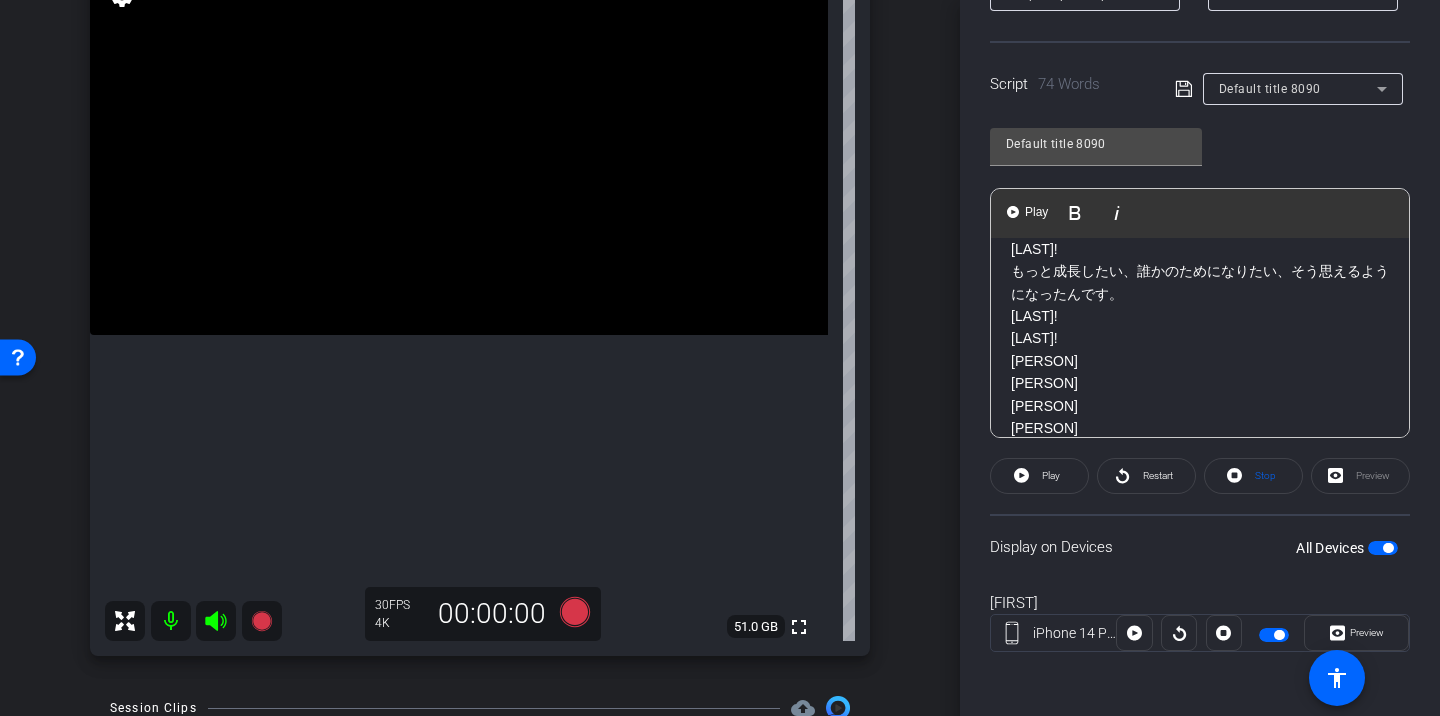 scroll, scrollTop: 701, scrollLeft: 0, axis: vertical 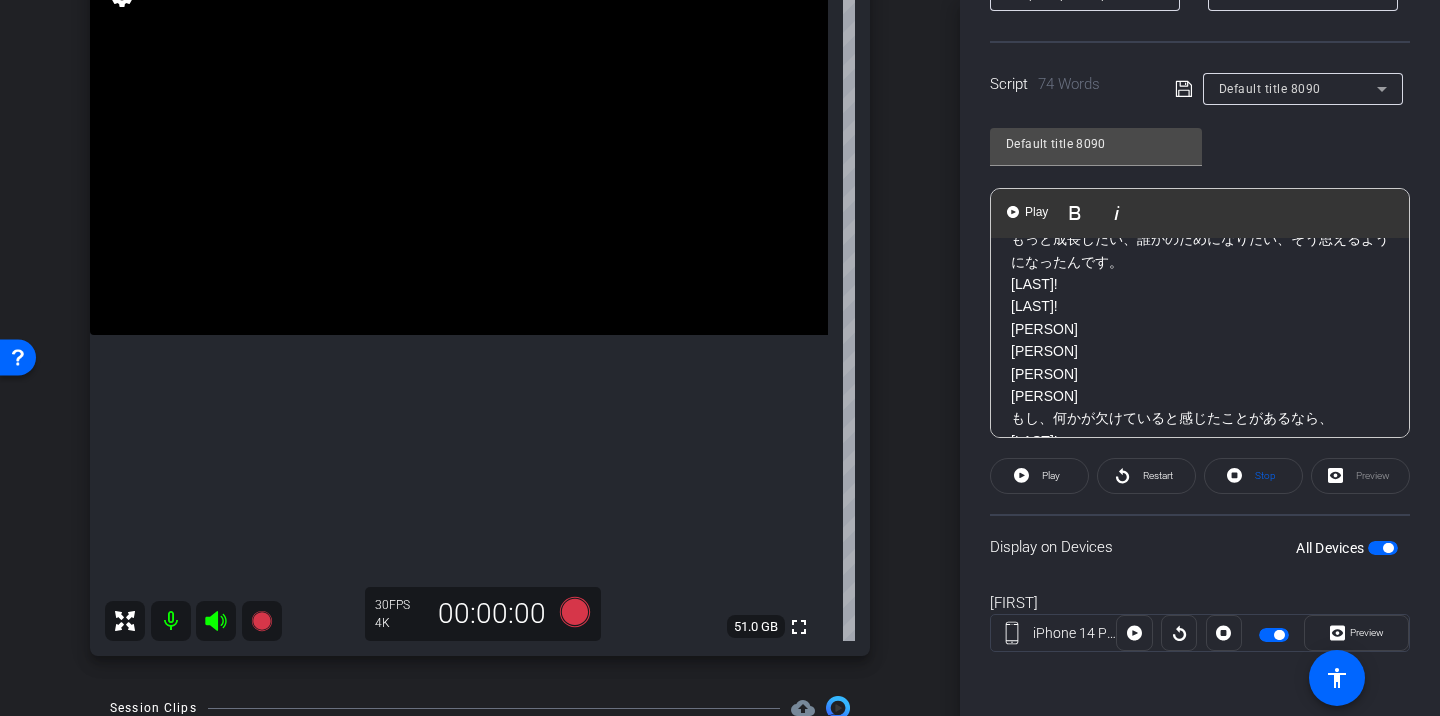 drag, startPoint x: 1006, startPoint y: 348, endPoint x: 1076, endPoint y: 380, distance: 76.96753 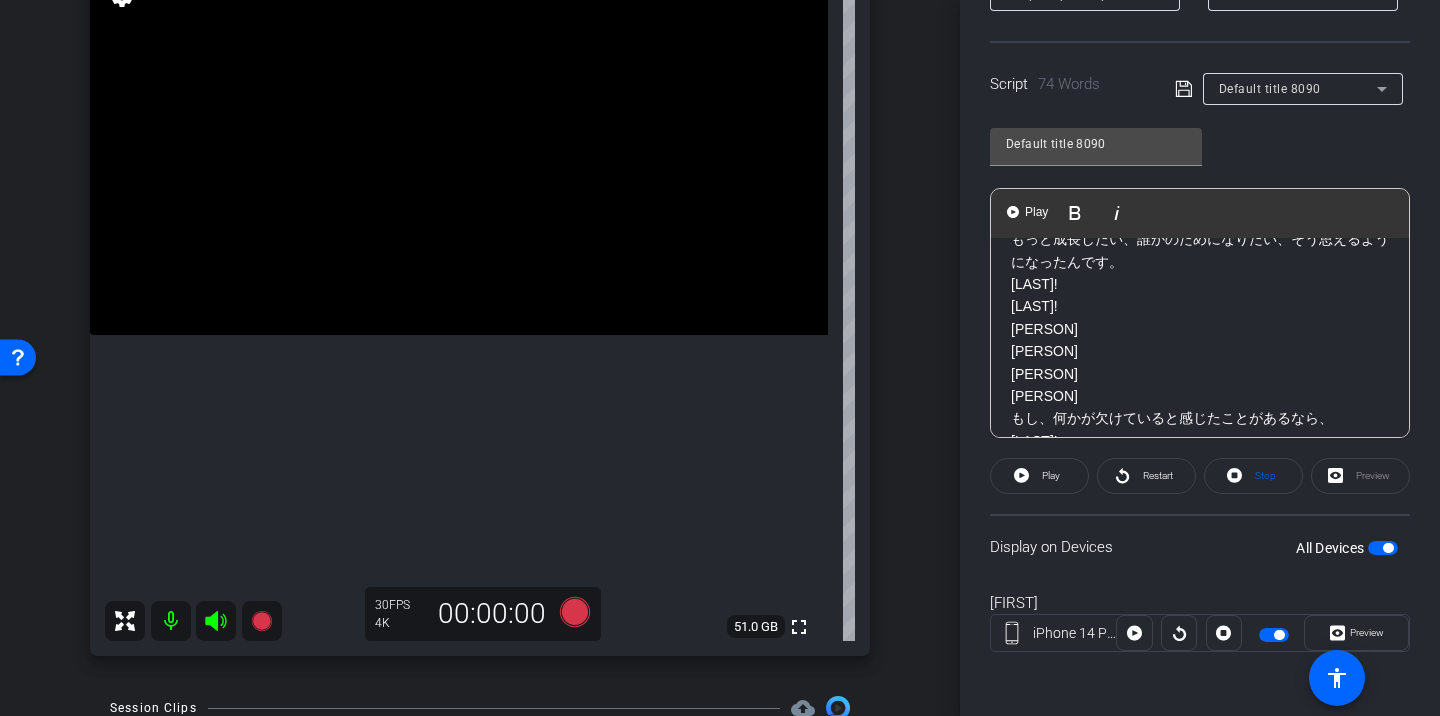 click on "人生が順調に見えても、 [PERSON] [PERSON] [PERSON]  どこか満されない気持ちがあることもあります。 [PERSON] [PERSON] [PERSON] [PERSON] [PERSON]  私にとって、その空白を埋めてくれたのがイエス・キリストでした。 [PERSON] [PERSON] [PERSON] [PERSON] [PERSON] [PERSON] [PERSON]  キリストを知ることで、もっと深い目的を感じられるようになりました。 [PERSON] [PERSON] [PERSON] [PERSON] [PERSON] [PERSON] [PERSON] [PERSON]  もっと成長したい、誰かのためになりたい、そう思えるようになったんです。 [PERSON] [PERSON] [PERSON] [PERSON] [PERSON] [PERSON] [PERSON] もし、何かが欠けていると感じたことがあるなら、 [PERSON] [PERSON] [PERSON]  末日聖徒イエス・キリスト教会の宣教師に話してみてください。 [PERSON] [PERSON] [PERSON]  イエス・キリストについてもっと知るお手伝いができます。 [PERSON]" 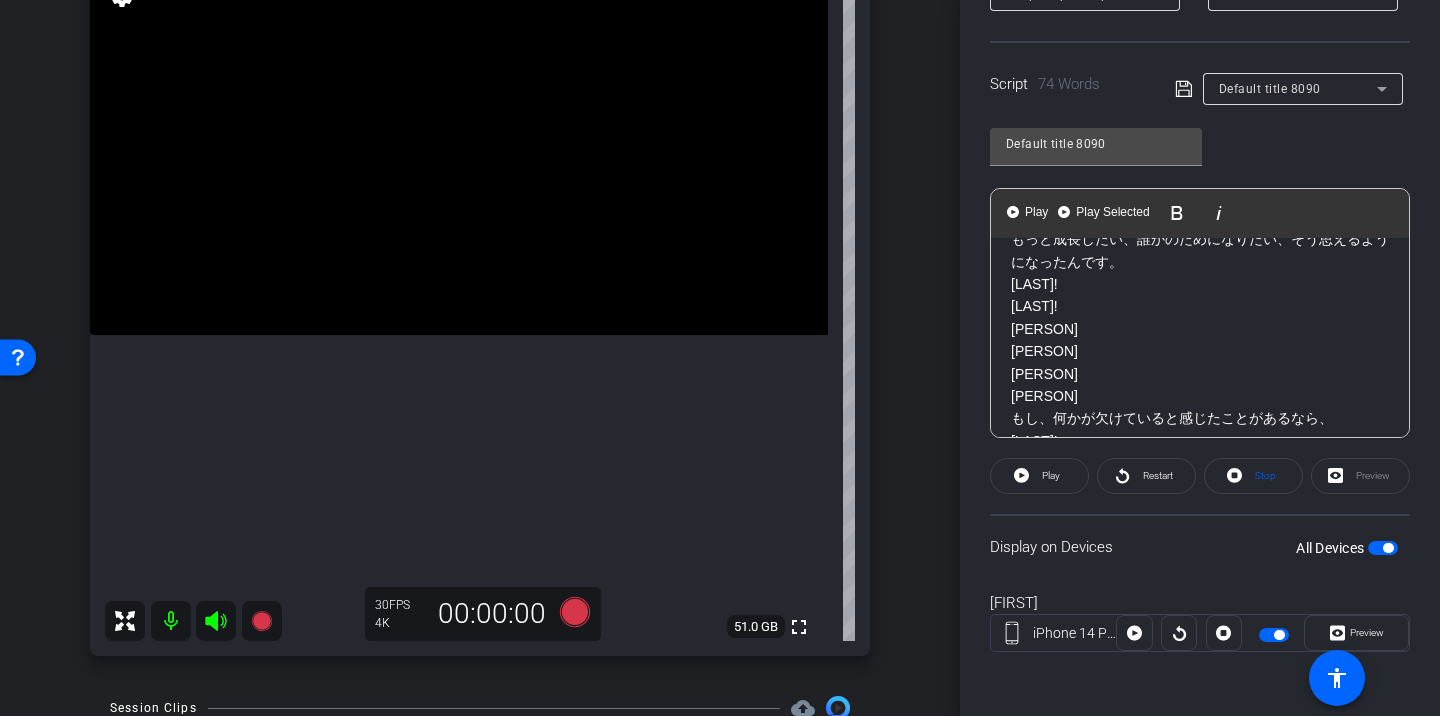 click on "[PERSON]" 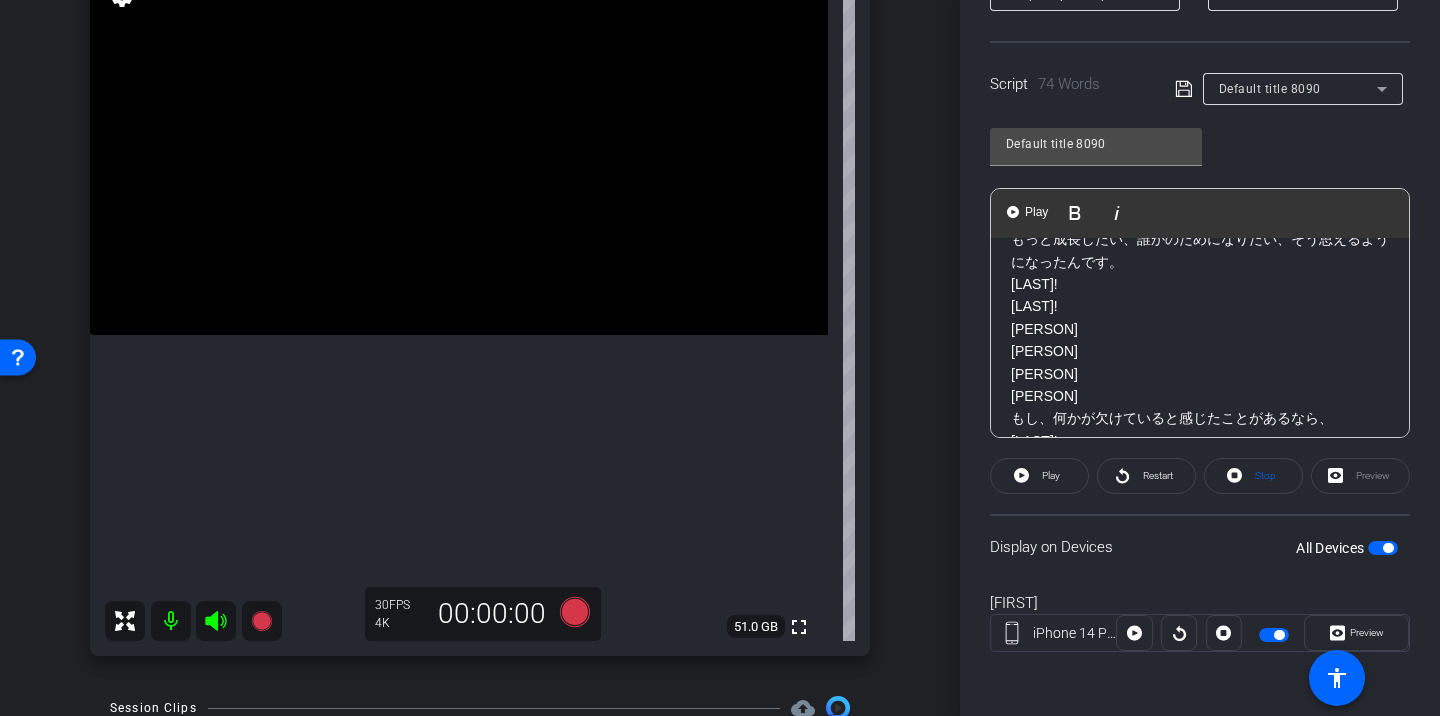 drag, startPoint x: 1010, startPoint y: 368, endPoint x: 1115, endPoint y: 388, distance: 106.887794 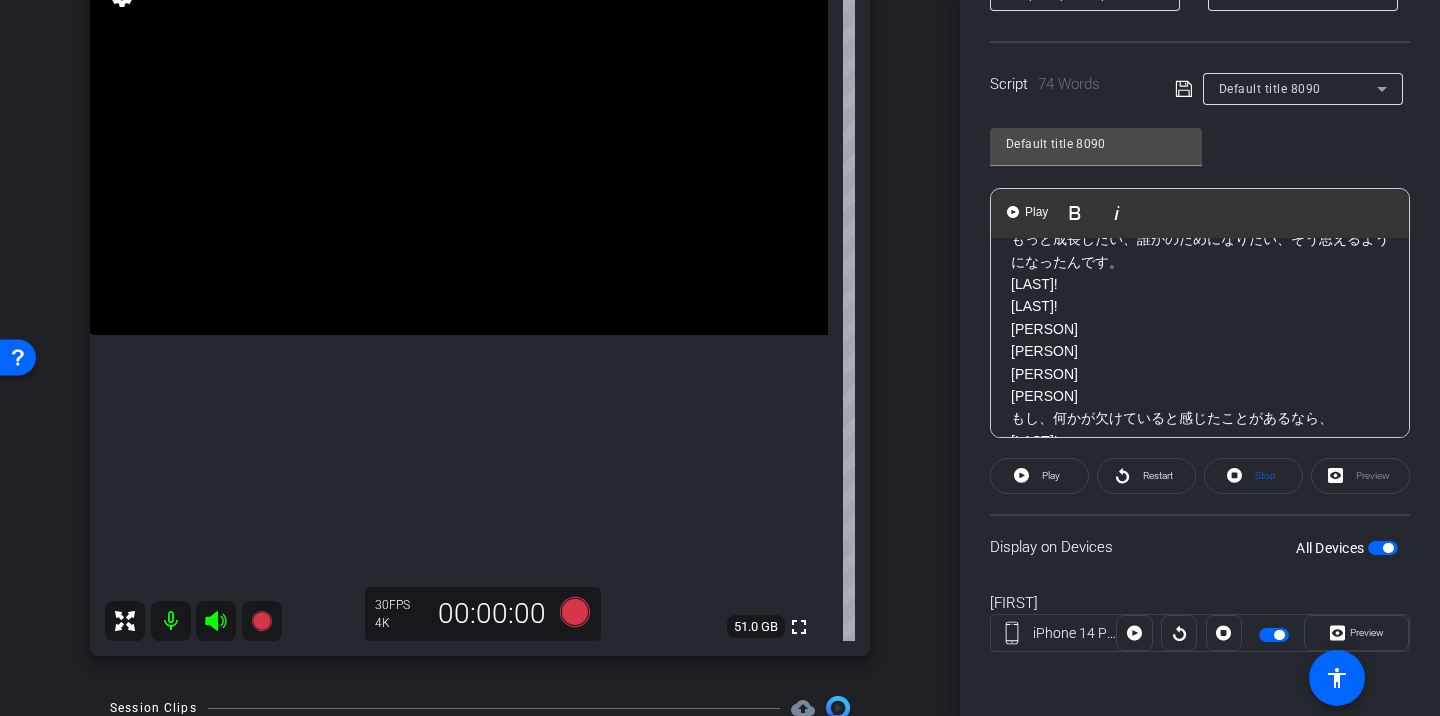 click on "人生が順調に見えても、 [PERSON] [PERSON] [PERSON]  どこか満されない気持ちがあることもあります。 [PERSON] [PERSON] [PERSON] [PERSON] [PERSON]  私にとって、その空白を埋めてくれたのがイエス・キリストでした。 [PERSON] [PERSON] [PERSON] [PERSON] [PERSON] [PERSON] [PERSON]  キリストを知ることで、もっと深い目的を感じられるようになりました。 [PERSON] [PERSON] [PERSON] [PERSON] [PERSON] [PERSON] [PERSON] [PERSON]  もっと成長したい、誰かのためになりたい、そう思えるようになったんです。 [PERSON] [PERSON] [PERSON] [PERSON] [PERSON] [PERSON] [PERSON] もし、何かが欠けていると感じたことがあるなら、 [PERSON] [PERSON] [PERSON]  末日聖徒イエス・キリスト教会の宣教師に話してみてください。 [PERSON] [PERSON] [PERSON]  イエス・キリストについてもっと知るお手伝いができます。 [PERSON]" 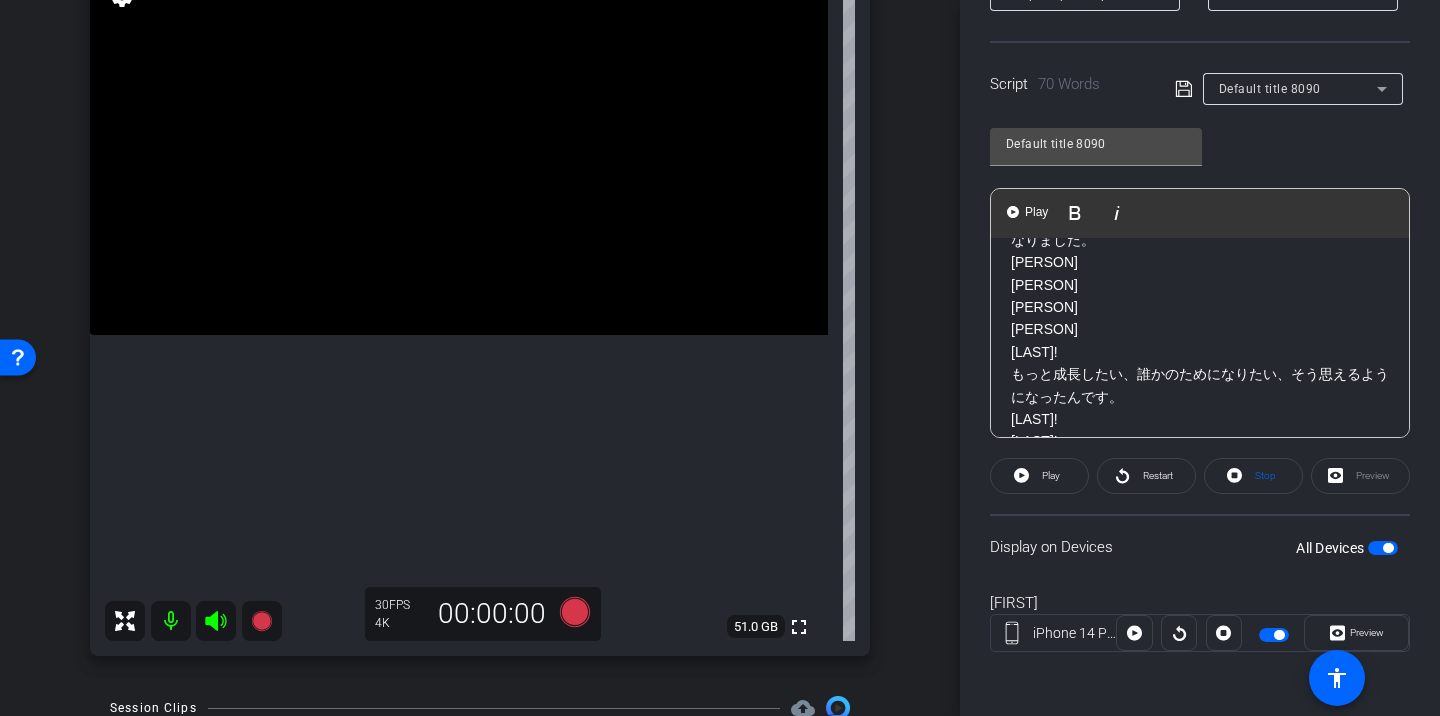 scroll, scrollTop: 564, scrollLeft: 0, axis: vertical 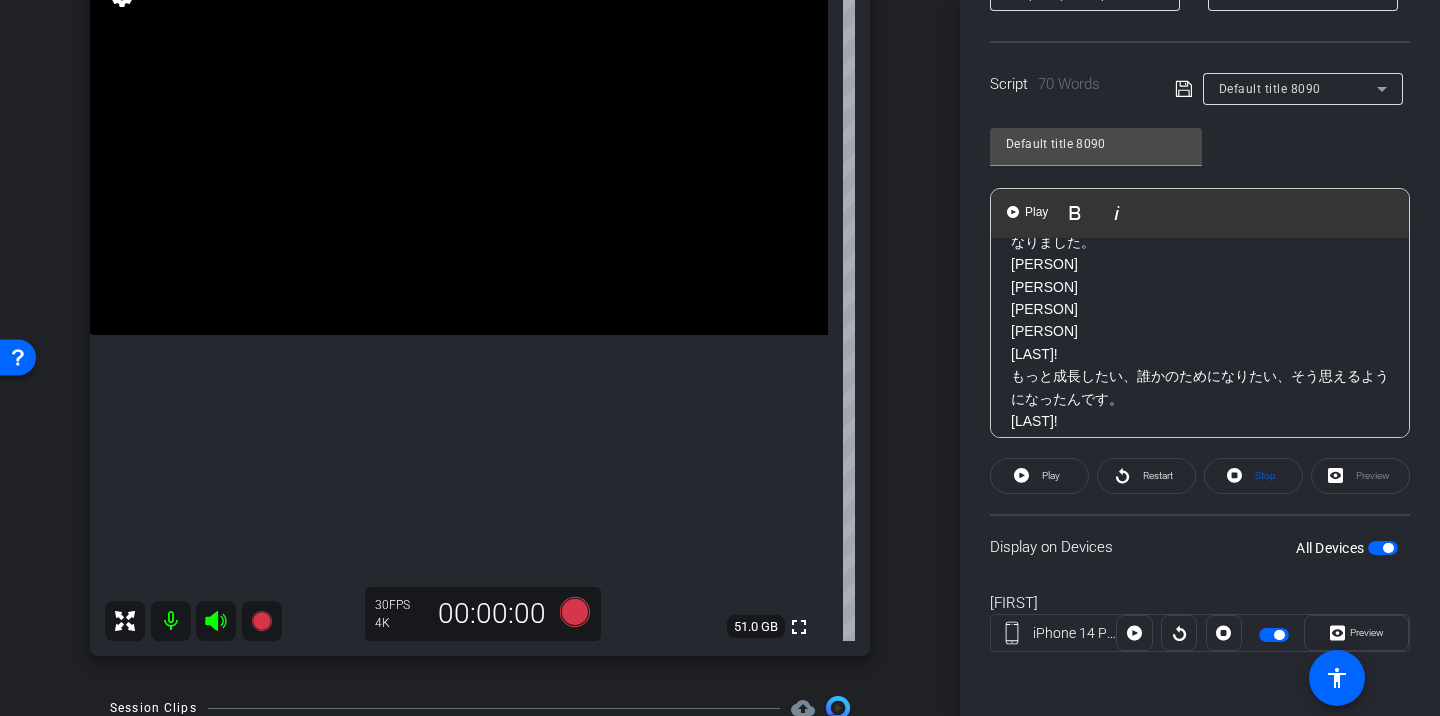 click on "[PERSON]" 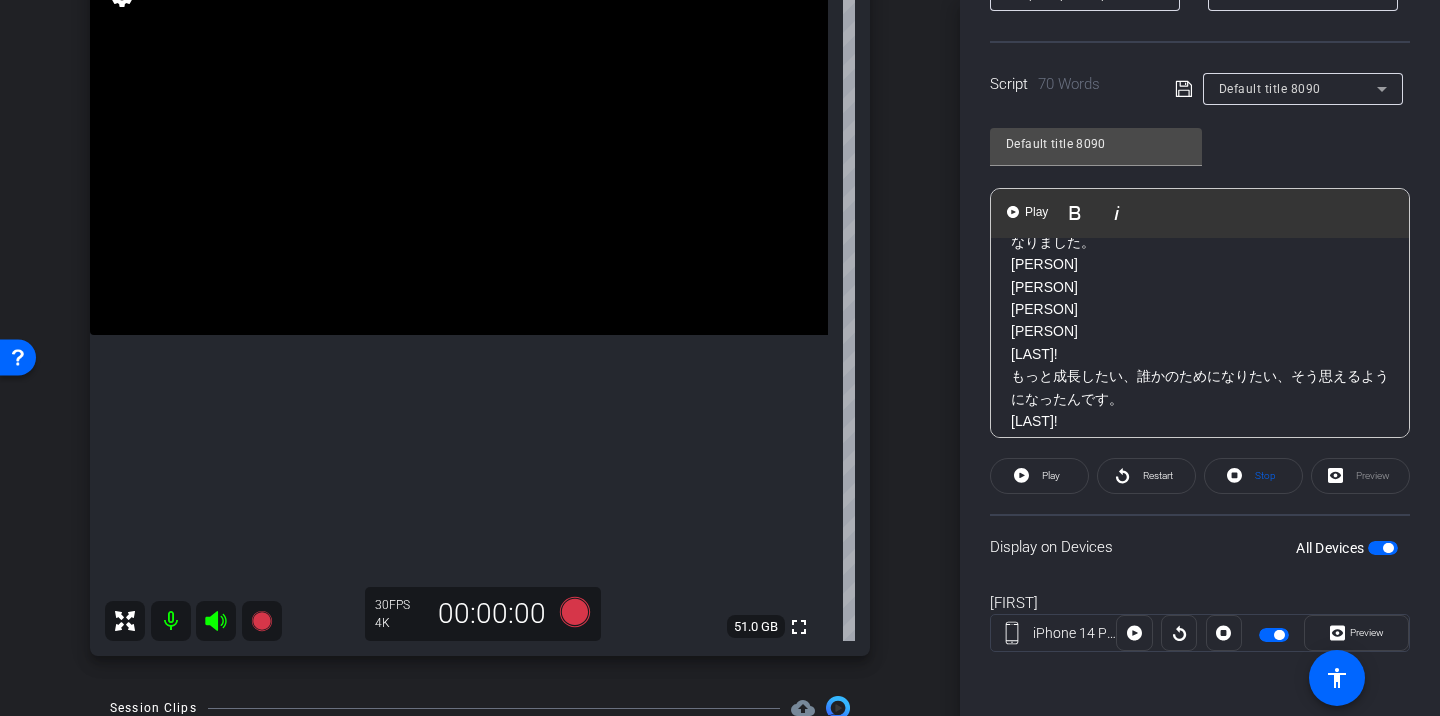 drag, startPoint x: 1015, startPoint y: 334, endPoint x: 1088, endPoint y: 350, distance: 74.73286 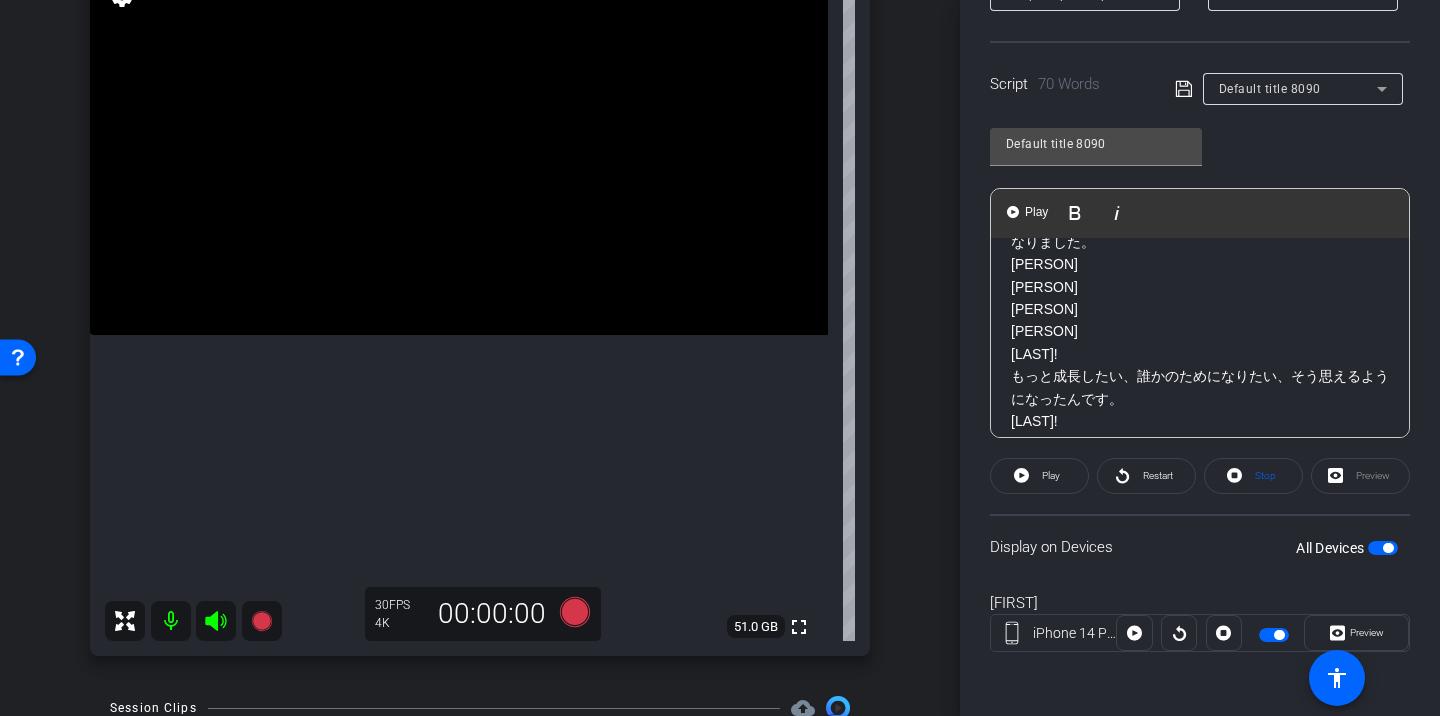 click on "人生が順調に見えても、 [LAST] [LAST] [LAST]  どこか満たされない気持ちがあることもあります。 [LAST]! [LAST] [LAST] [LAST] [LAST]  私にとって、その空白を埋めてくれたのがイエス・キリストでした。 [LAST]! [LAST] [LAST] [LAST] [LAST] [LAST] [LAST]  キリストを知ることで、もっと深い目的を感じられるようになりました。 [LAST] [LAST] [LAST] [LAST] [LAST]!  もっと成長したい、誰かのためになりたい、そう思えるようになったんです。 [LAST]! [LAST]! [LAST] [LAST] もし、何かが欠けていると感じたことがあるなら、 [LAST]! [LAST]! [LAST]!  末日聖徒イエス・キリスト教会の宣教師に話してみてください。 [LAST] [LAST] [LAST]  イエス・キリストについてもっと知るお手伝いができます。 [LAST]" 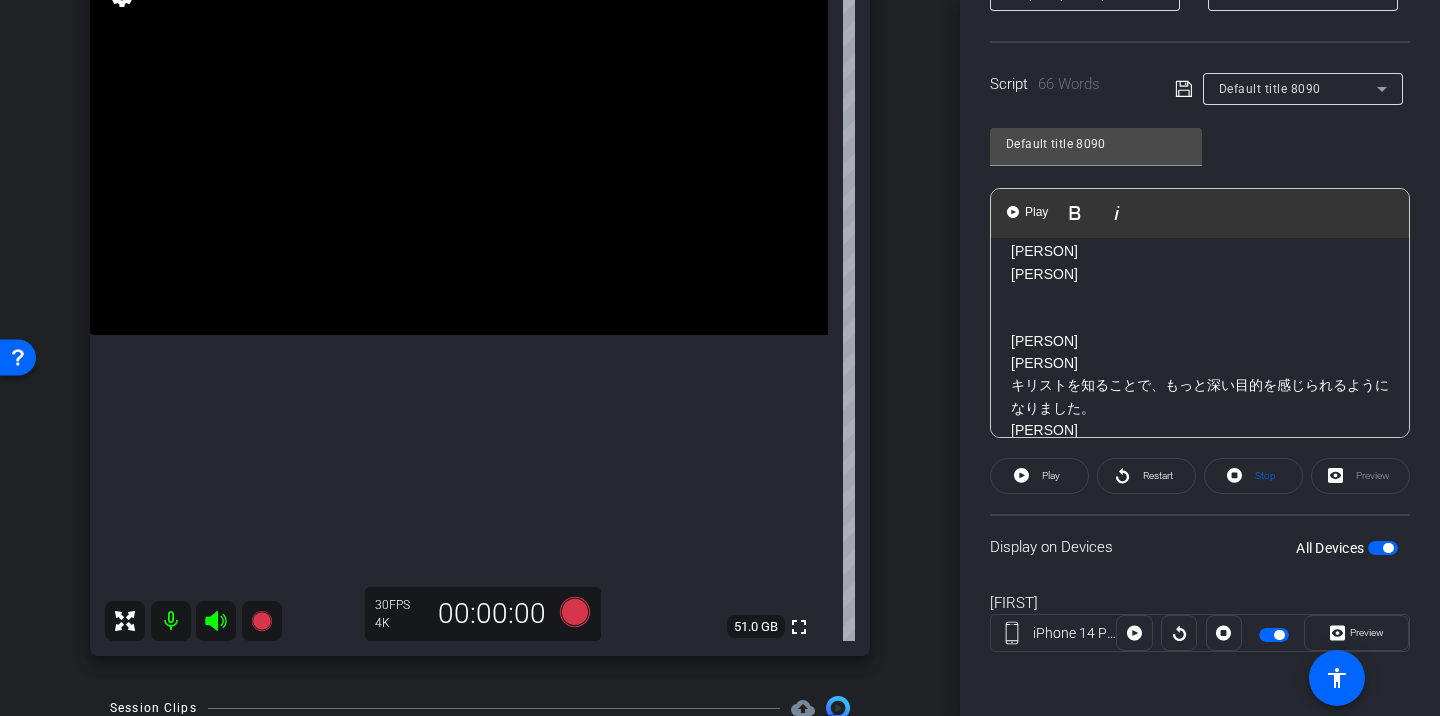 scroll, scrollTop: 395, scrollLeft: 0, axis: vertical 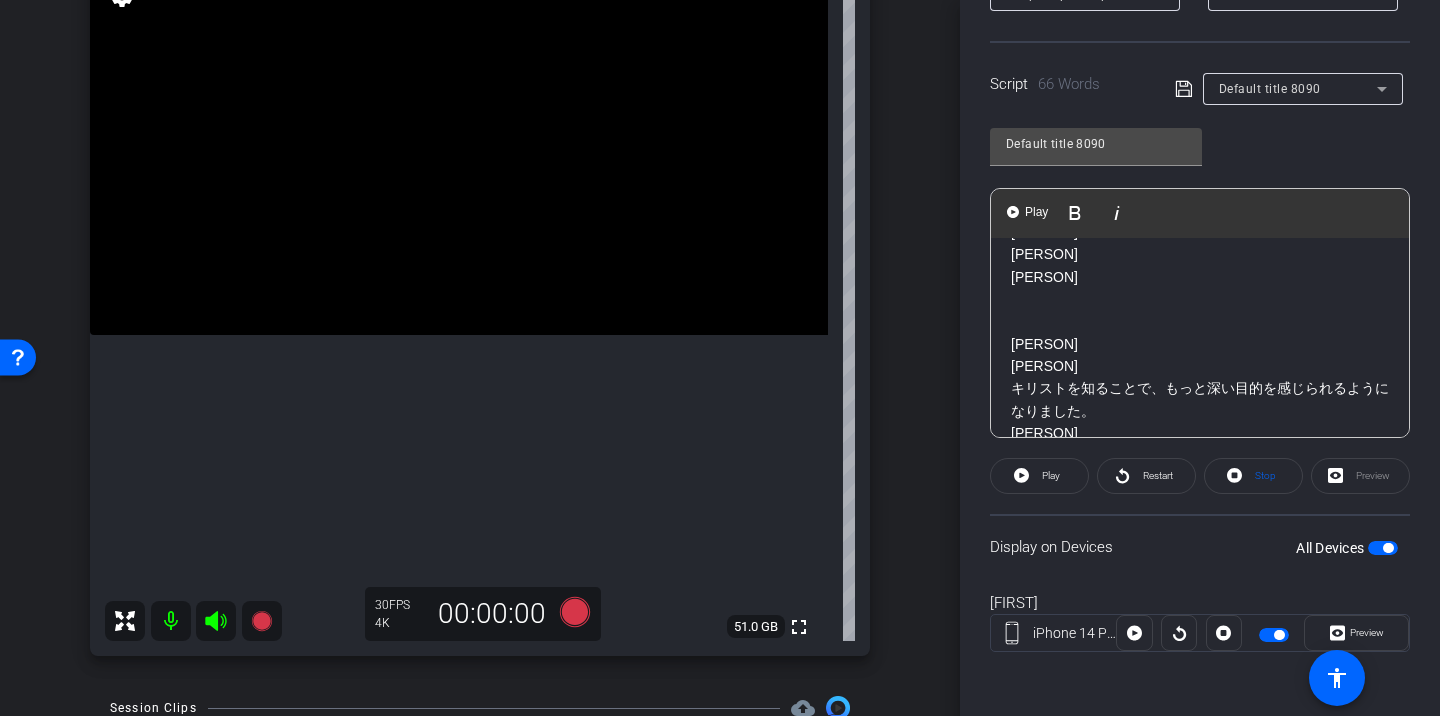 drag, startPoint x: 1013, startPoint y: 271, endPoint x: 1102, endPoint y: 363, distance: 128.0039 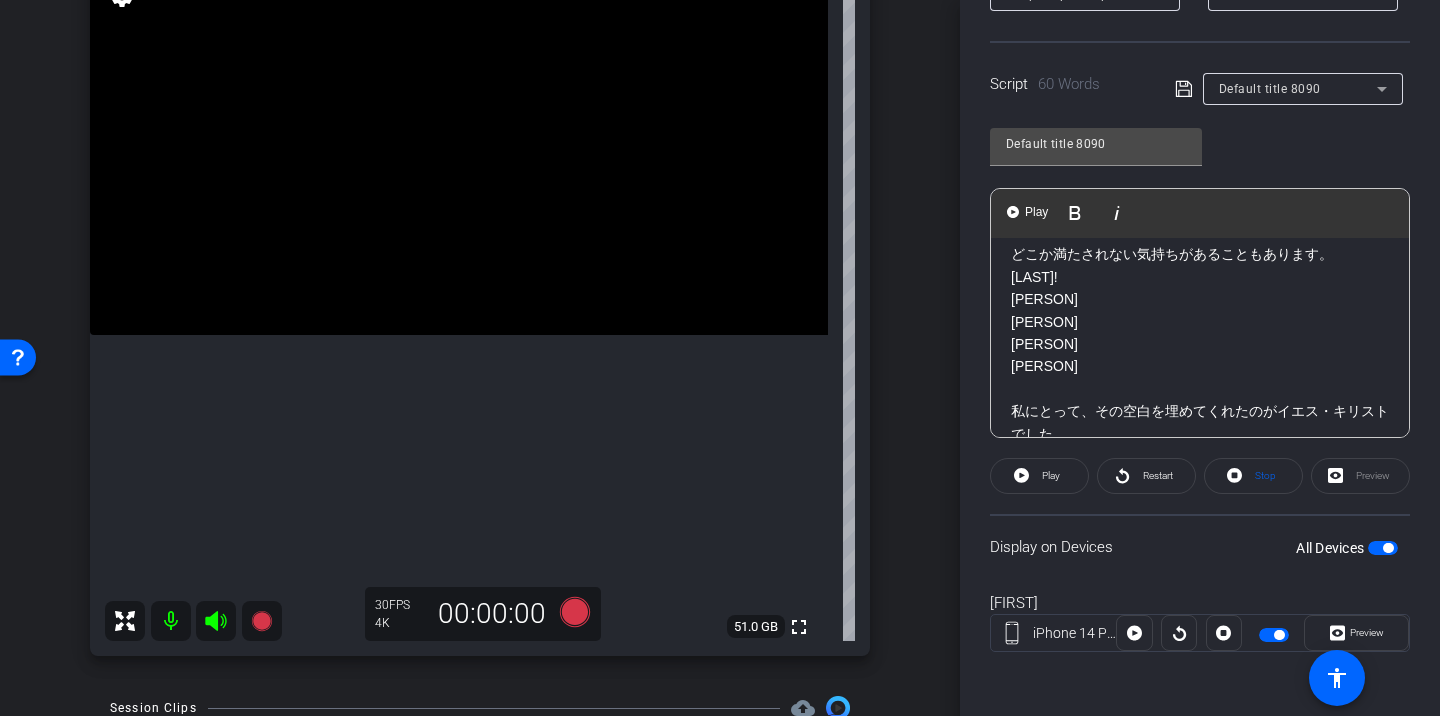 scroll, scrollTop: 120, scrollLeft: 0, axis: vertical 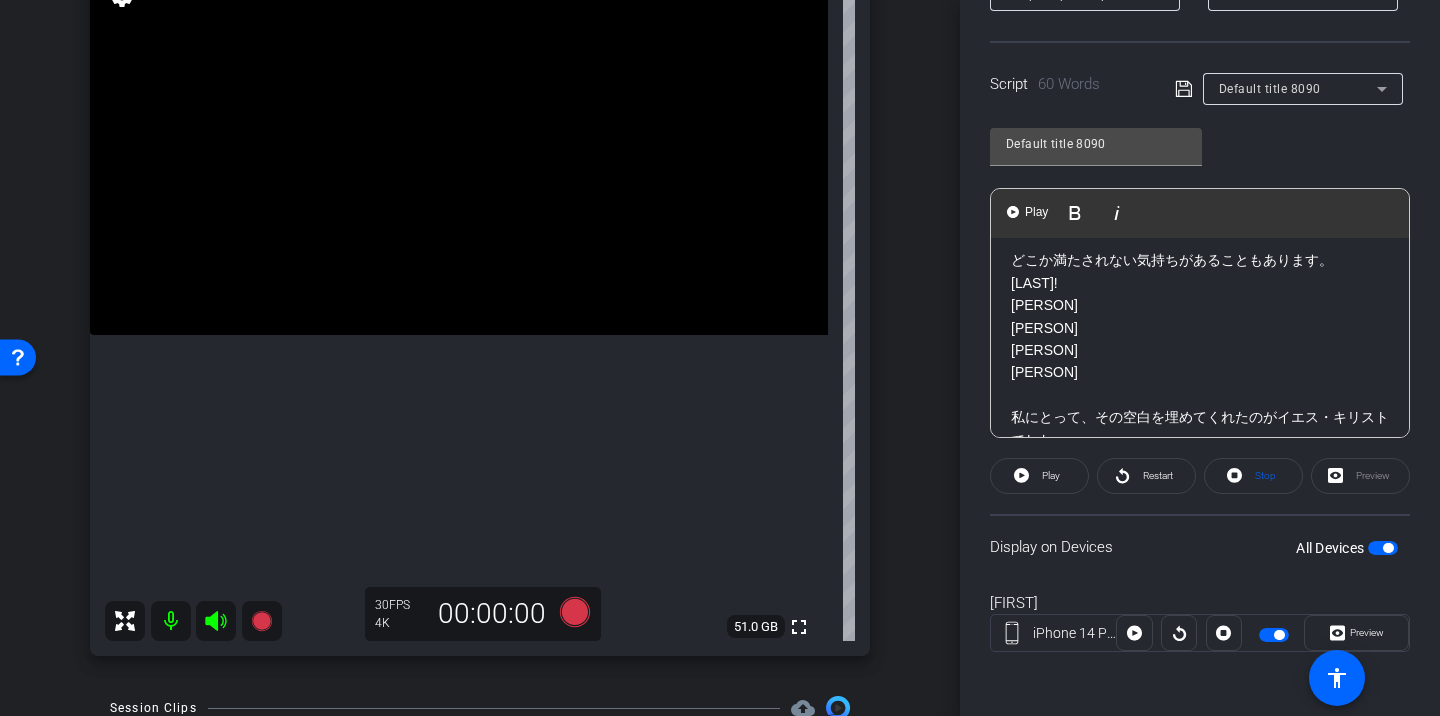 drag, startPoint x: 1014, startPoint y: 366, endPoint x: 1091, endPoint y: 375, distance: 77.52419 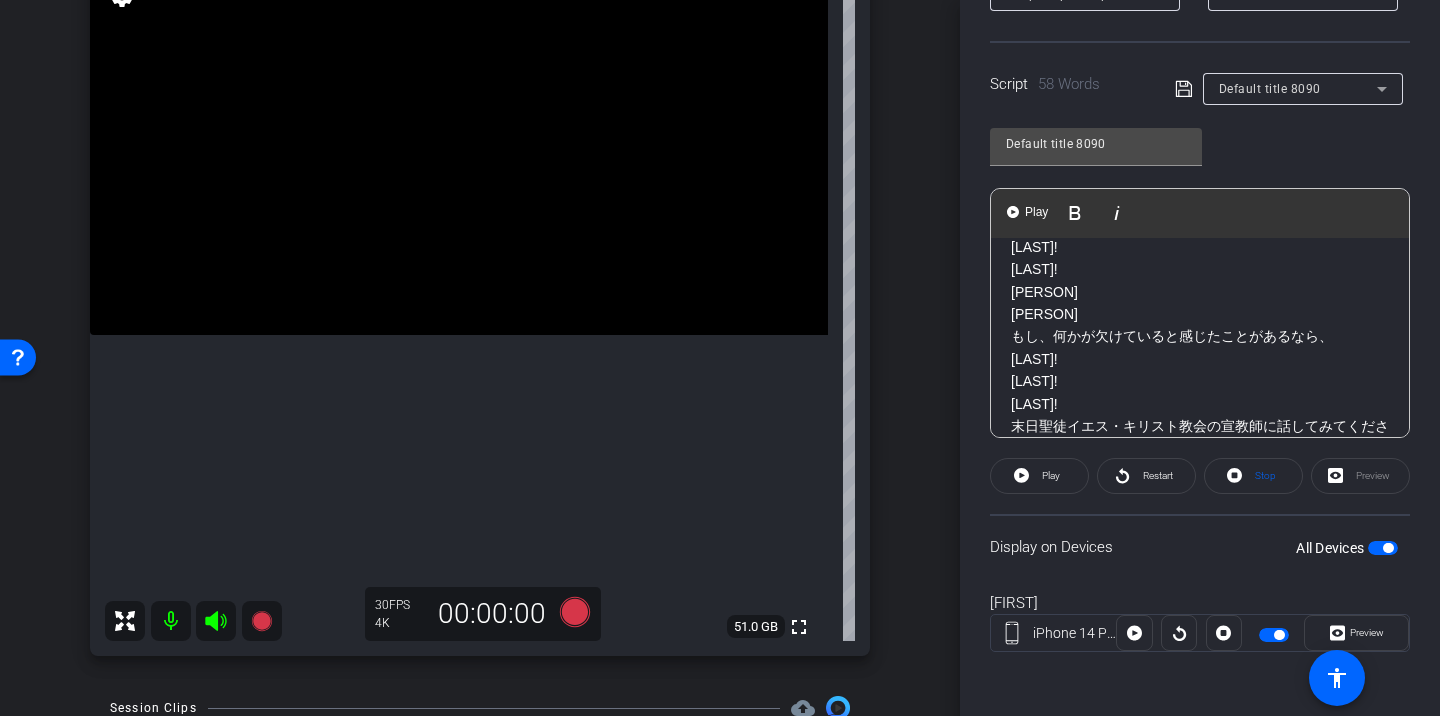 scroll, scrollTop: 758, scrollLeft: 0, axis: vertical 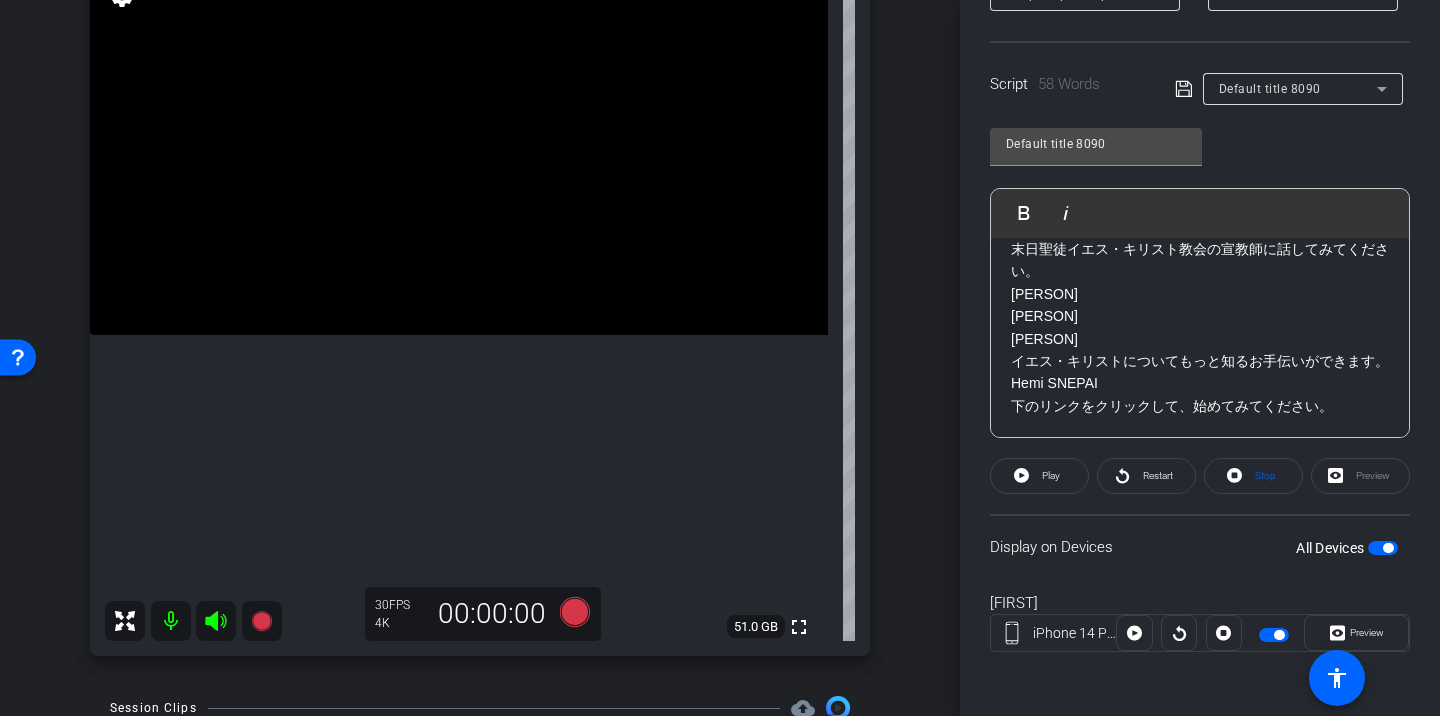 click 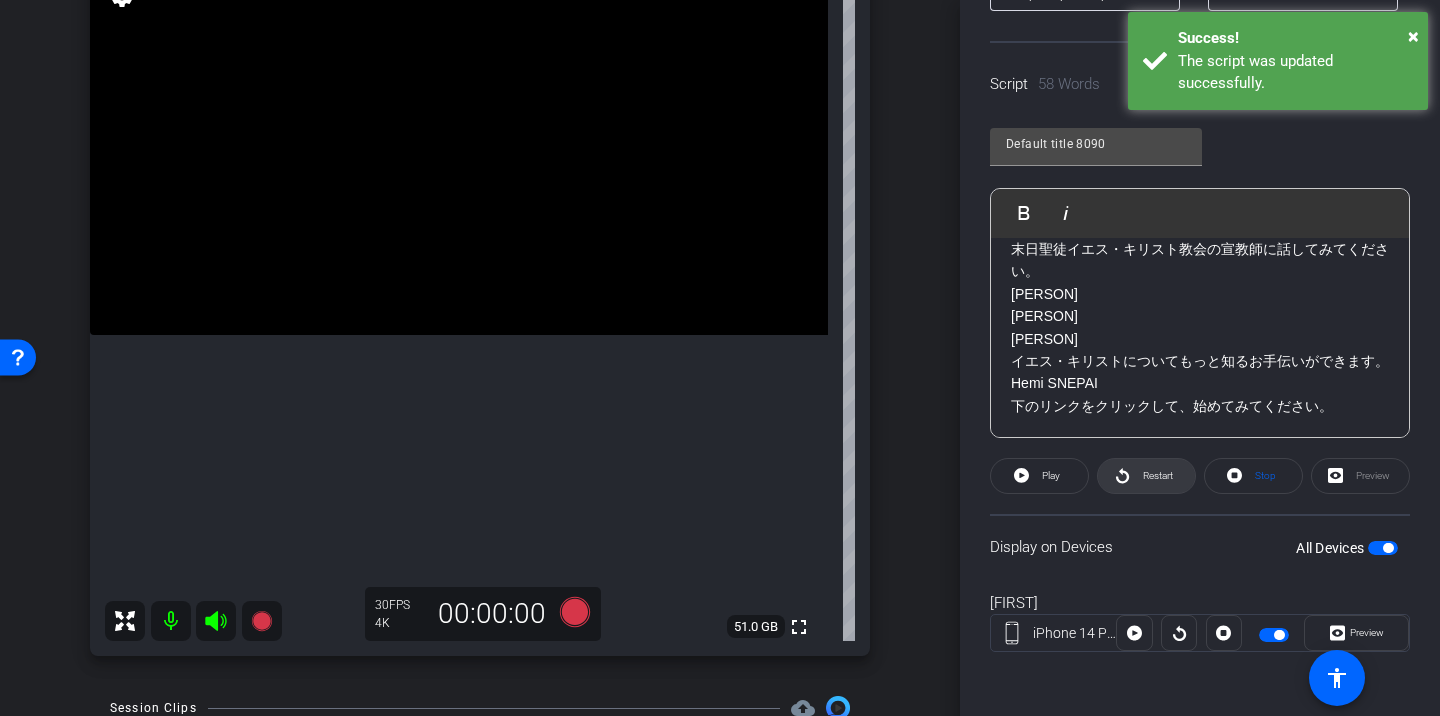 click 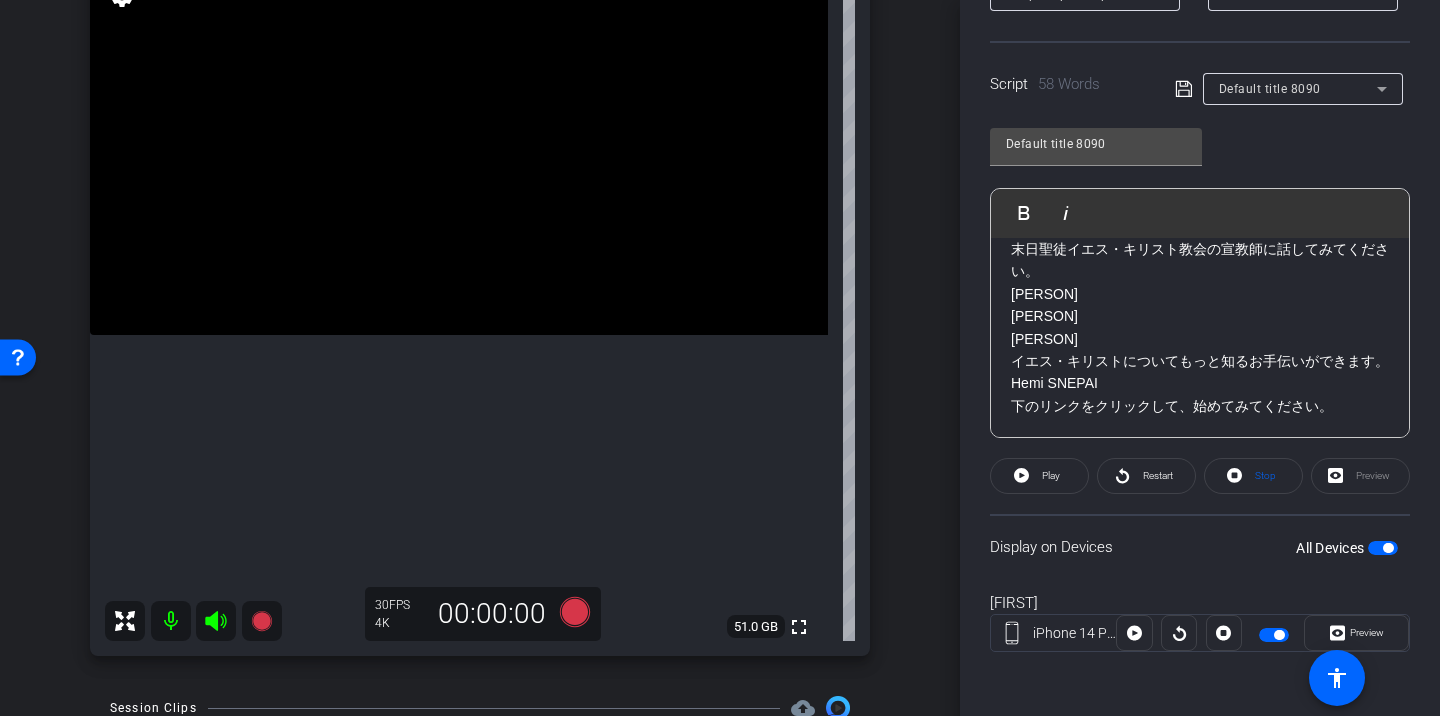 scroll, scrollTop: 0, scrollLeft: 0, axis: both 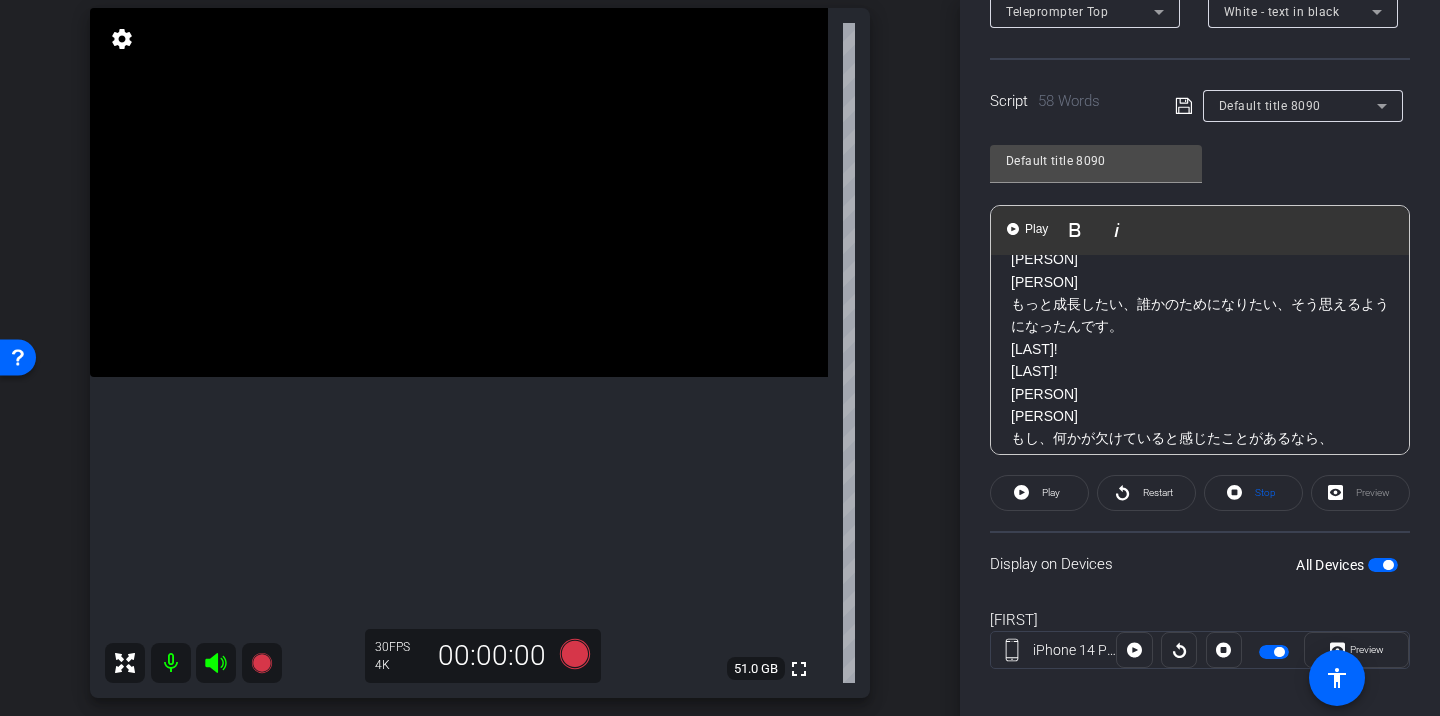 drag, startPoint x: 1009, startPoint y: 395, endPoint x: 1094, endPoint y: 416, distance: 87.555695 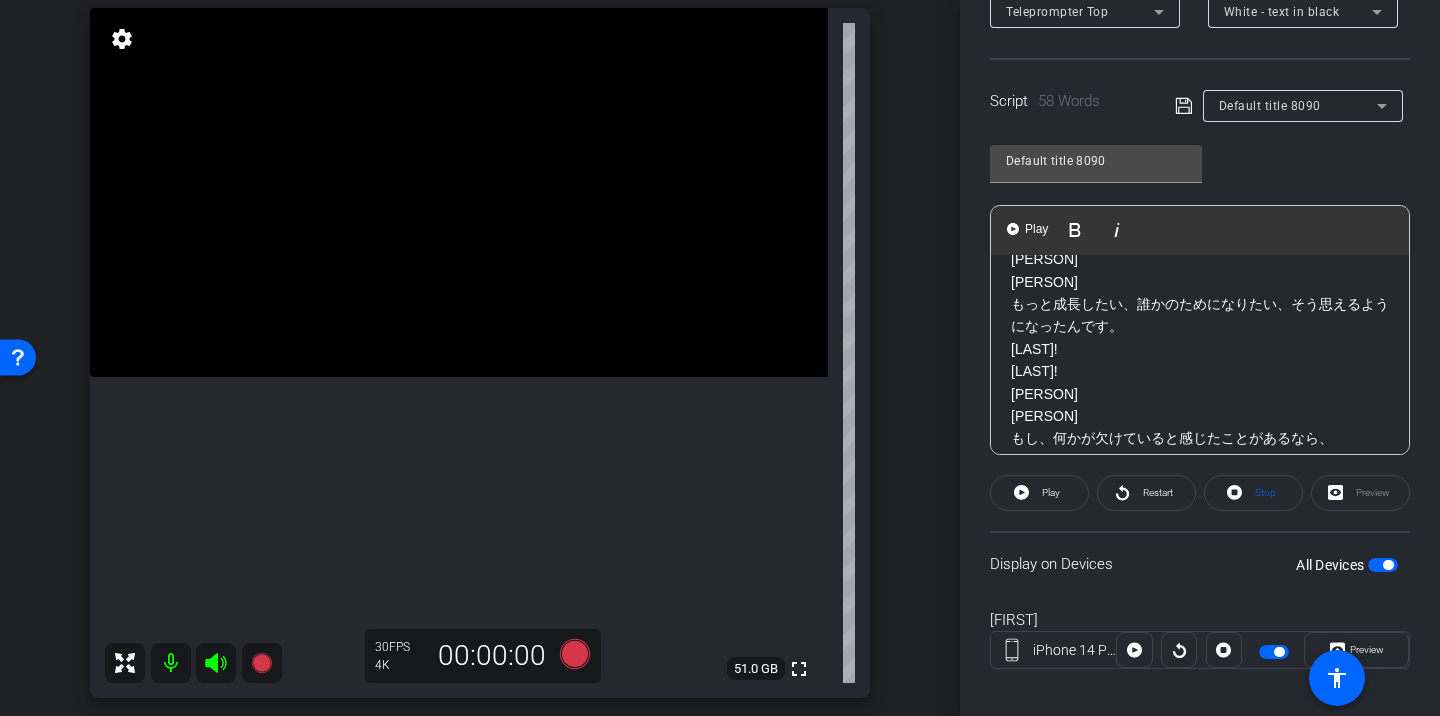 click on "人生が順調に見えても、 [PERSON] [PERSON] [PERSON]  どこか満されない気持ちがあることもあります。 [PERSON] [PERSON] [PERSON] [PERSON]  私にとって、その空白を埋めてくれたのがイエス・キリストでした。 [PERSON] [PERSON] [PERSON] [PERSON]  キリストを知ることで、もっと深い目的を感じられるようになりました。 [PERSON] [PERSON] [PERSON] [PERSON]  もっと成長したい、誰かのためになりたい、そう思えるようになったんです。 [PERSON] [PERSON] [PERSON] [PERSON] もし、何かが欠けていると感じたことがあるなら、 [PERSON] [PERSON] [PERSON]  末日聖徒イエス・キリスト教会の宣教師に話してみてください。 [PERSON] [PERSON] [PERSON]  イエス・キリストについてもっと知るお手伝いができます。 [PERSON]  下のリンクをクリックして、始めてみてください。" 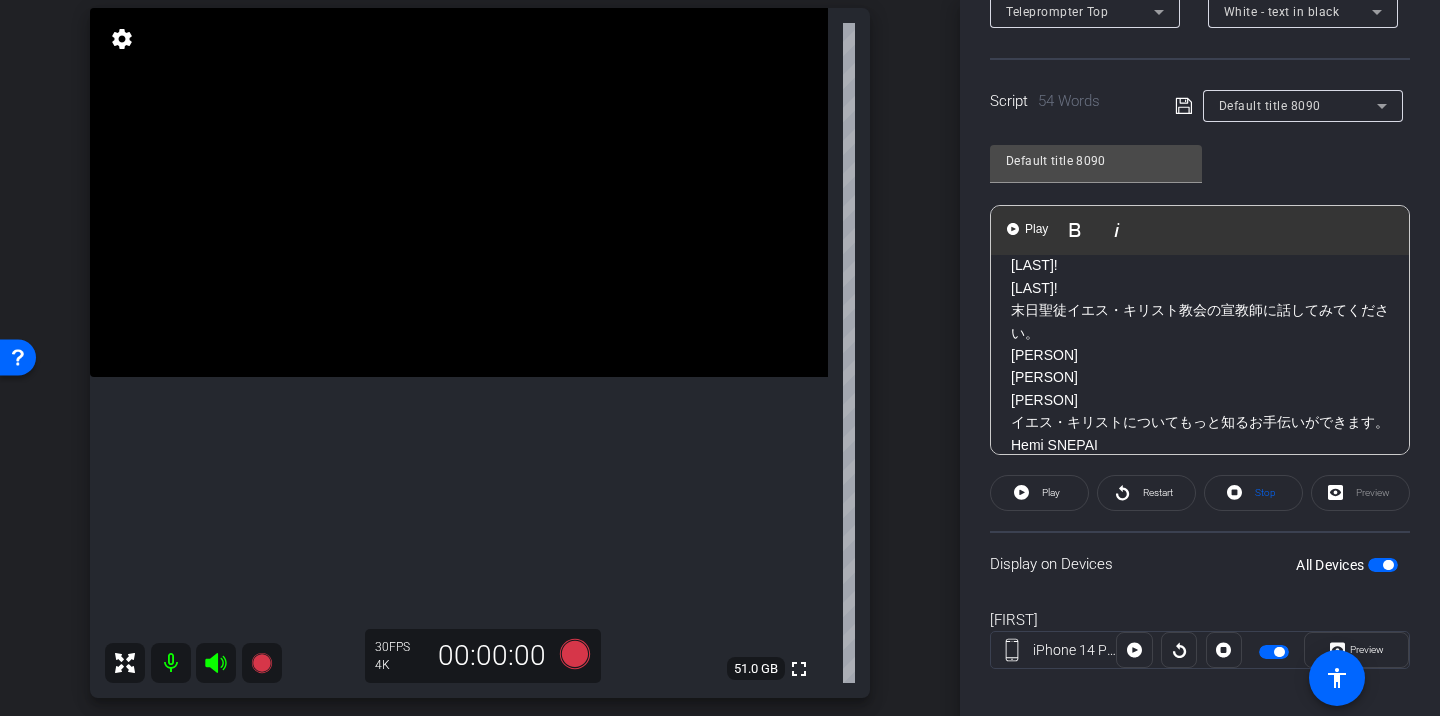scroll, scrollTop: 653, scrollLeft: 0, axis: vertical 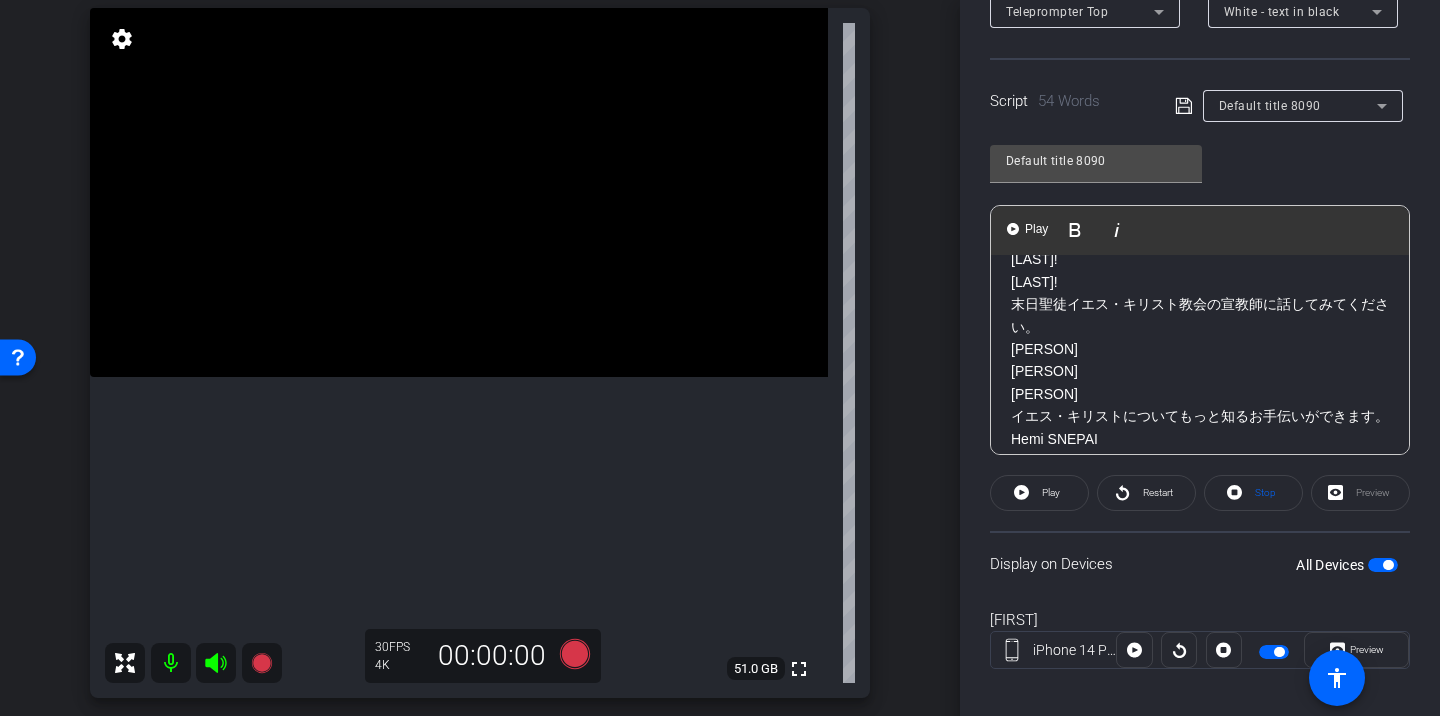 drag, startPoint x: 1012, startPoint y: 392, endPoint x: 1108, endPoint y: 390, distance: 96.02083 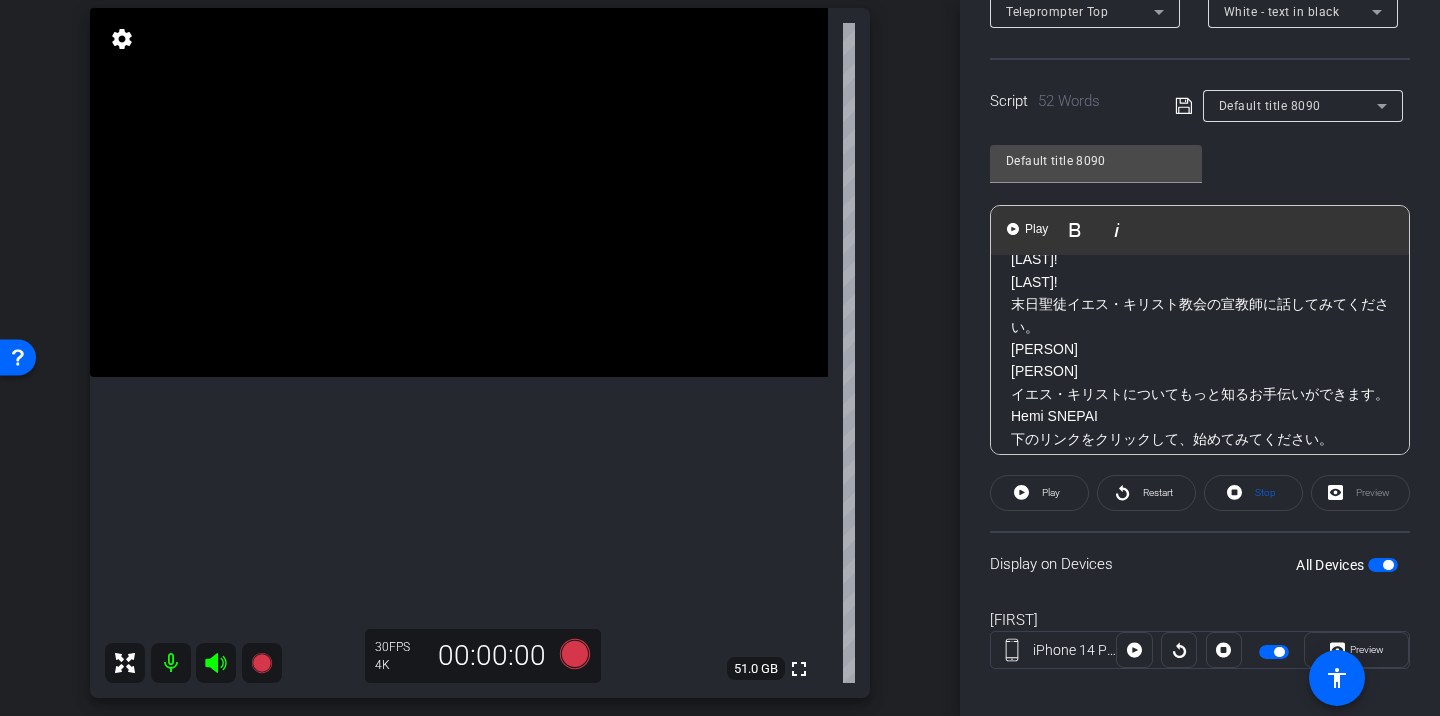 click on "[PERSON]" 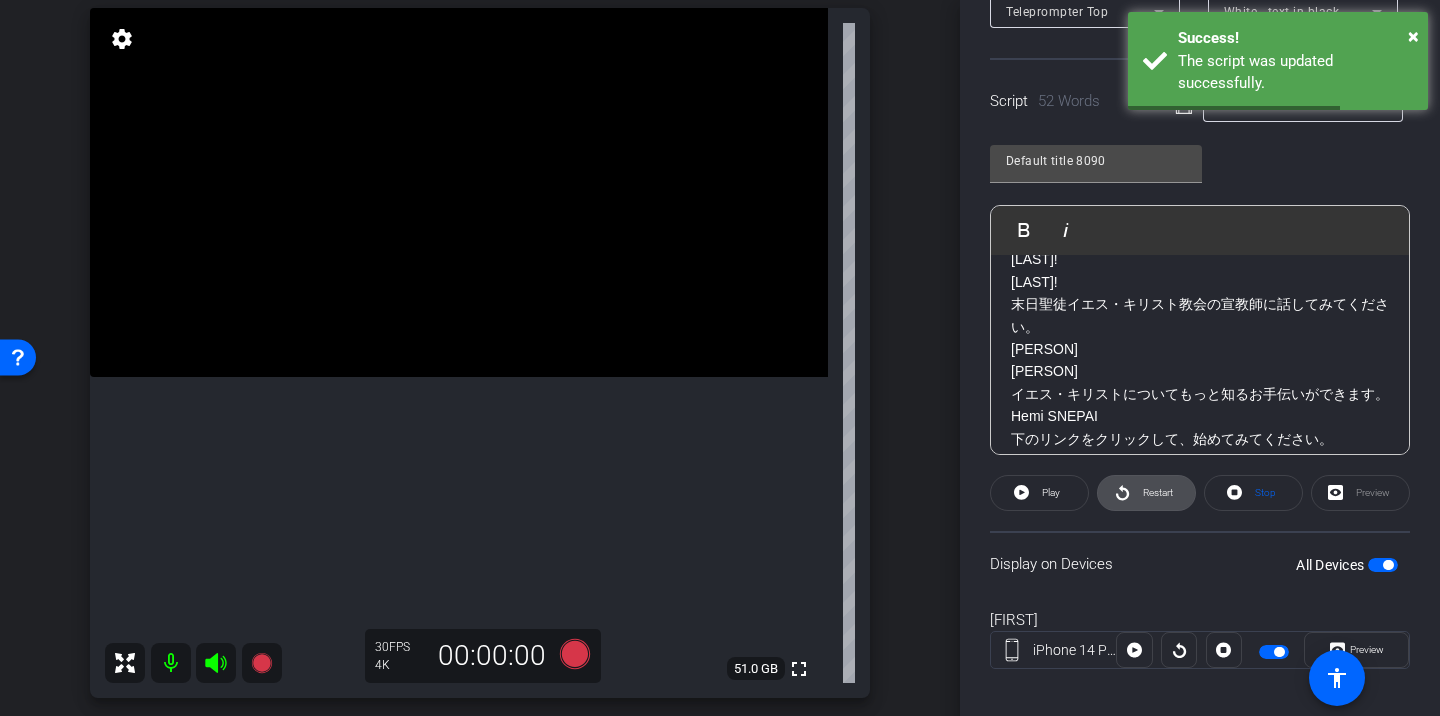 click 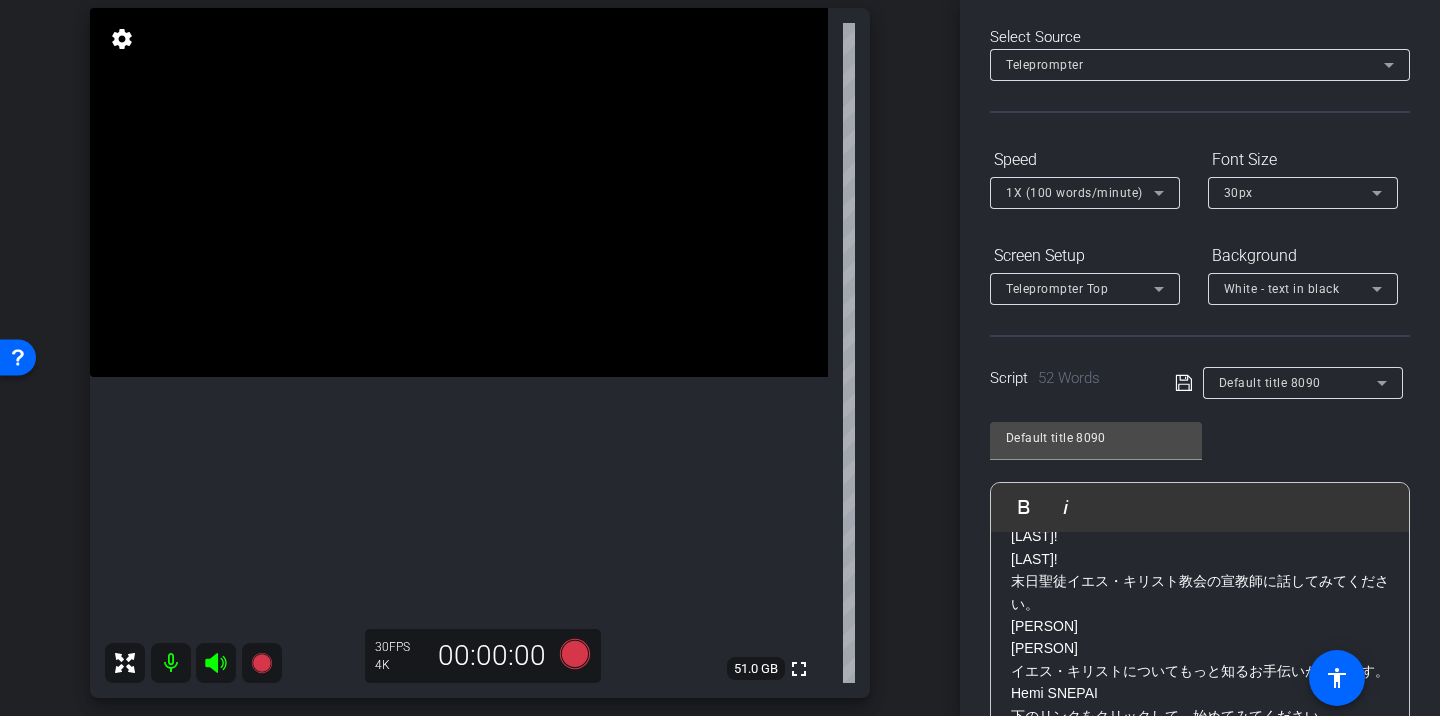 scroll, scrollTop: 132, scrollLeft: 0, axis: vertical 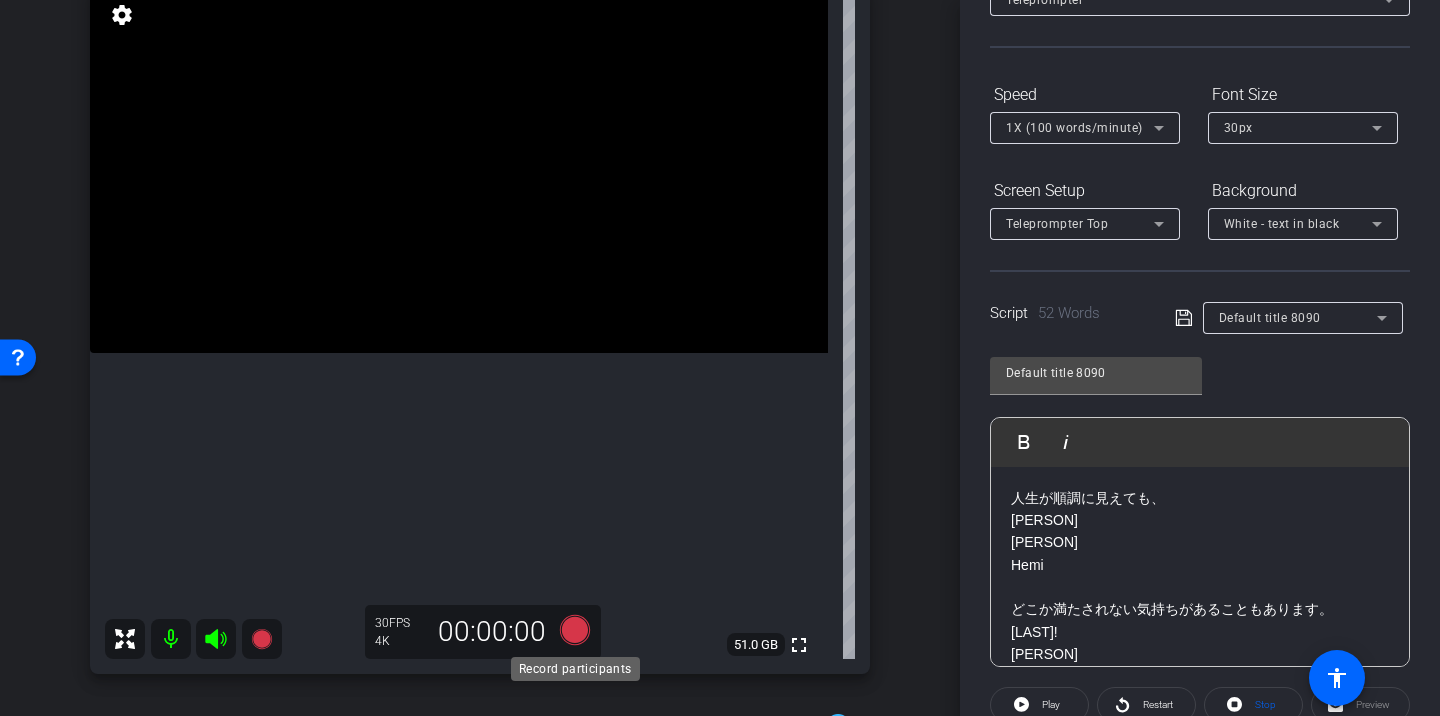 click 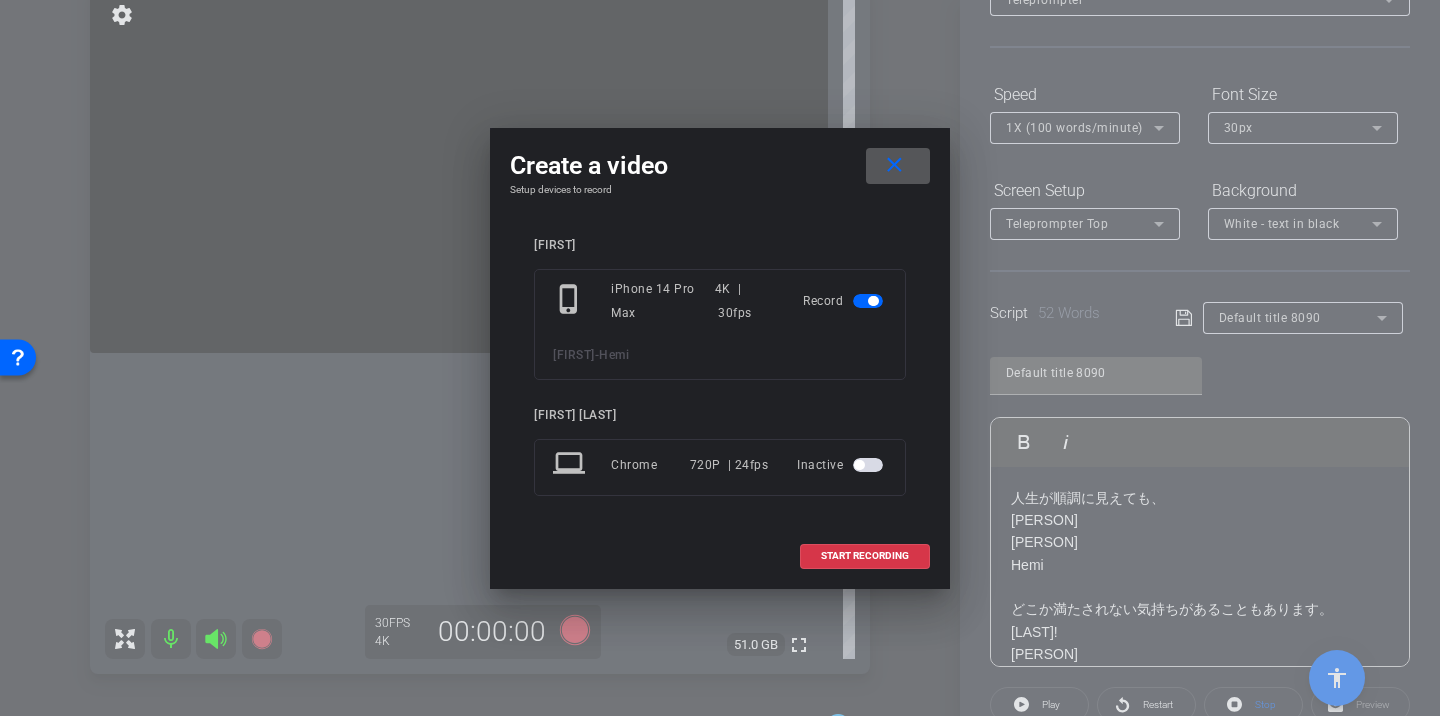 click on "Hemi" at bounding box center (614, 355) 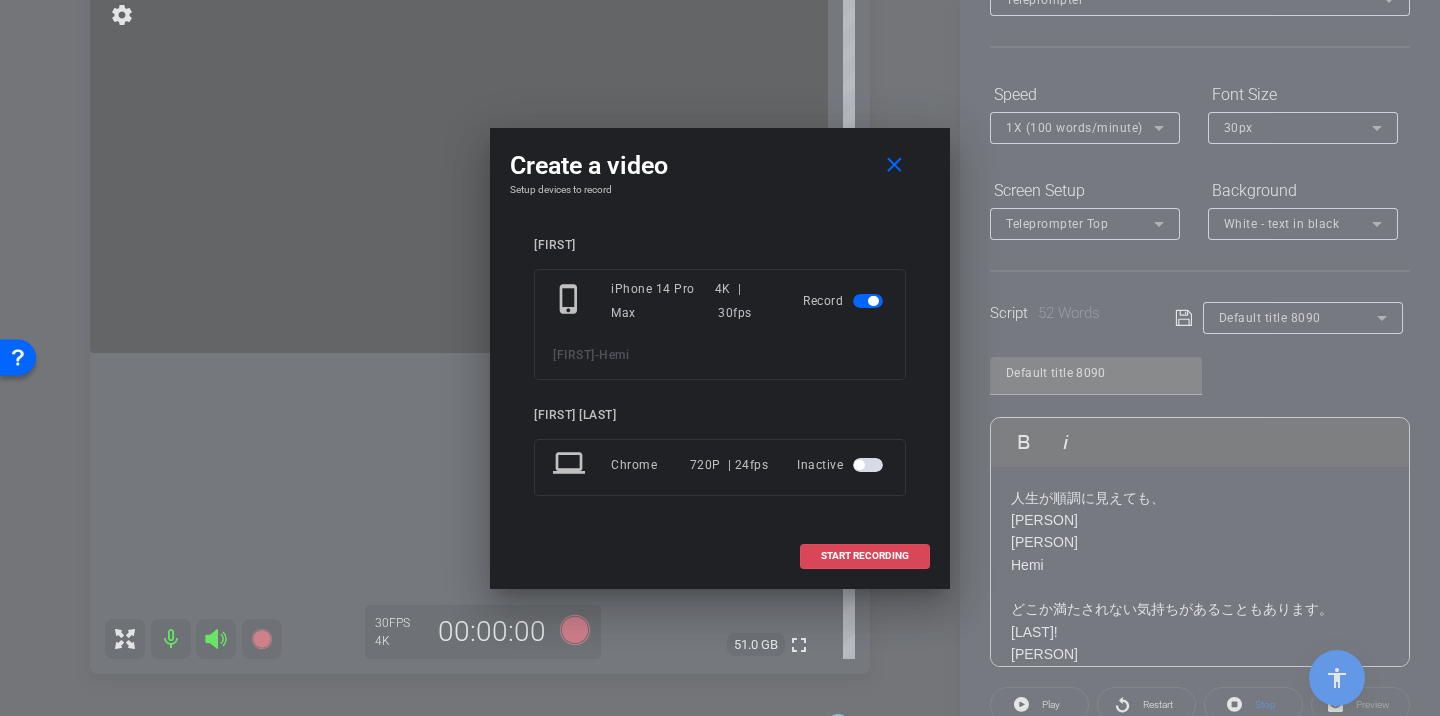 click on "START RECORDING" at bounding box center (865, 556) 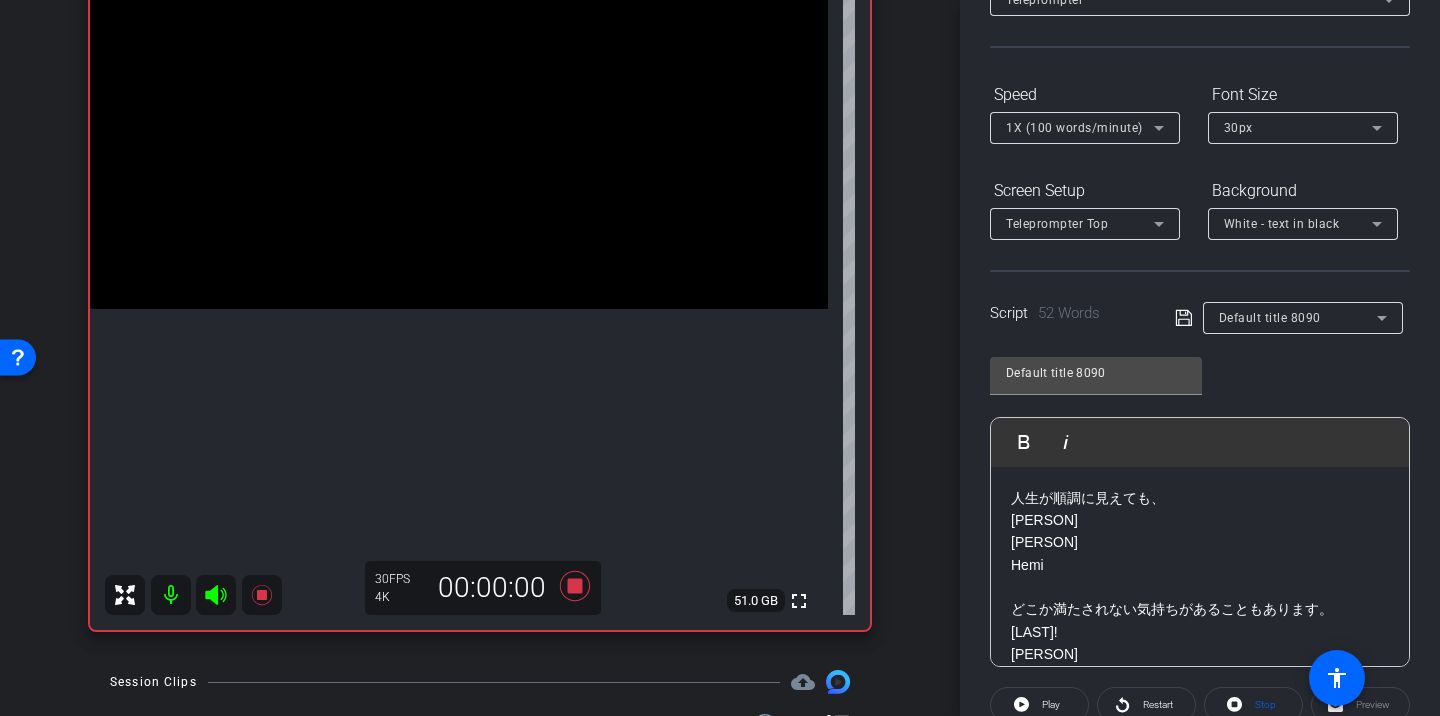 scroll, scrollTop: 289, scrollLeft: 0, axis: vertical 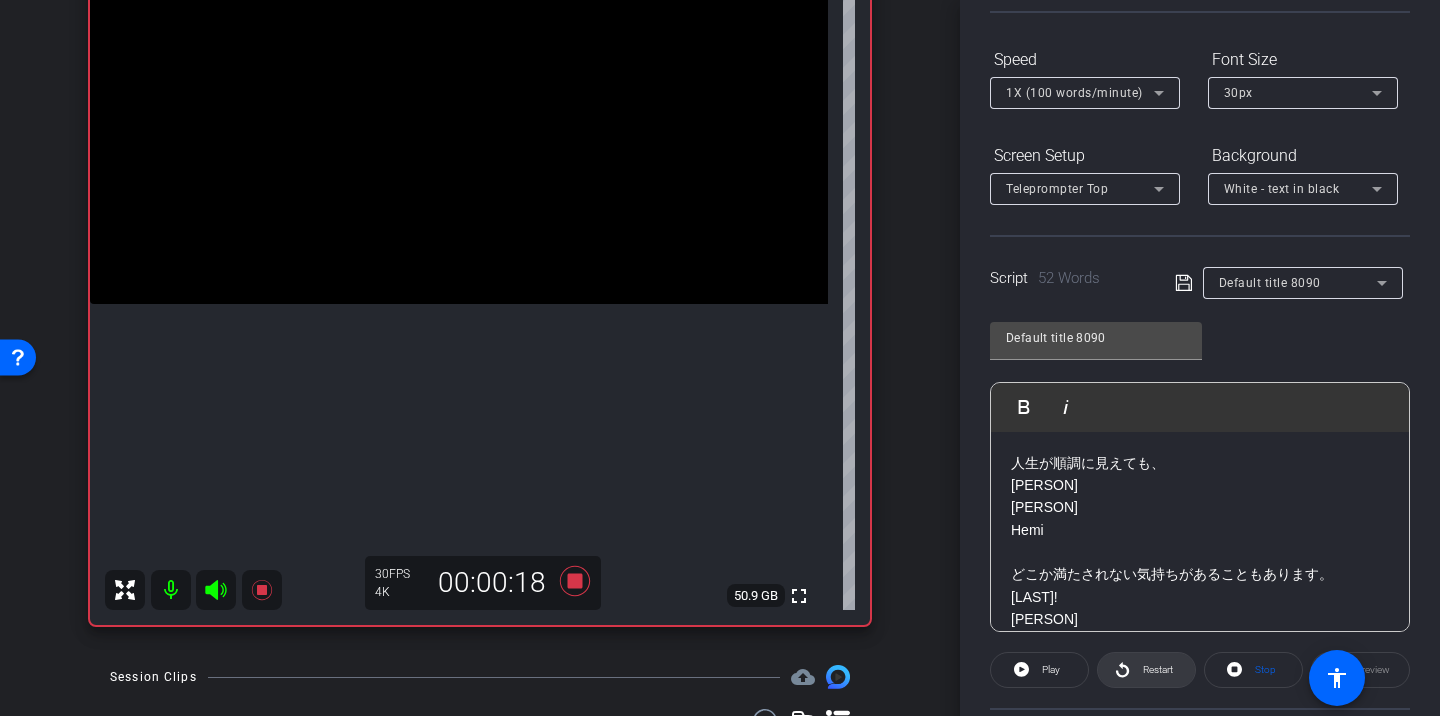 click on "Restart" 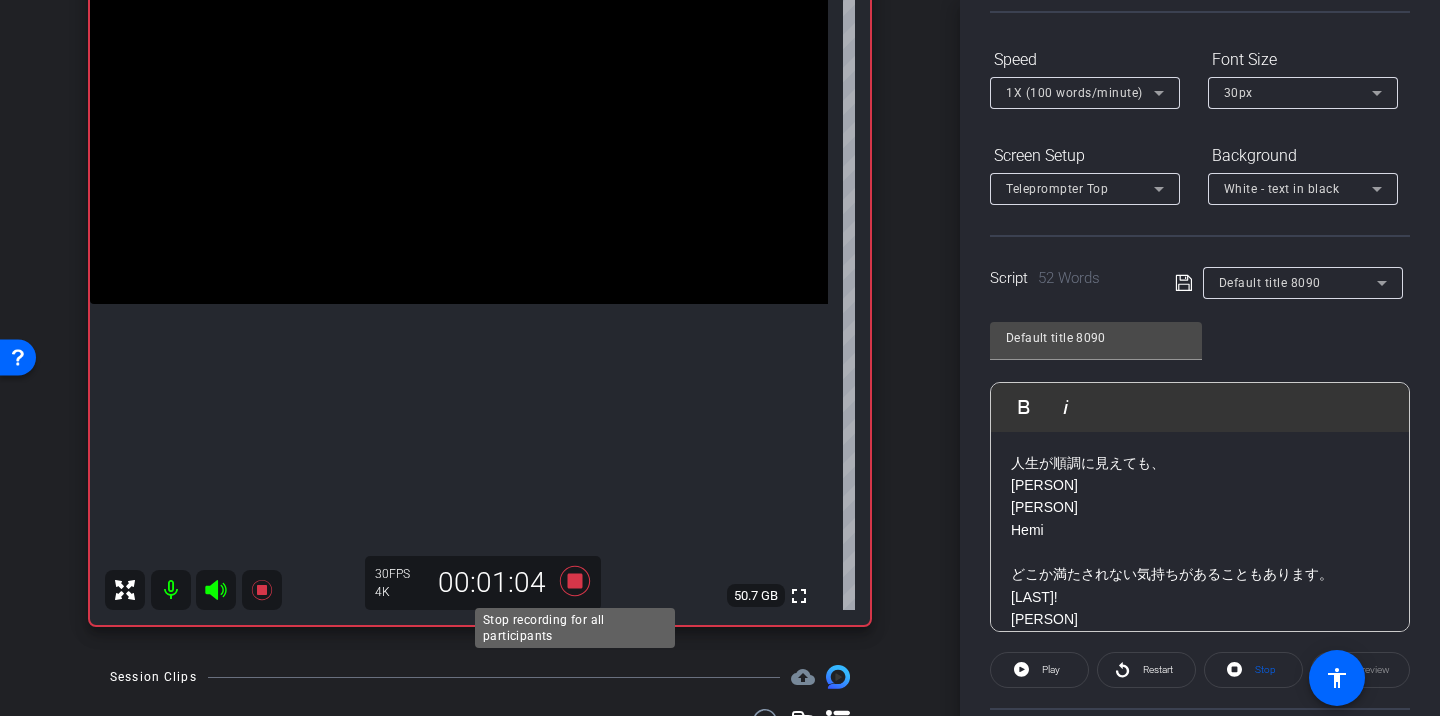 click 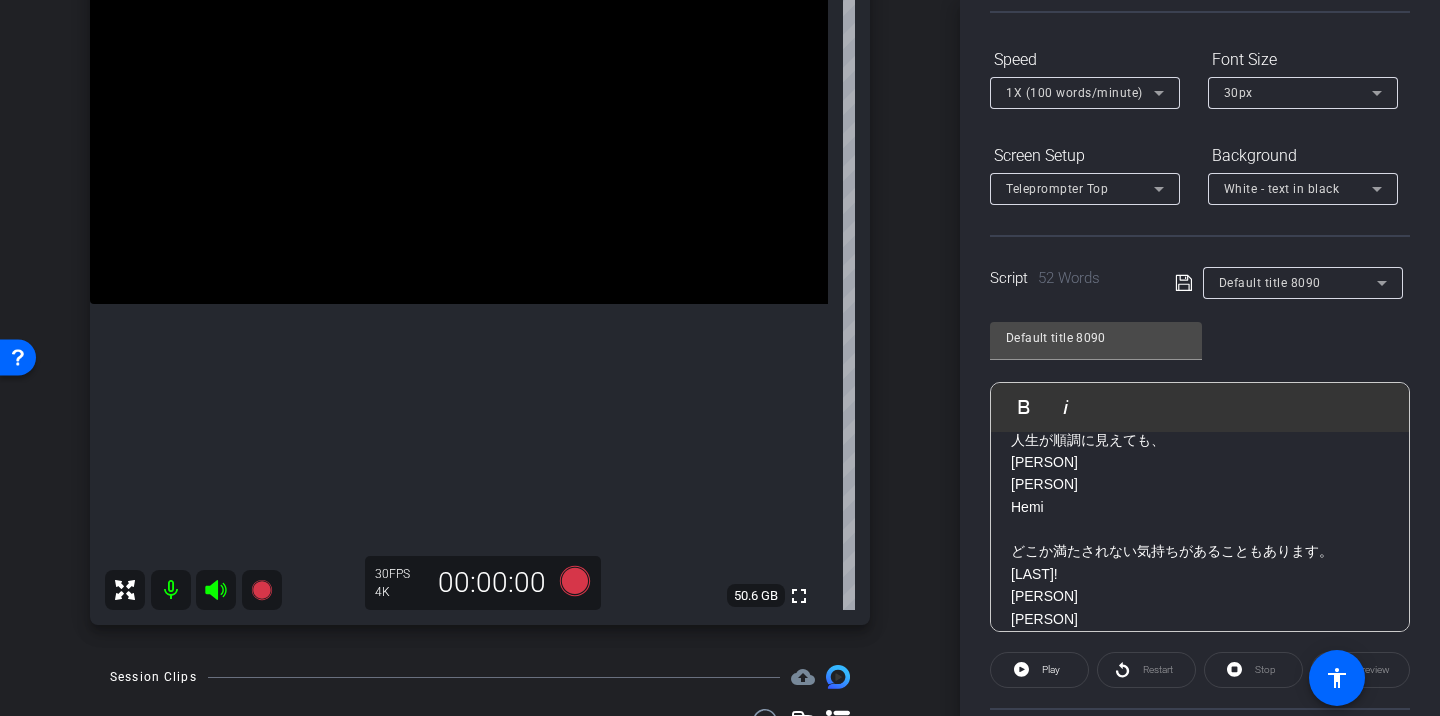 scroll, scrollTop: 0, scrollLeft: 0, axis: both 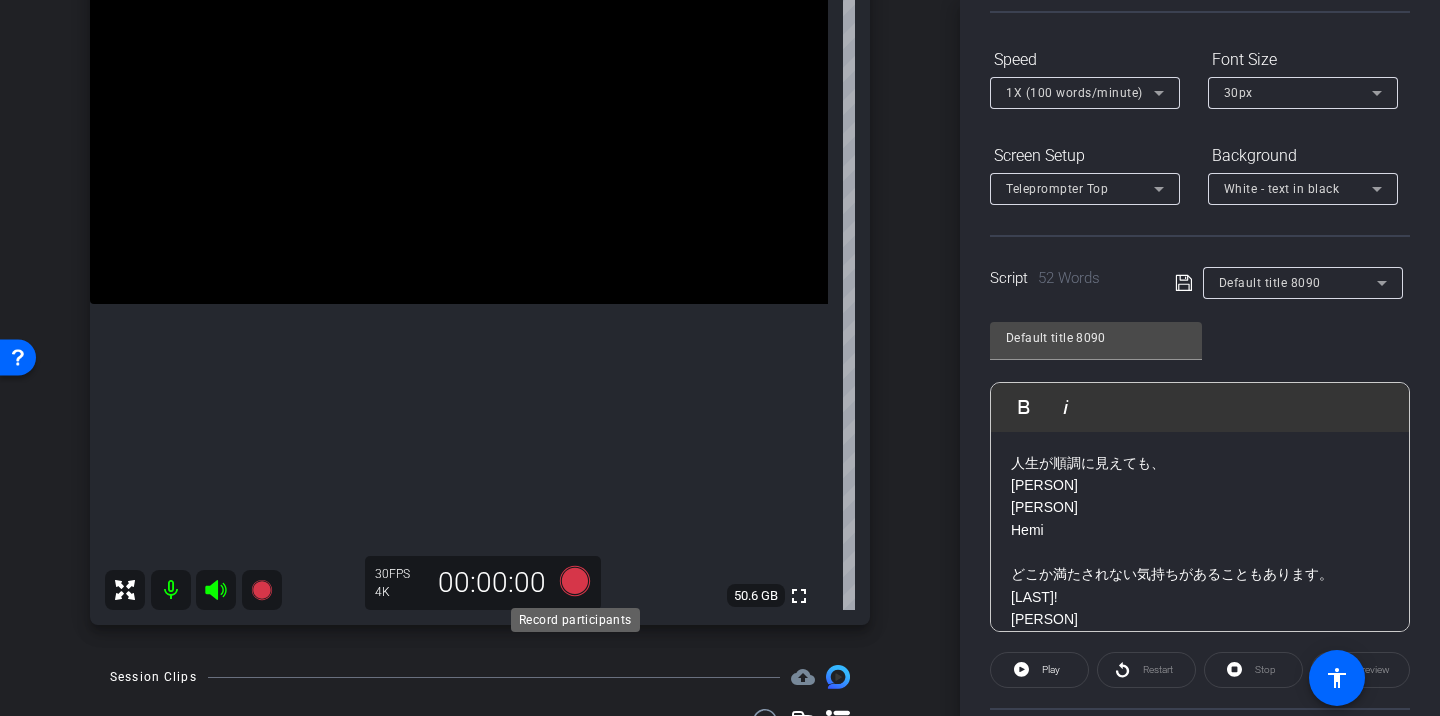 click 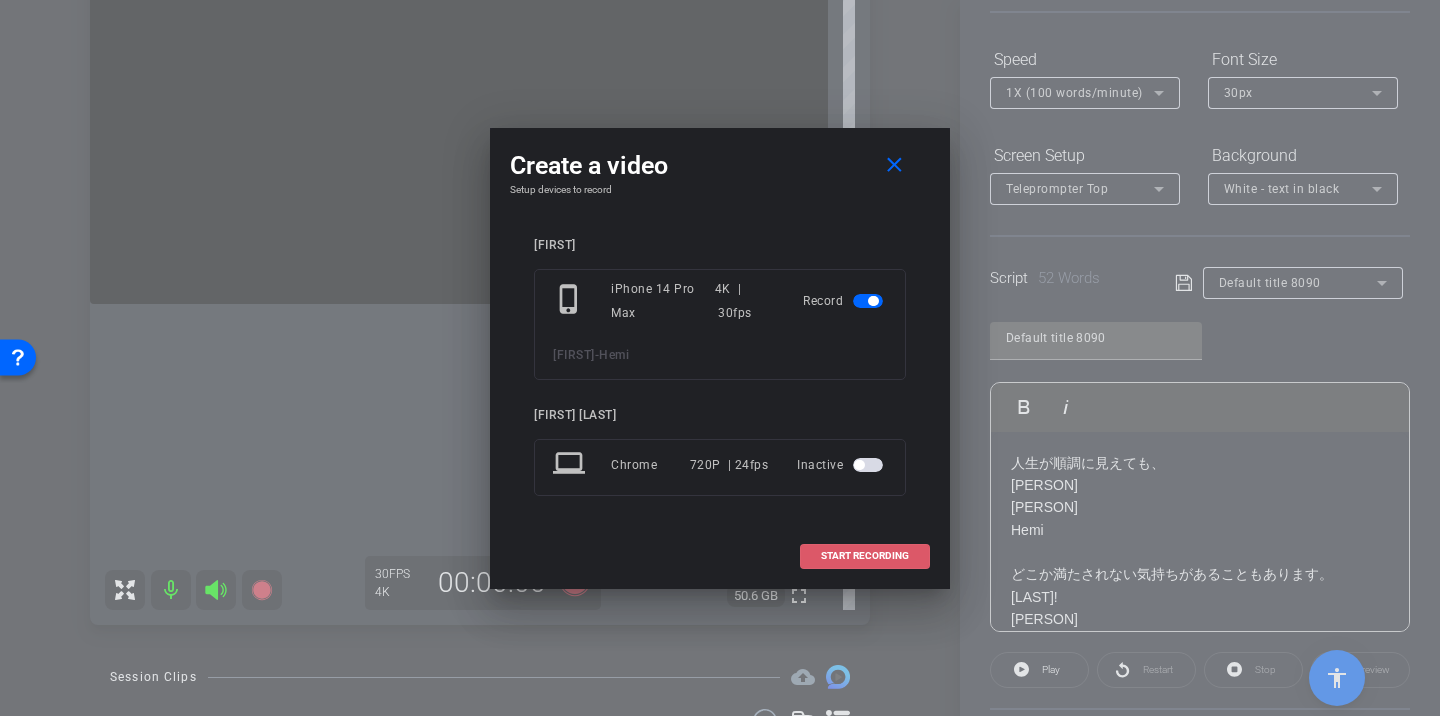click on "START RECORDING" at bounding box center [865, 556] 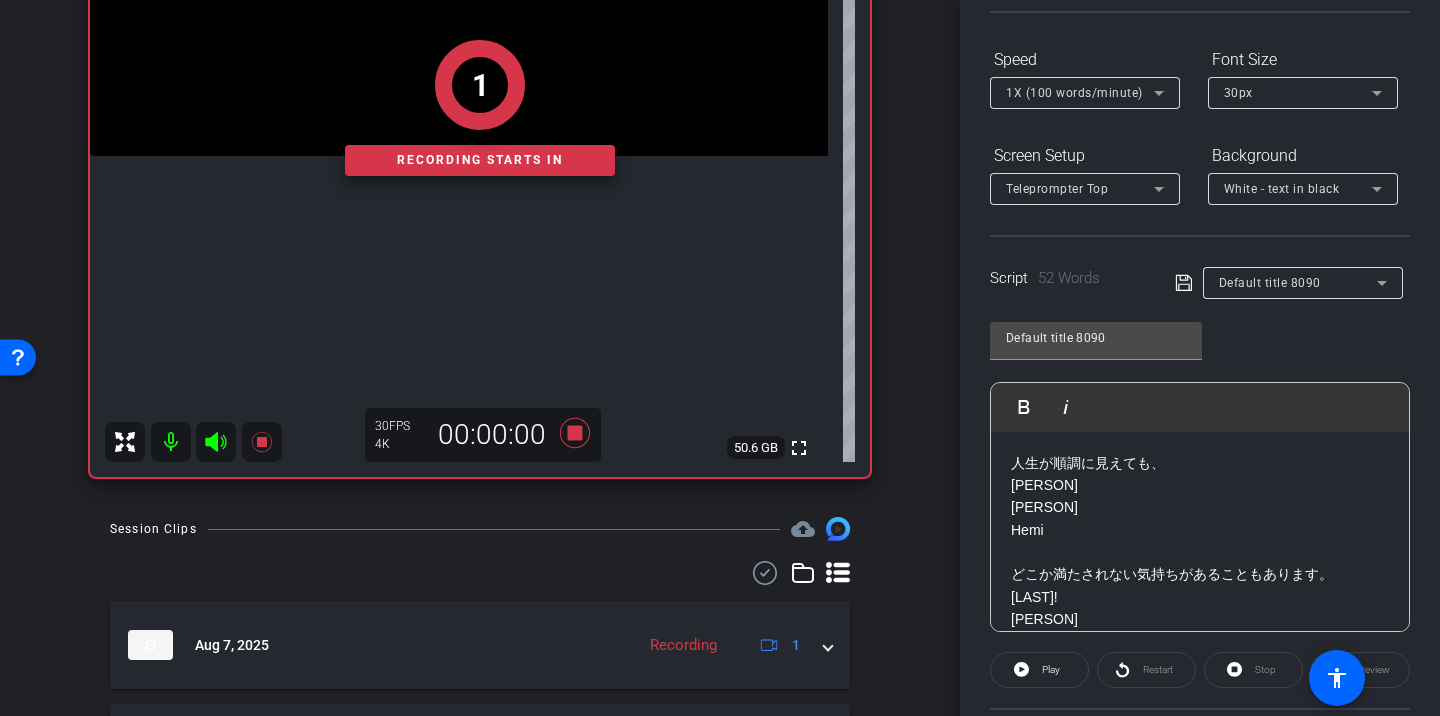 scroll, scrollTop: 540, scrollLeft: 0, axis: vertical 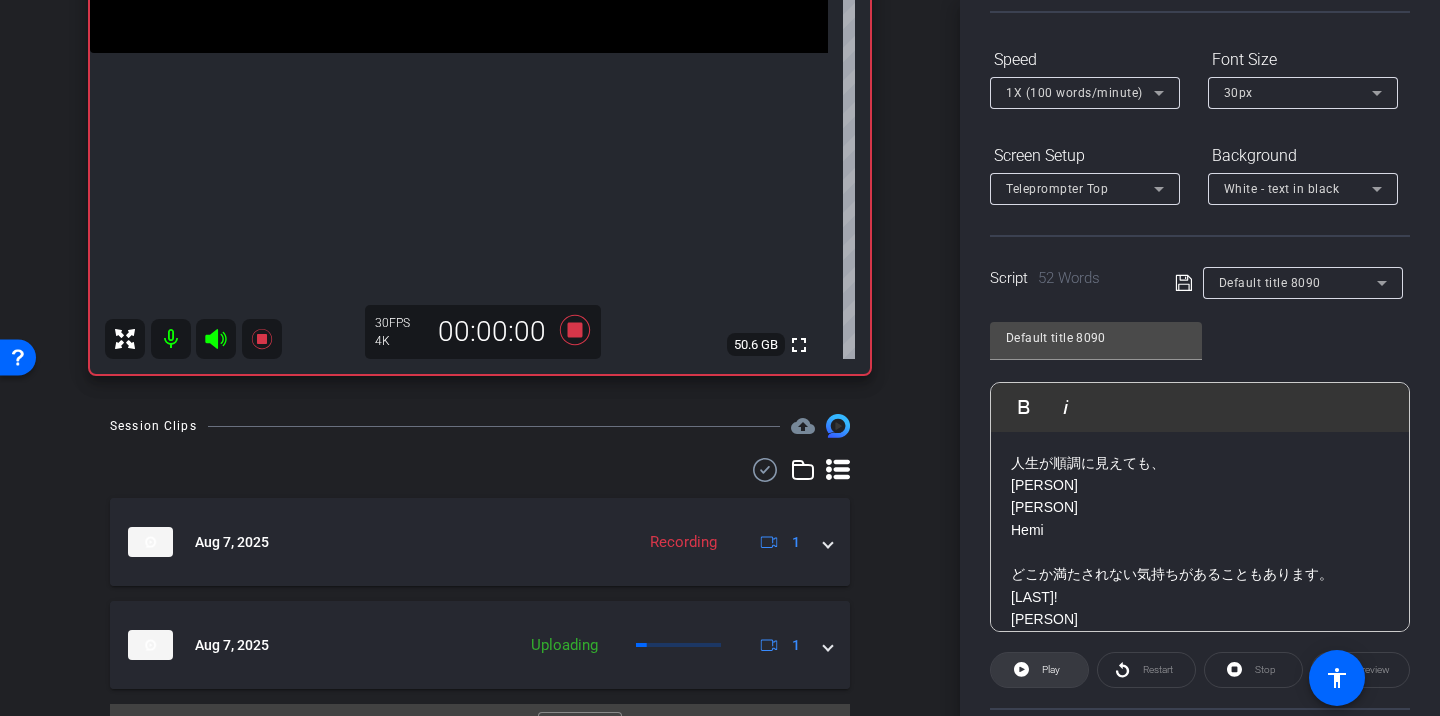 click 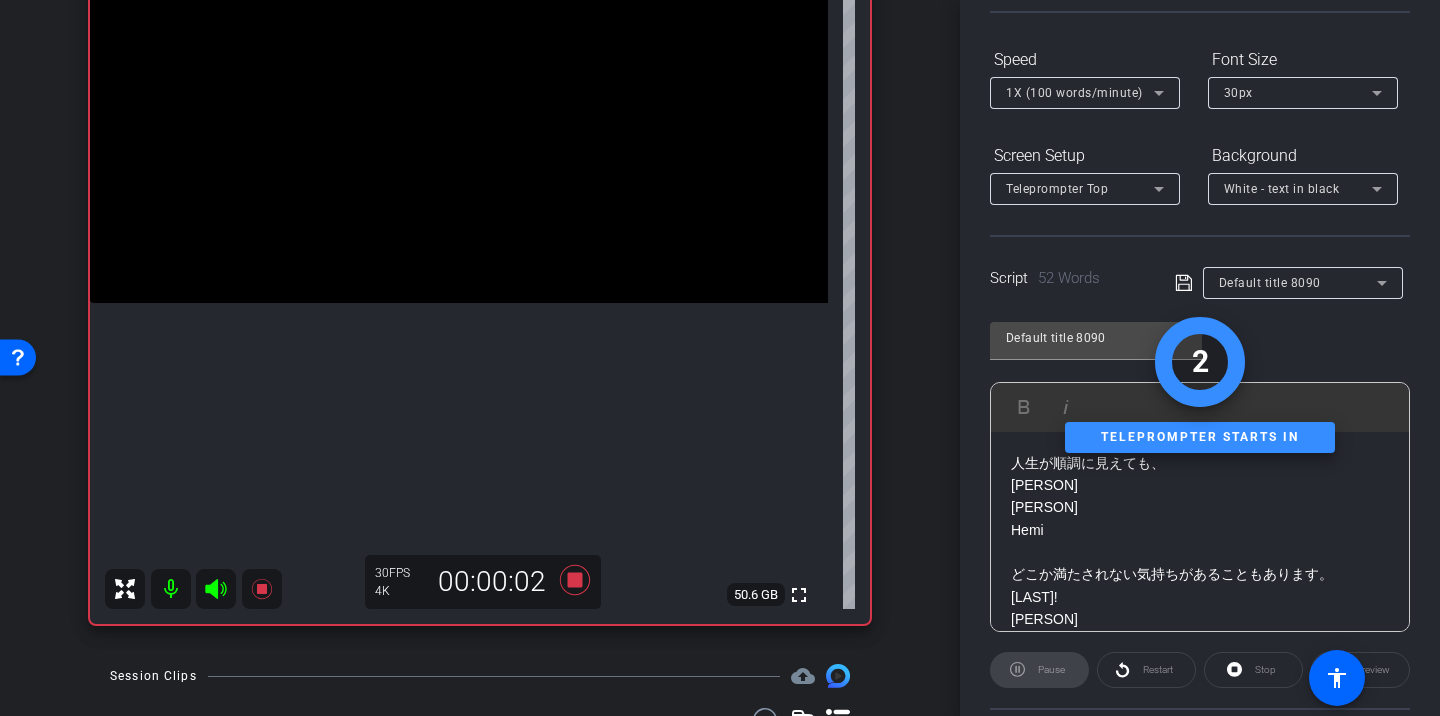 scroll, scrollTop: 254, scrollLeft: 0, axis: vertical 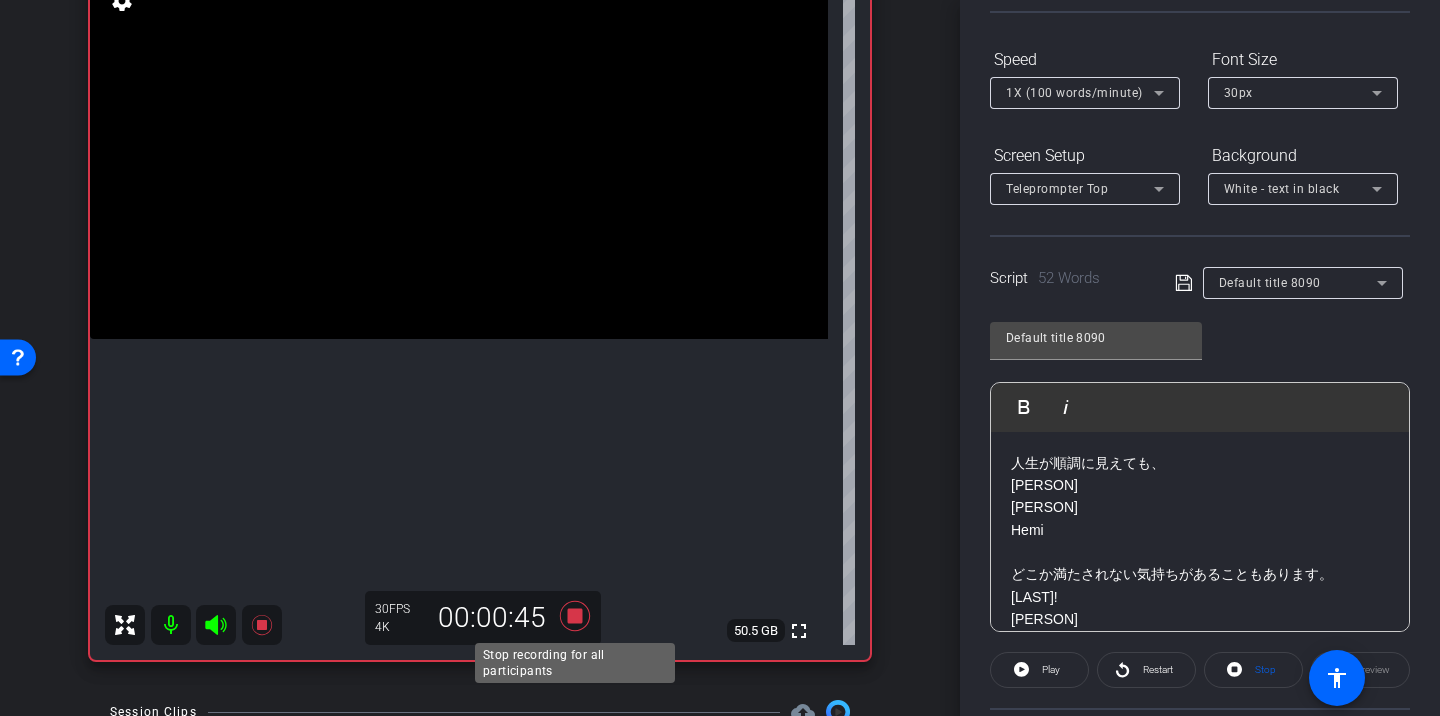 click 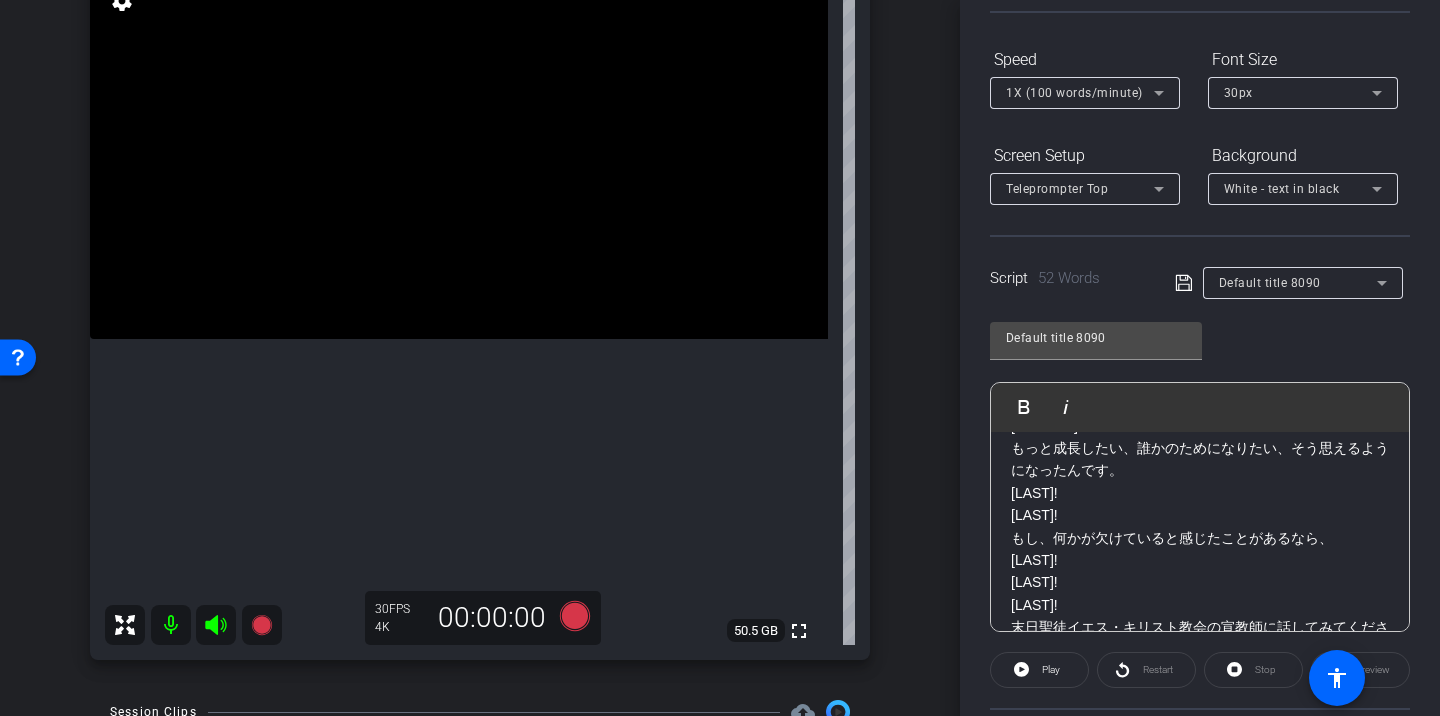 scroll, scrollTop: 691, scrollLeft: 0, axis: vertical 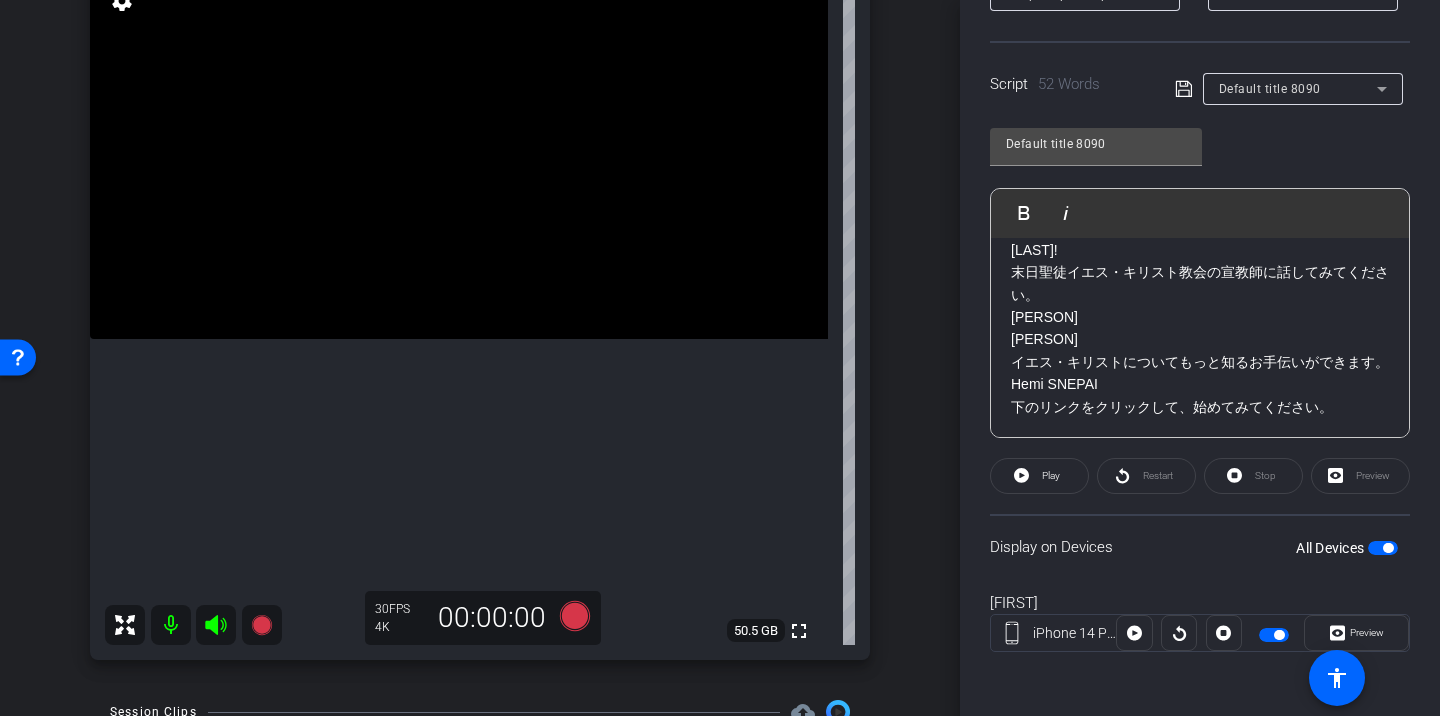 drag, startPoint x: 1009, startPoint y: 464, endPoint x: 1343, endPoint y: 420, distance: 336.88574 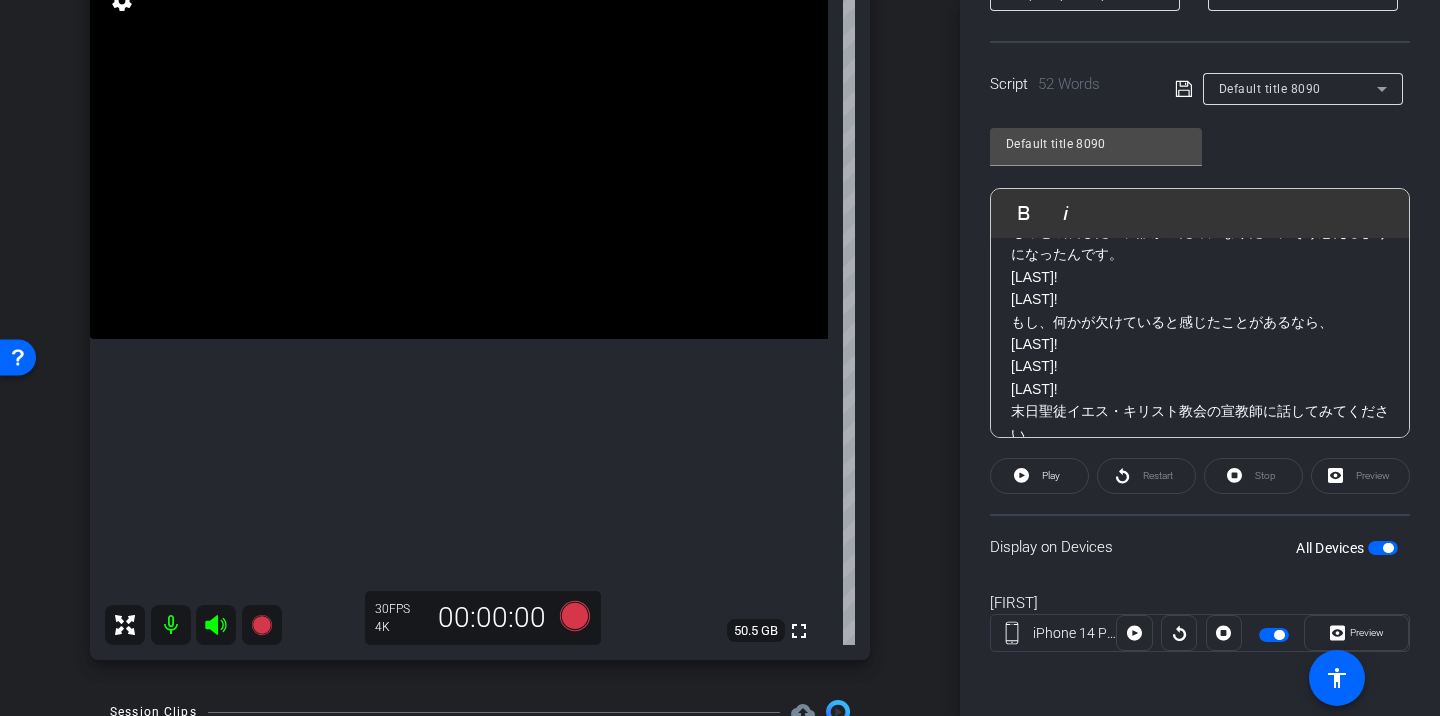 scroll, scrollTop: 691, scrollLeft: 0, axis: vertical 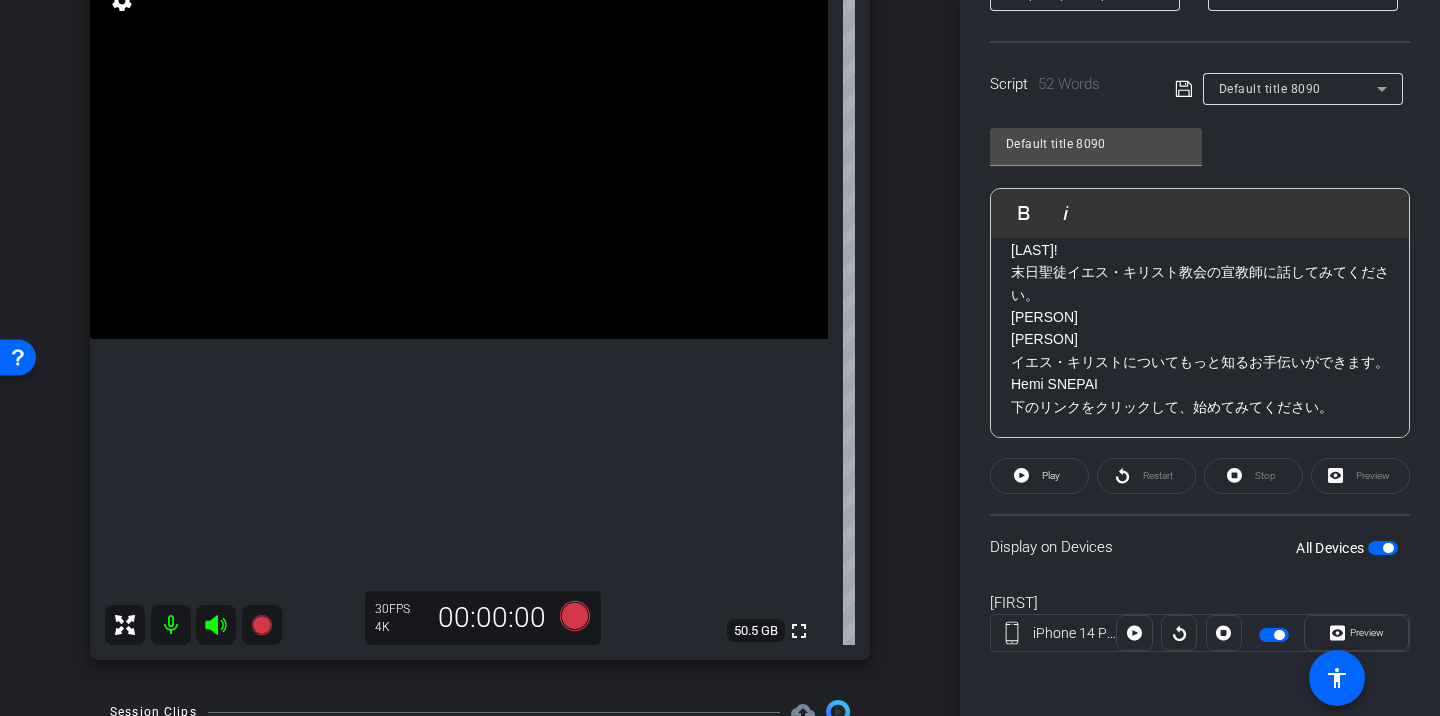 drag, startPoint x: 1014, startPoint y: 273, endPoint x: 1328, endPoint y: 405, distance: 340.6171 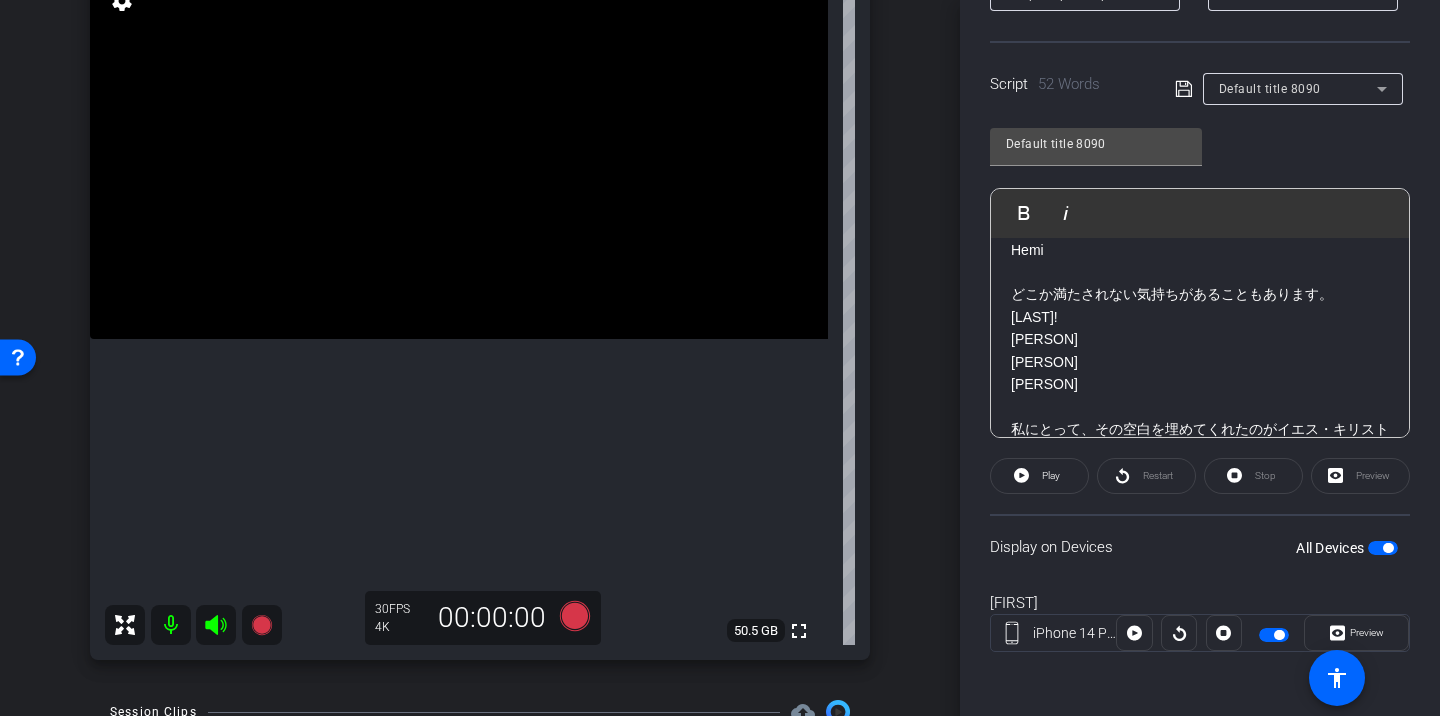scroll, scrollTop: 0, scrollLeft: 0, axis: both 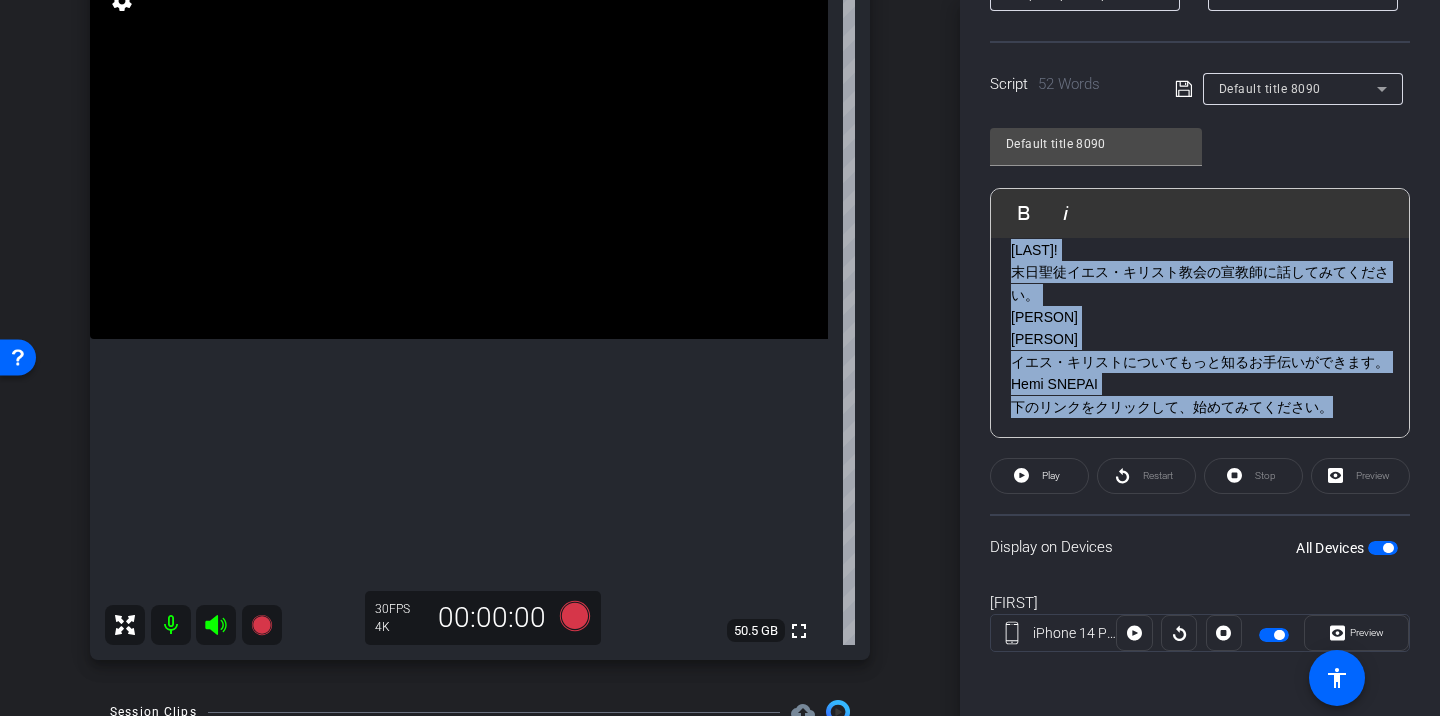 drag, startPoint x: 1014, startPoint y: 275, endPoint x: 1321, endPoint y: 415, distance: 337.41516 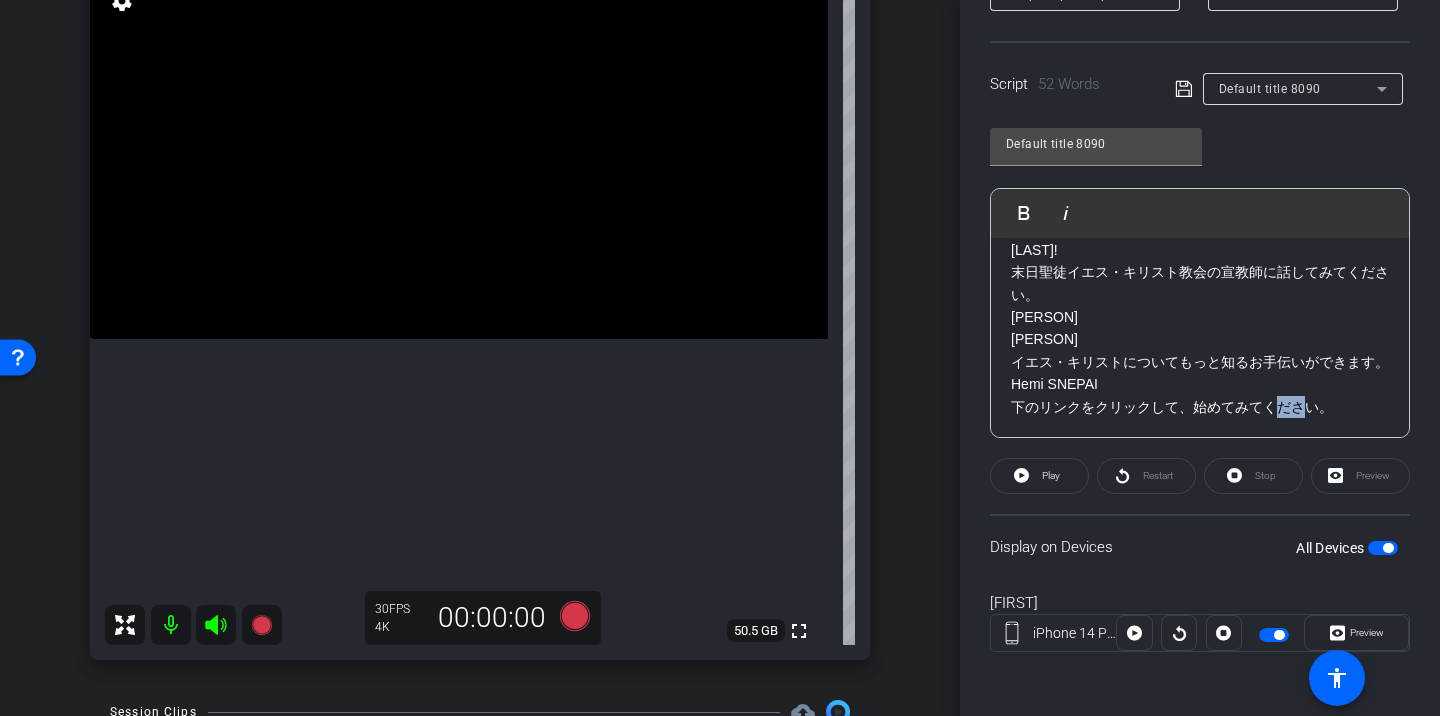 drag, startPoint x: 1013, startPoint y: 251, endPoint x: 1142, endPoint y: 545, distance: 321.05606 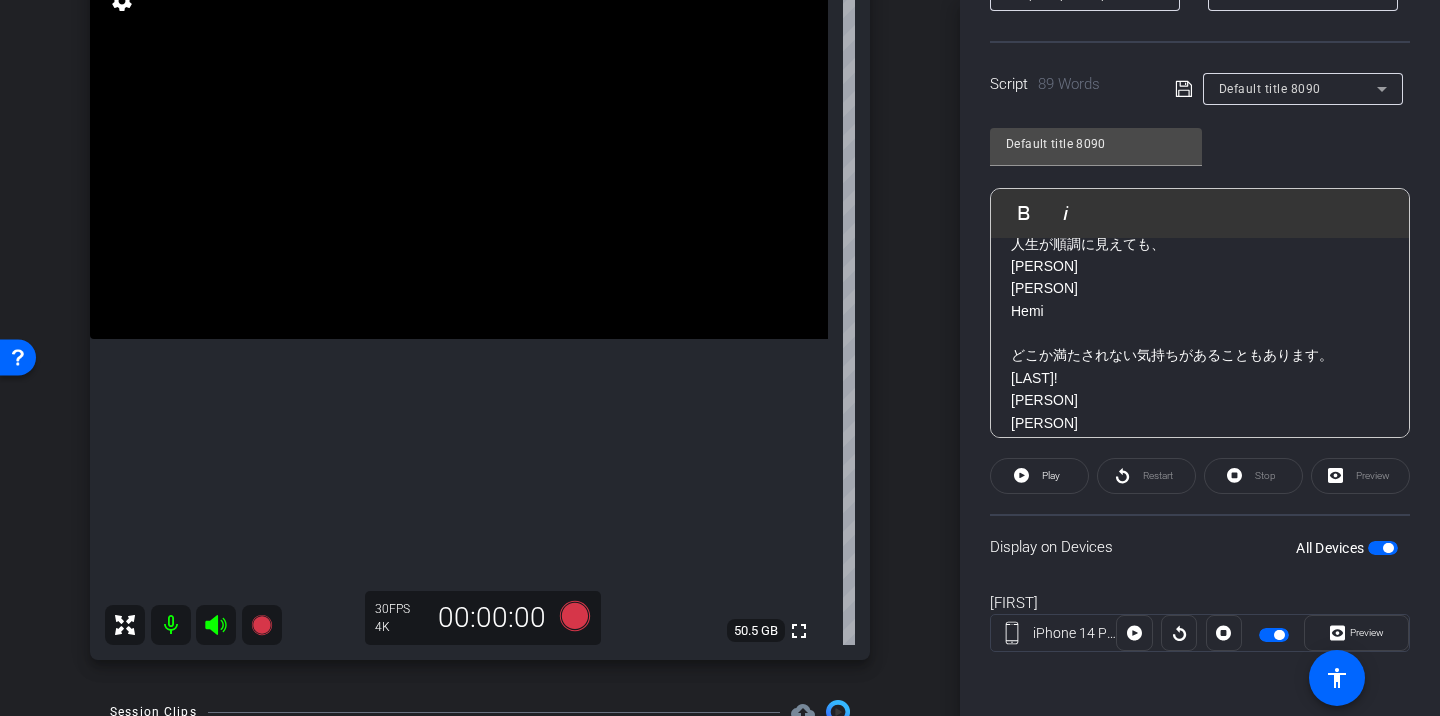 scroll, scrollTop: 0, scrollLeft: 0, axis: both 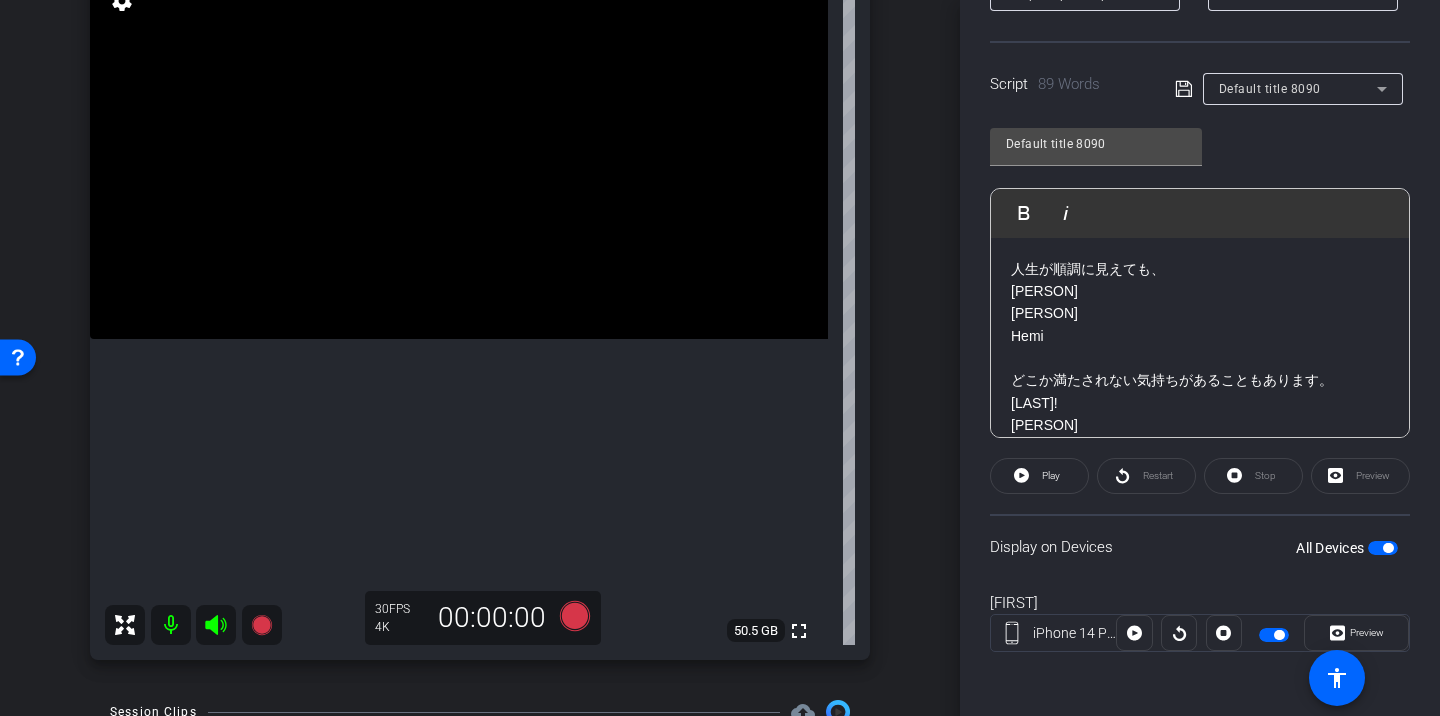 click 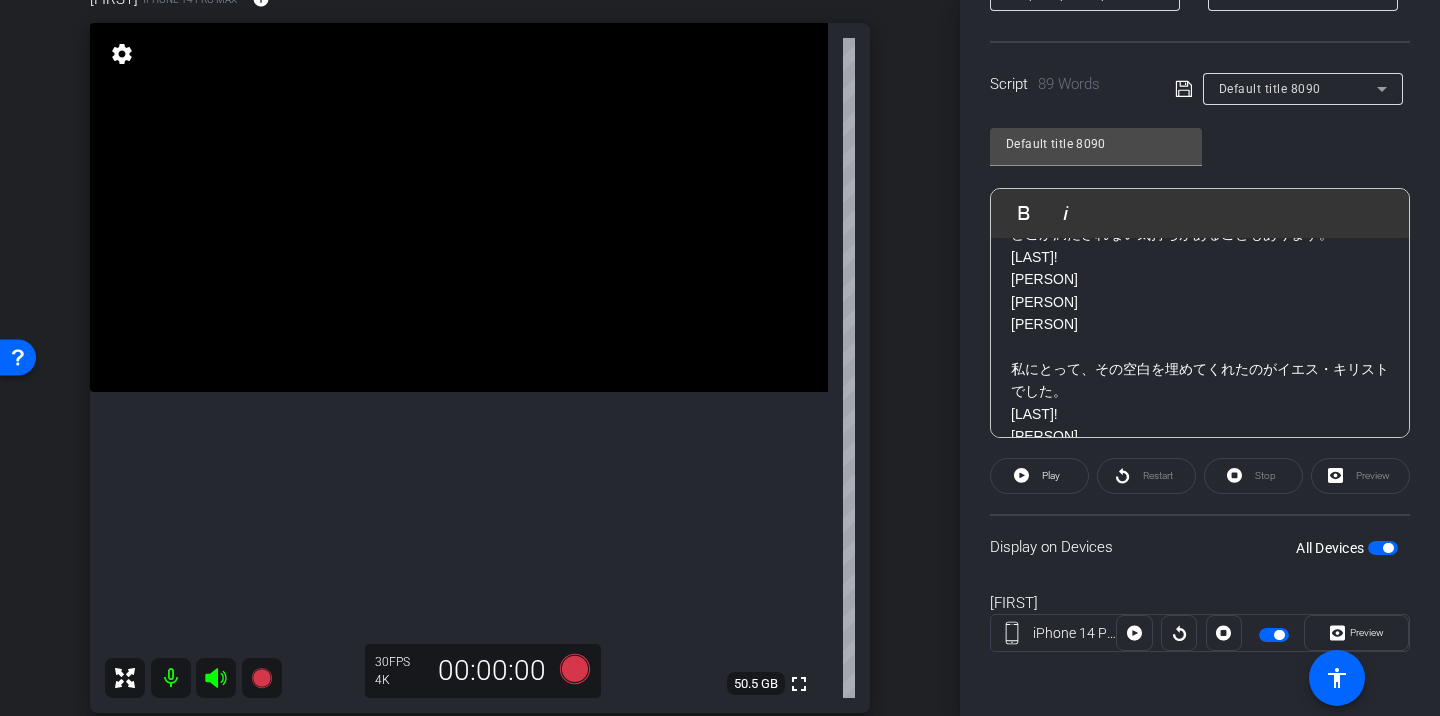 scroll, scrollTop: 148, scrollLeft: 0, axis: vertical 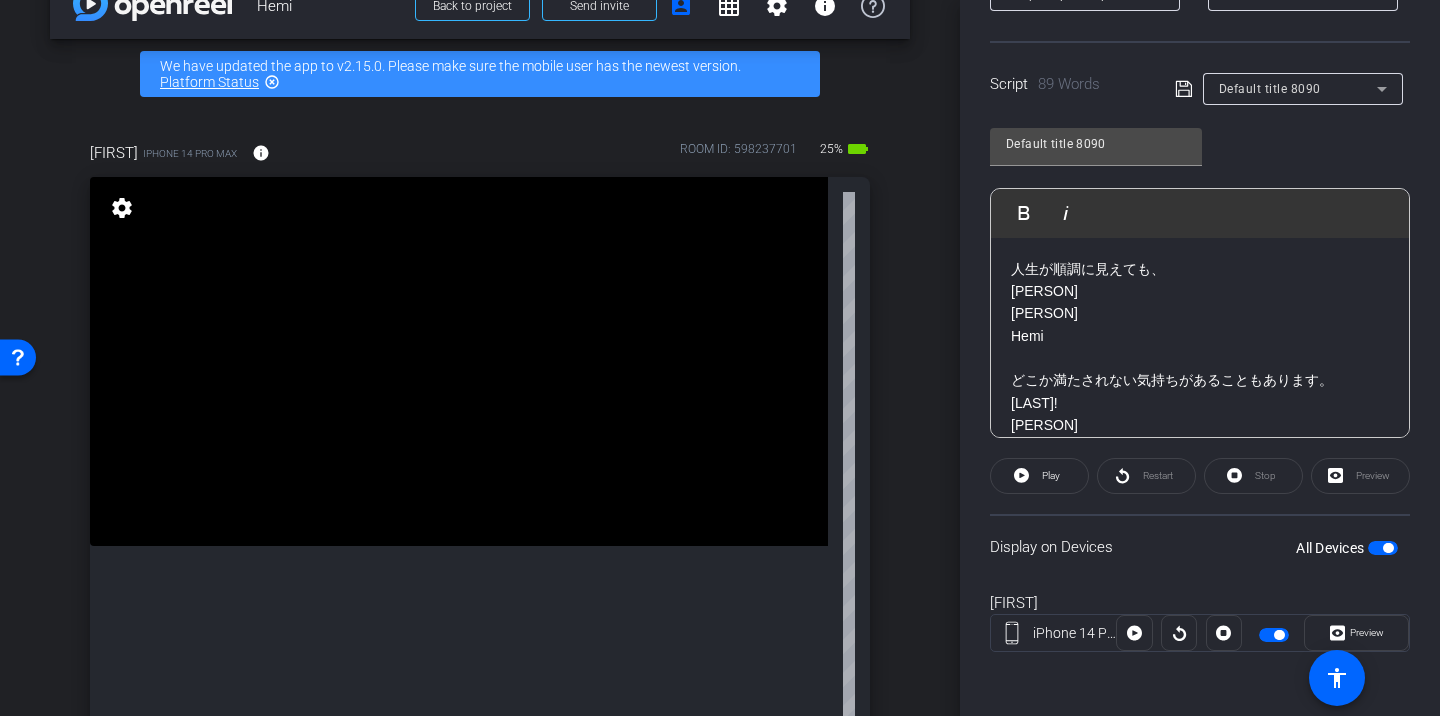 click on "Restart" 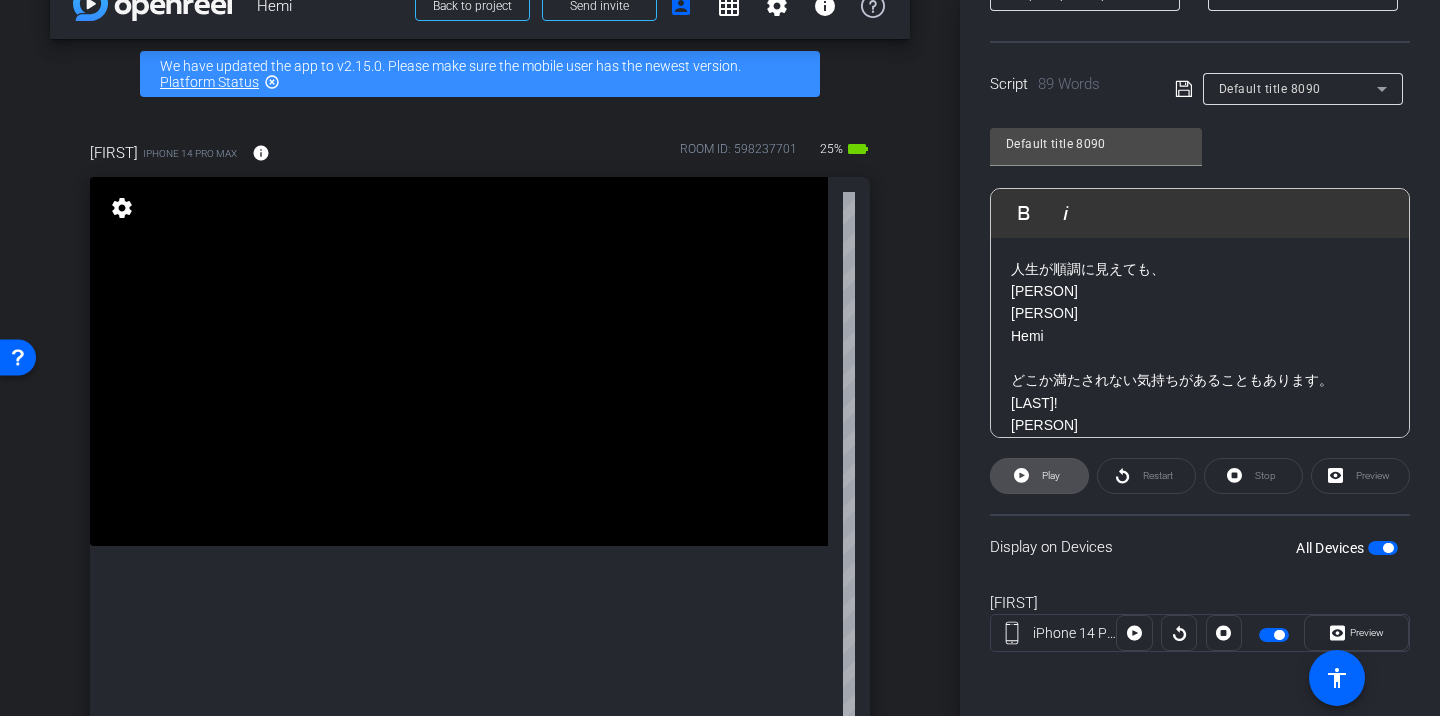 click 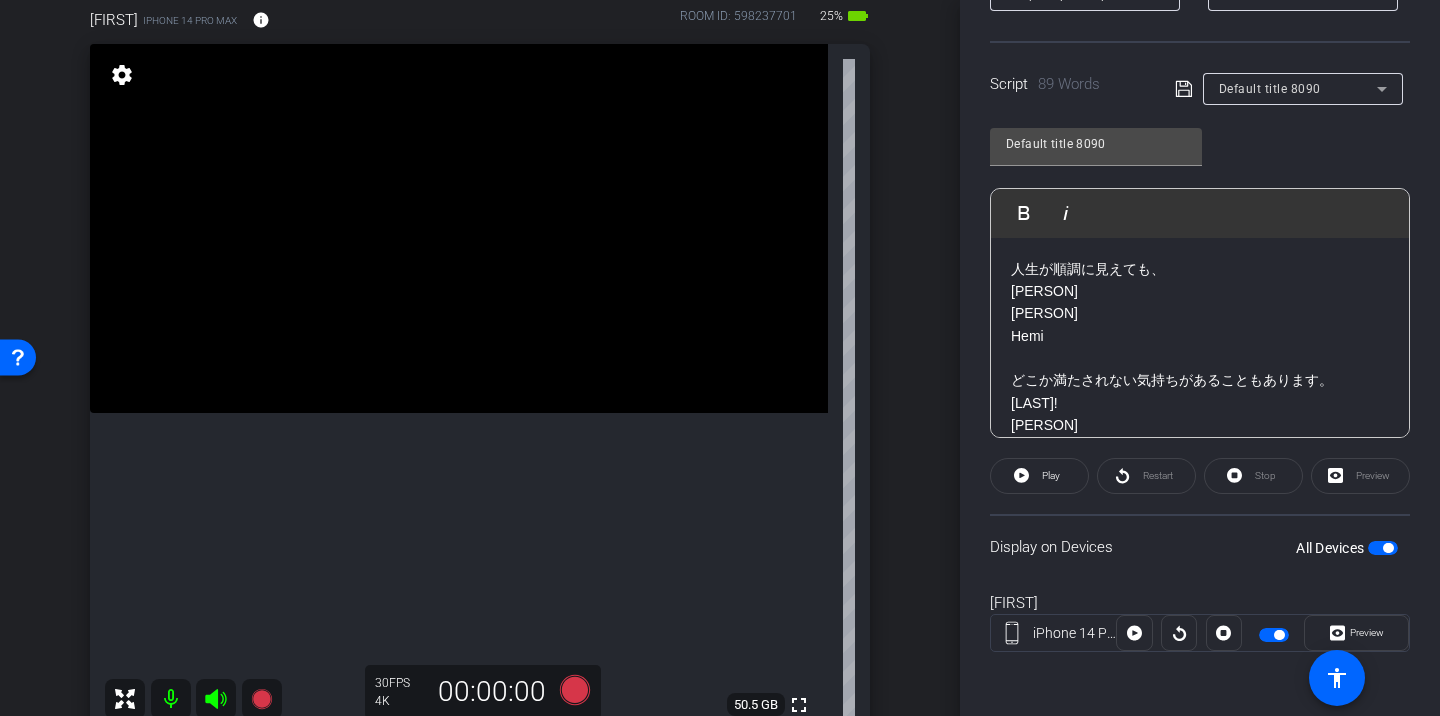 scroll, scrollTop: 179, scrollLeft: 0, axis: vertical 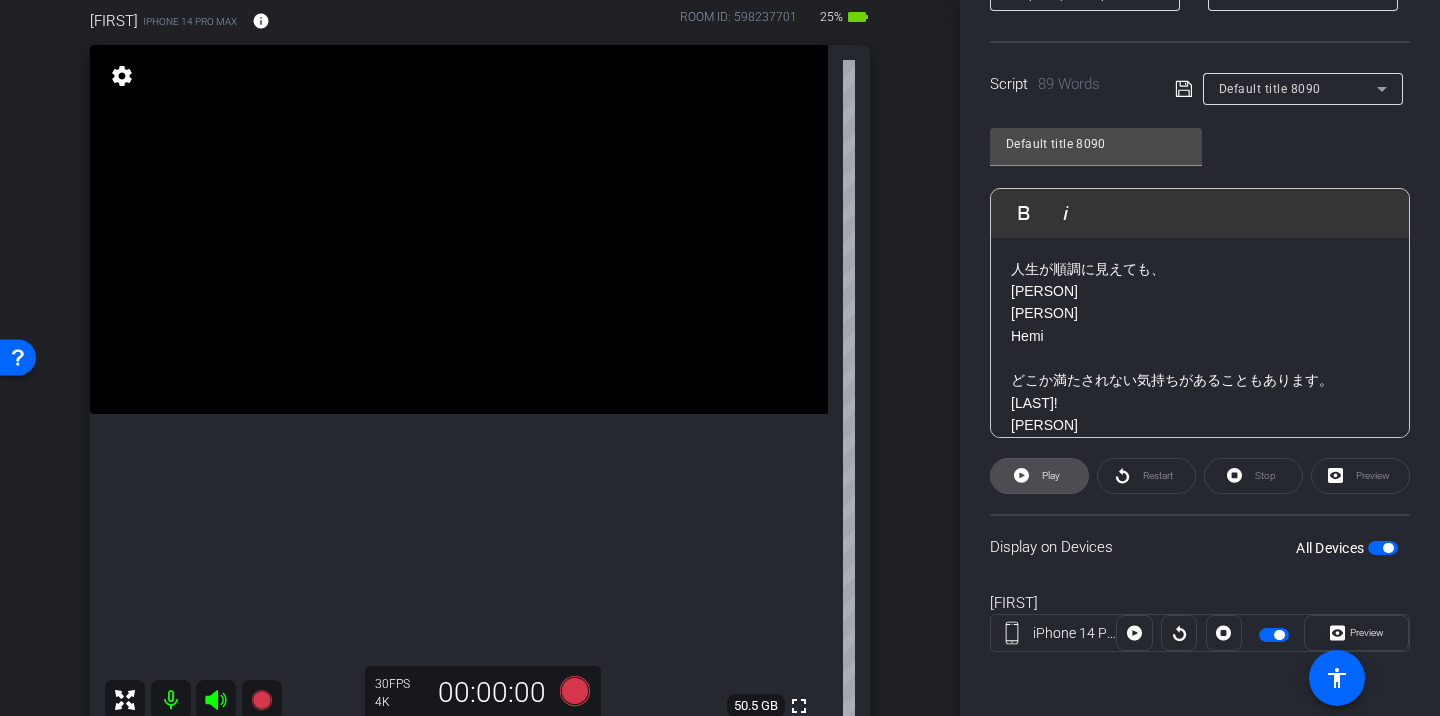 click 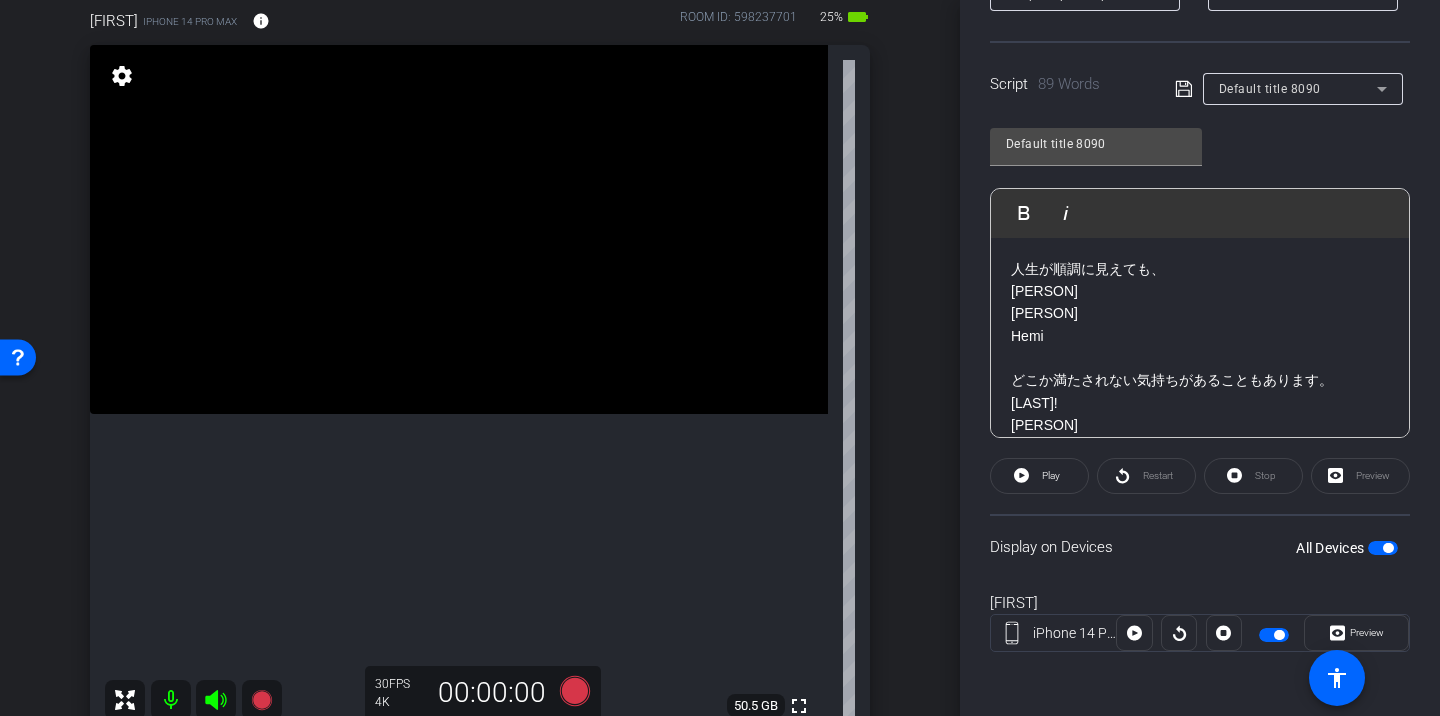 click 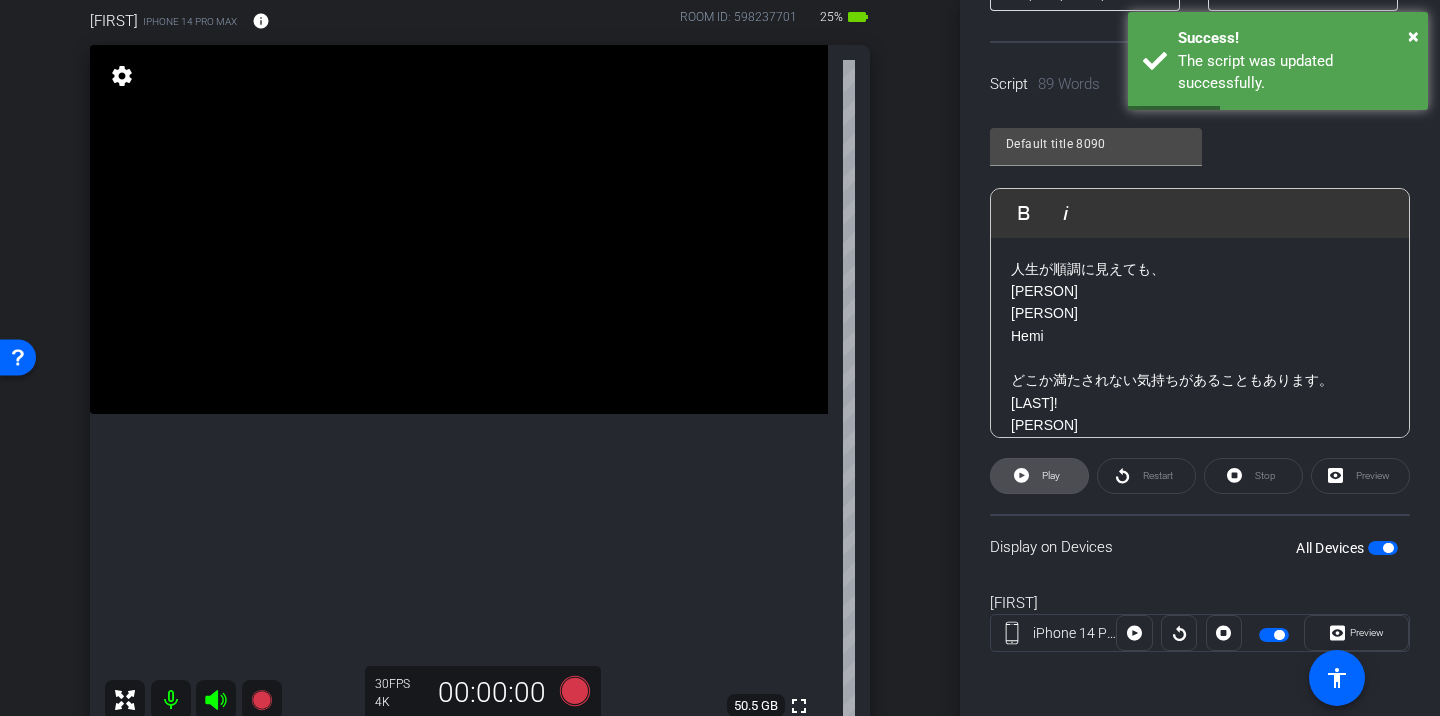 click 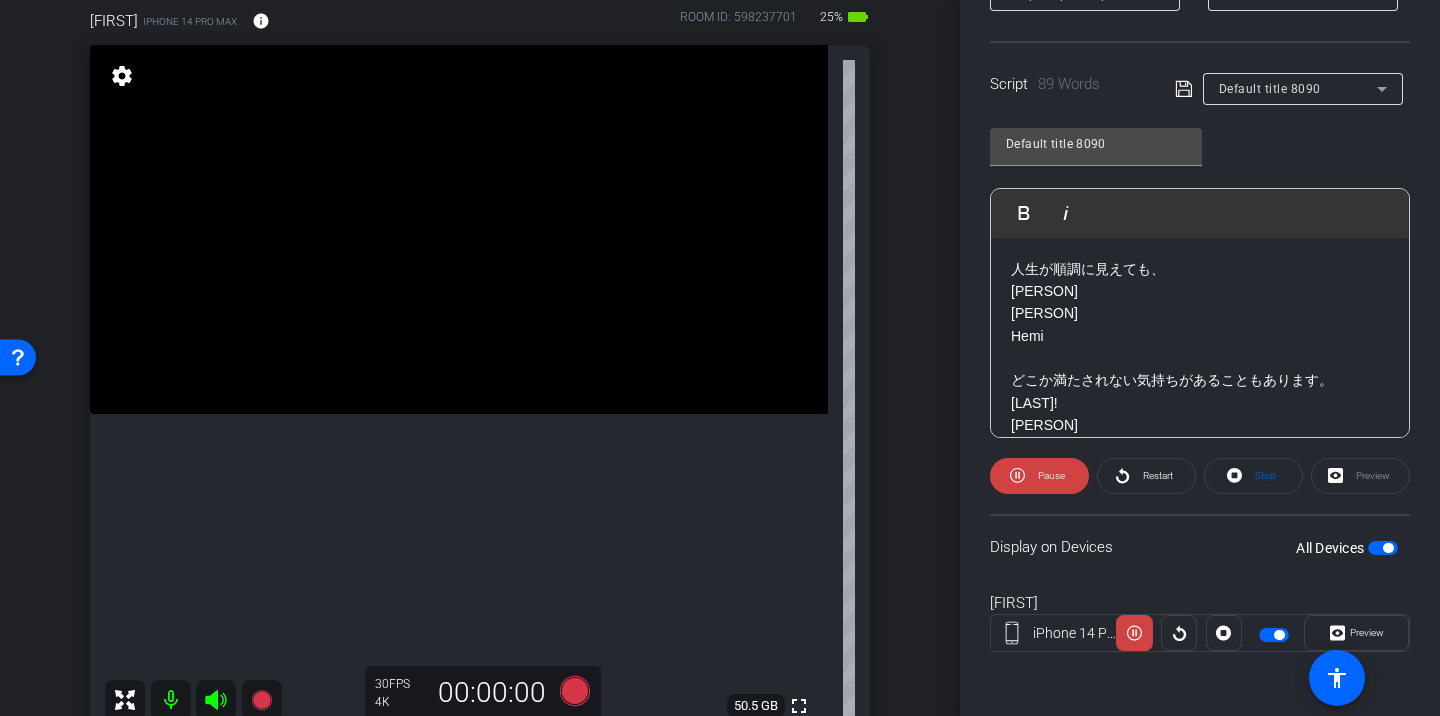 click 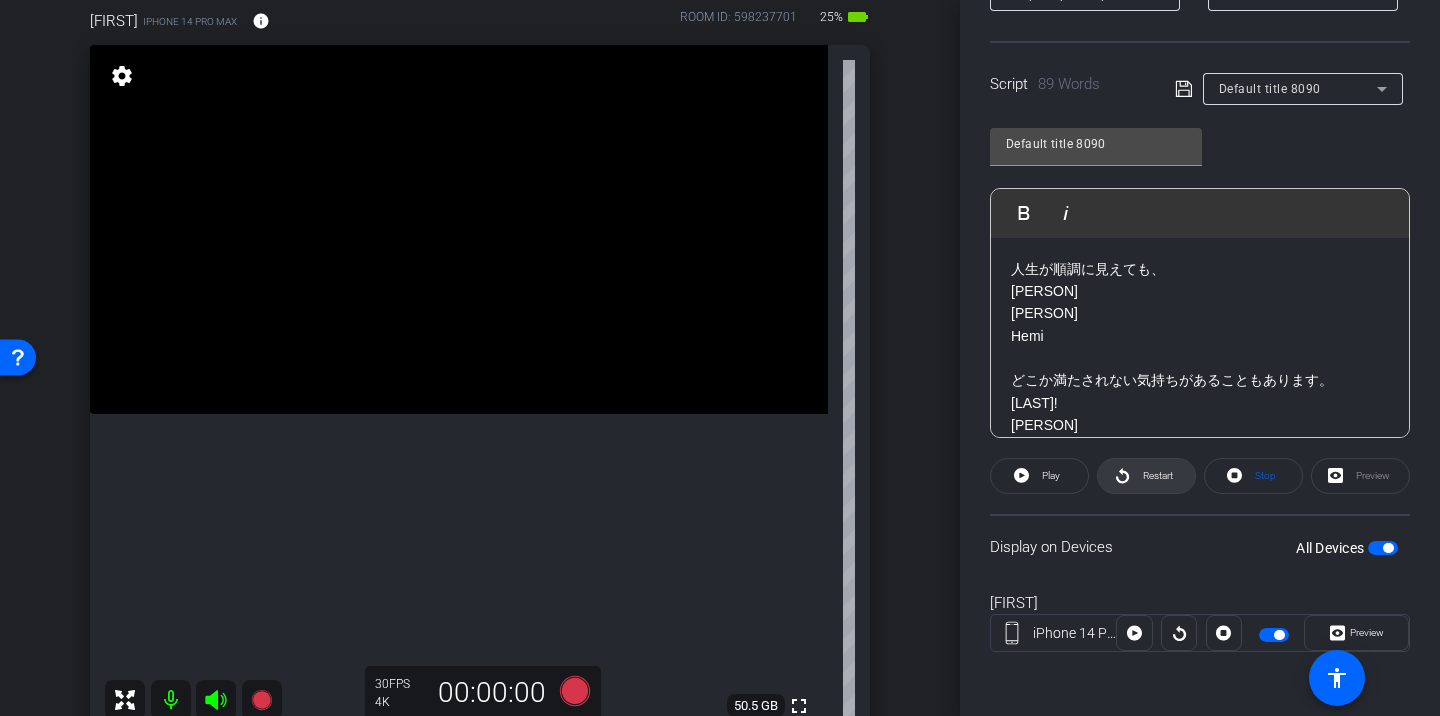 click on "Restart" 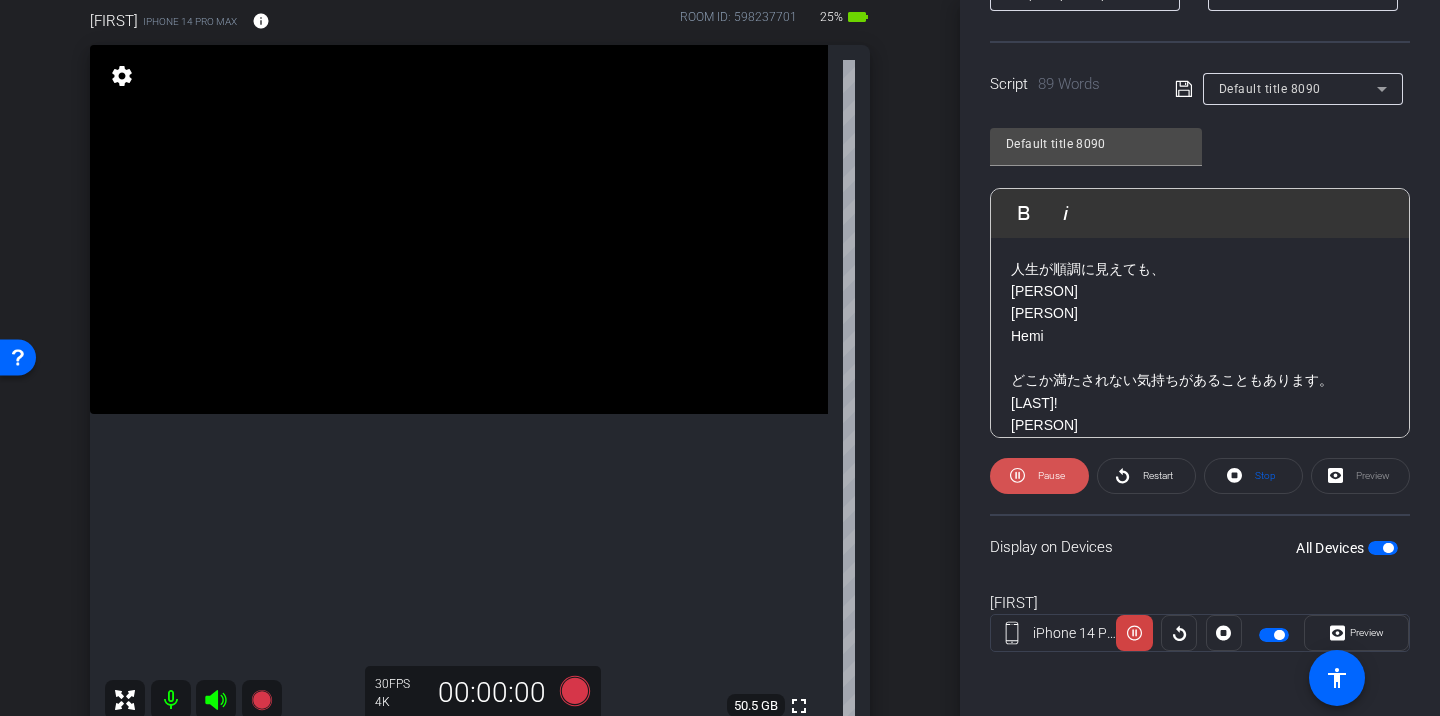 click on "Pause" 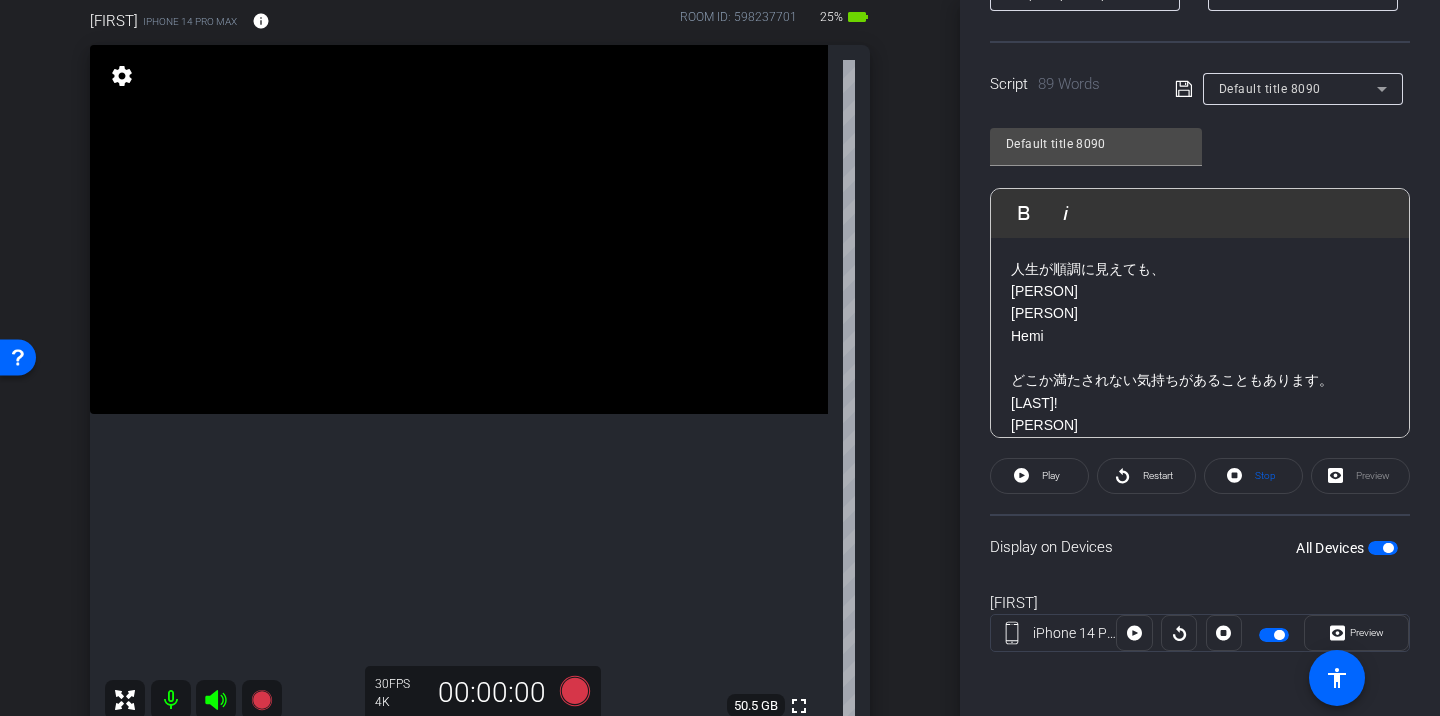 click 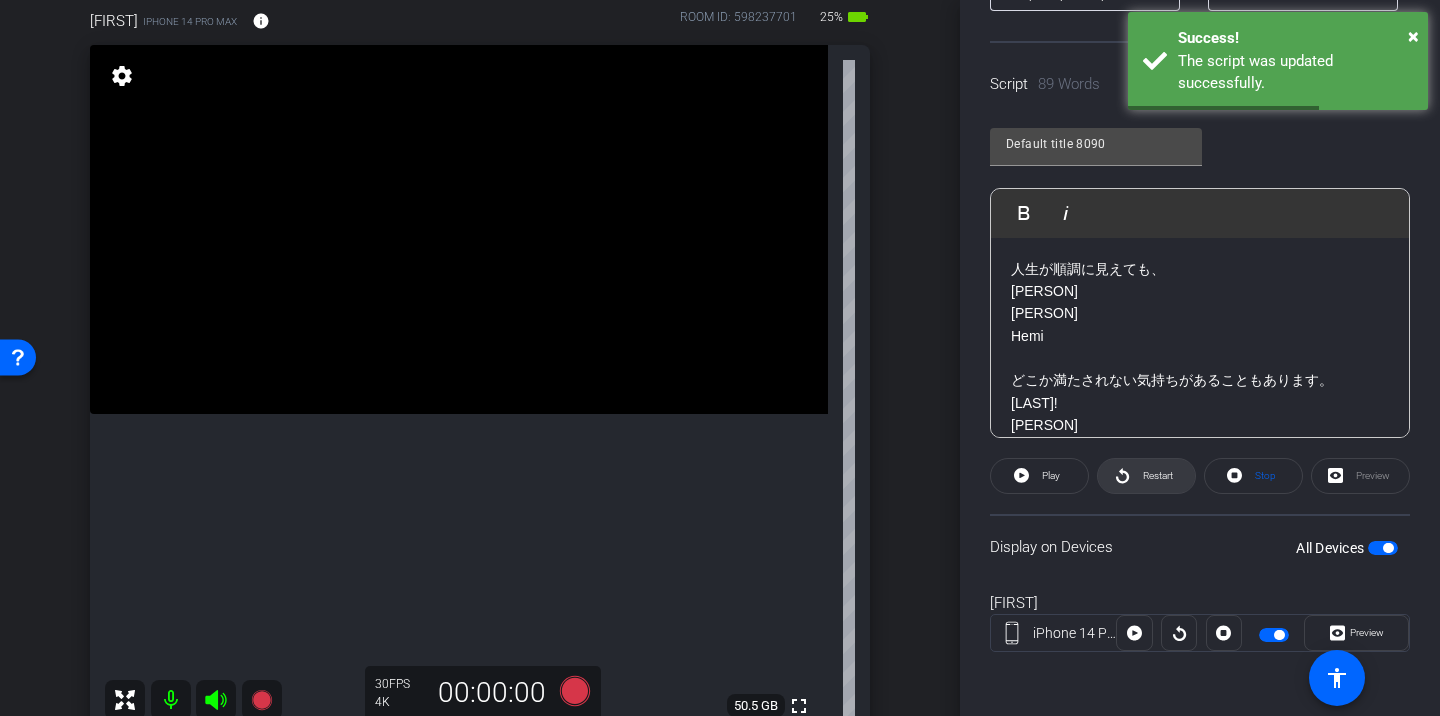 click 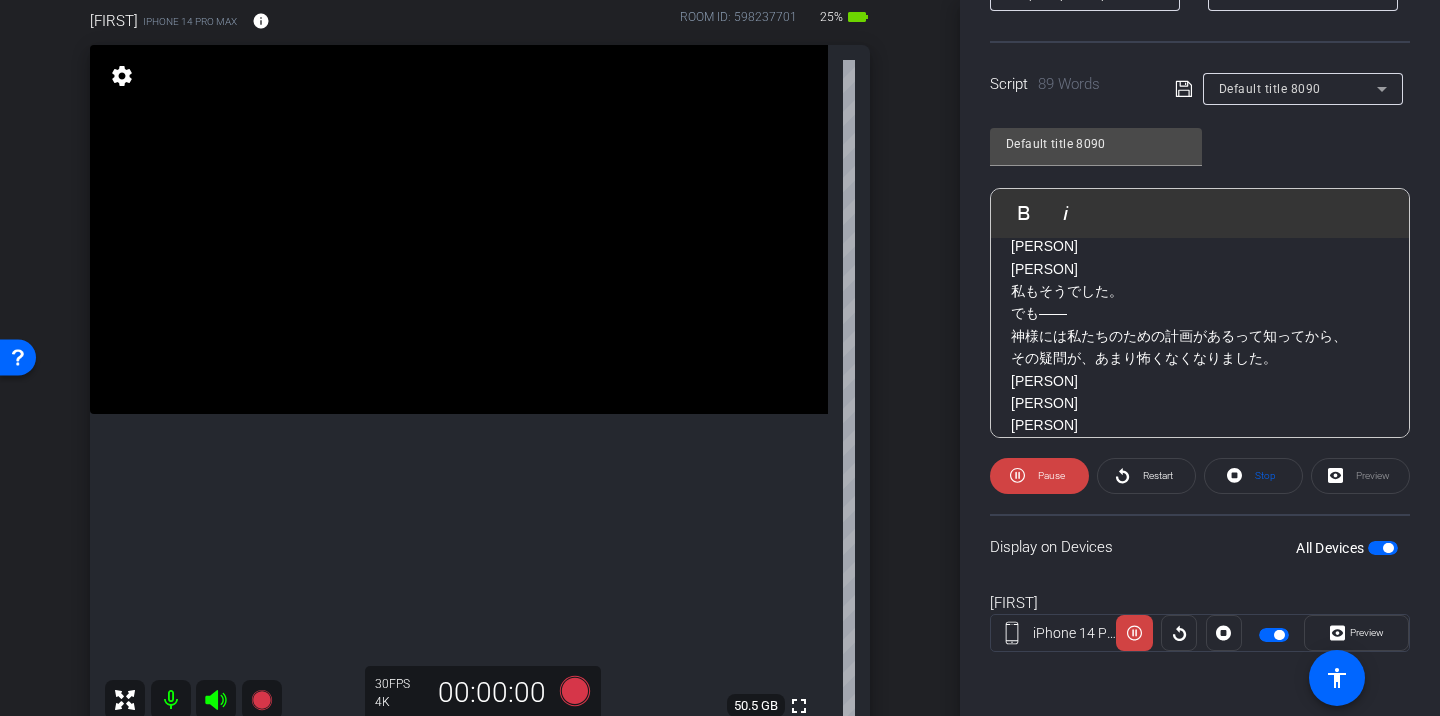 scroll, scrollTop: 1228, scrollLeft: 0, axis: vertical 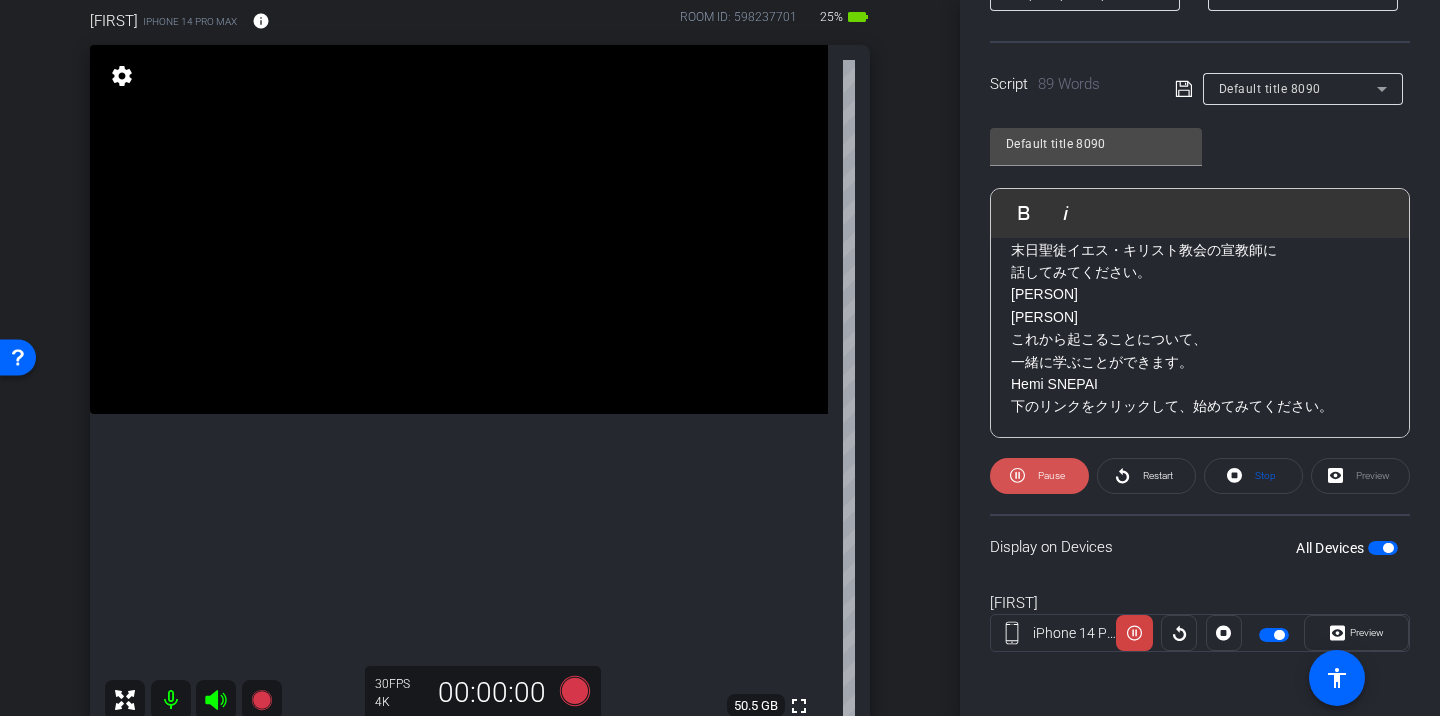 click on "Pause" 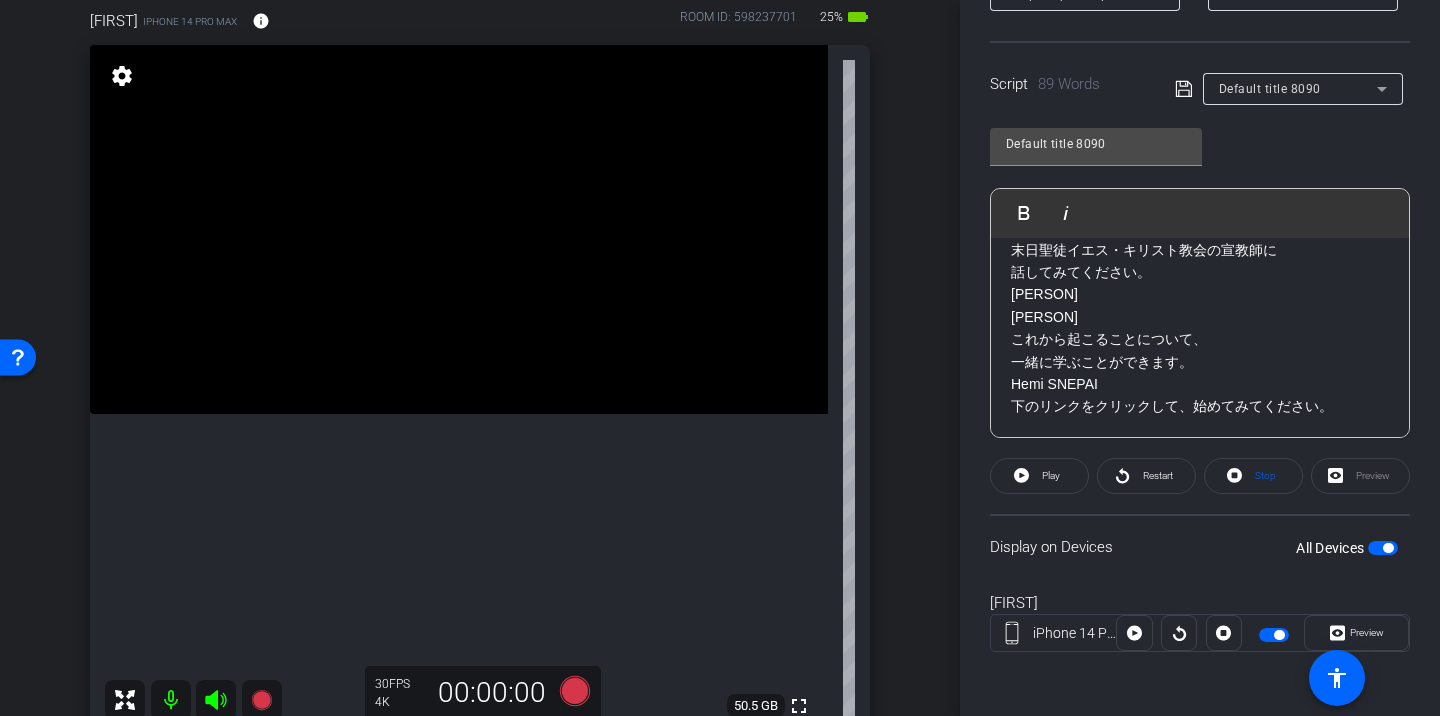 click on "[PERSON]" 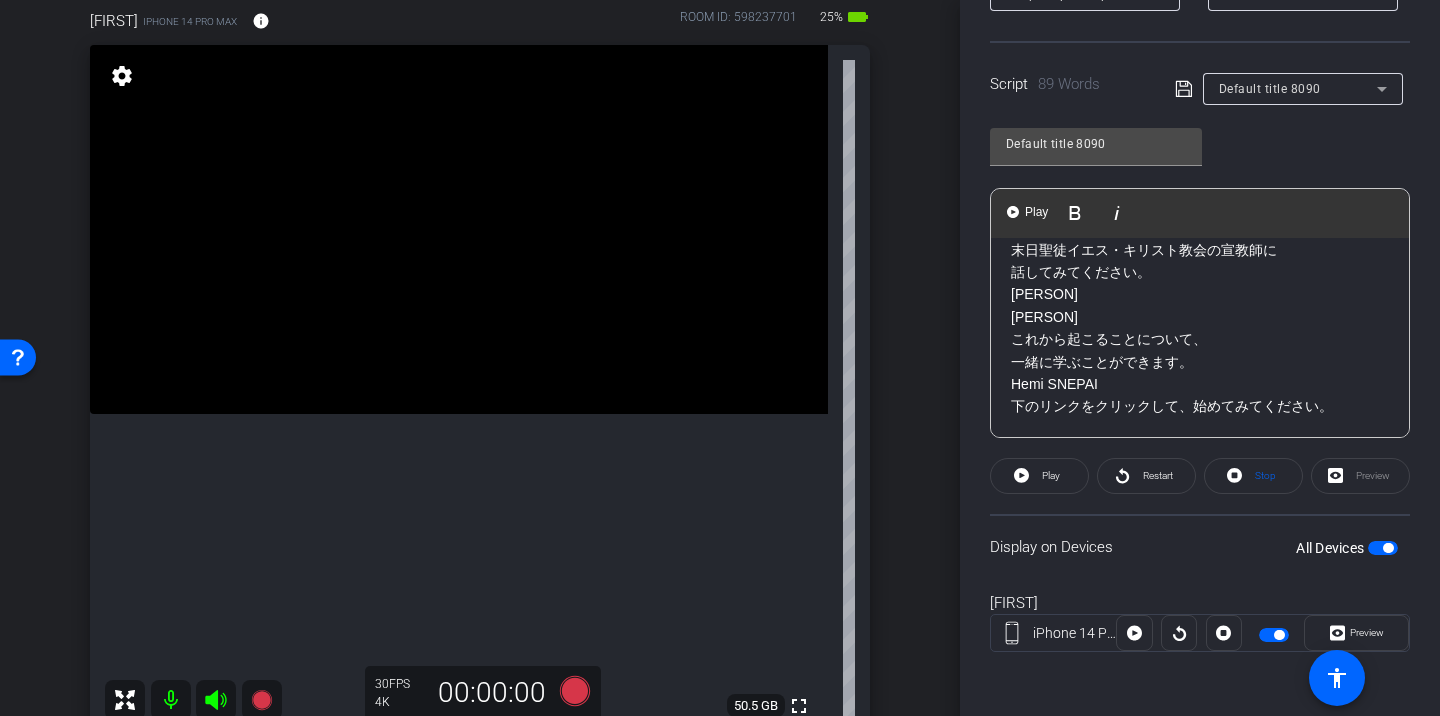 click on "[PERSON]" 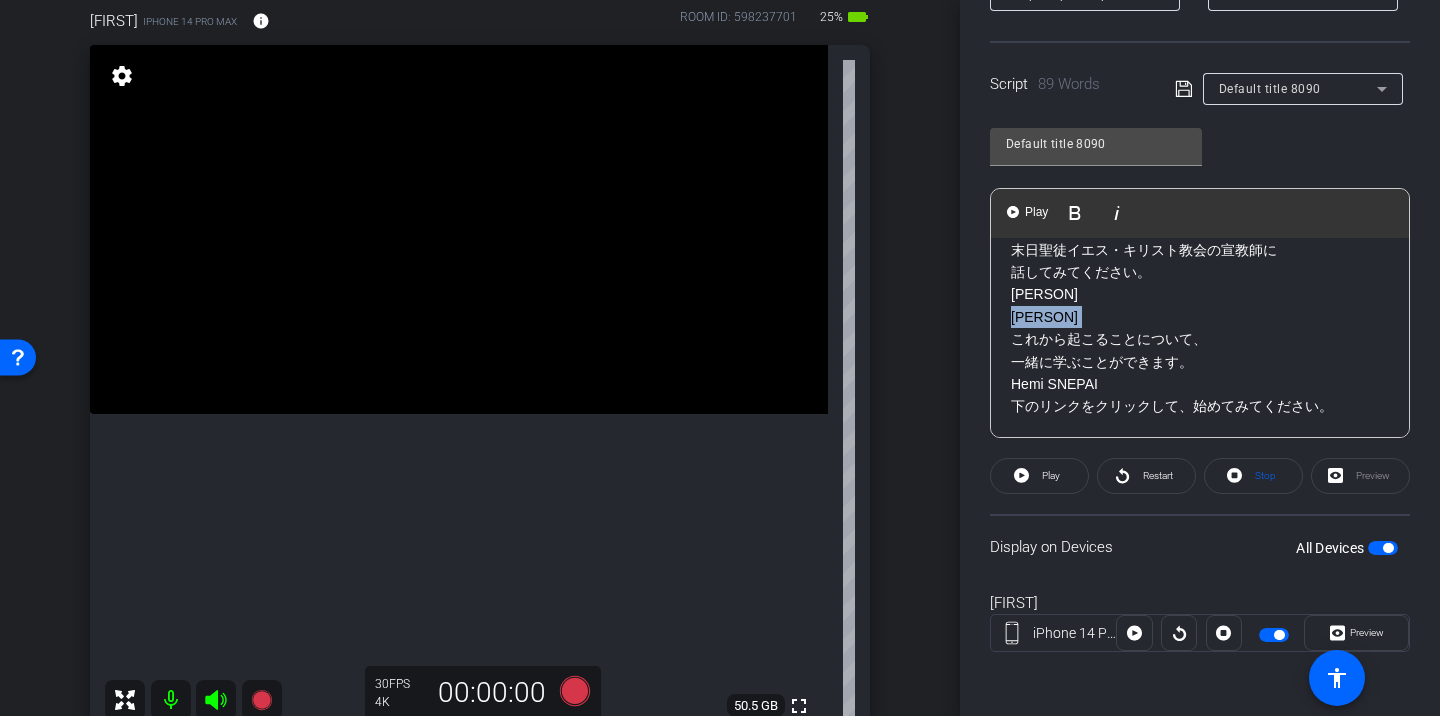 click on "[PERSON]" 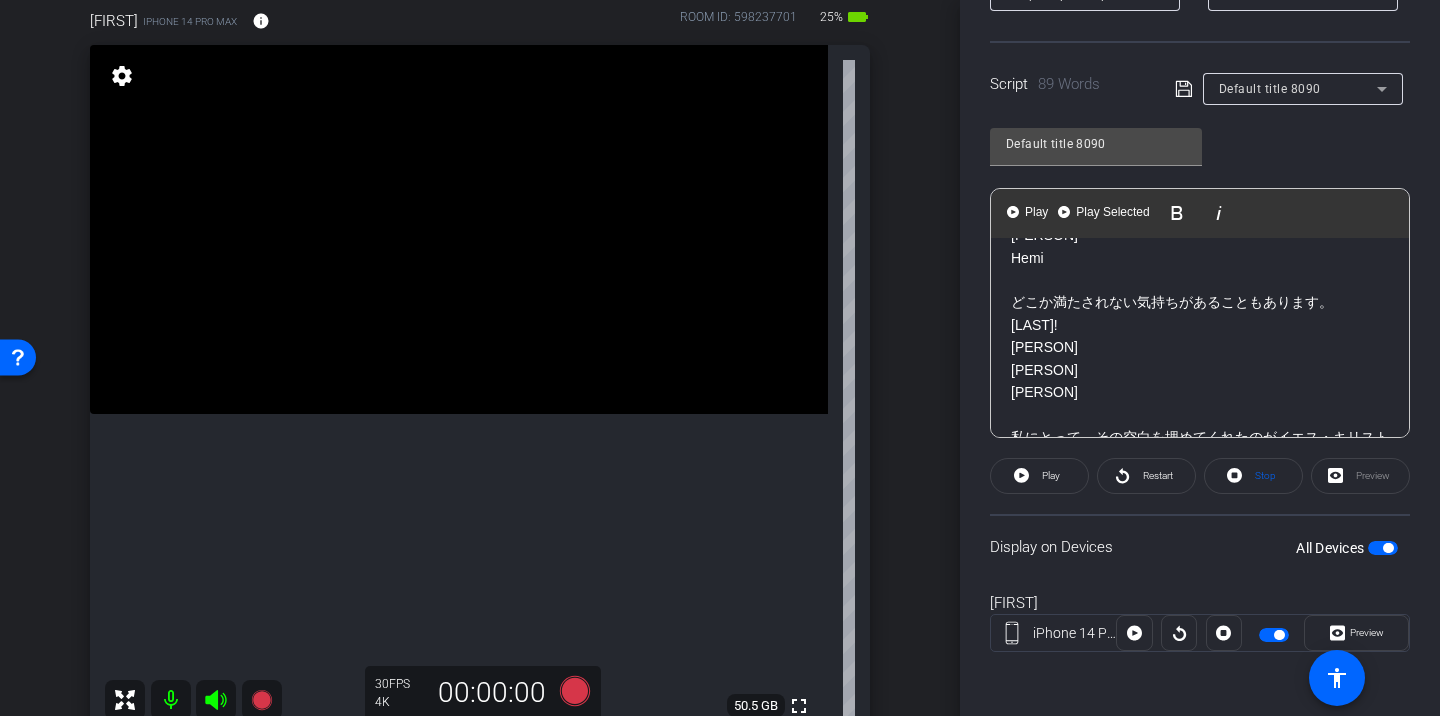 scroll, scrollTop: 0, scrollLeft: 0, axis: both 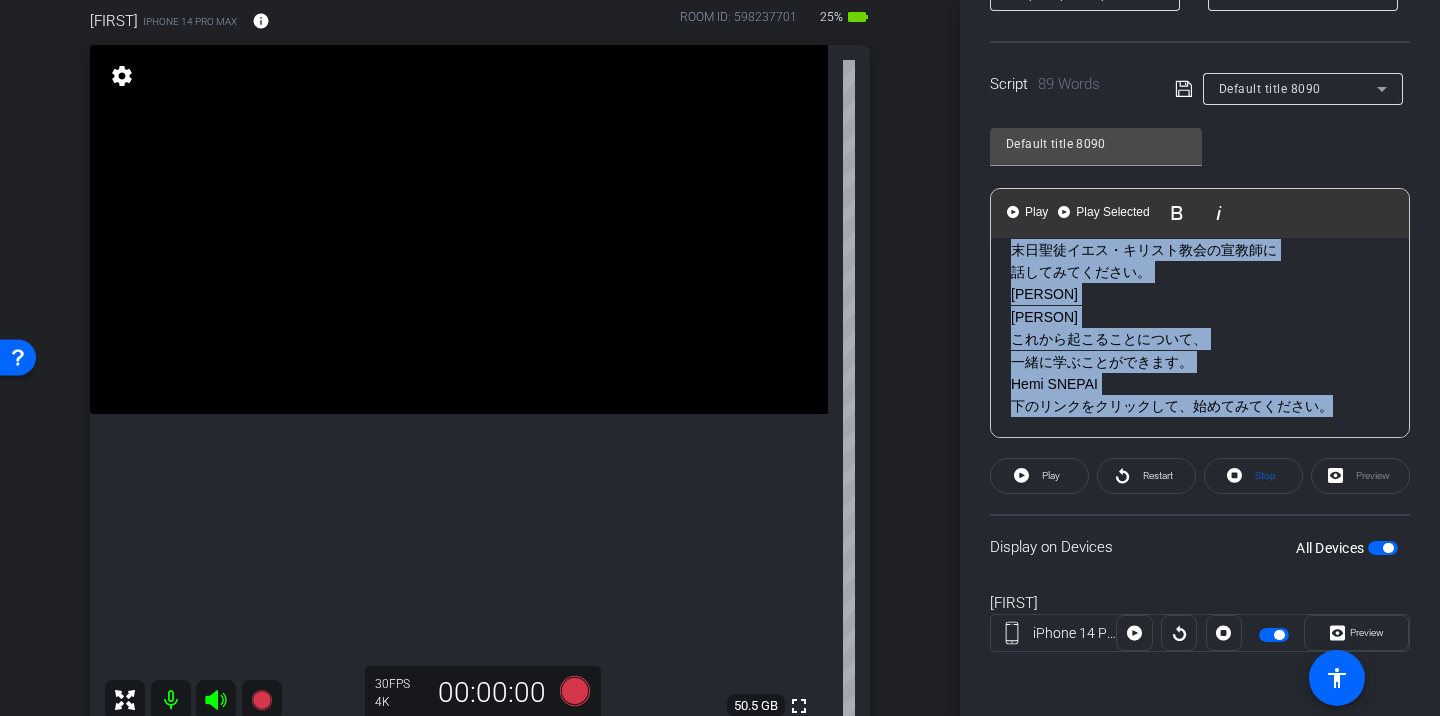 drag, startPoint x: 1011, startPoint y: 265, endPoint x: 1328, endPoint y: 416, distance: 351.12677 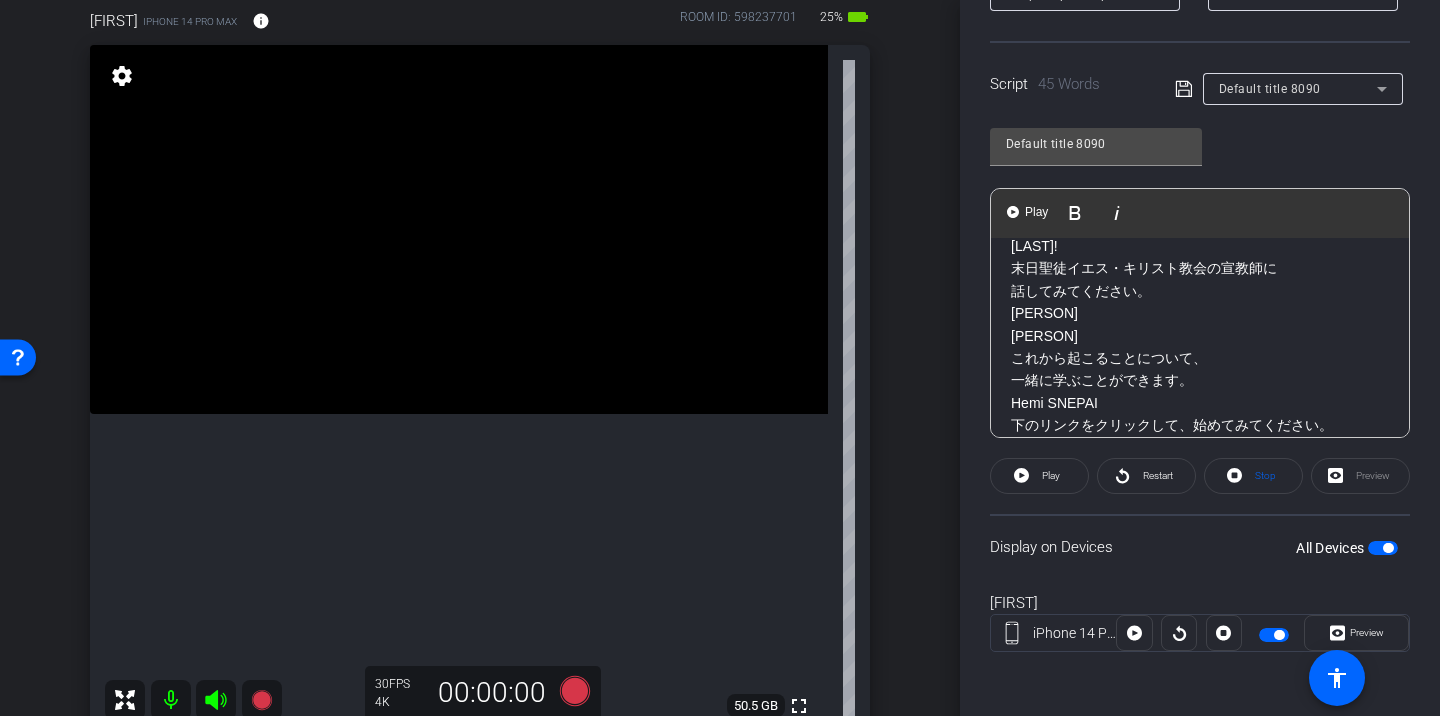 scroll, scrollTop: 0, scrollLeft: 0, axis: both 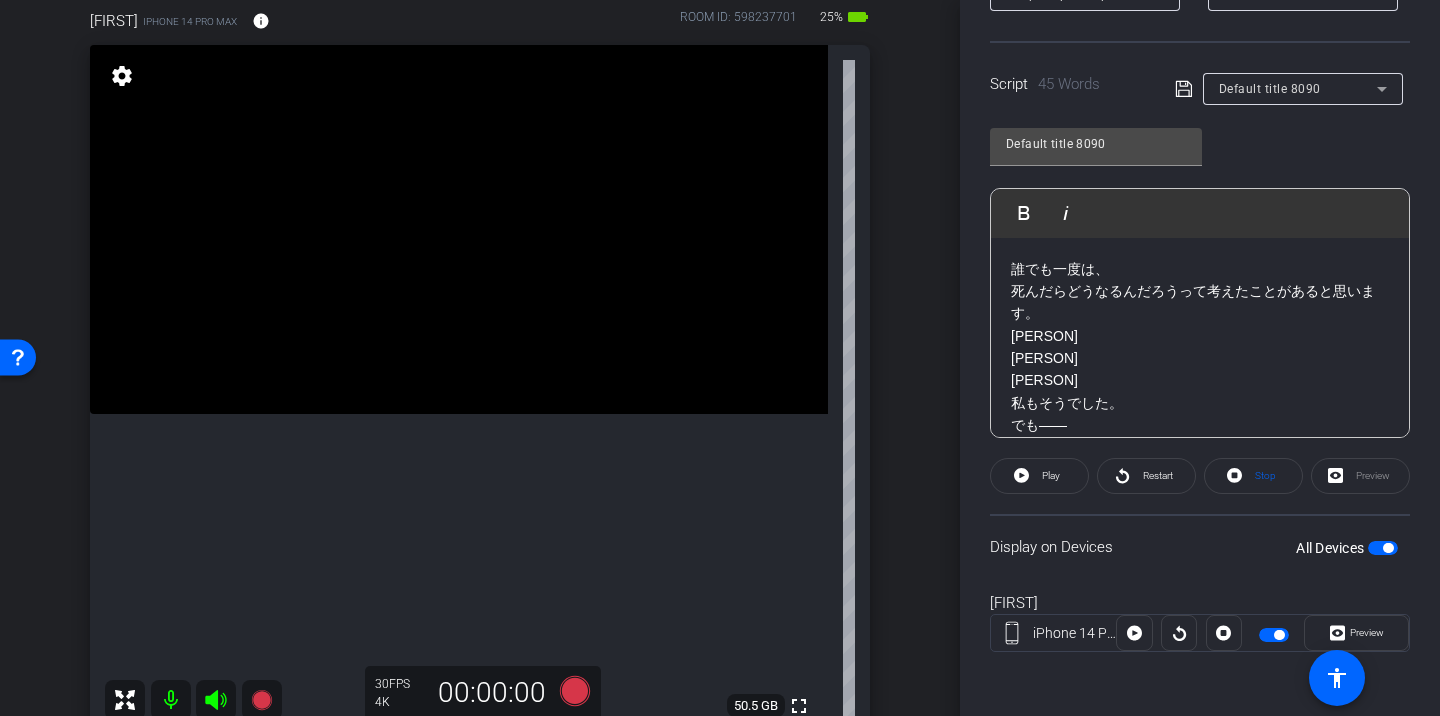 click 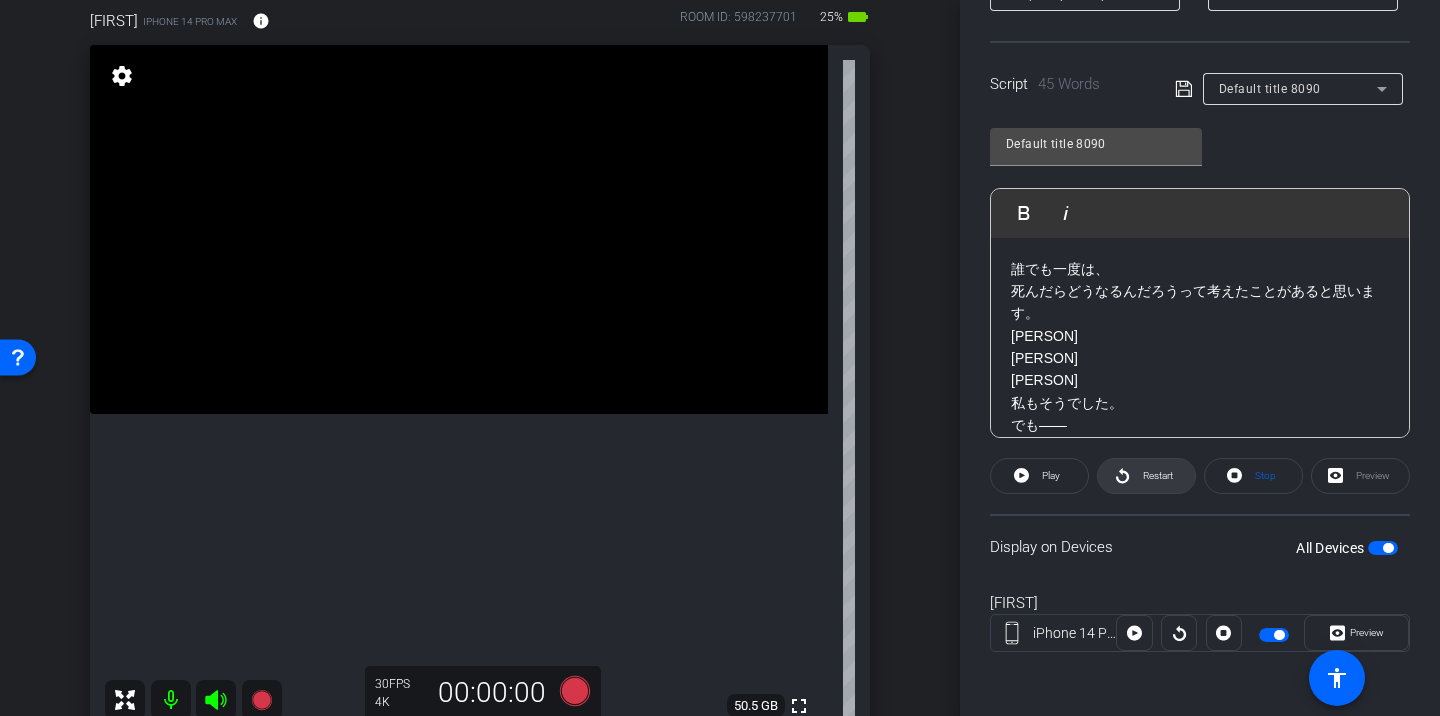 click 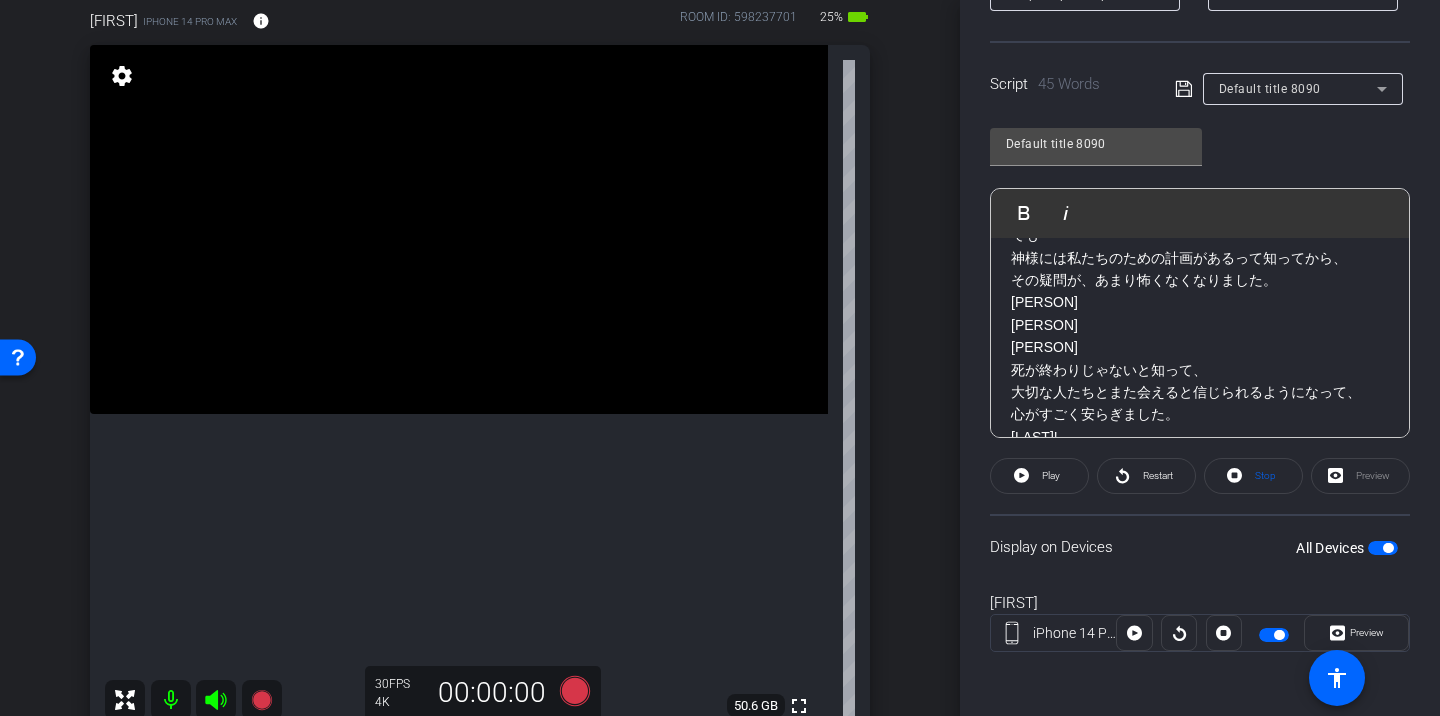 scroll, scrollTop: 203, scrollLeft: 0, axis: vertical 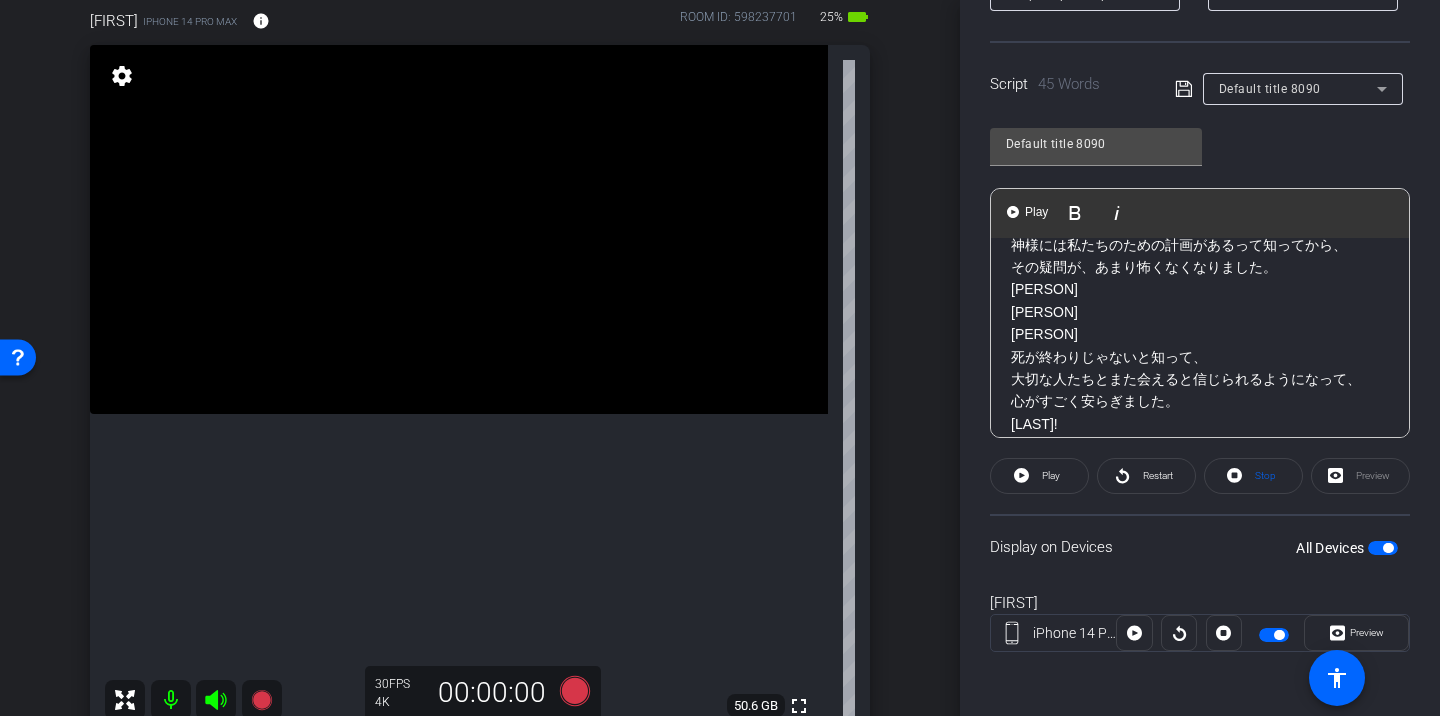 click on "死が終わりじゃないと知って、 大切な人たちとまた会えると信じられるようになって、" 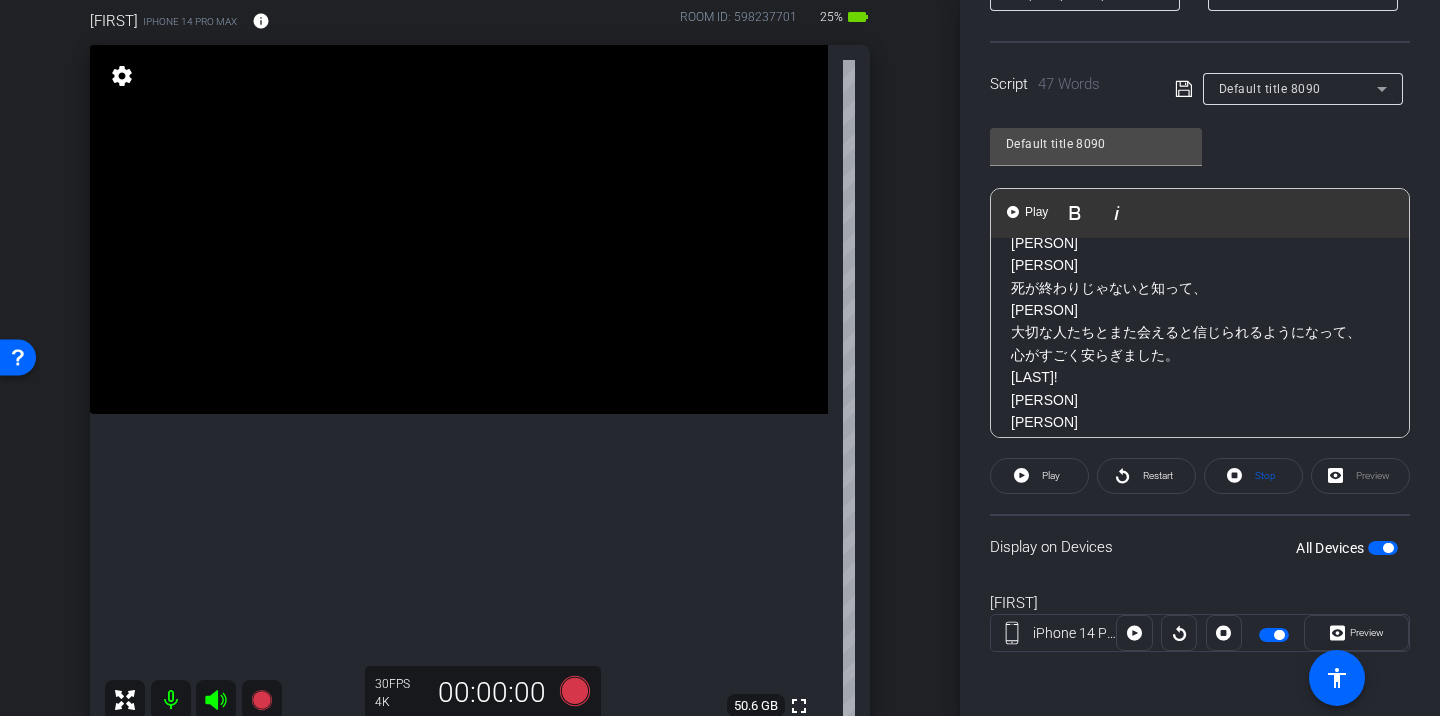 scroll, scrollTop: 274, scrollLeft: 0, axis: vertical 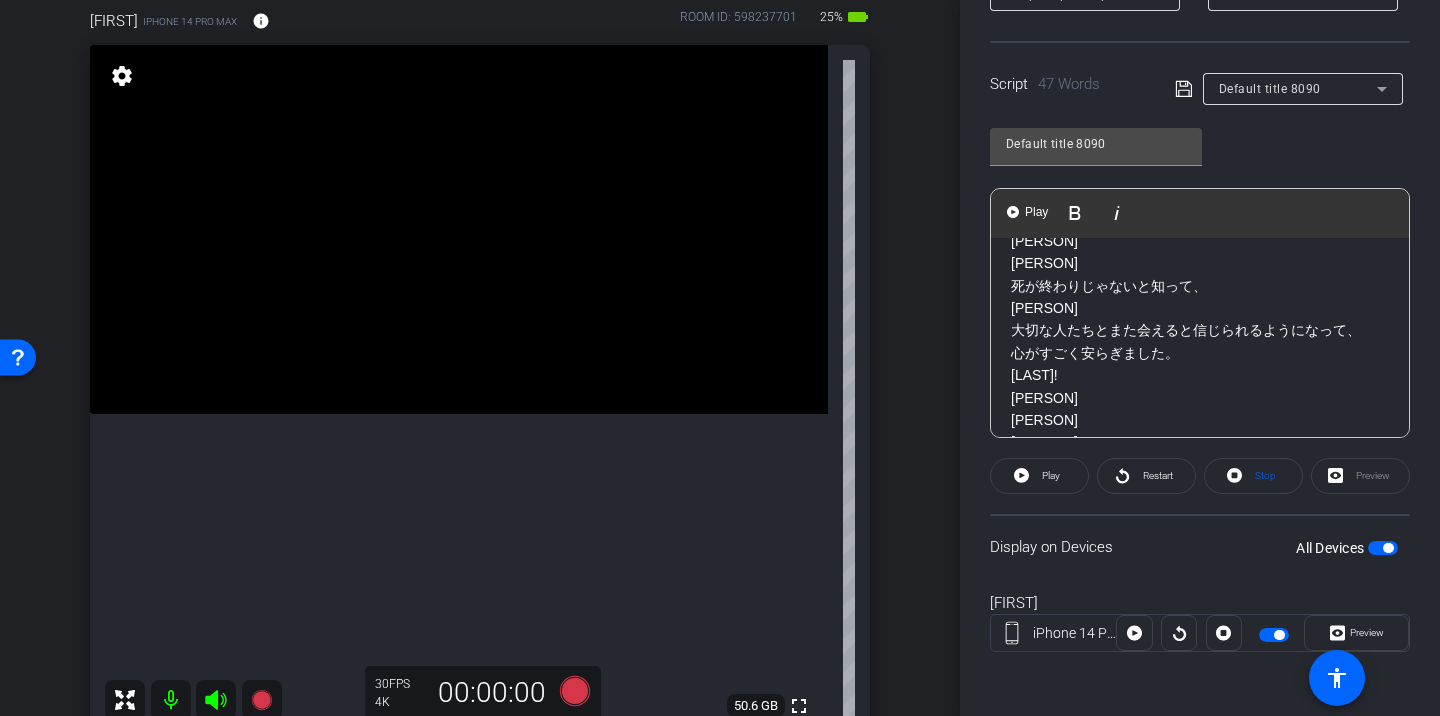 click on "心がすごく安らぎました。" 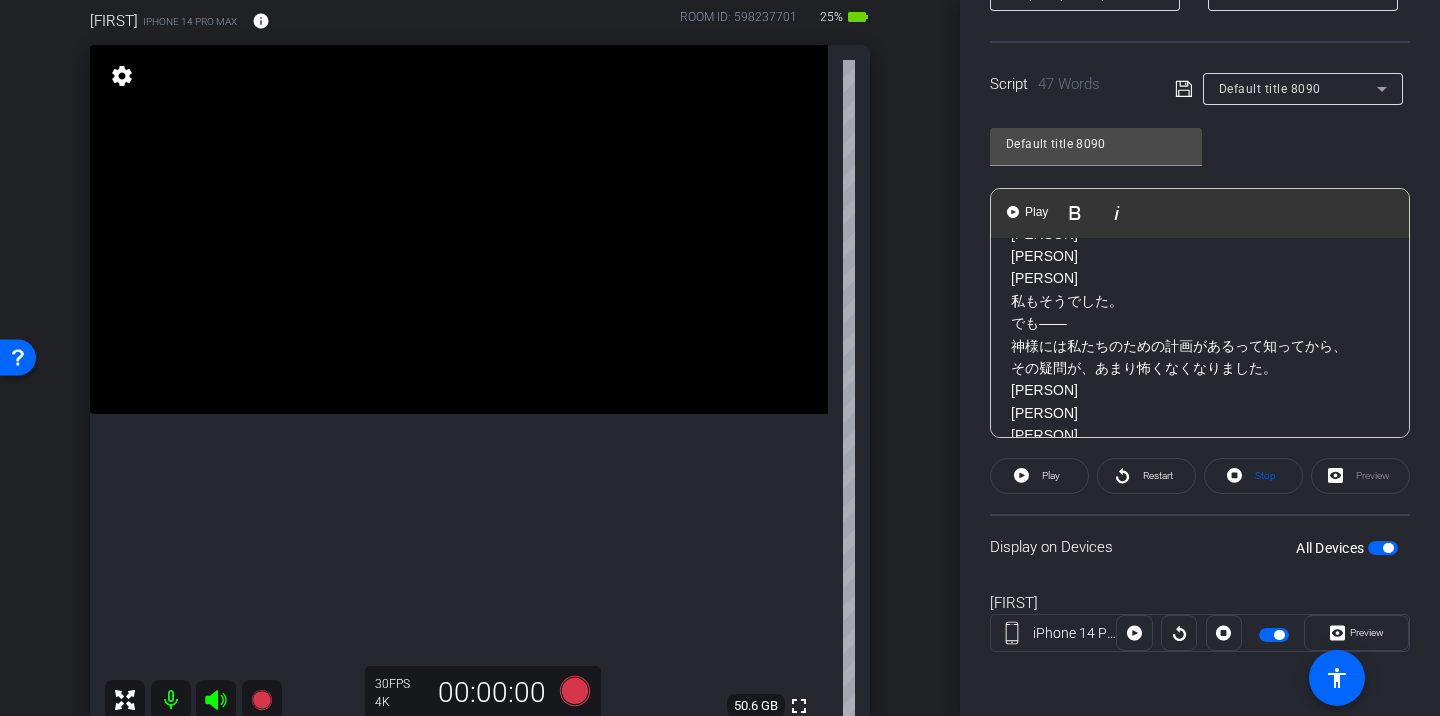 scroll, scrollTop: 125, scrollLeft: 0, axis: vertical 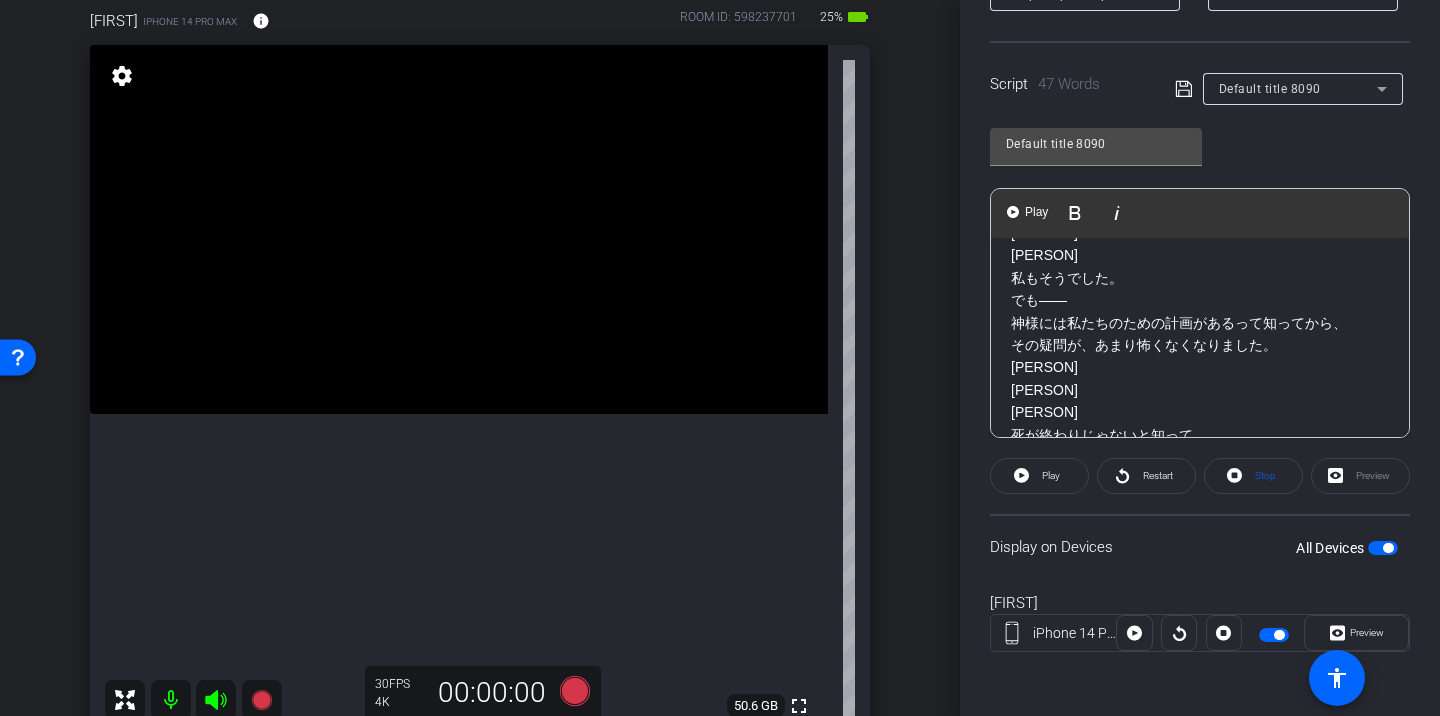 click on "神様には私たちのための計画があるって知ってから、 その疑問が、あまり怖くなくなりました。" 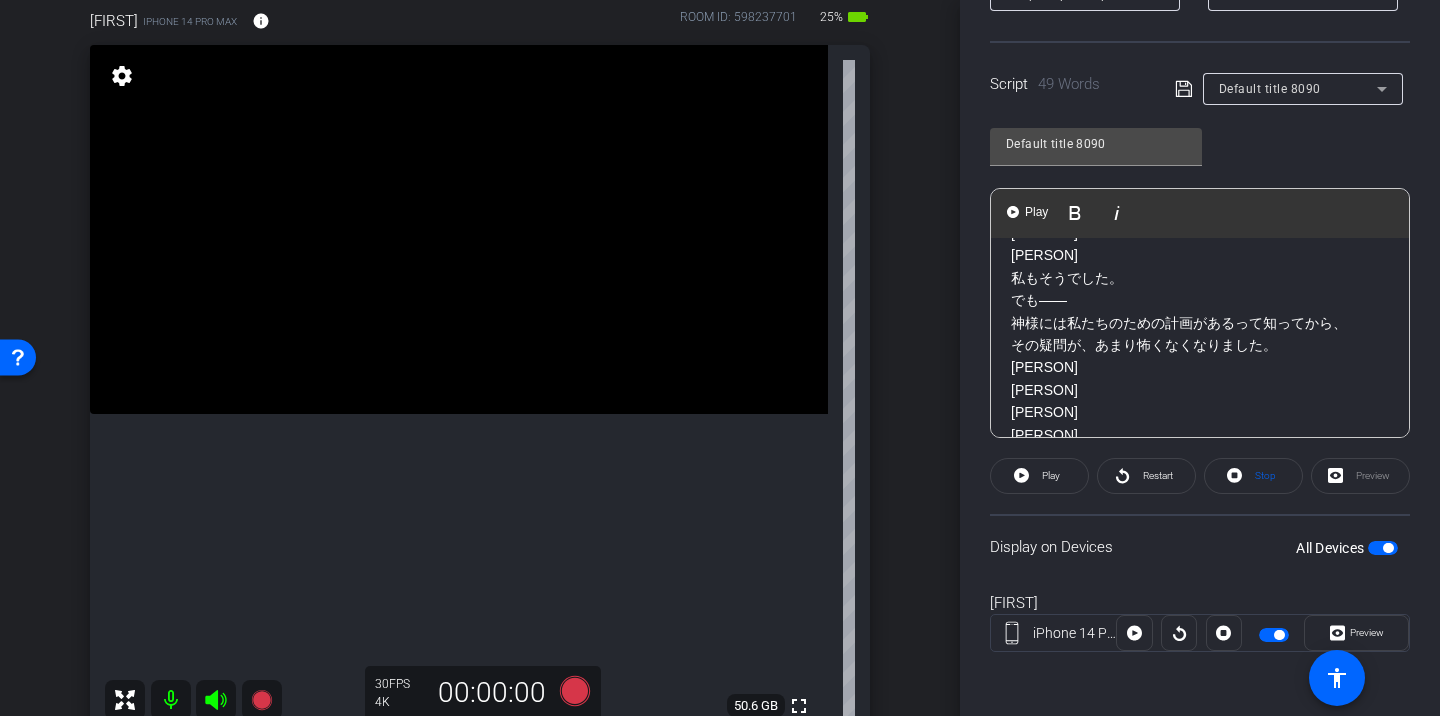 click on "[PERSON]" 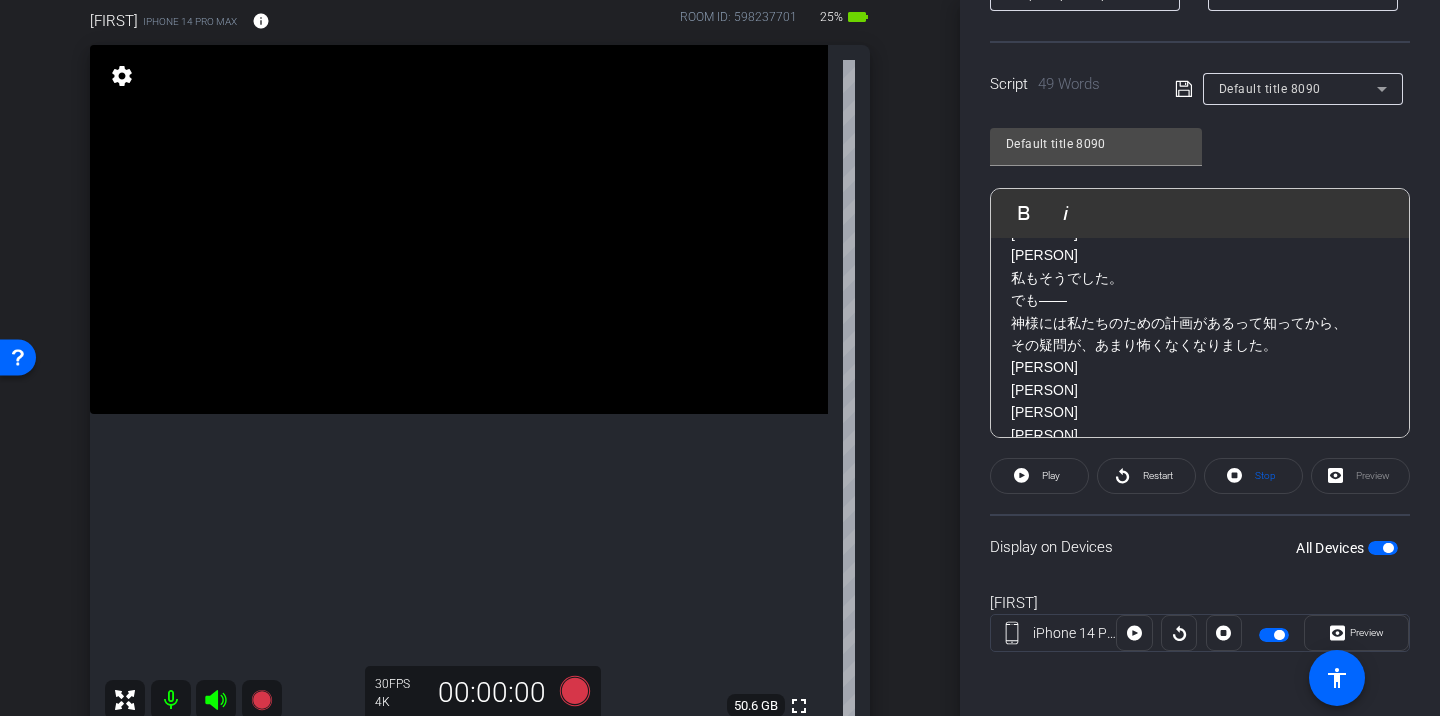 click 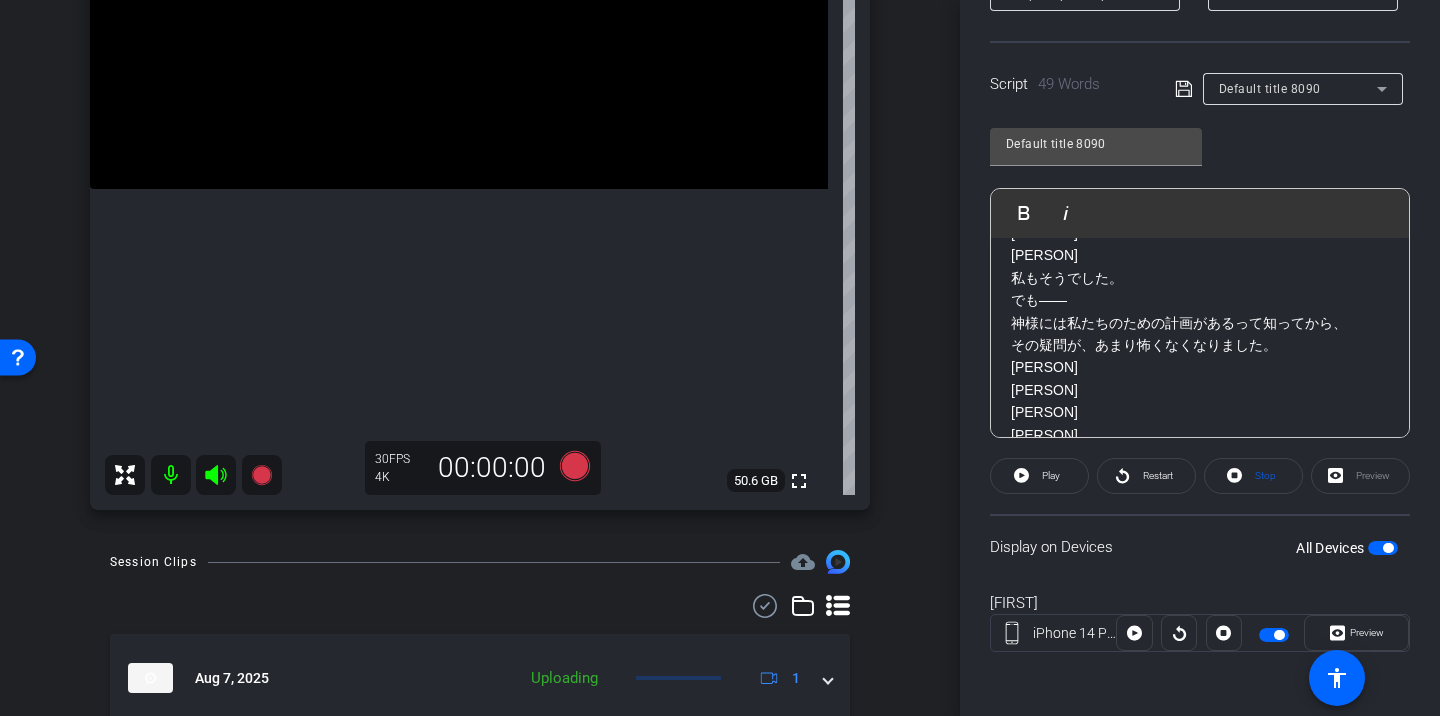 scroll, scrollTop: 584, scrollLeft: 0, axis: vertical 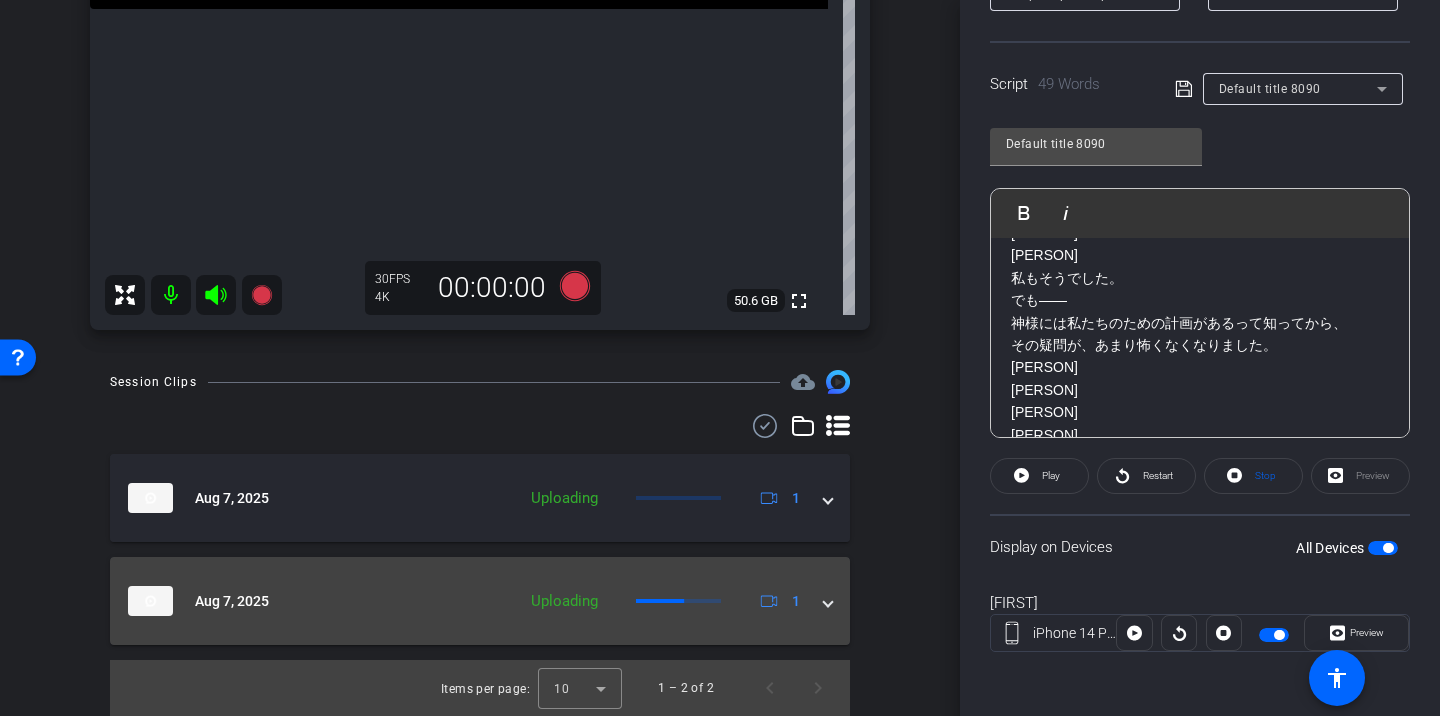 click on "Uploading" 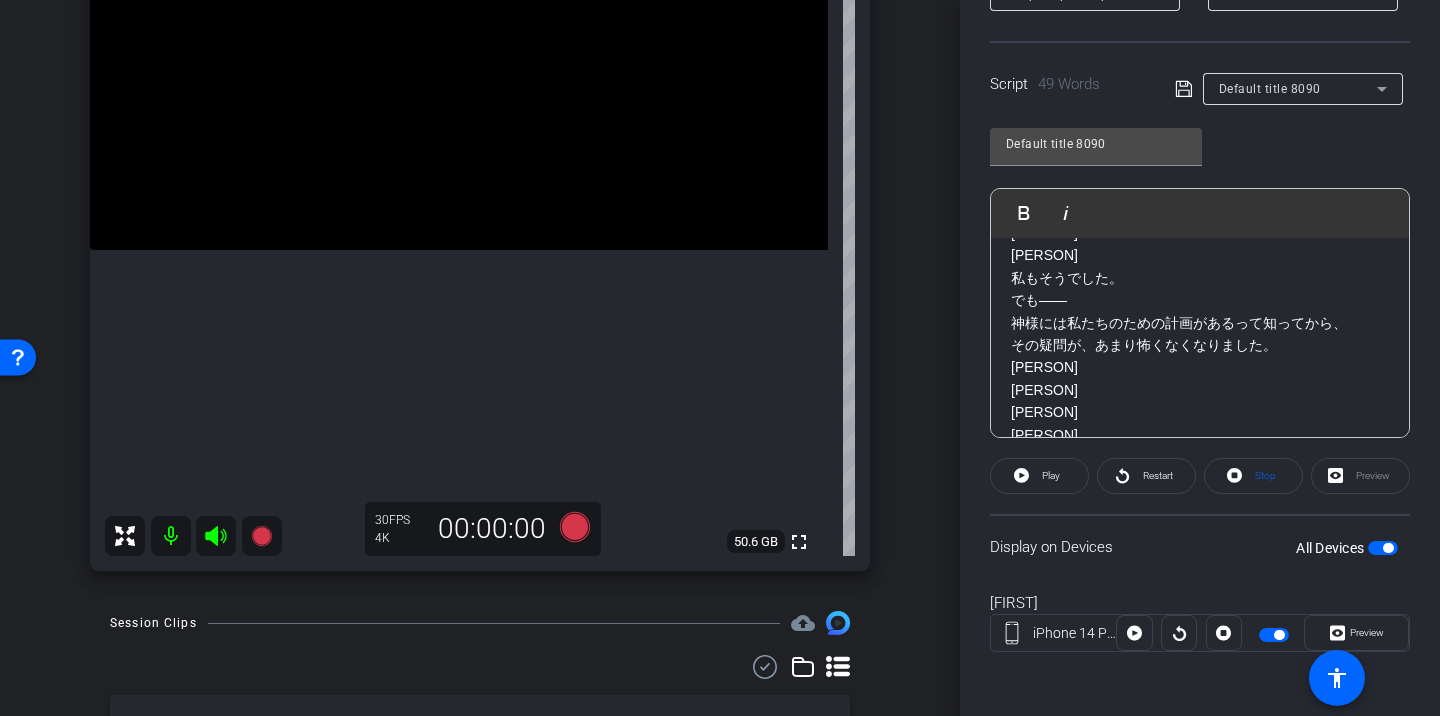 scroll, scrollTop: 344, scrollLeft: 0, axis: vertical 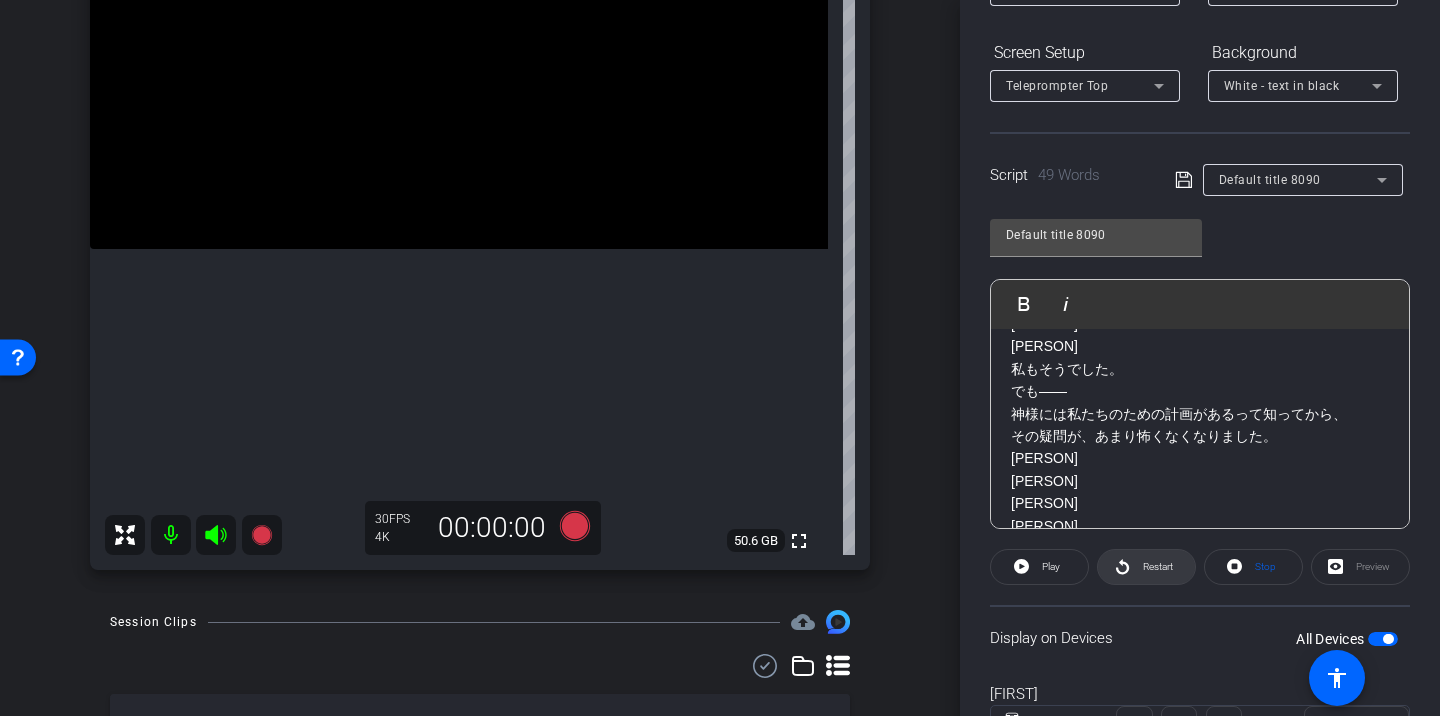 click on "Restart" 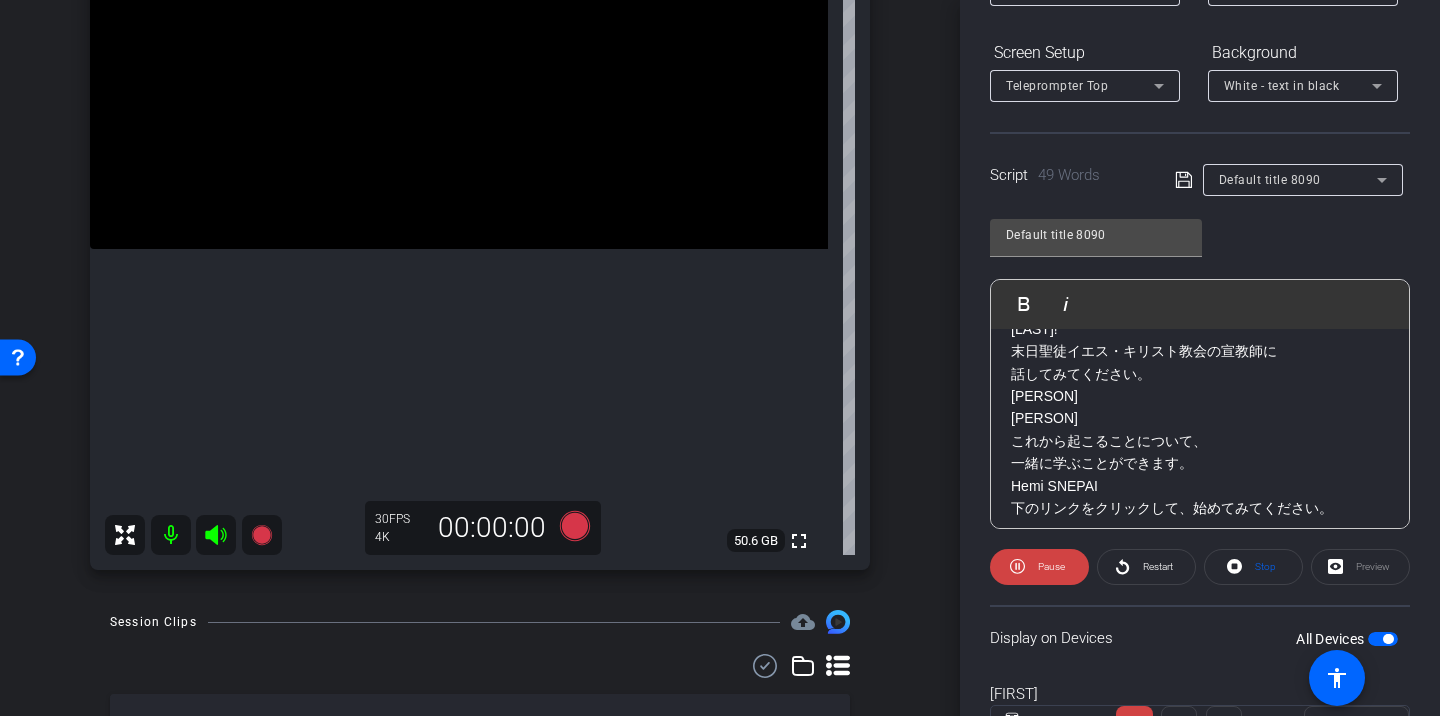 scroll, scrollTop: 579, scrollLeft: 0, axis: vertical 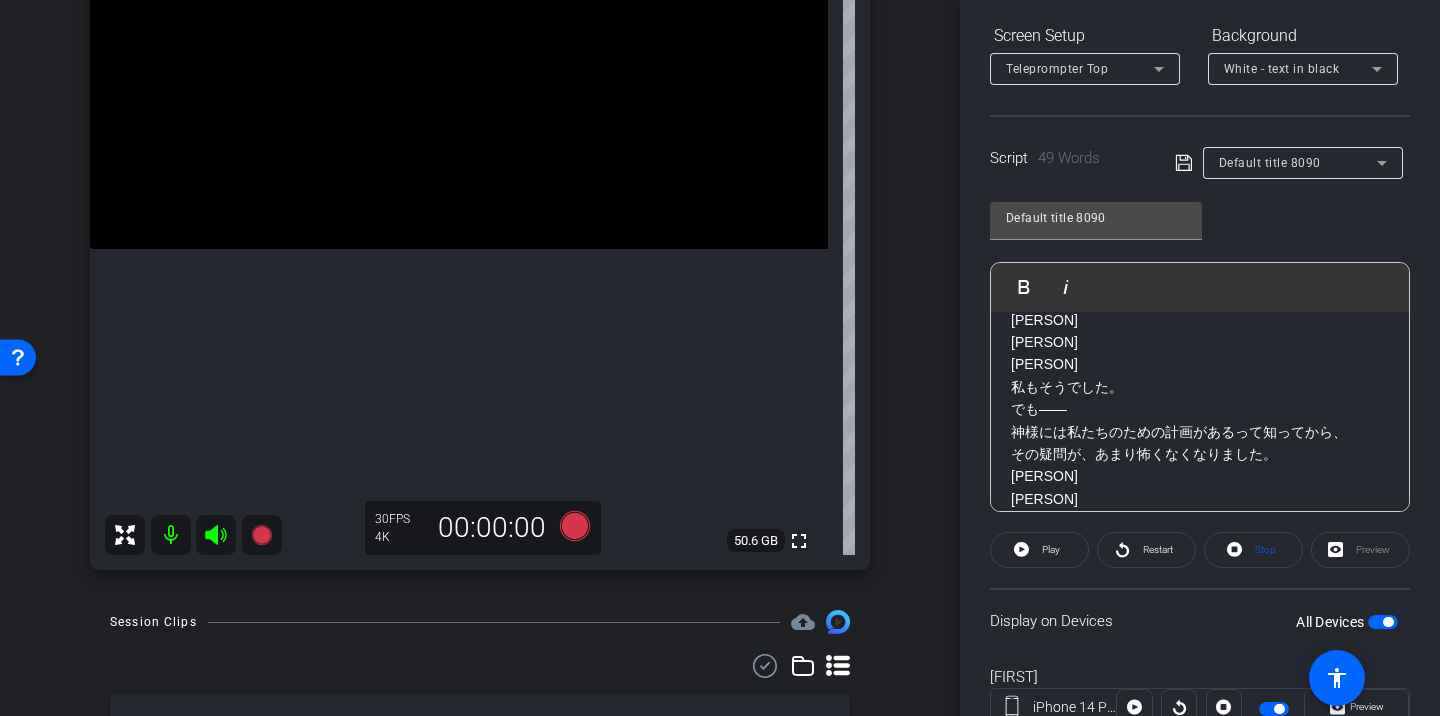 click on "でも——" 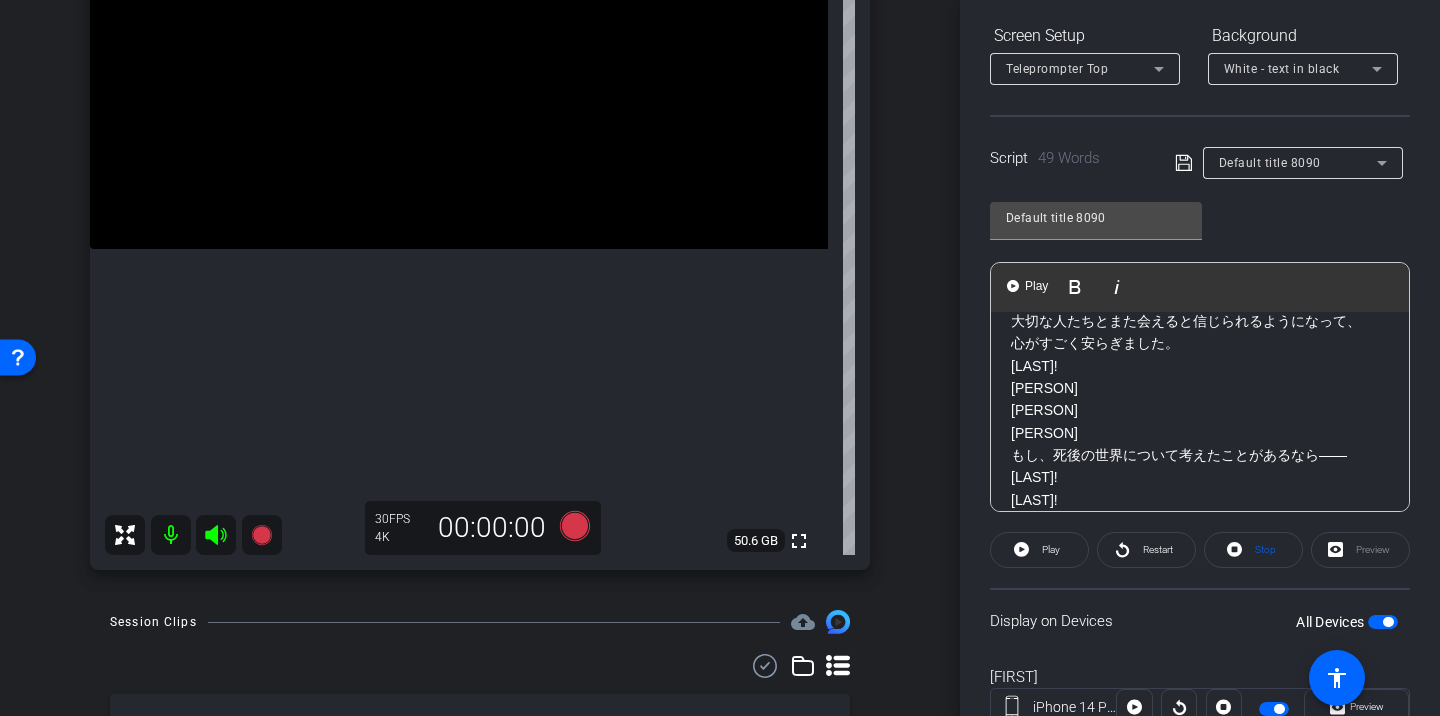 scroll, scrollTop: 384, scrollLeft: 0, axis: vertical 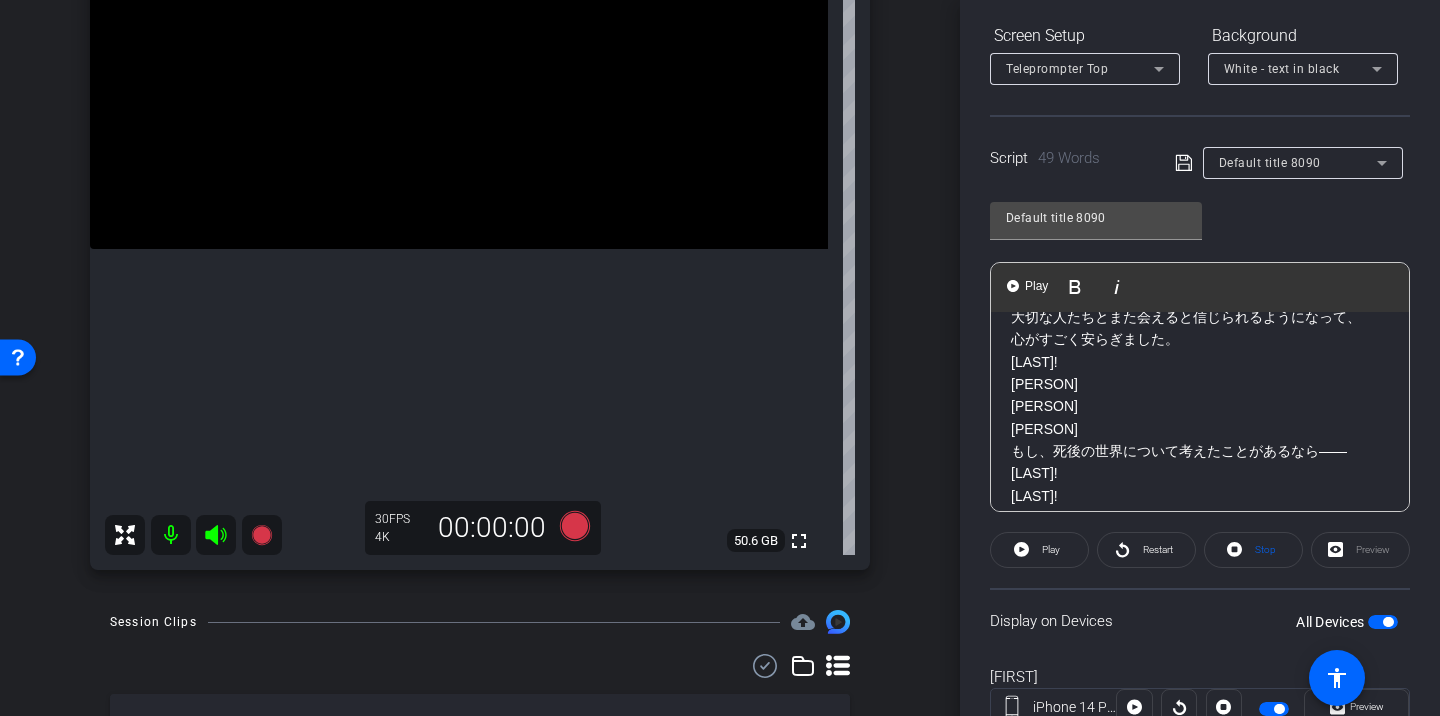 click on "もし、死後の世界について考えたことがあるなら——" 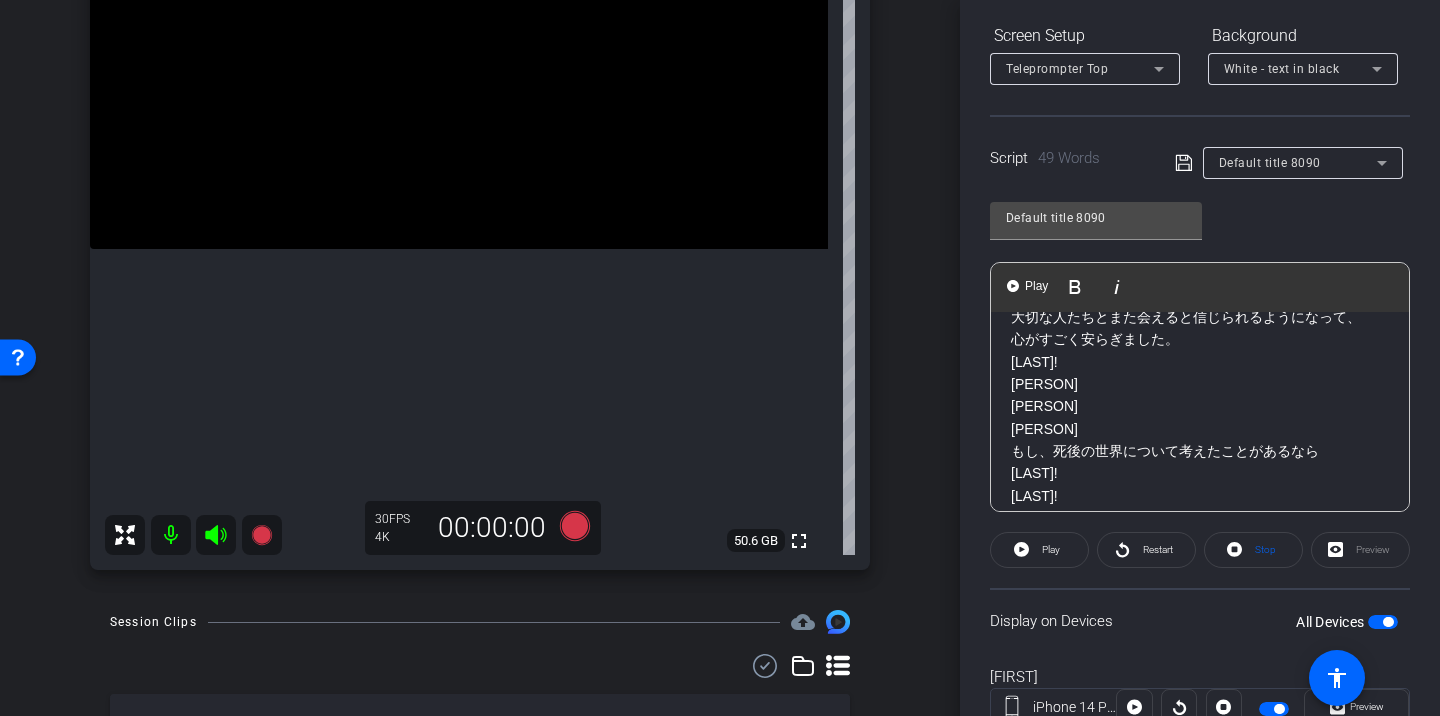 click on "[PERSON] iPhone 14 Pro Max info ROOM ID: 598237701 25% battery_std fullscreen settings  50.6 GB
30 FPS  4K   00:00:00" at bounding box center [480, 201] 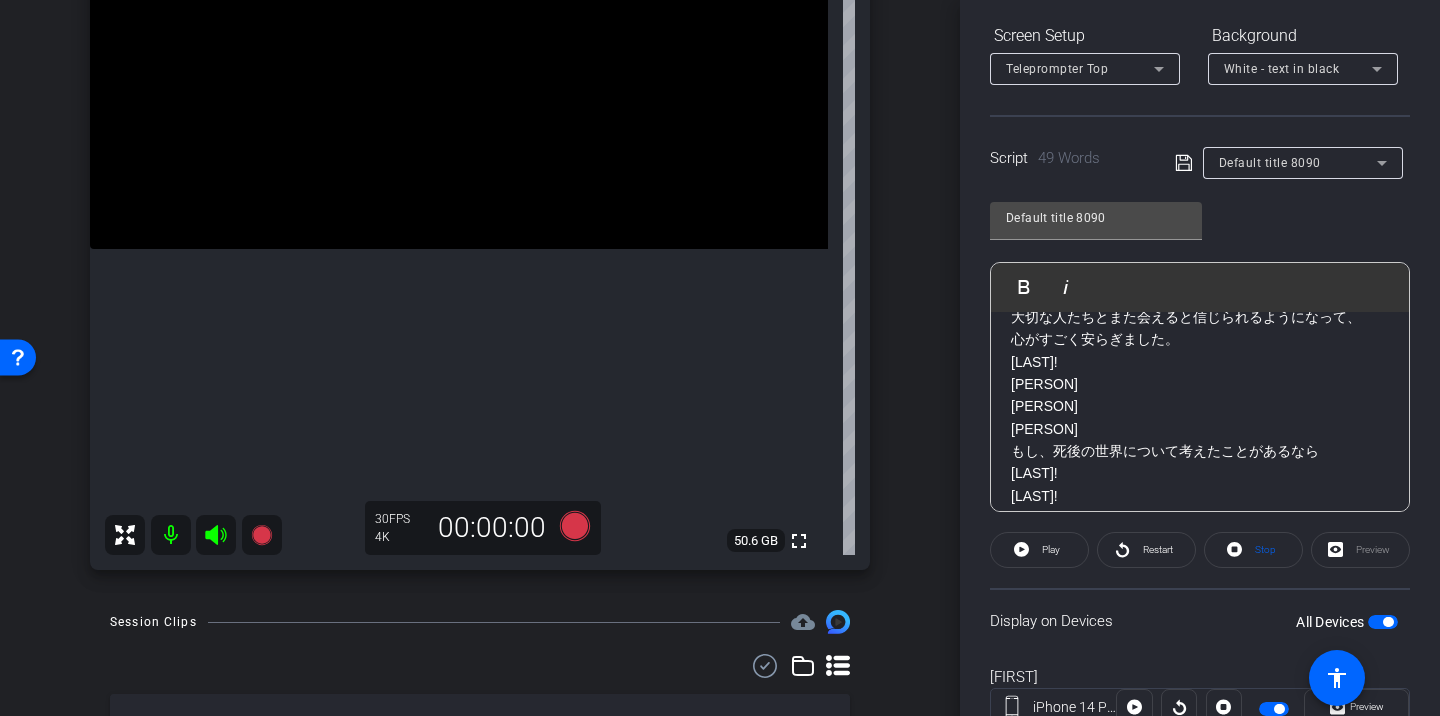 click 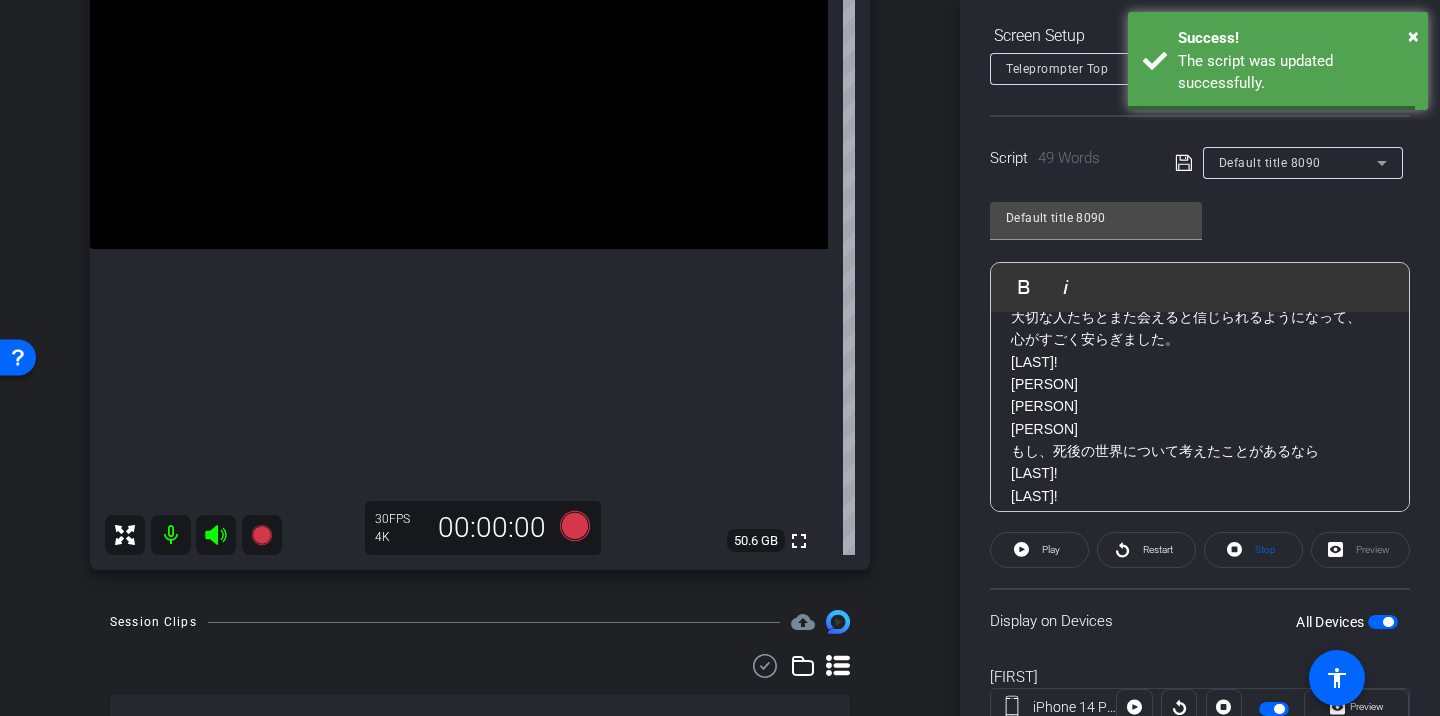 click 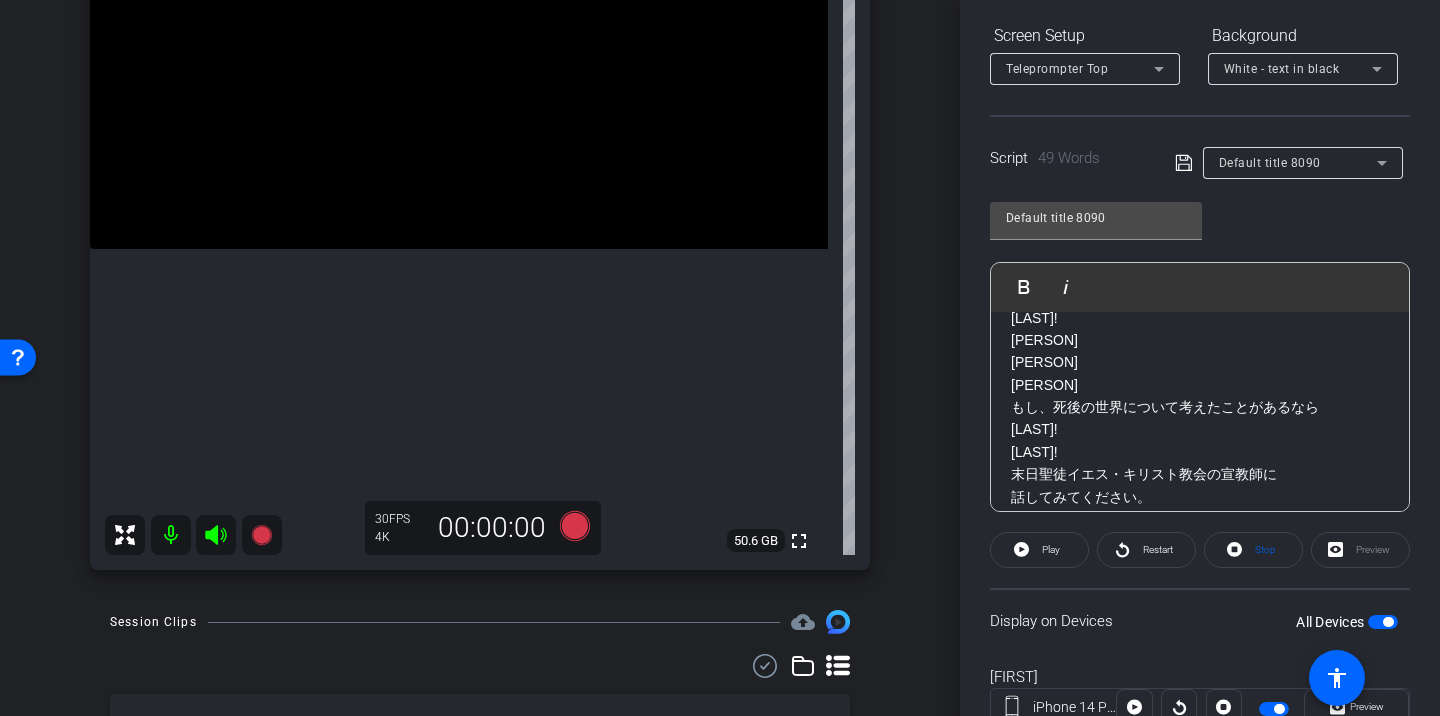 scroll, scrollTop: 421, scrollLeft: 0, axis: vertical 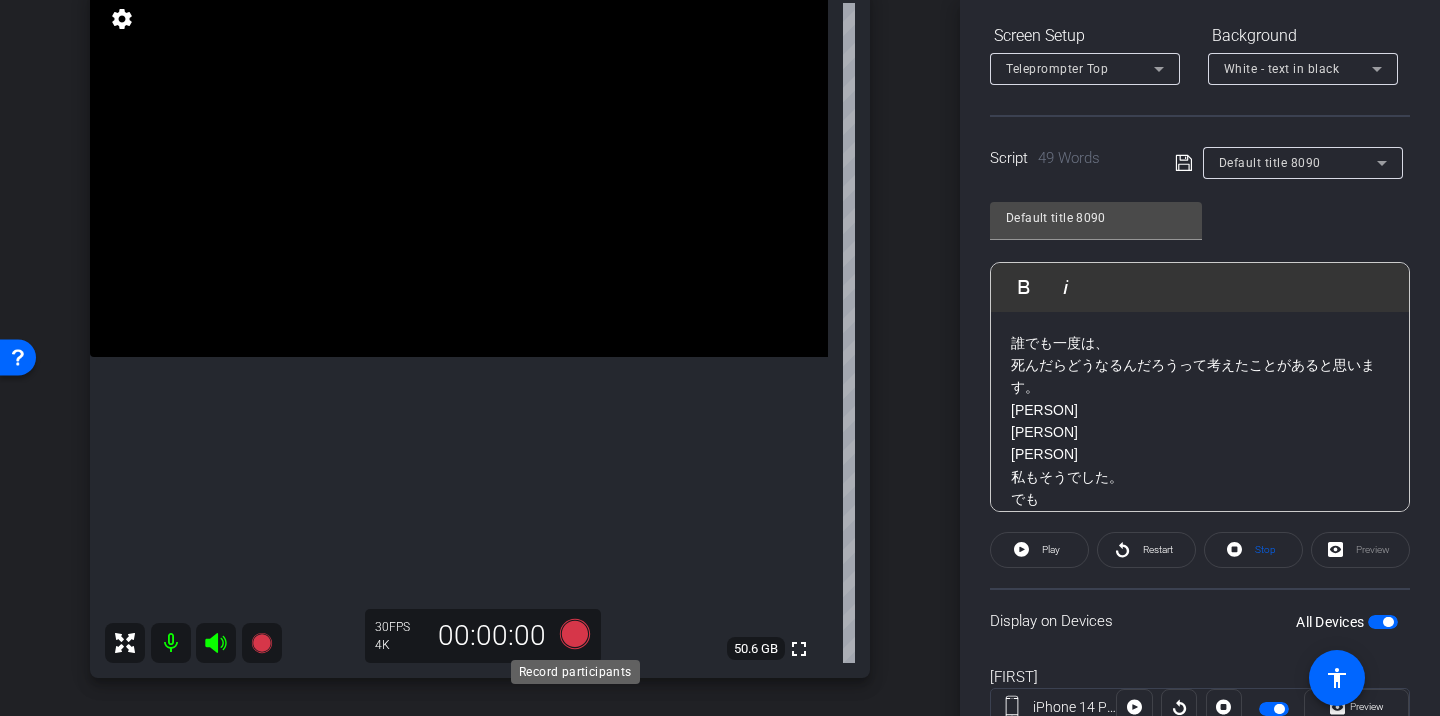click 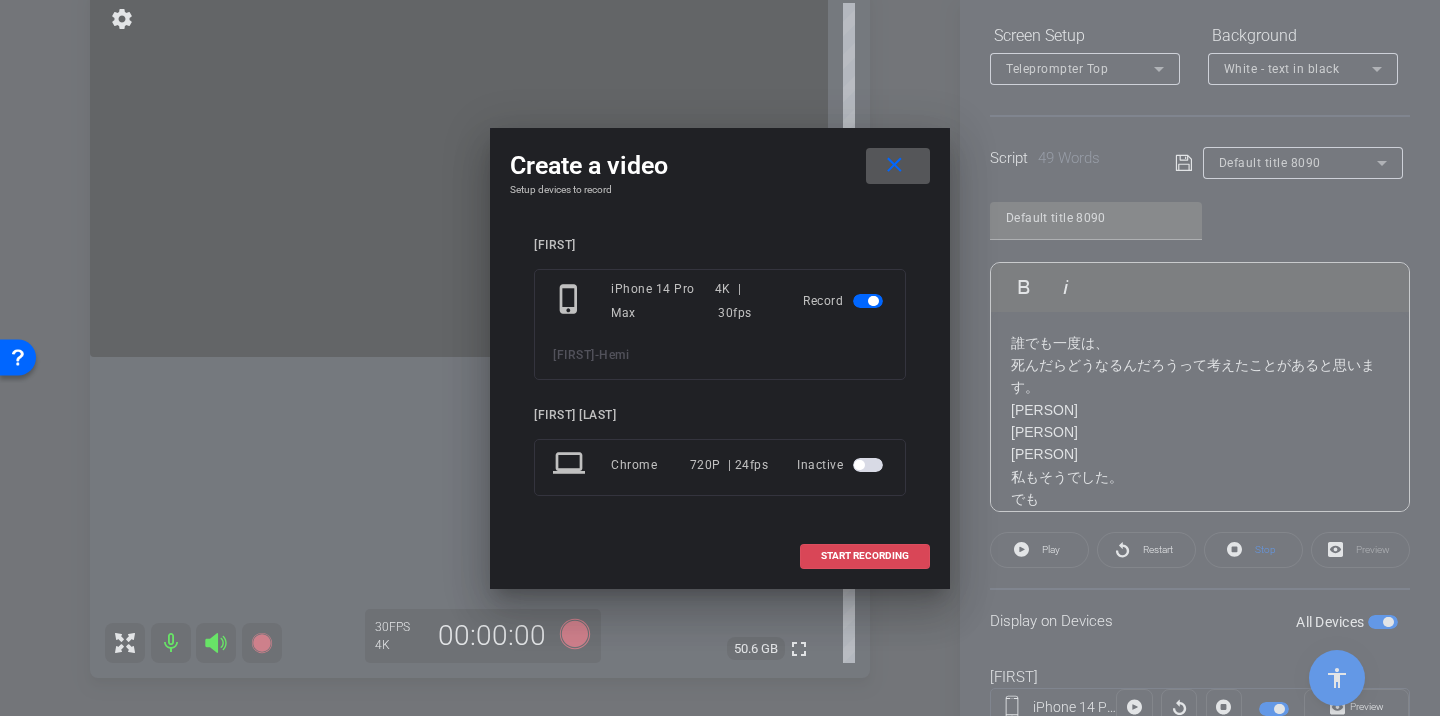 click on "START RECORDING" at bounding box center (865, 556) 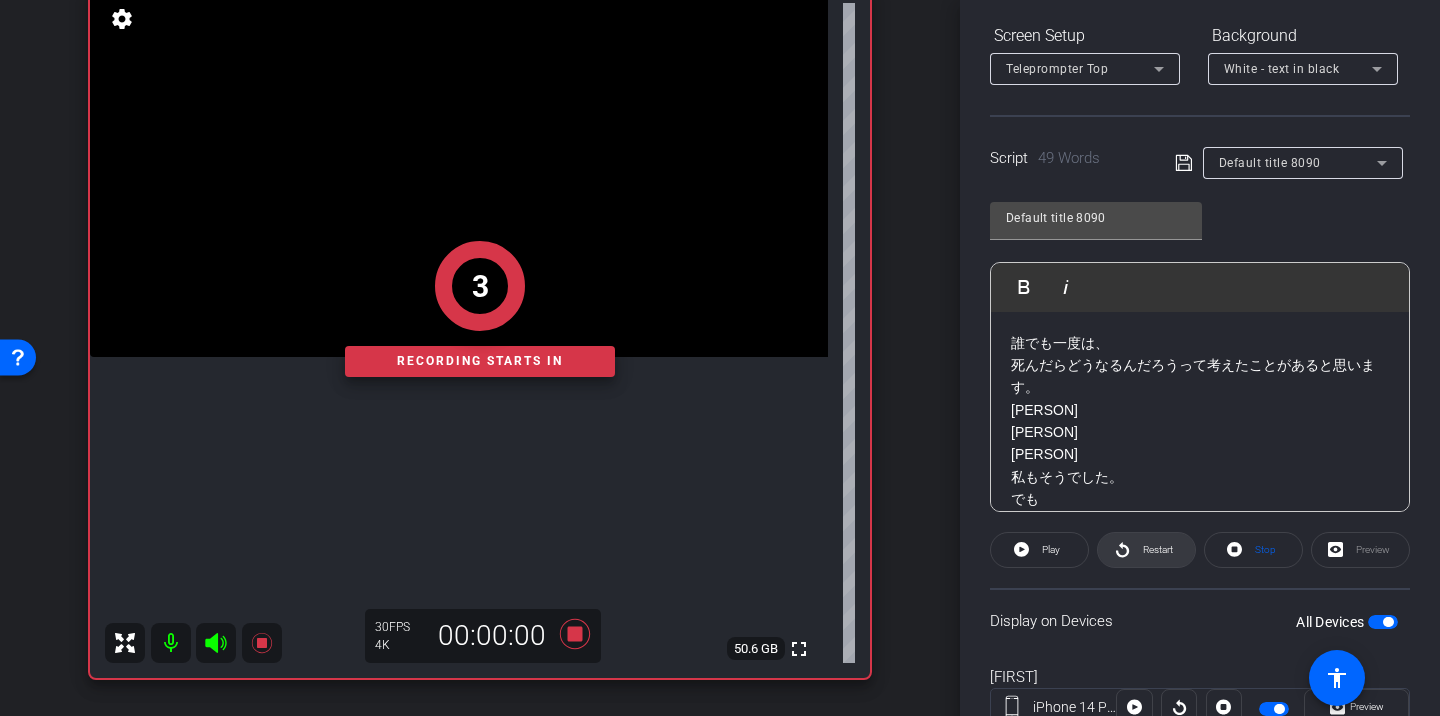 click on "Restart" 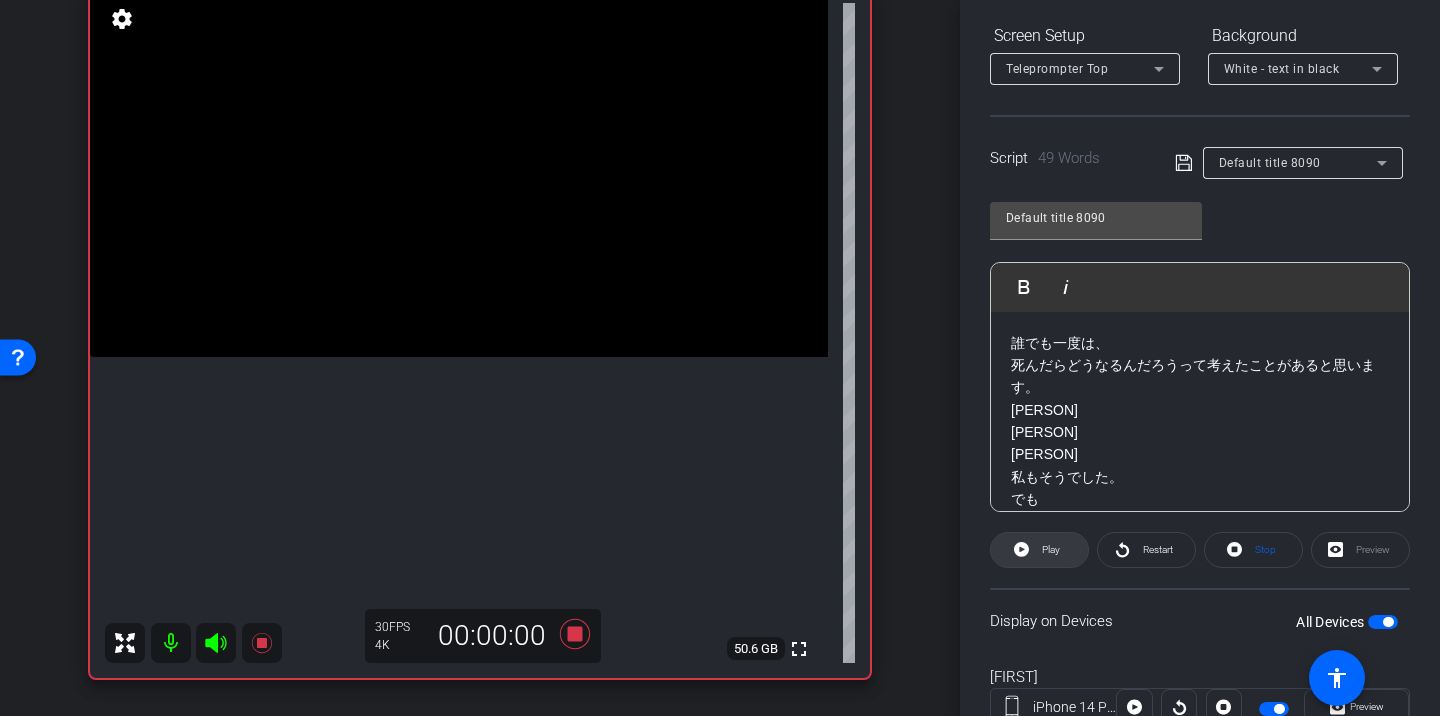 click 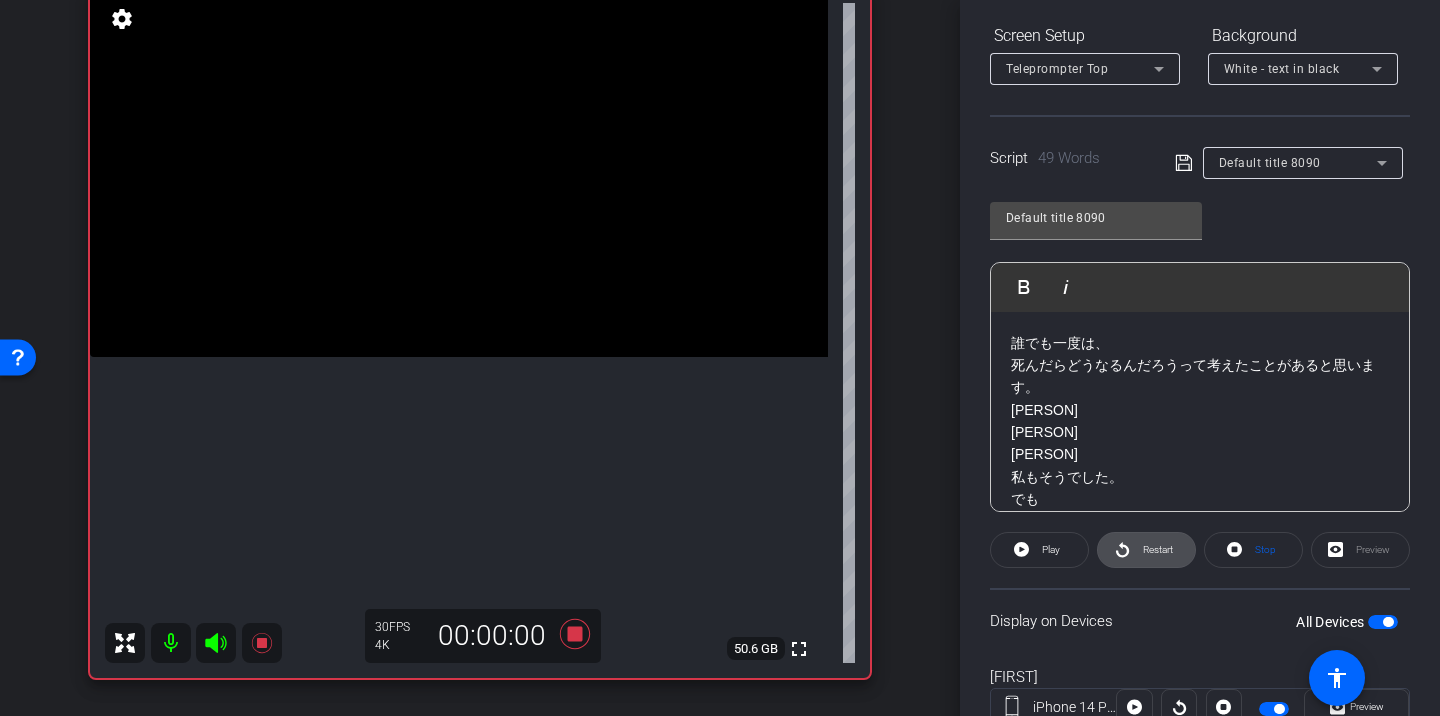 click 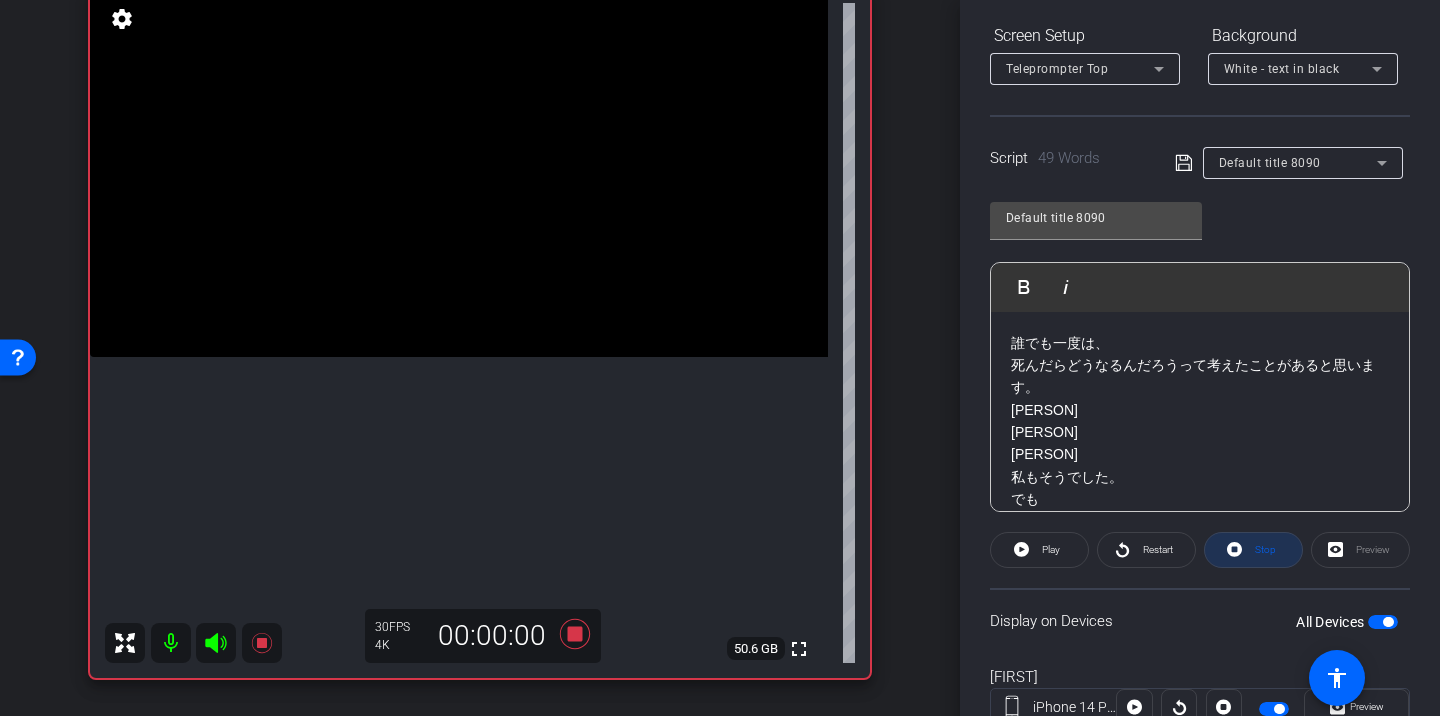 click 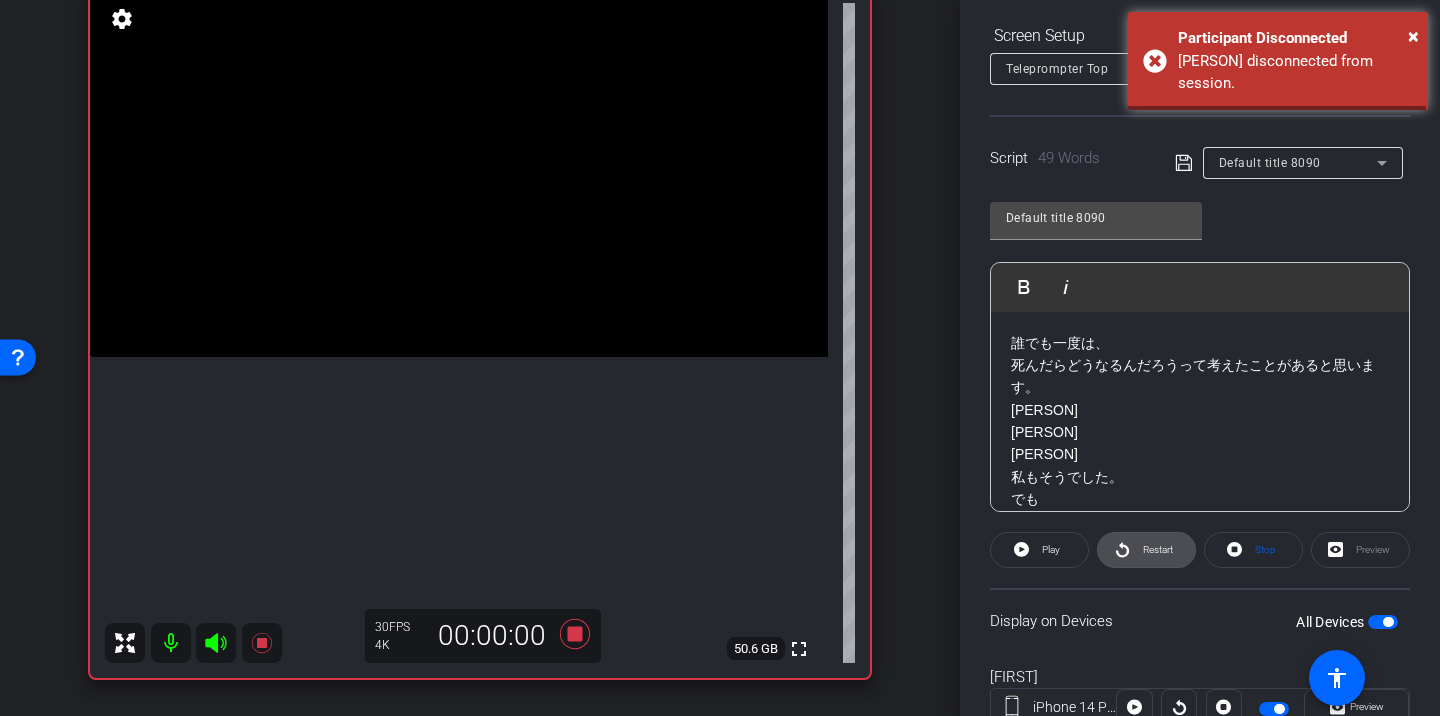 click on "Restart" 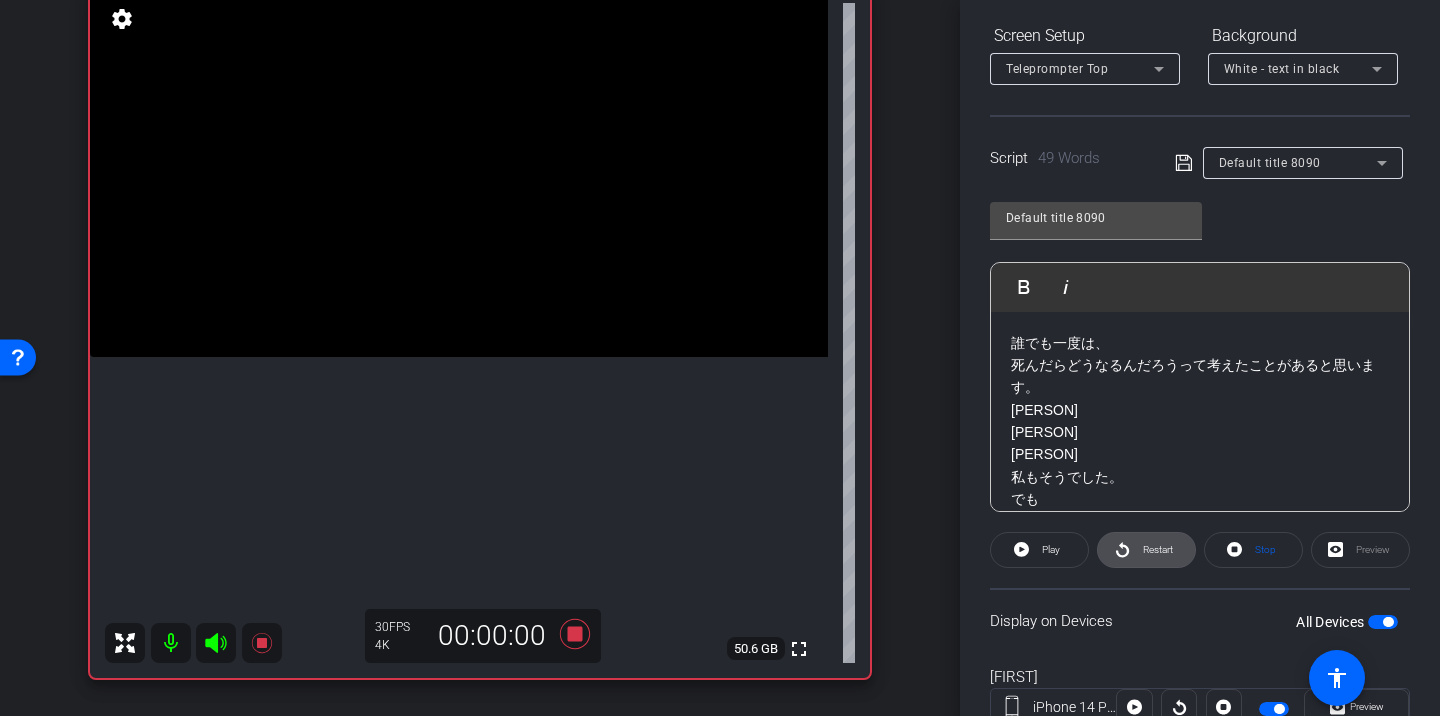 click on "Restart" 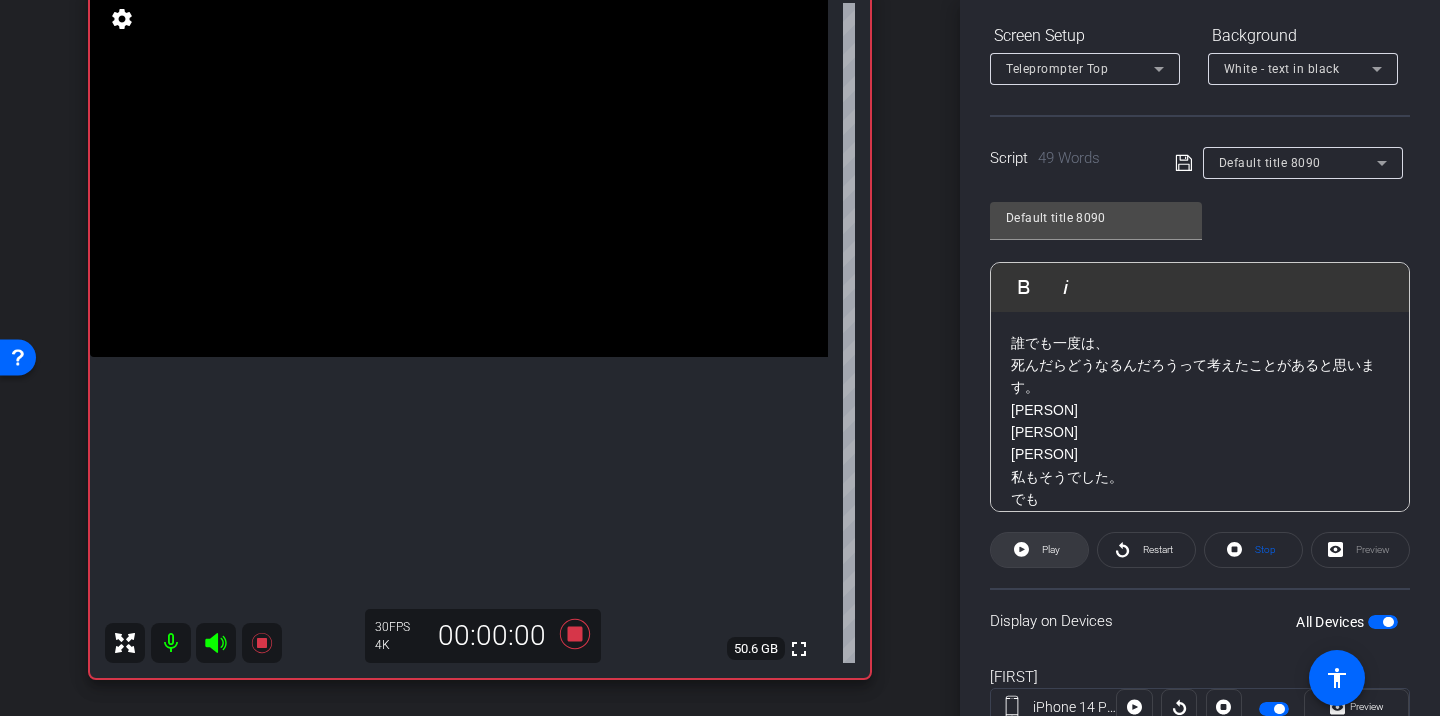 click 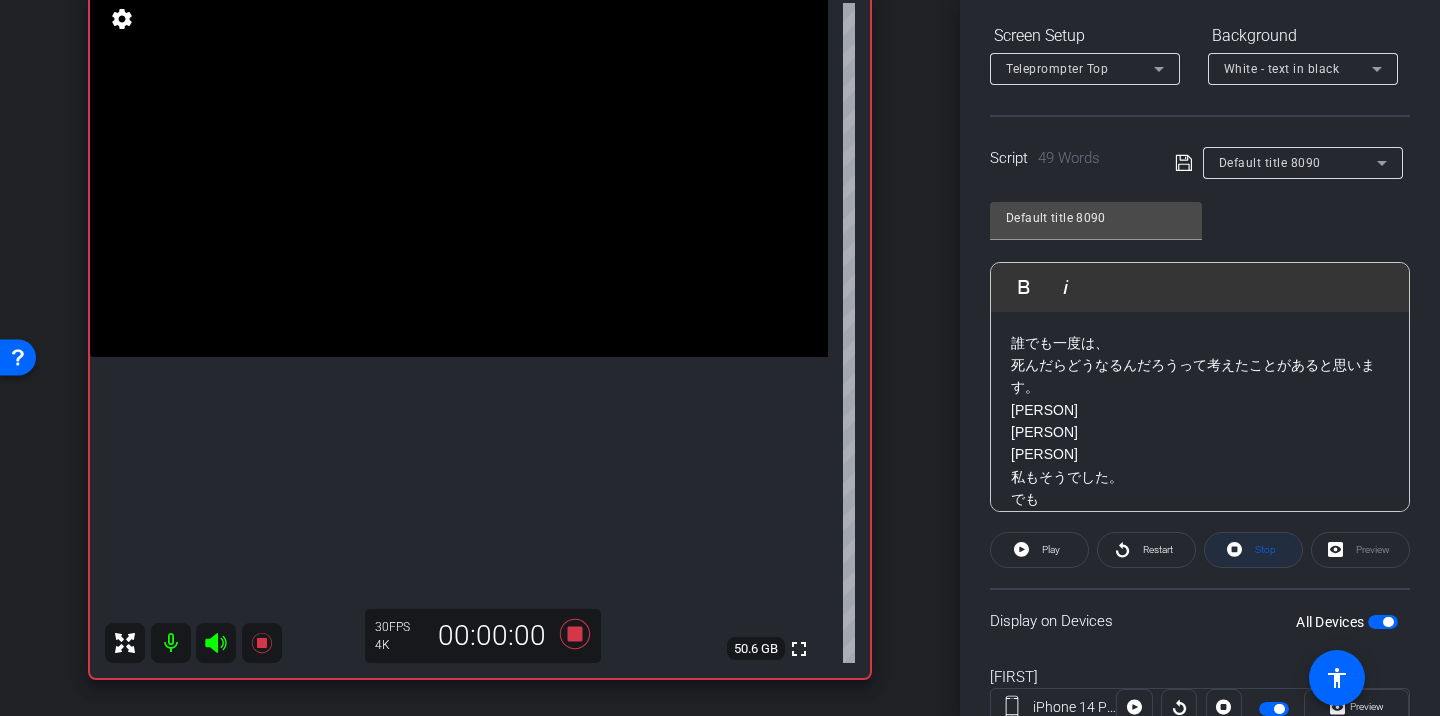 click 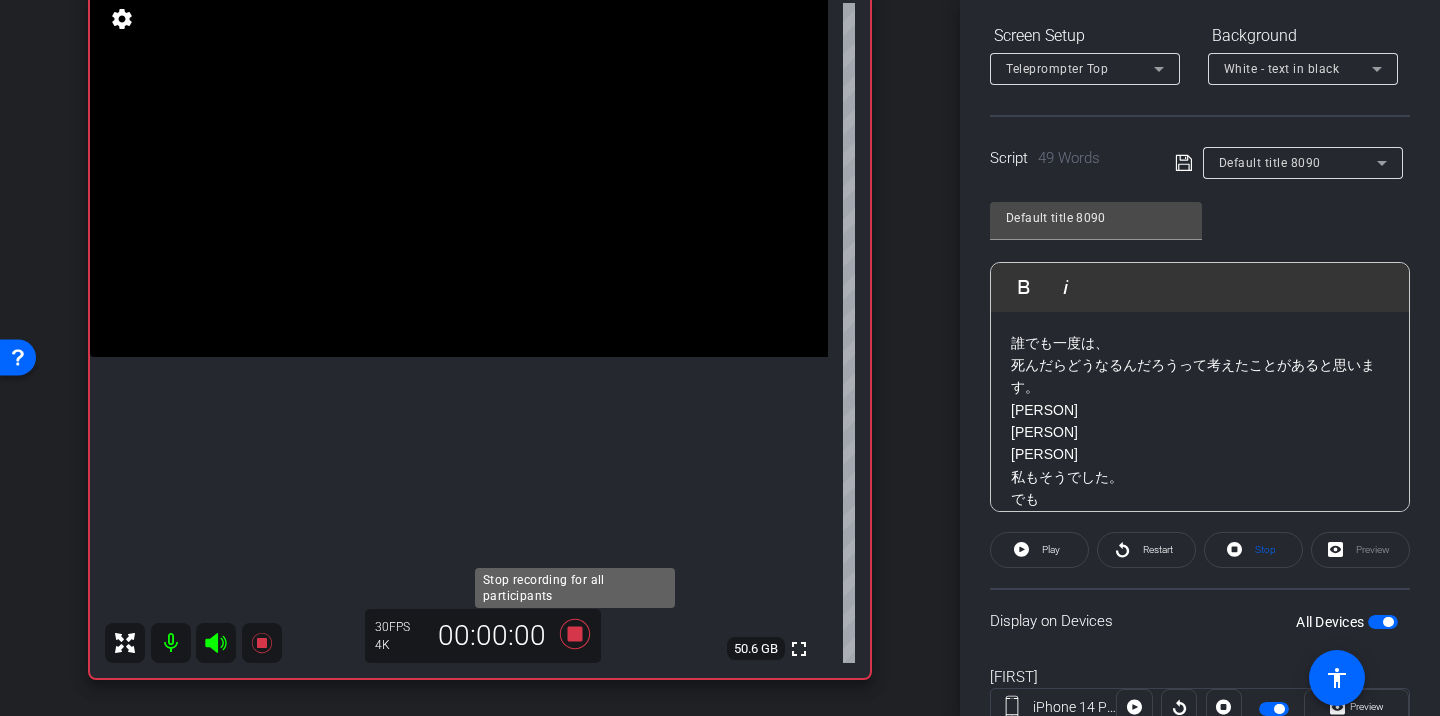 click 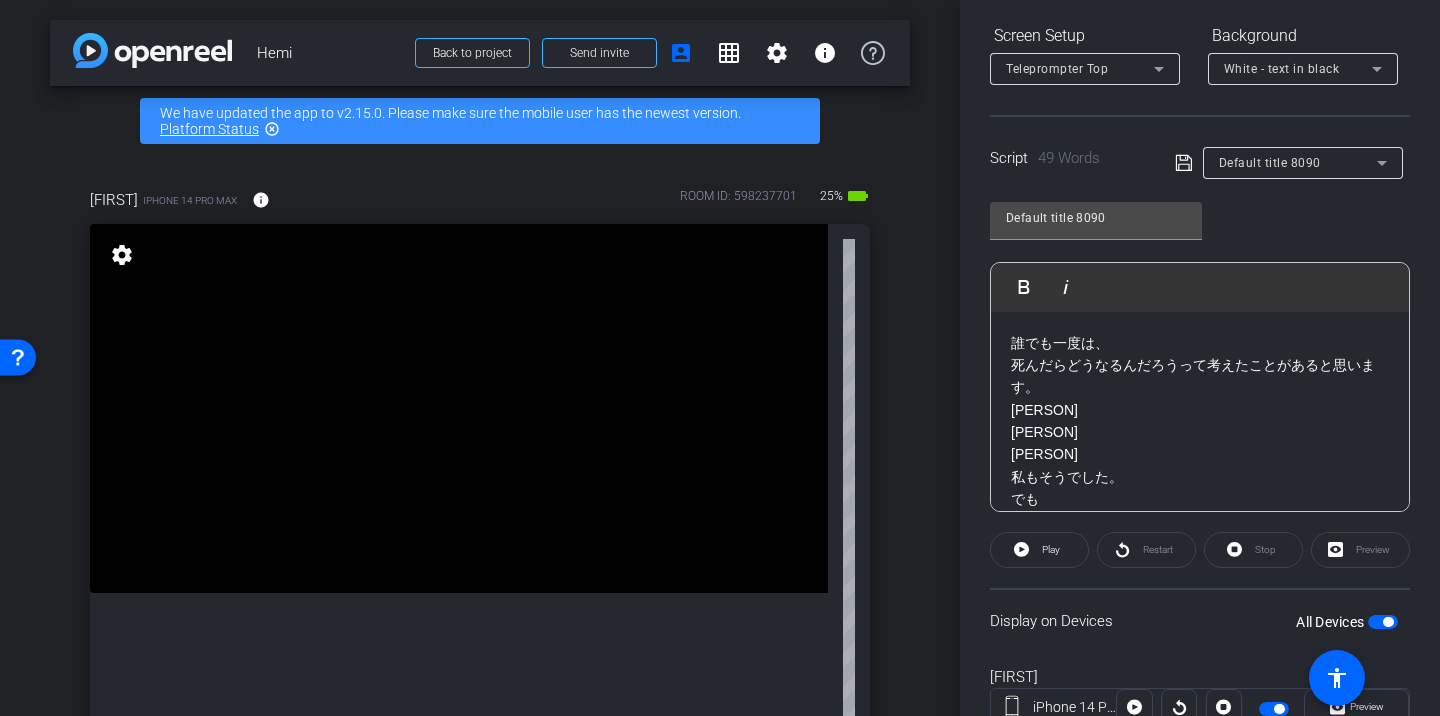 scroll, scrollTop: 213, scrollLeft: 0, axis: vertical 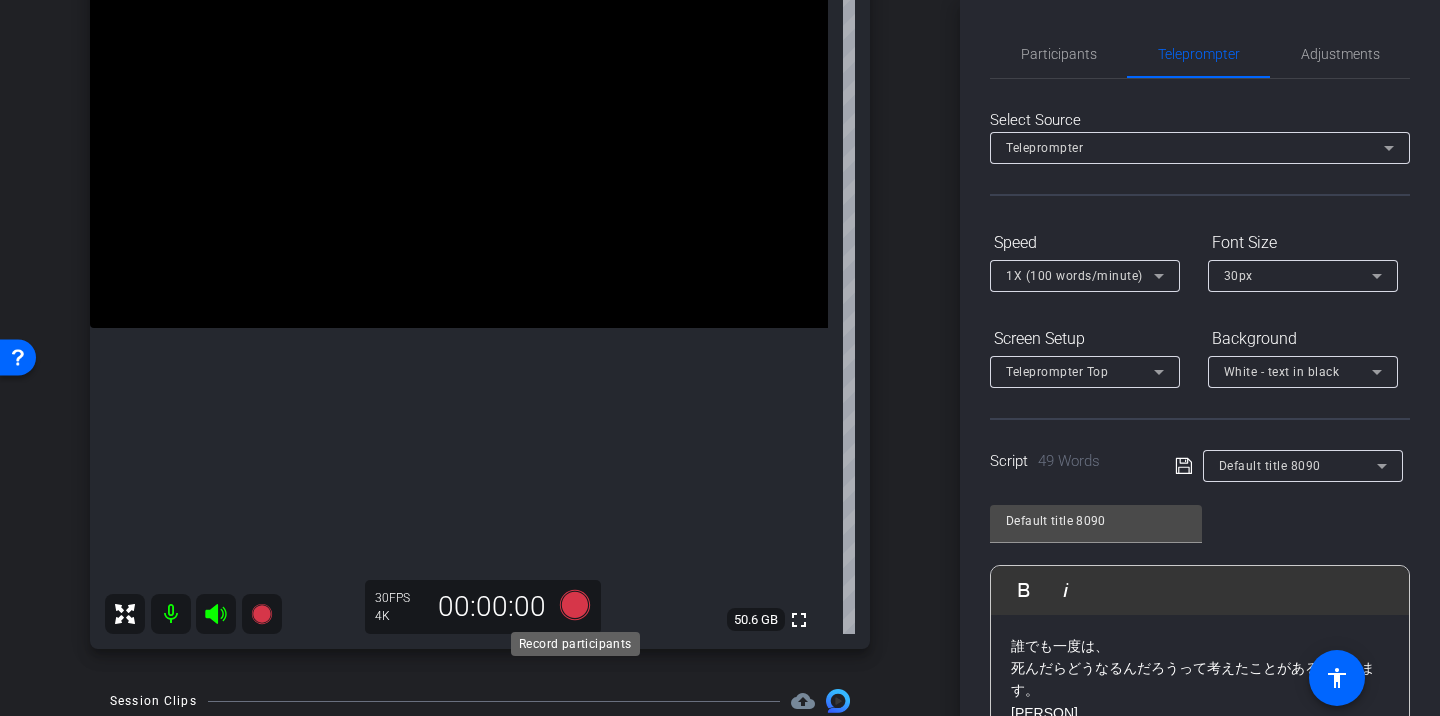 click 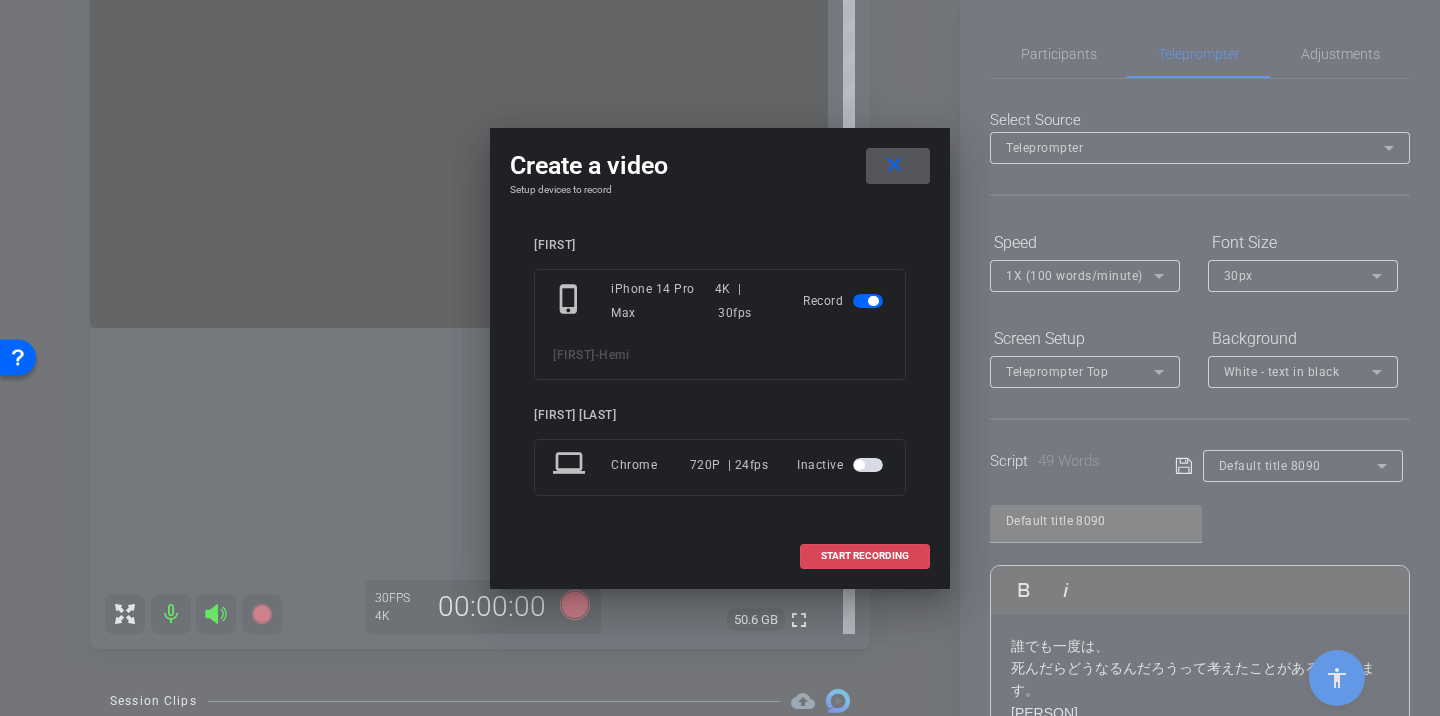 click on "START RECORDING" at bounding box center (865, 556) 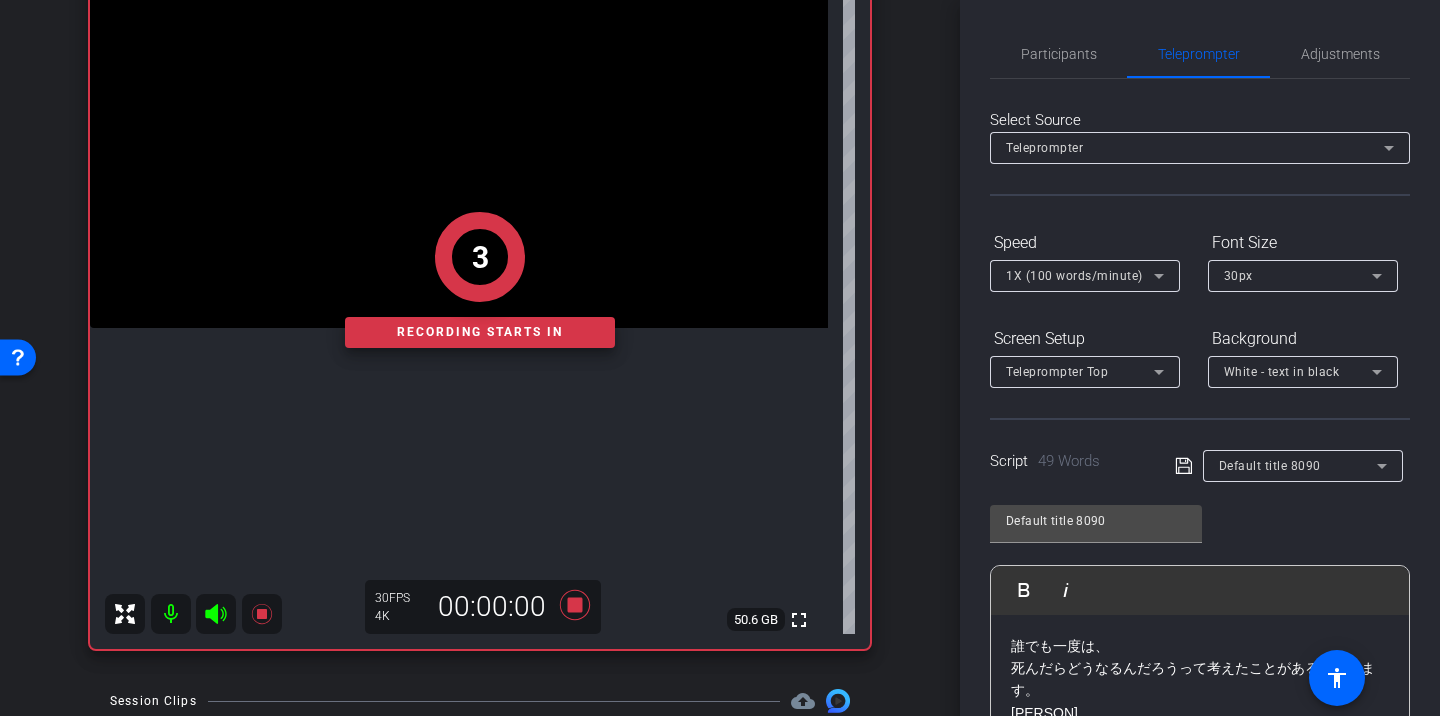 scroll, scrollTop: 368, scrollLeft: 0, axis: vertical 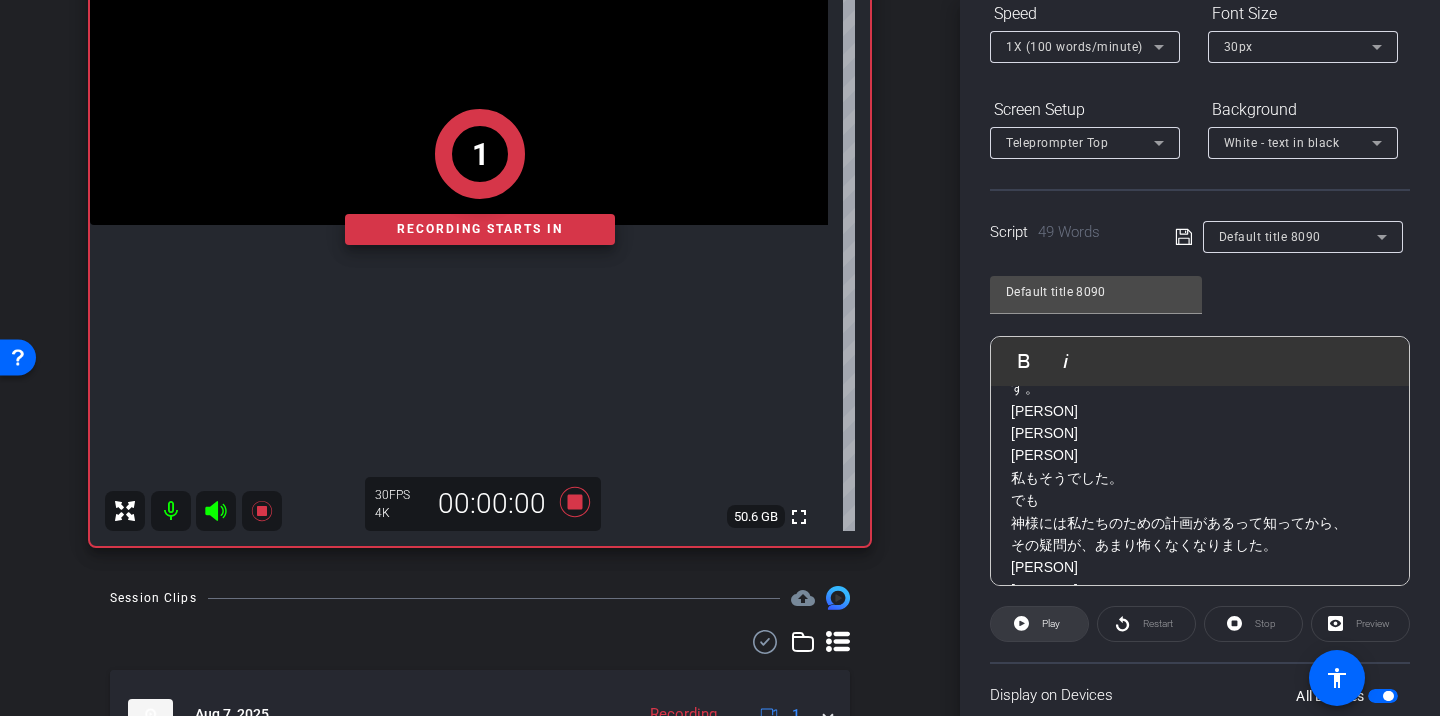 click on "Play" 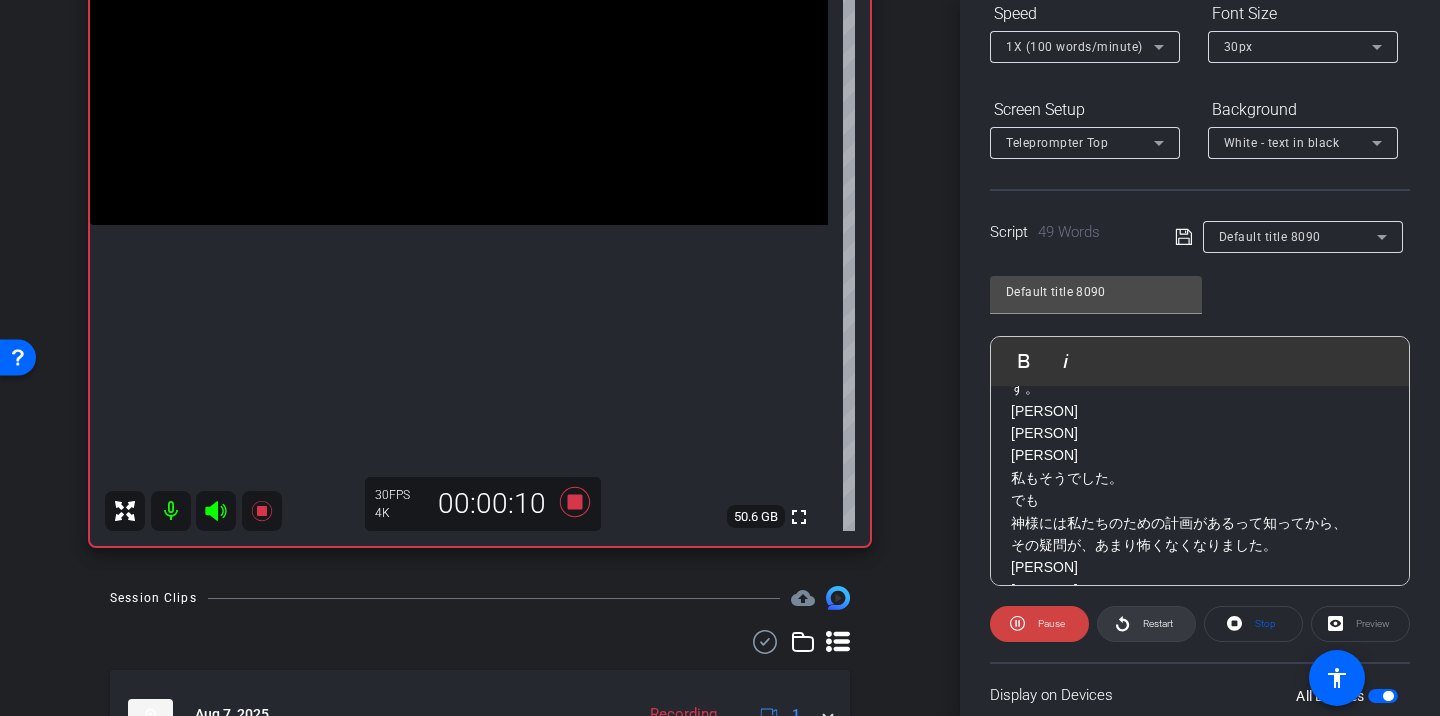 click 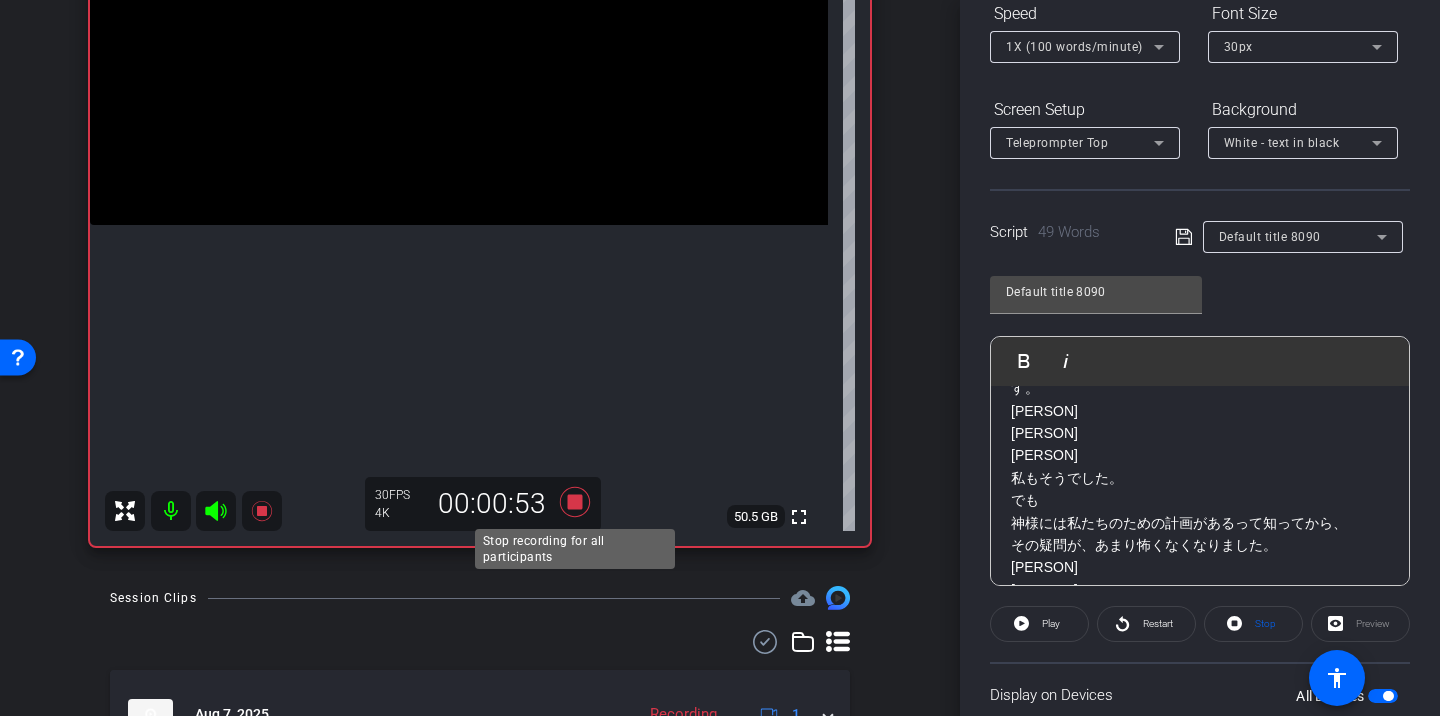 click 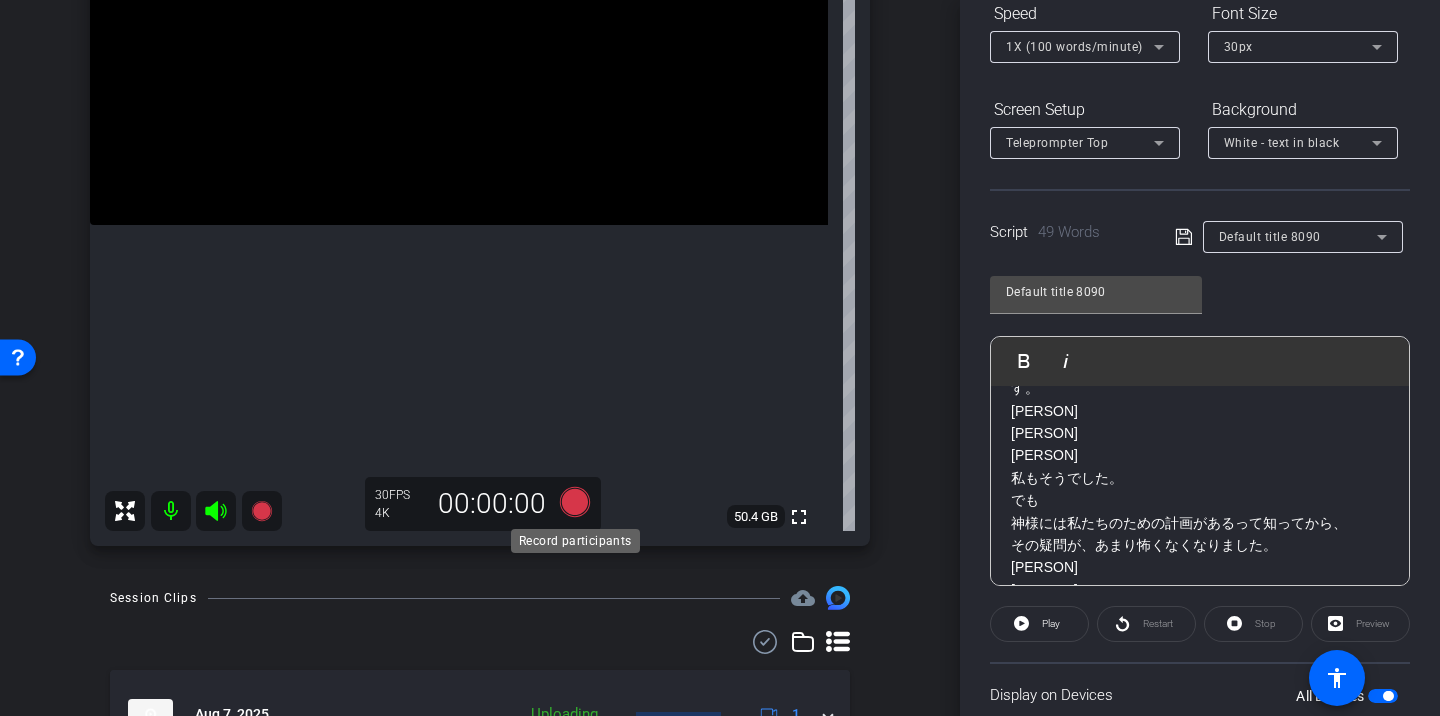 click 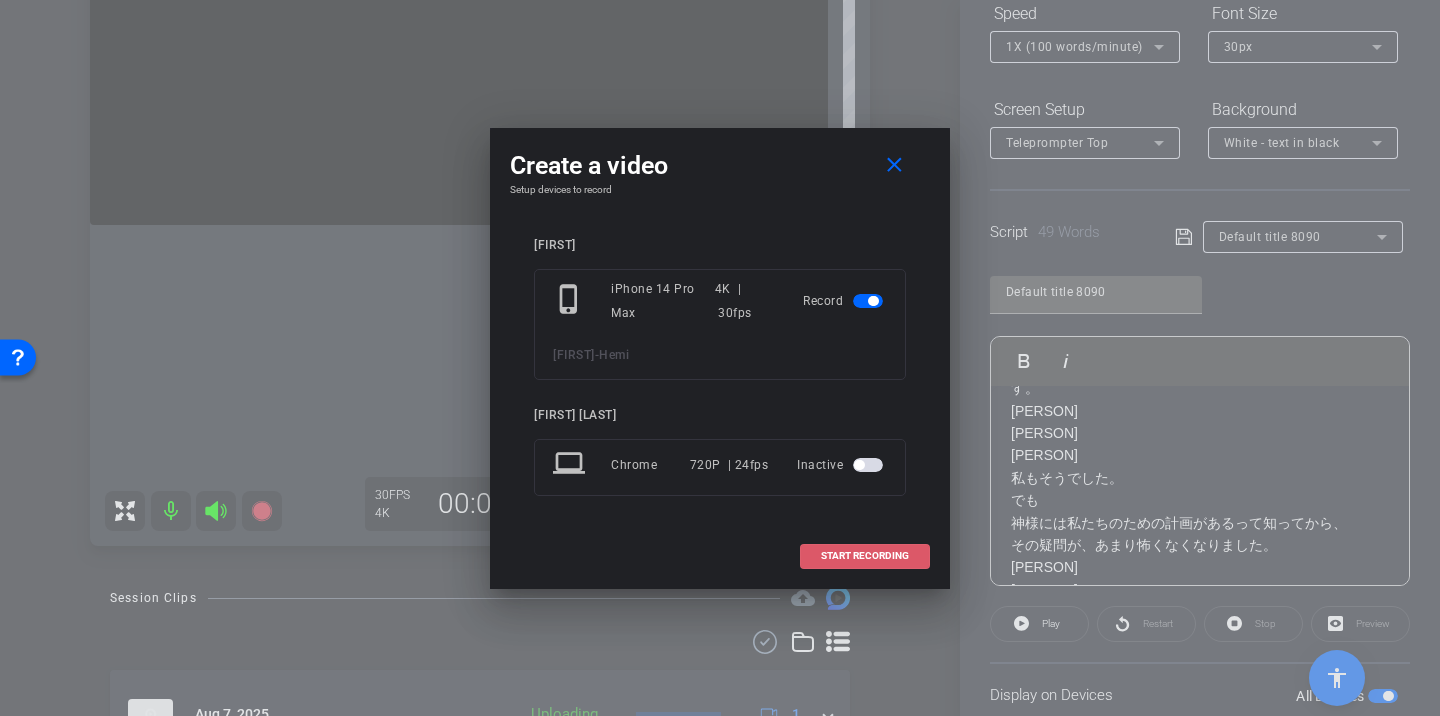 click on "START RECORDING" at bounding box center [865, 556] 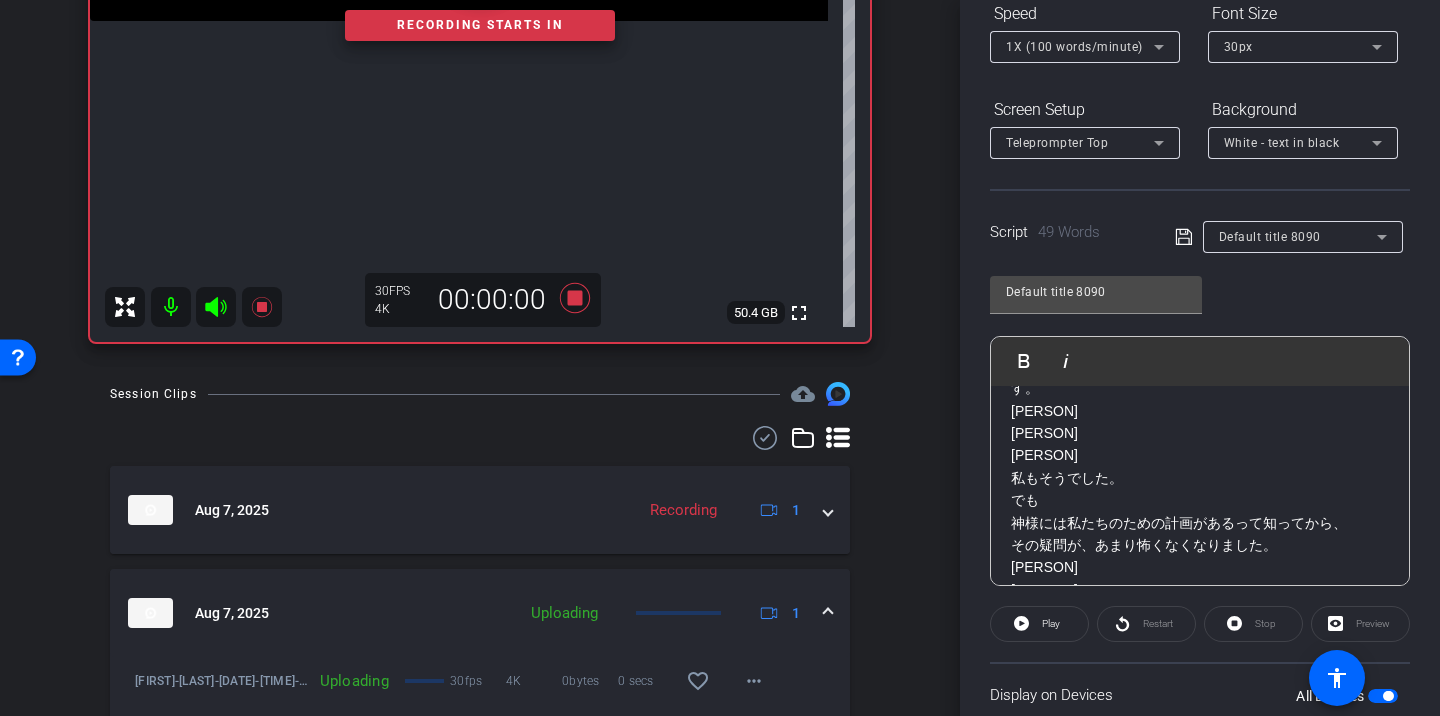 scroll, scrollTop: 582, scrollLeft: 0, axis: vertical 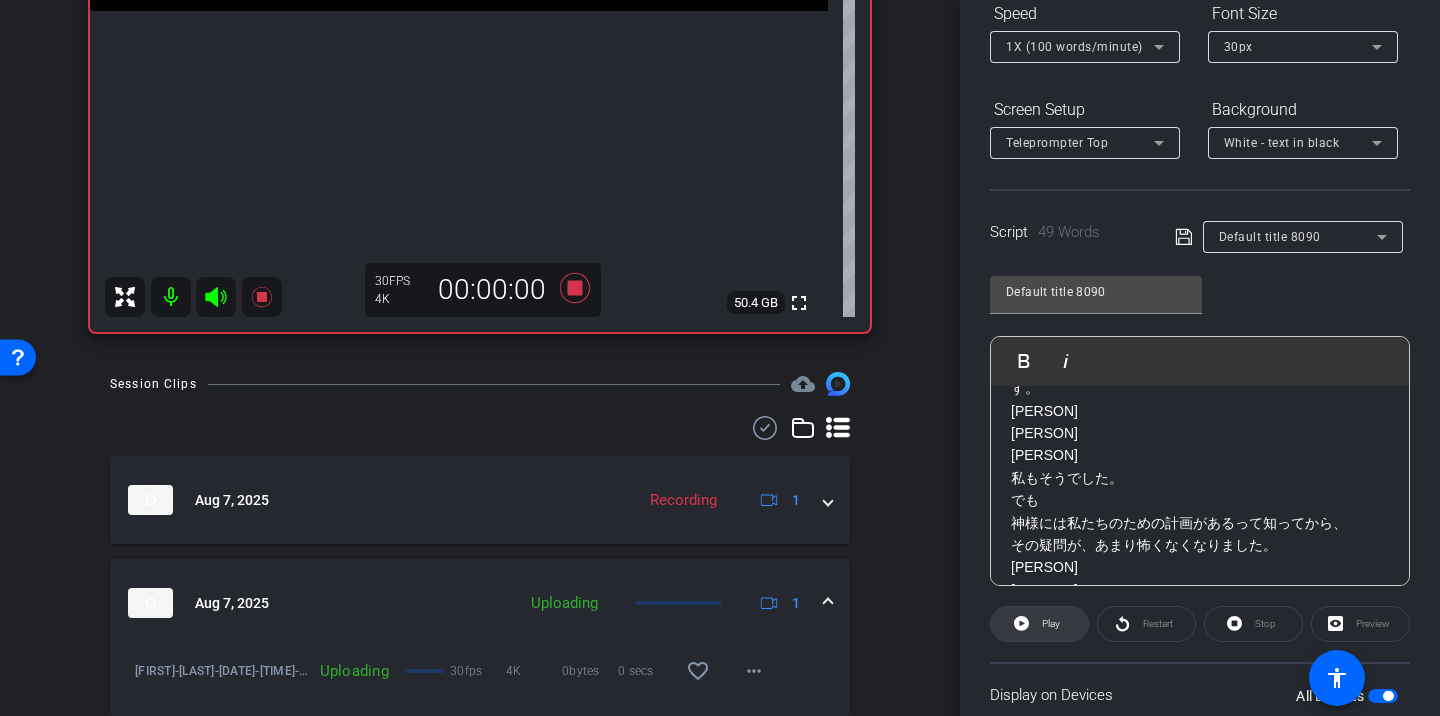 click 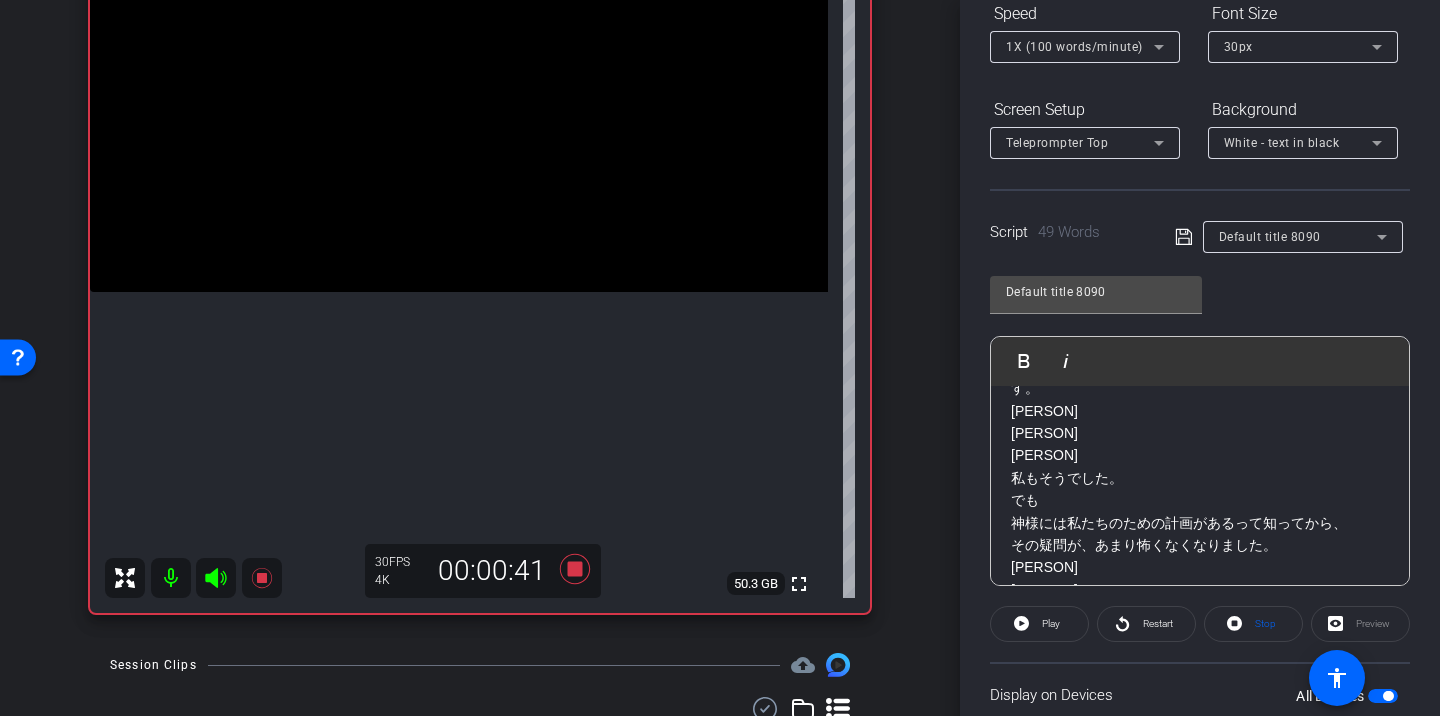 scroll, scrollTop: 293, scrollLeft: 0, axis: vertical 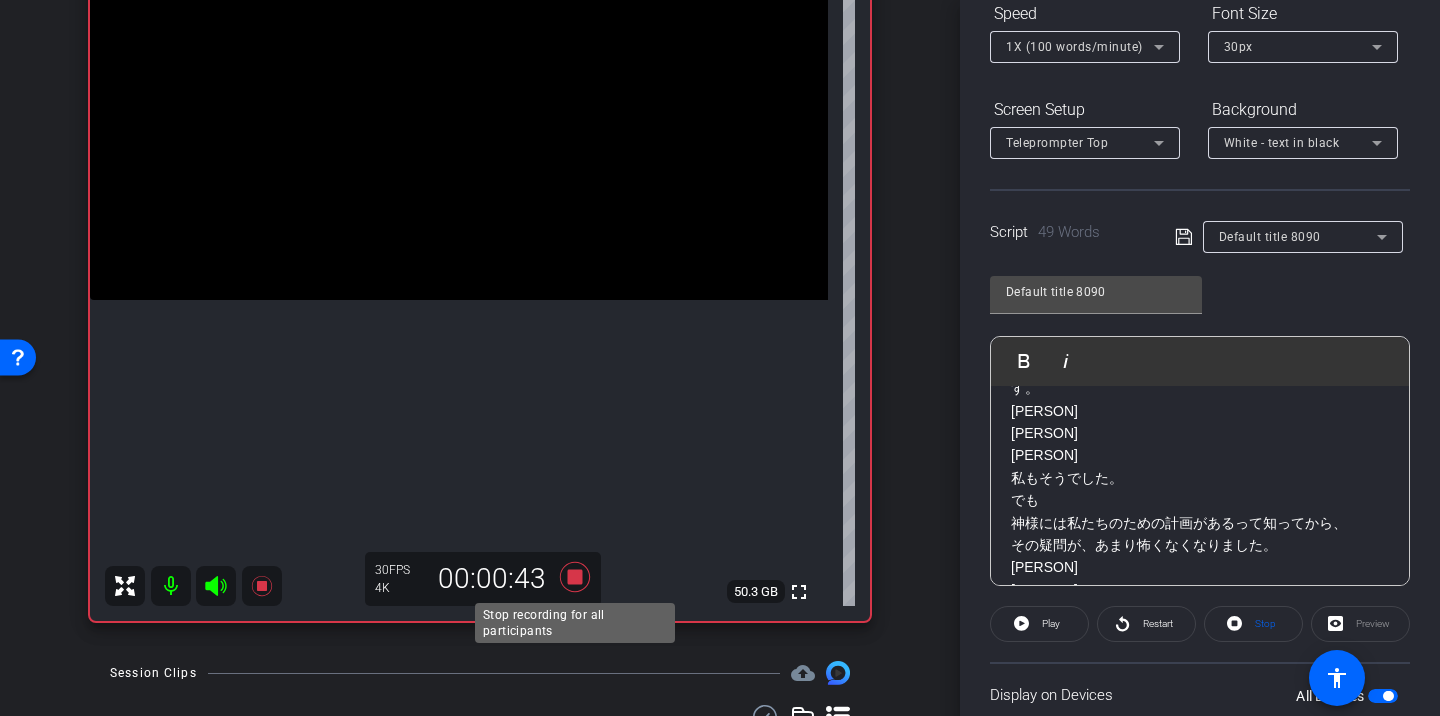 click 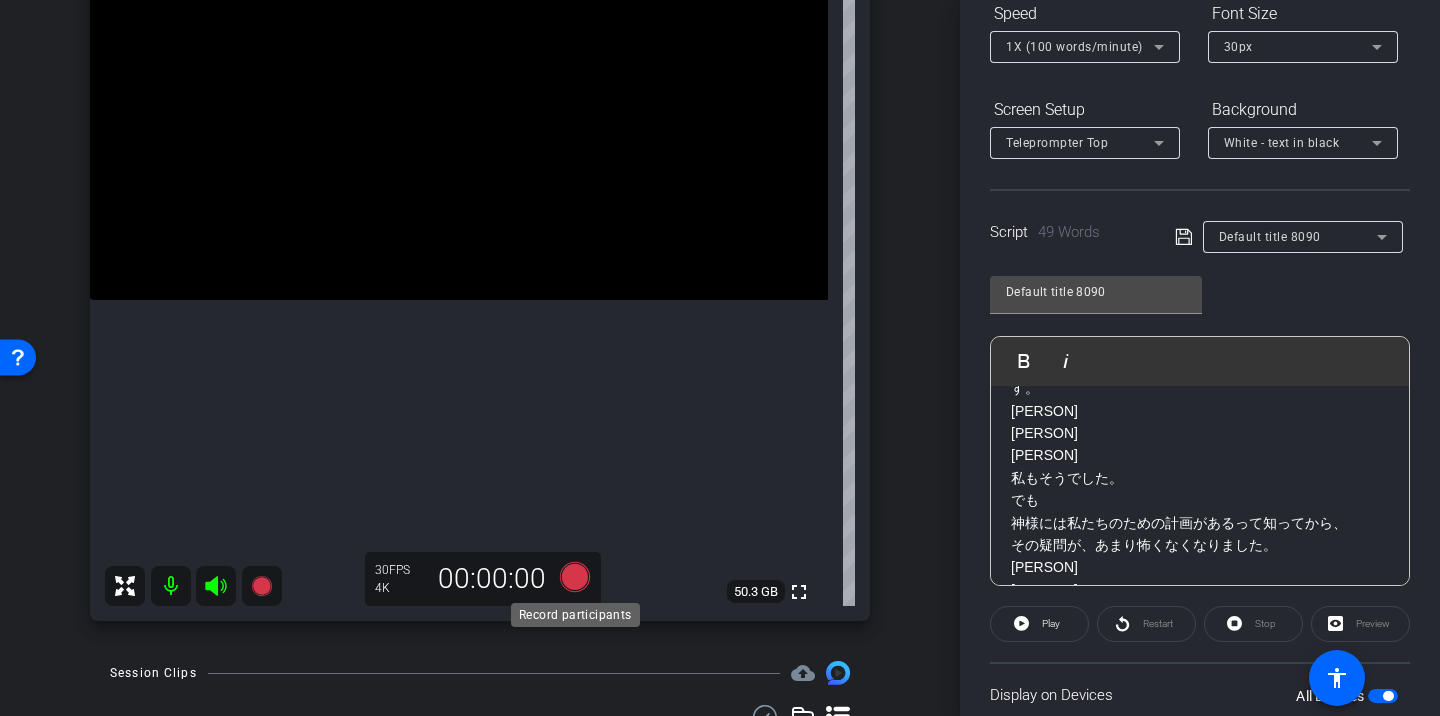 click 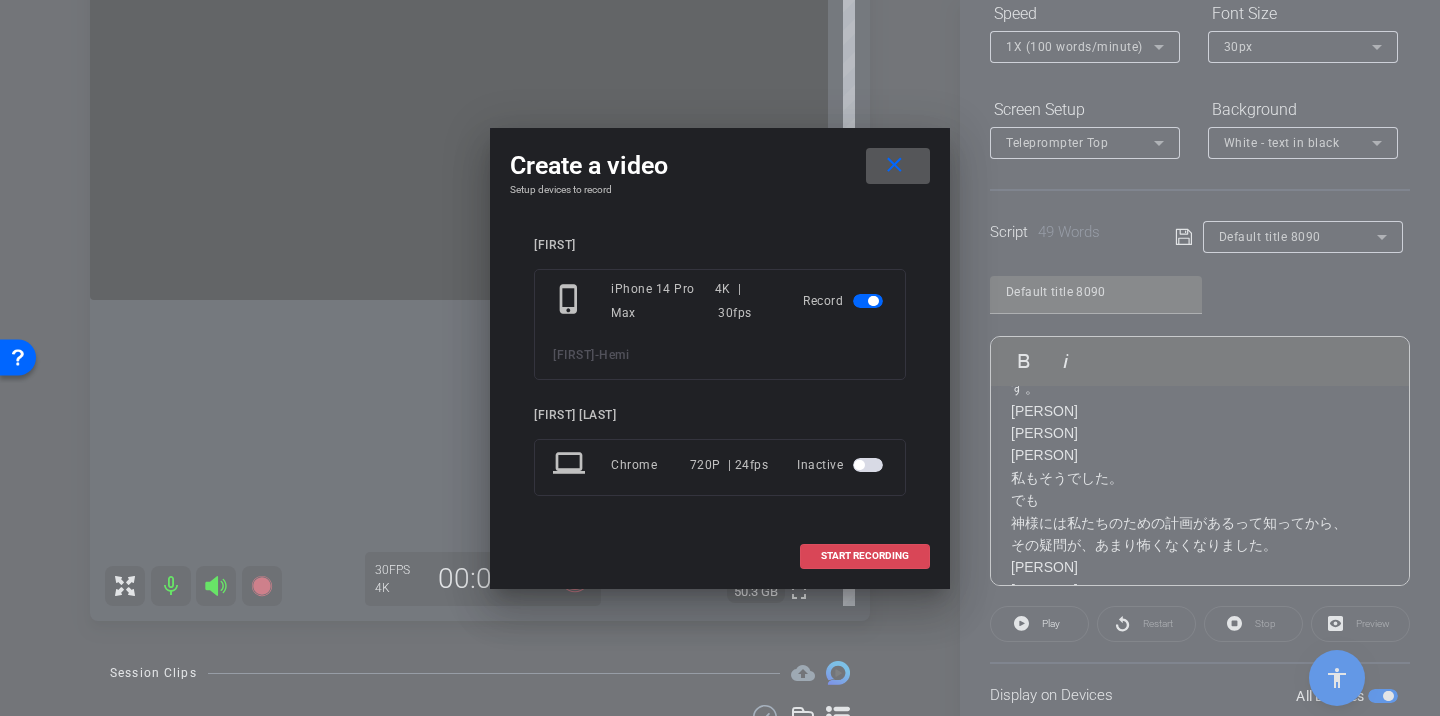 click on "START RECORDING" at bounding box center [865, 556] 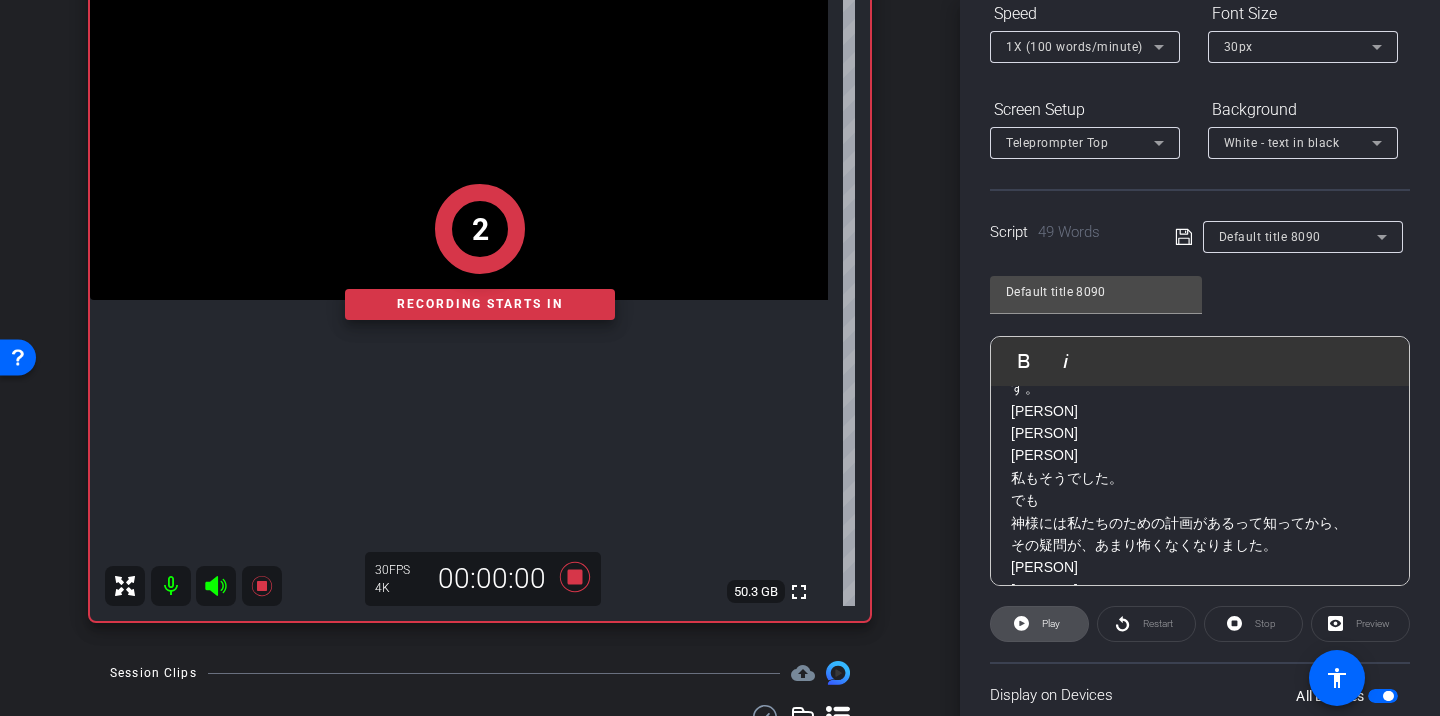 click on "Play" 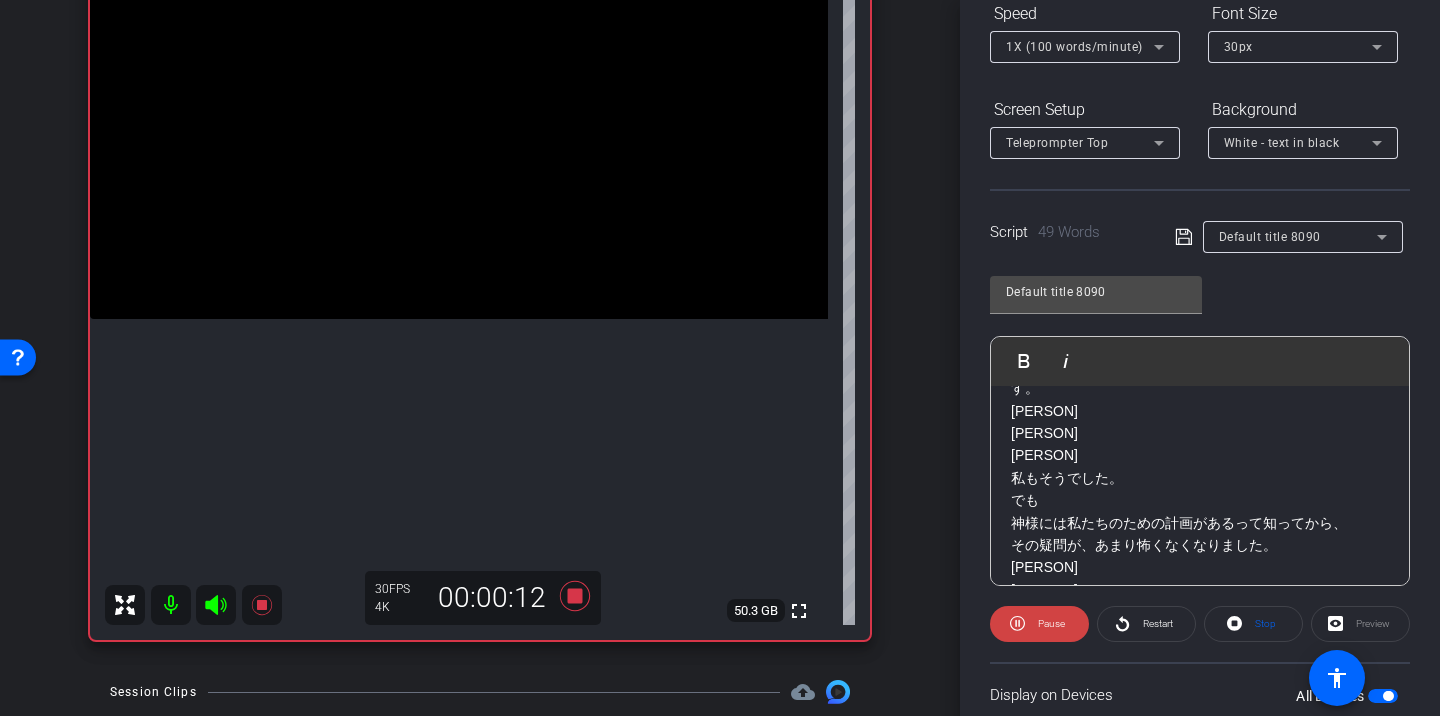 scroll, scrollTop: 272, scrollLeft: 0, axis: vertical 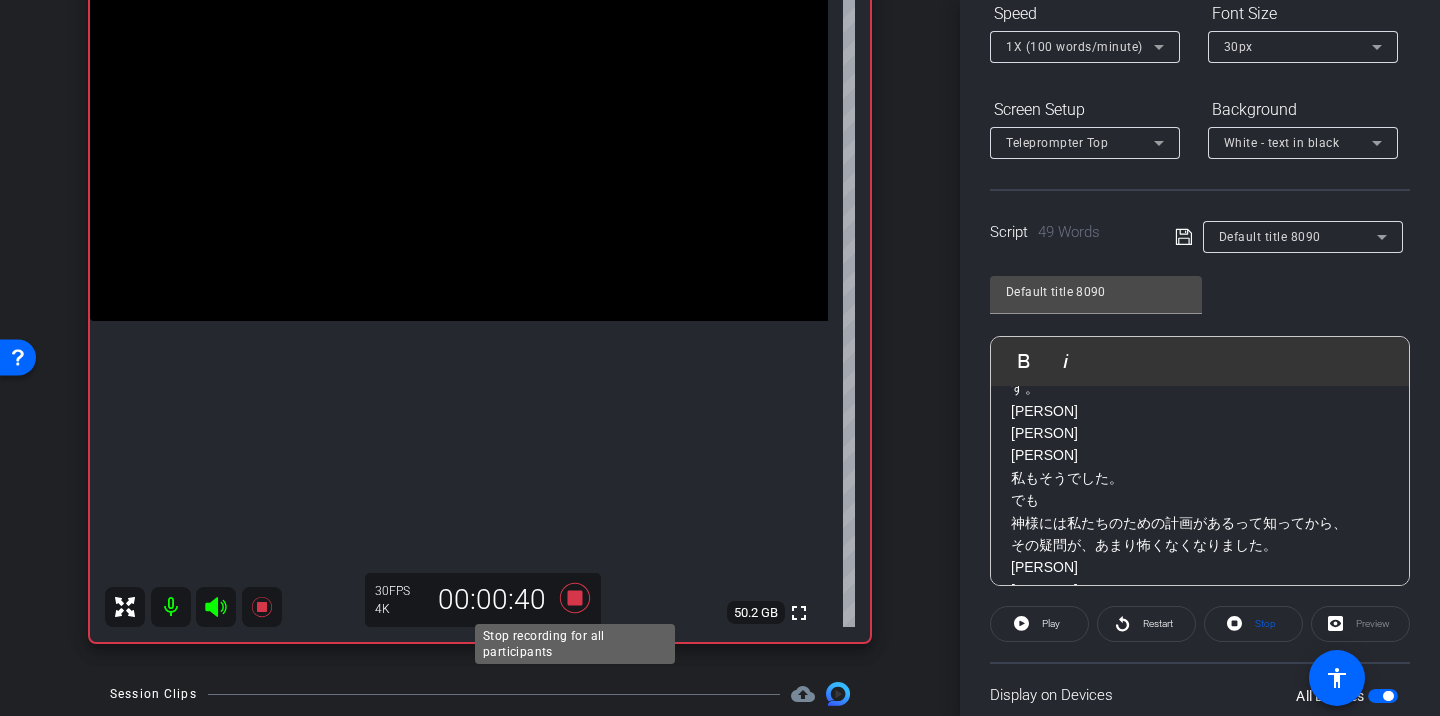 click 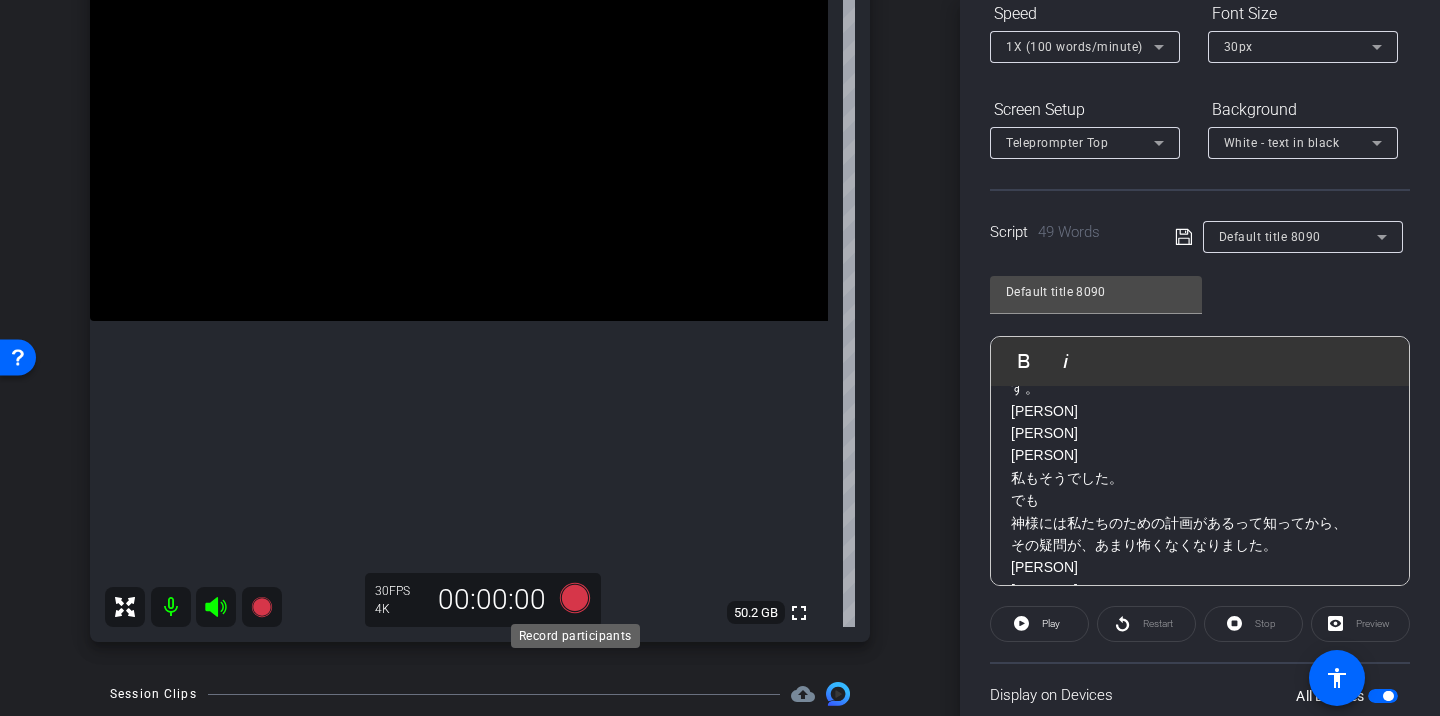 click 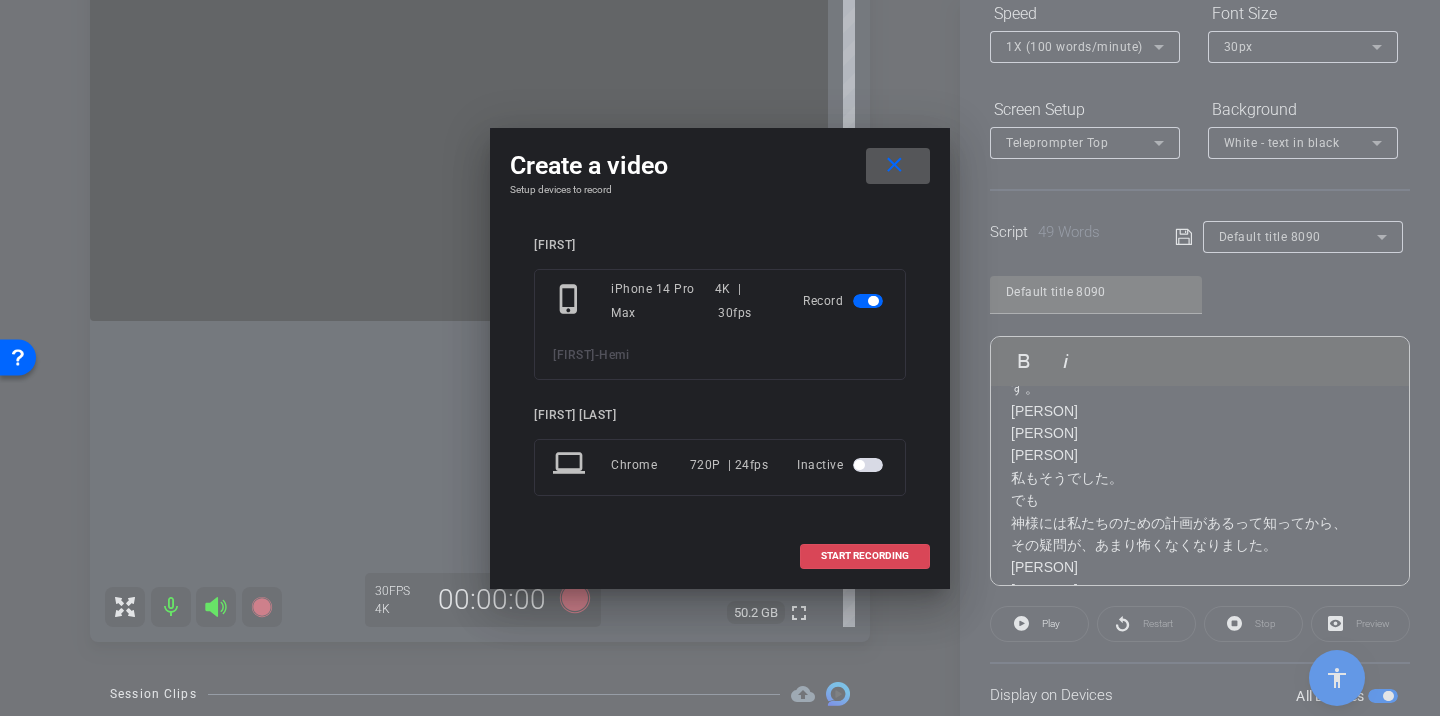 click on "START RECORDING" at bounding box center (865, 556) 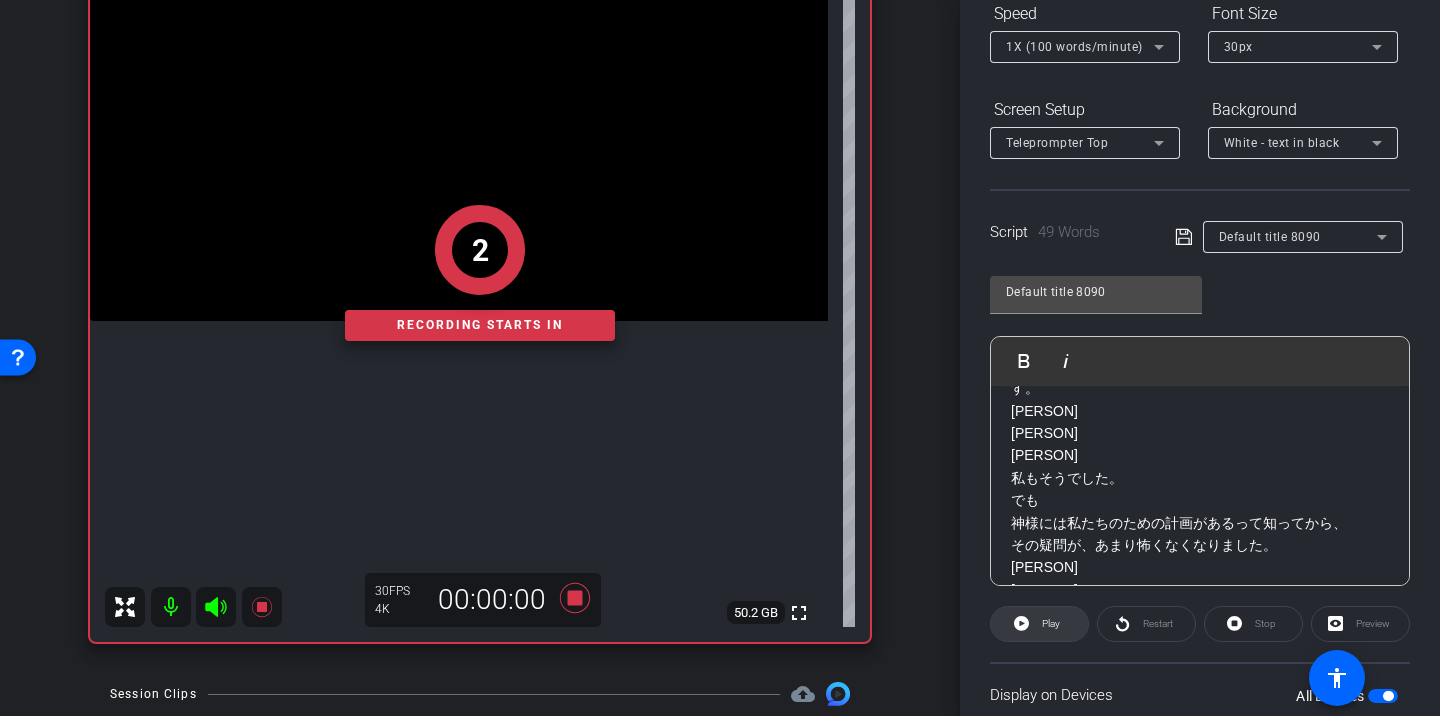 click 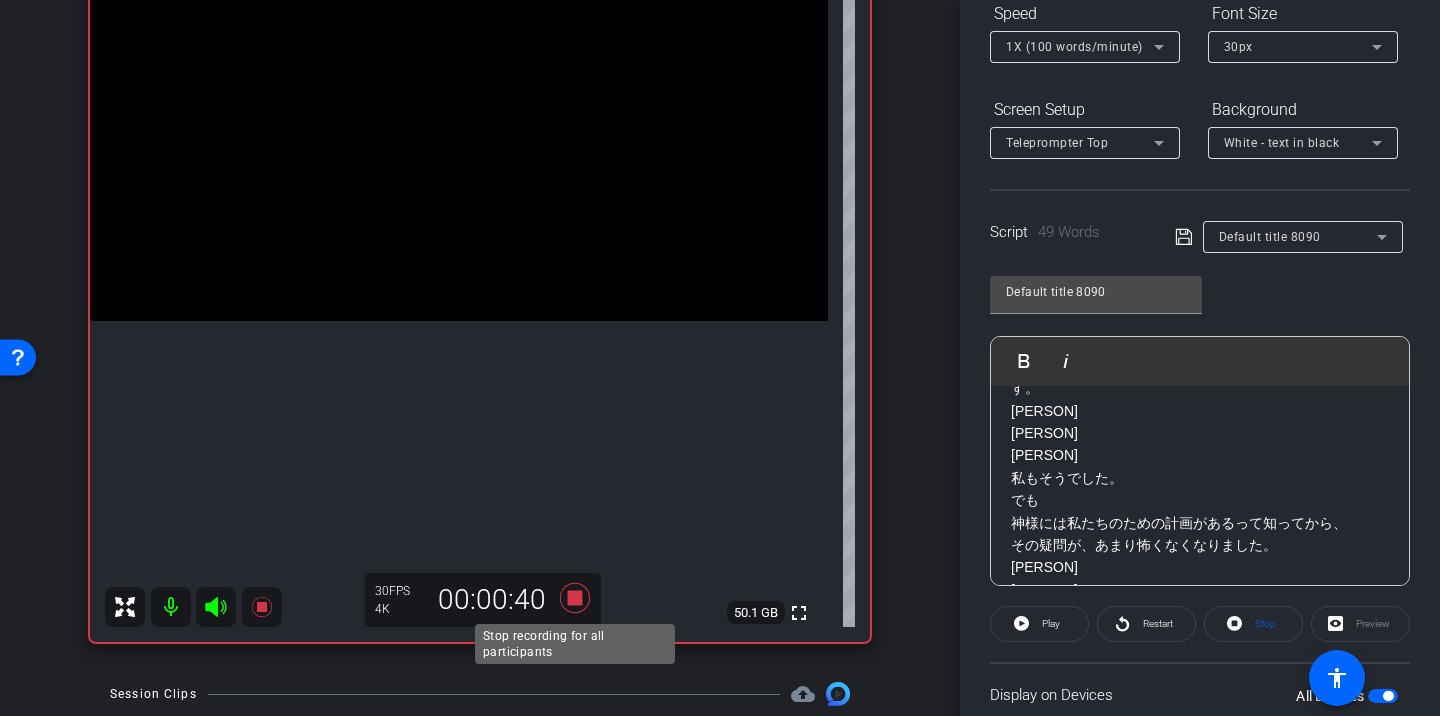 click 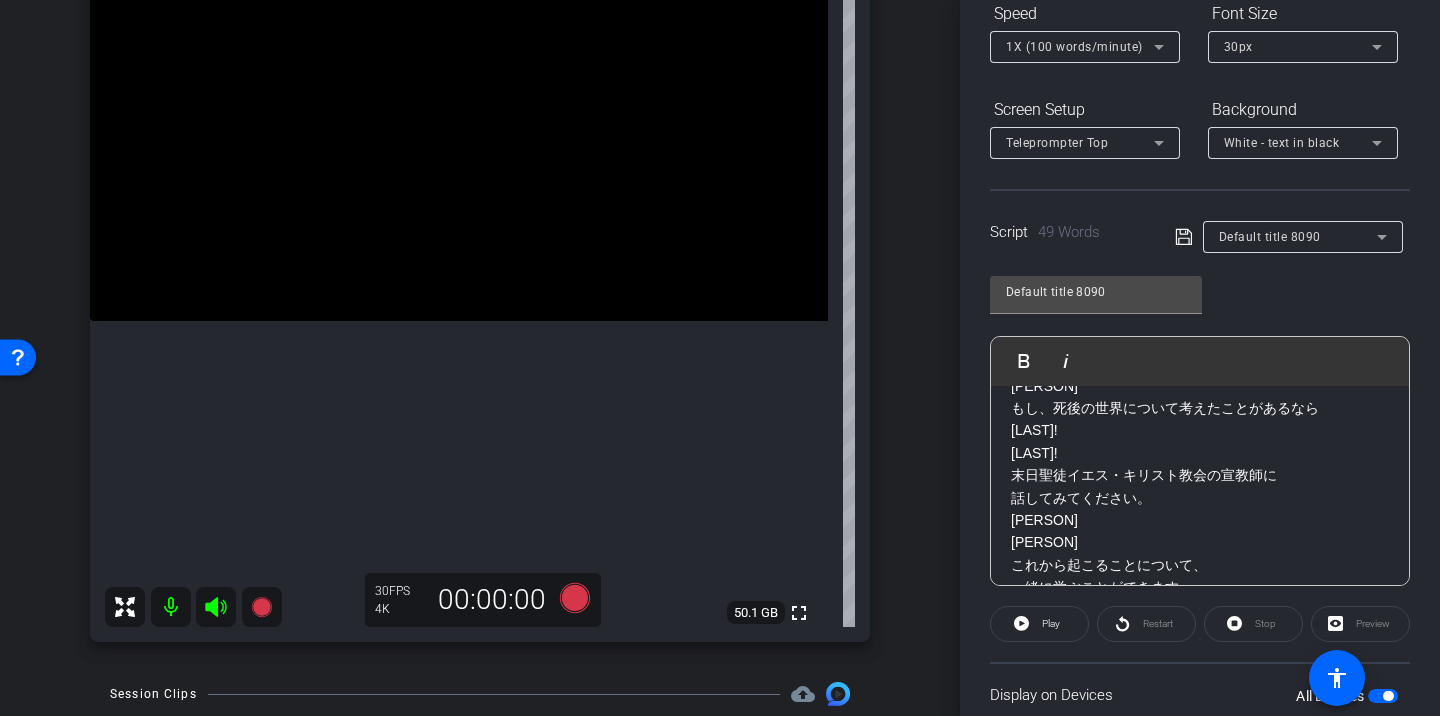 scroll, scrollTop: 579, scrollLeft: 0, axis: vertical 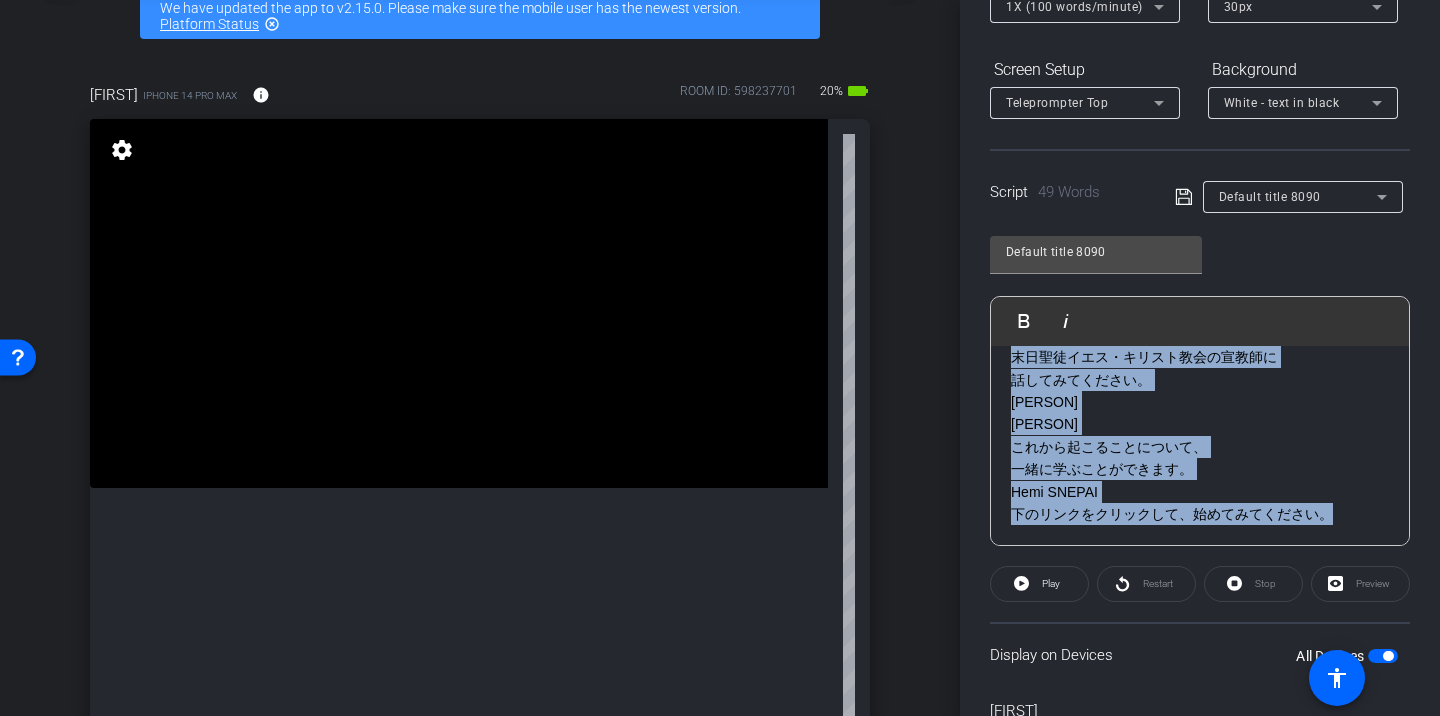 drag, startPoint x: 1012, startPoint y: 378, endPoint x: 1333, endPoint y: 515, distance: 349.0129 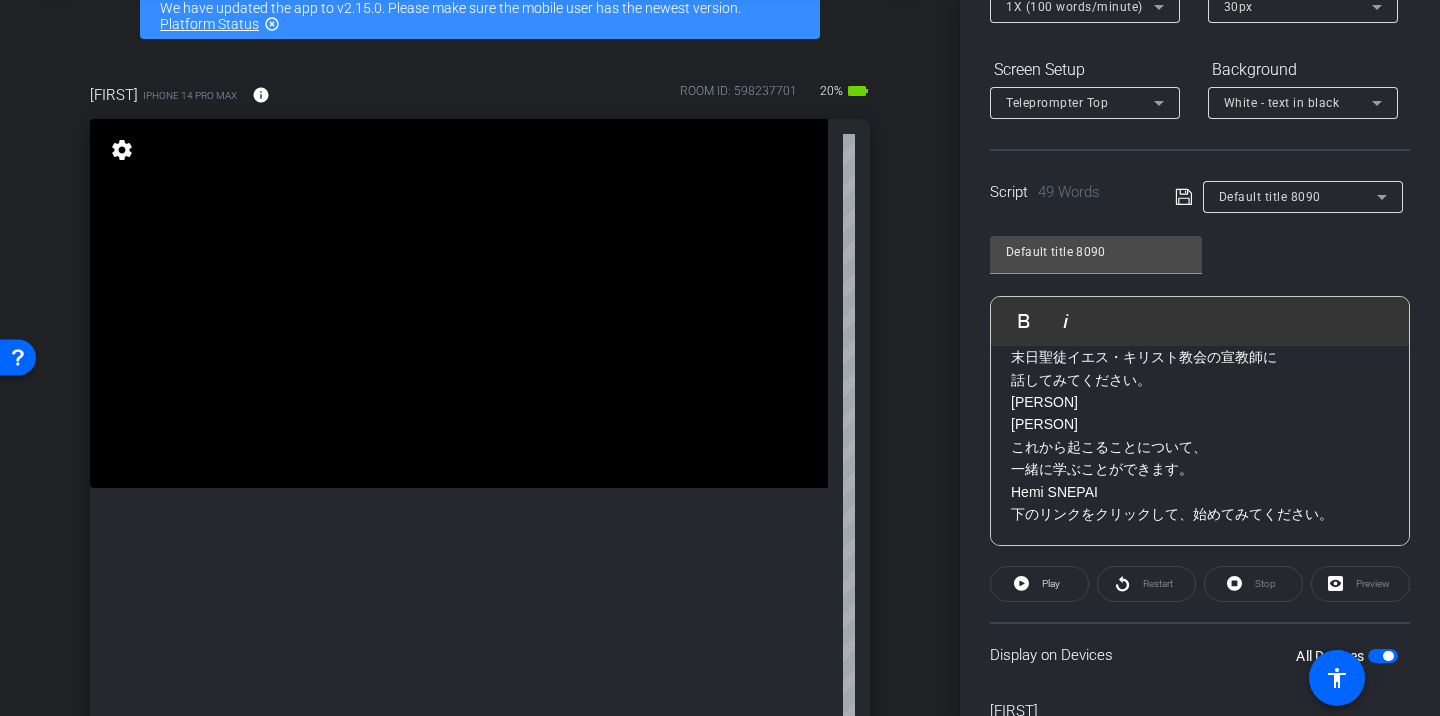 scroll, scrollTop: 604, scrollLeft: 0, axis: vertical 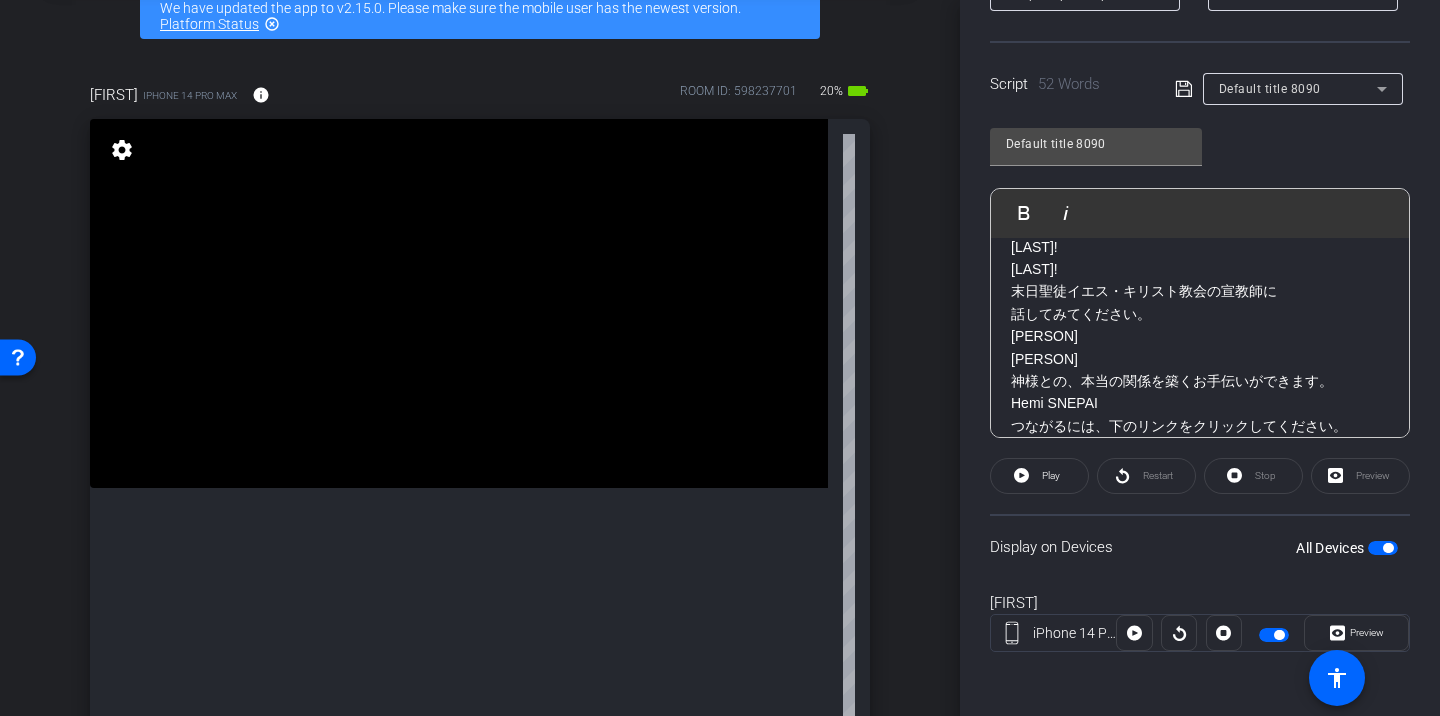 click 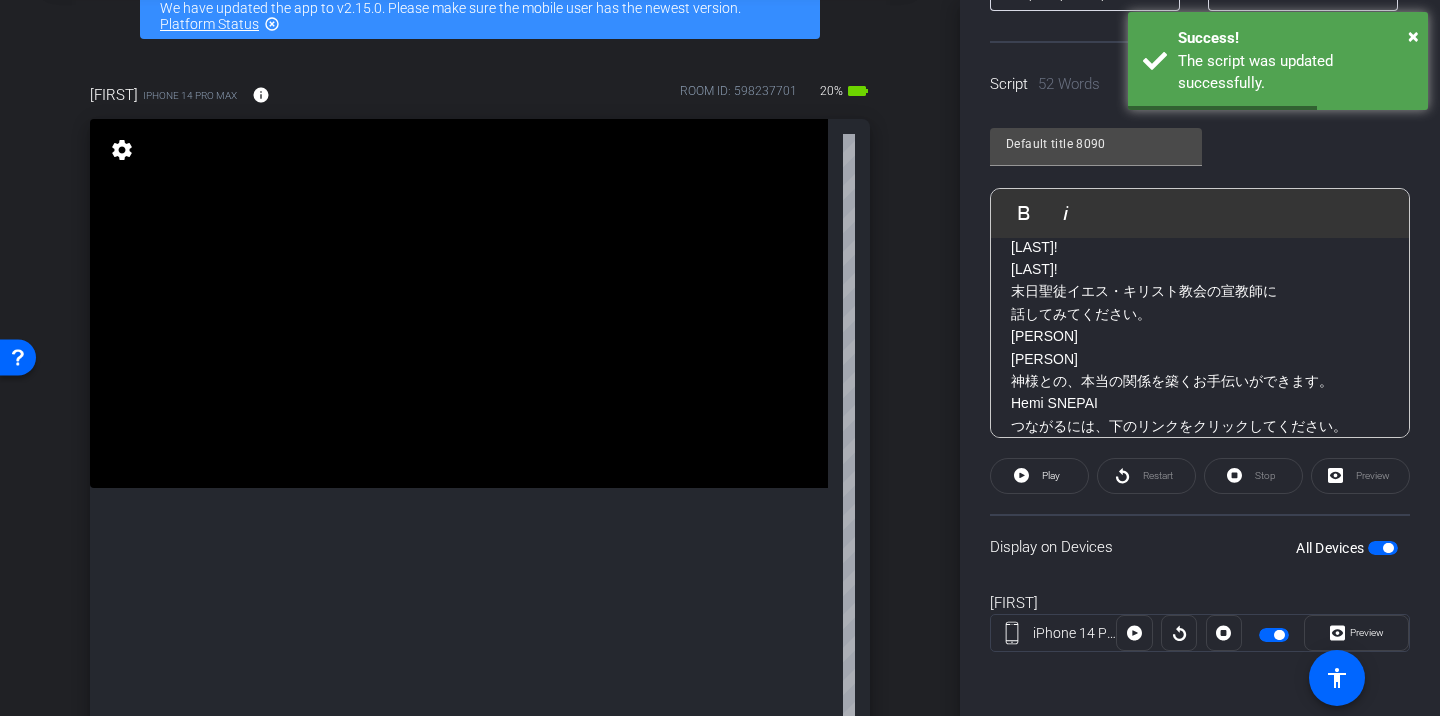 scroll, scrollTop: 0, scrollLeft: 0, axis: both 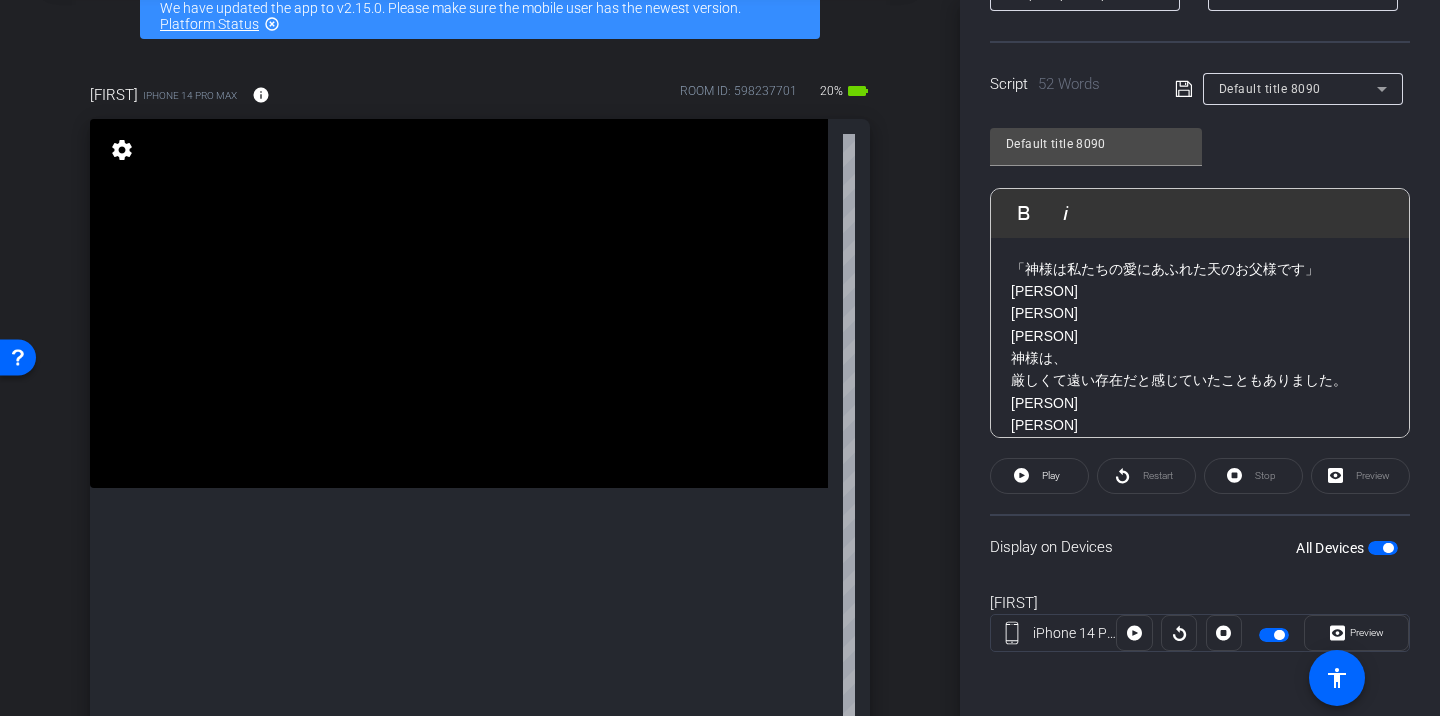 click on "Restart" 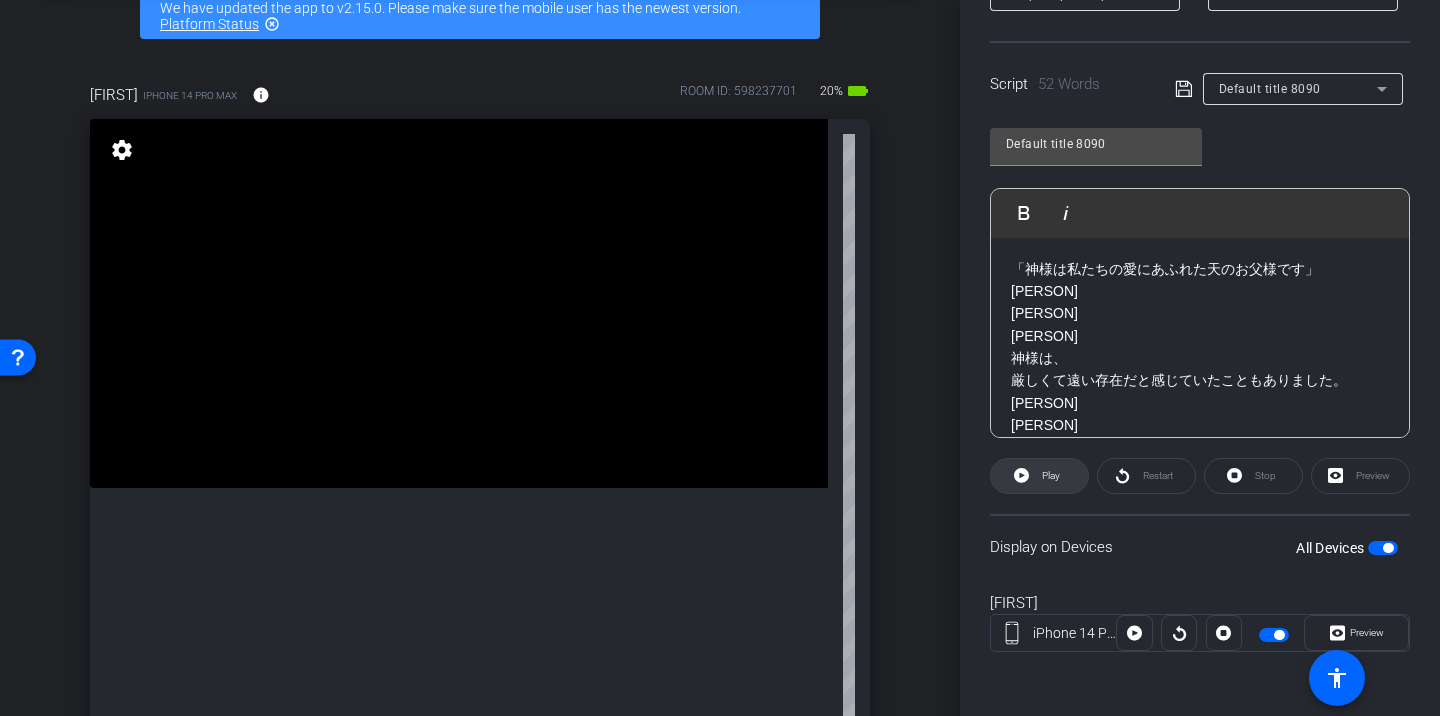 click on "Play" 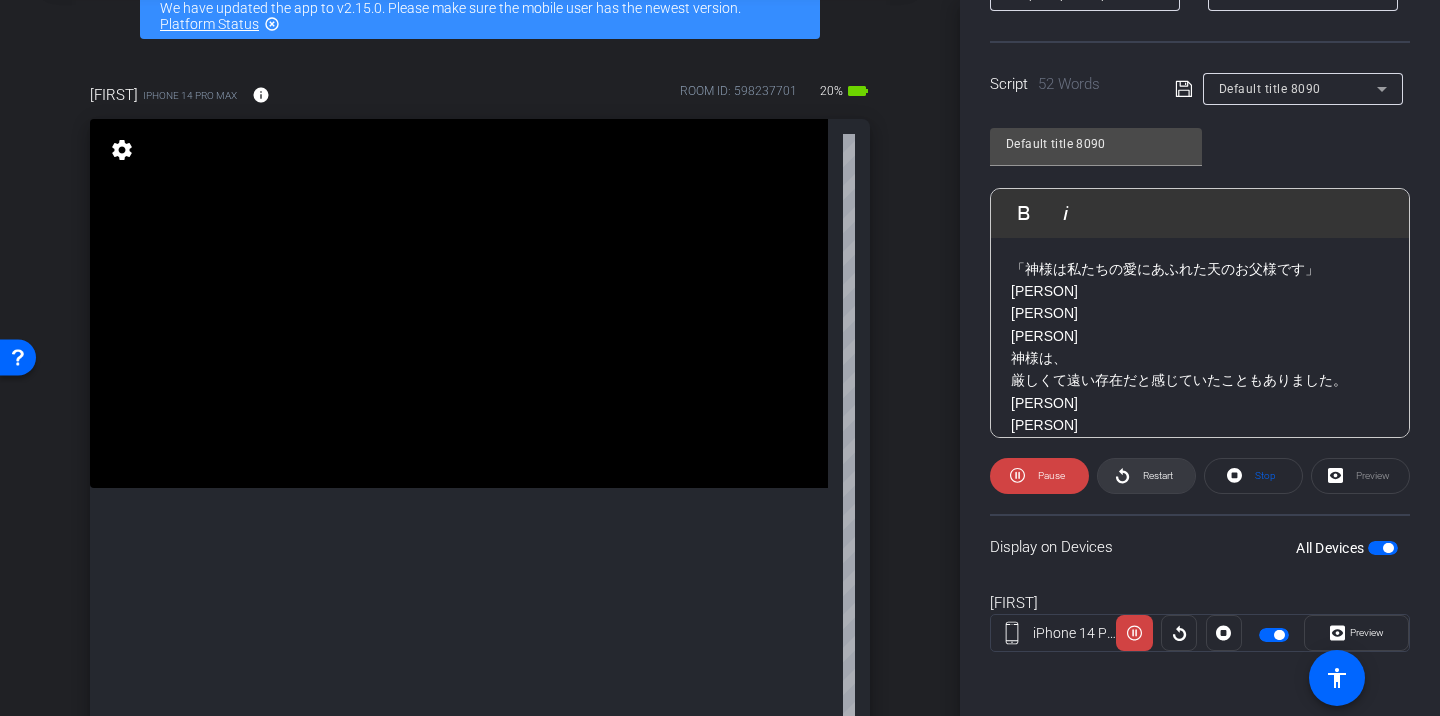 click 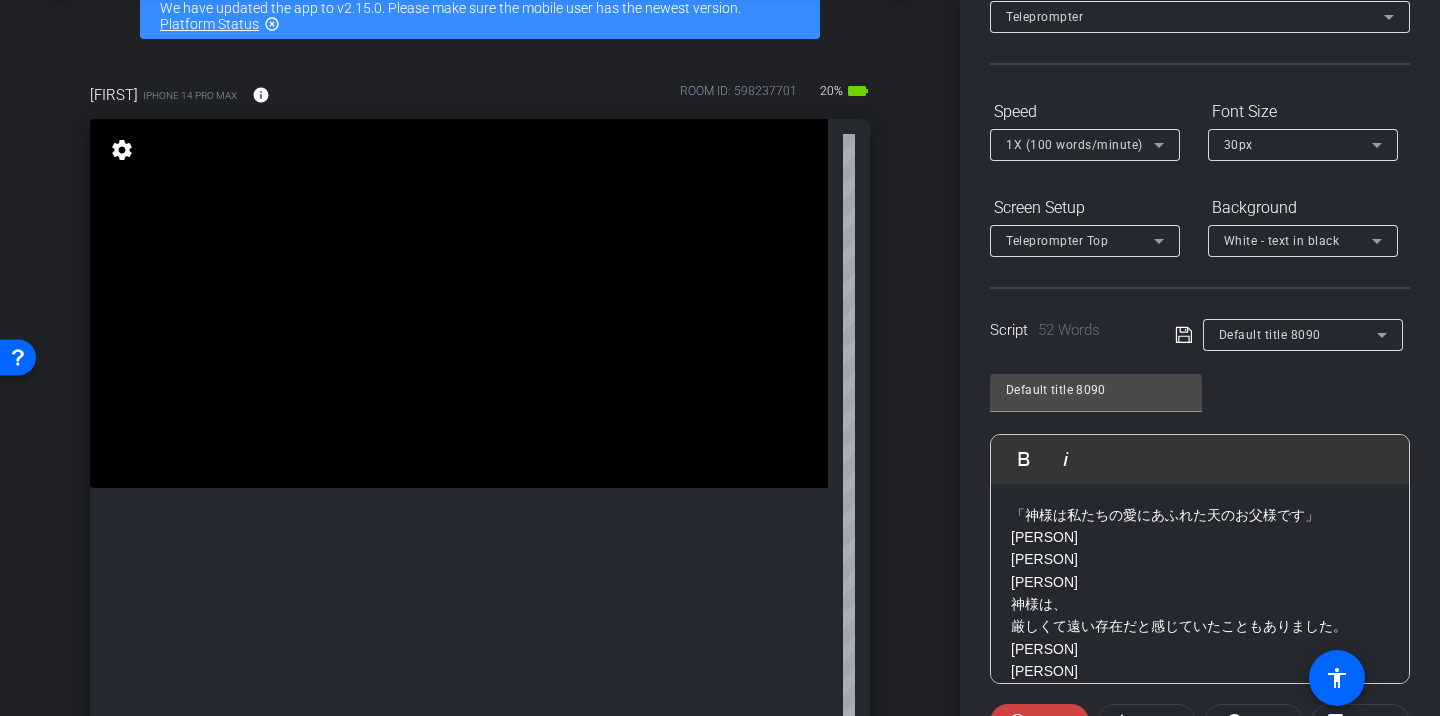 scroll, scrollTop: 341, scrollLeft: 0, axis: vertical 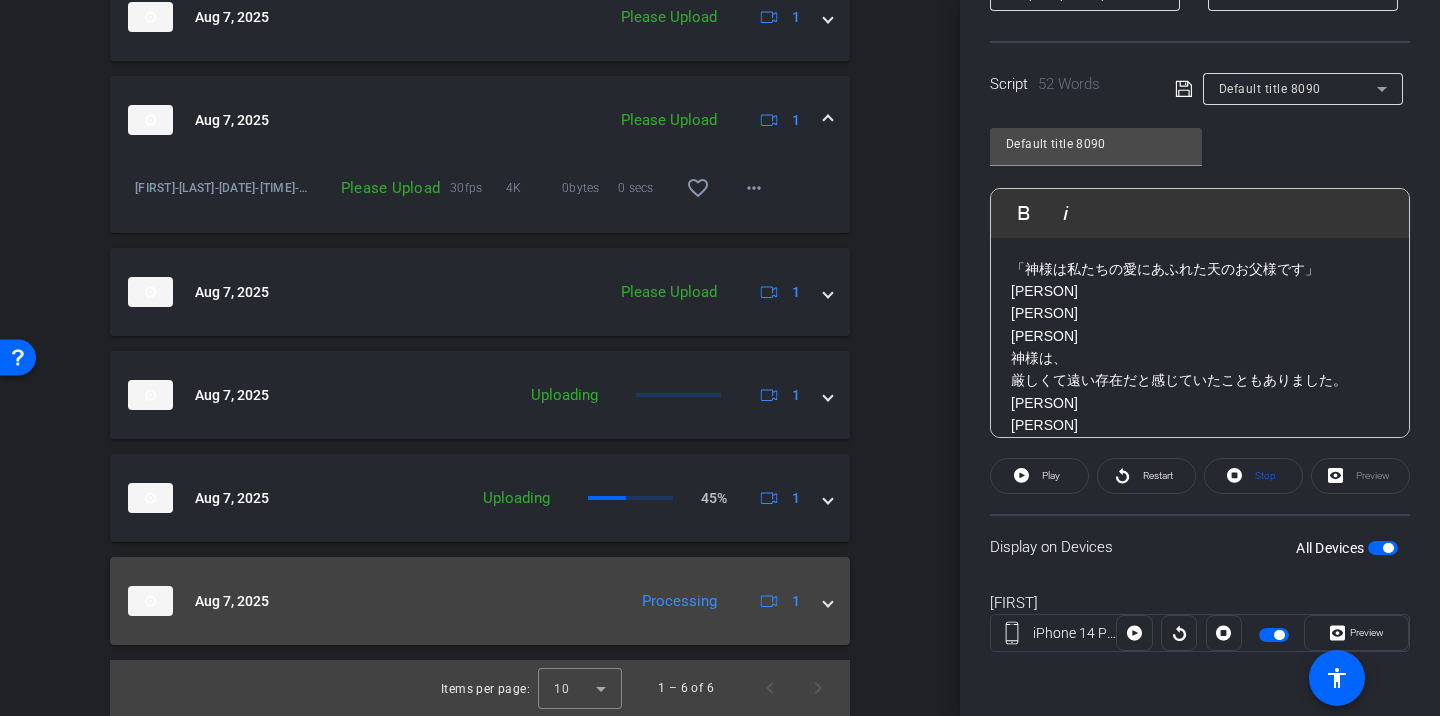 click on "Processing" 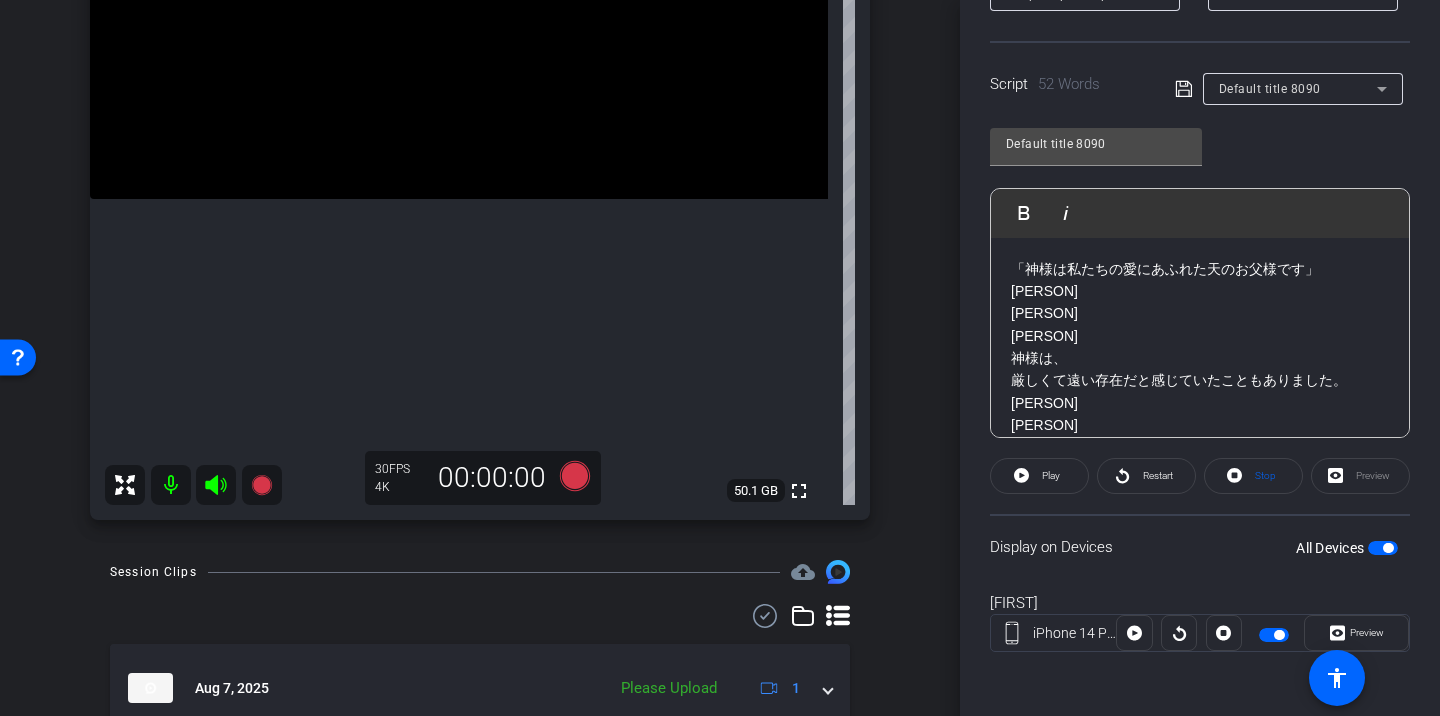 scroll, scrollTop: 293, scrollLeft: 0, axis: vertical 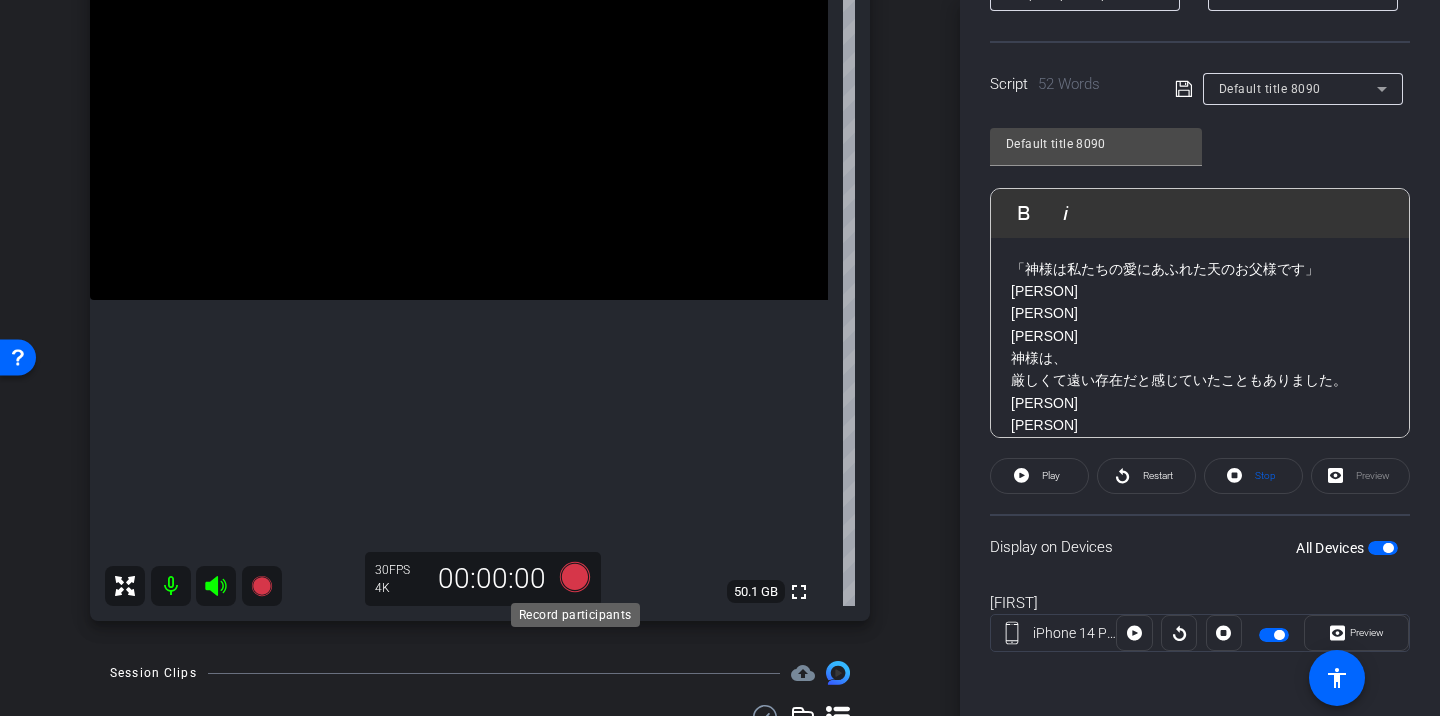 click 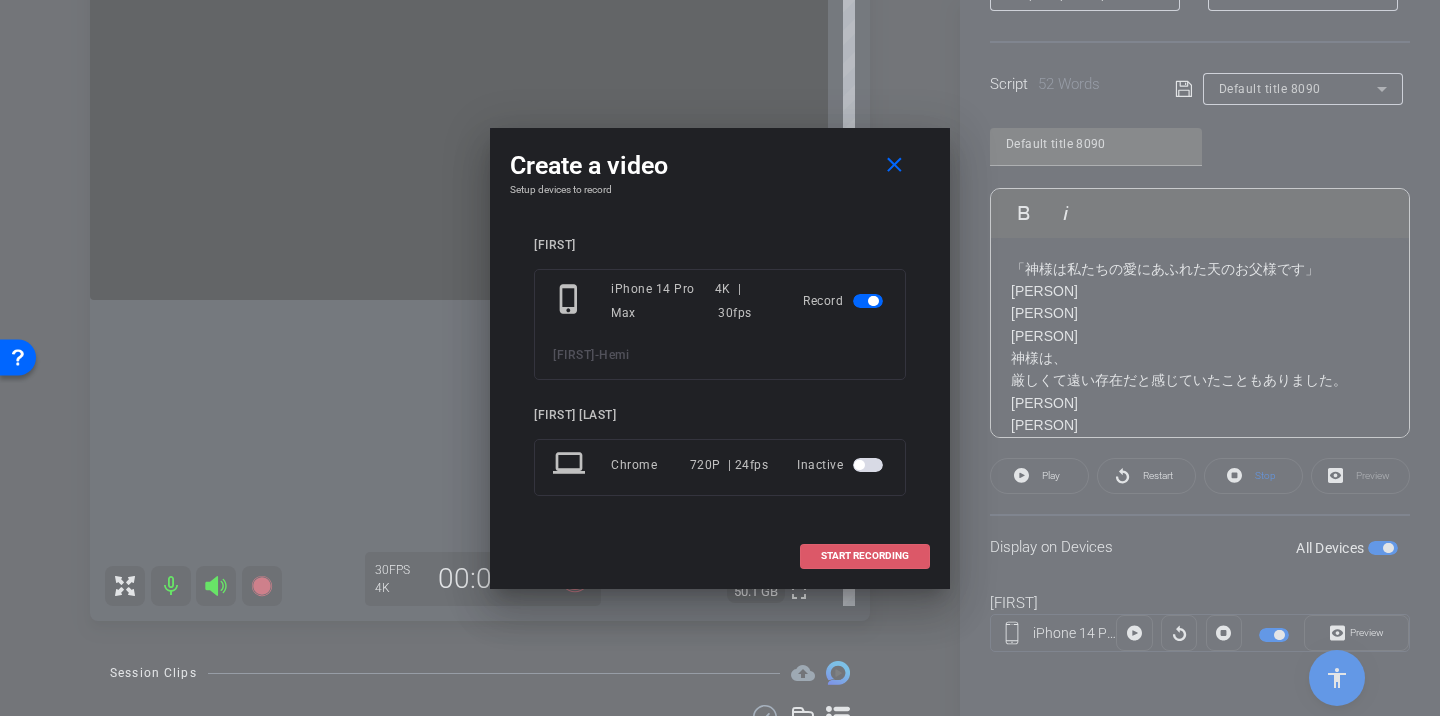 click on "START RECORDING" at bounding box center (865, 556) 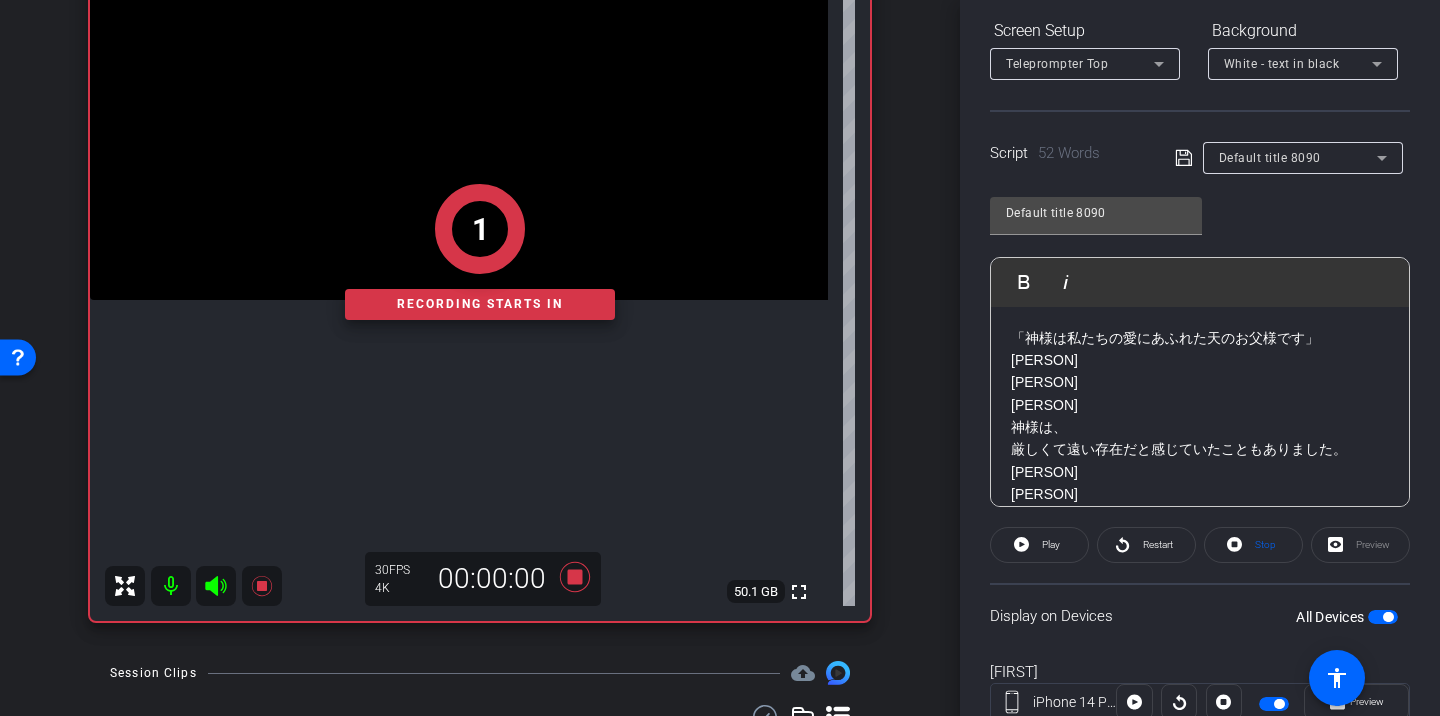 scroll, scrollTop: 307, scrollLeft: 0, axis: vertical 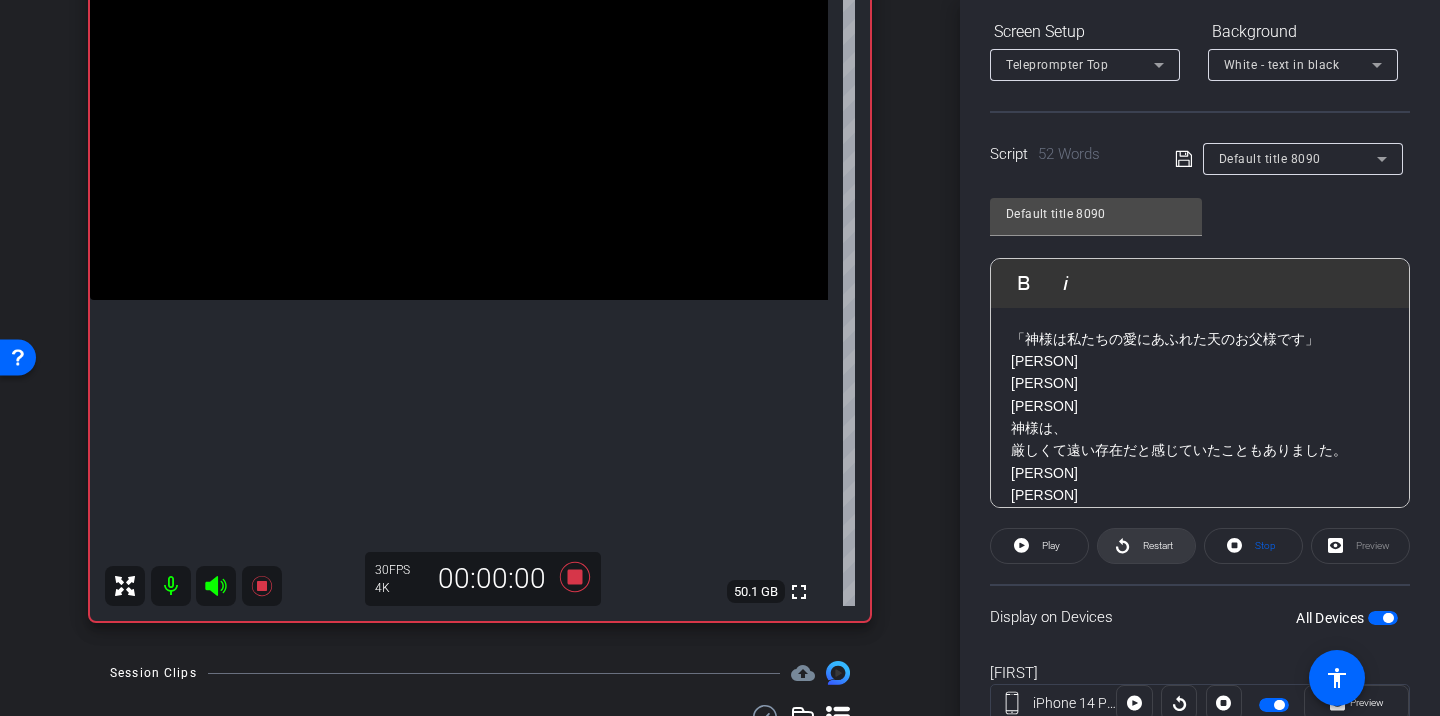 click 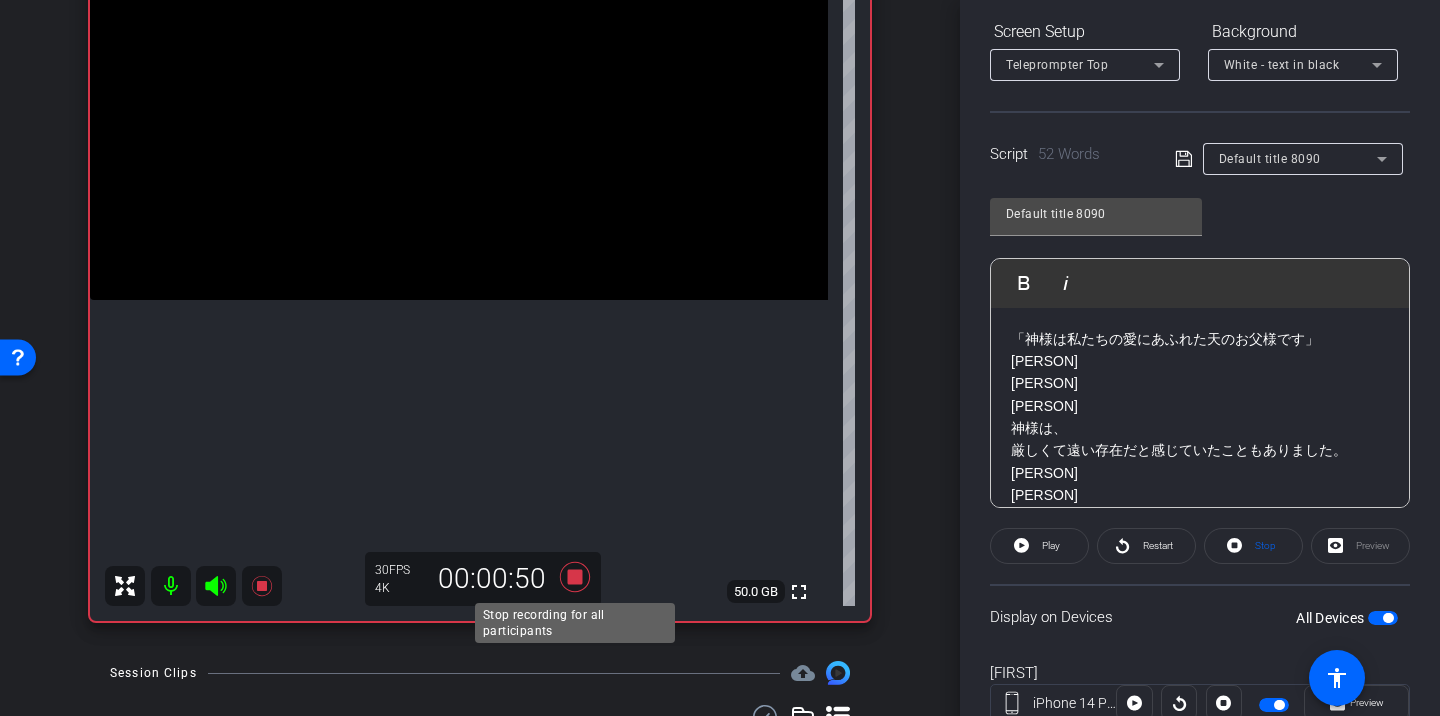 click 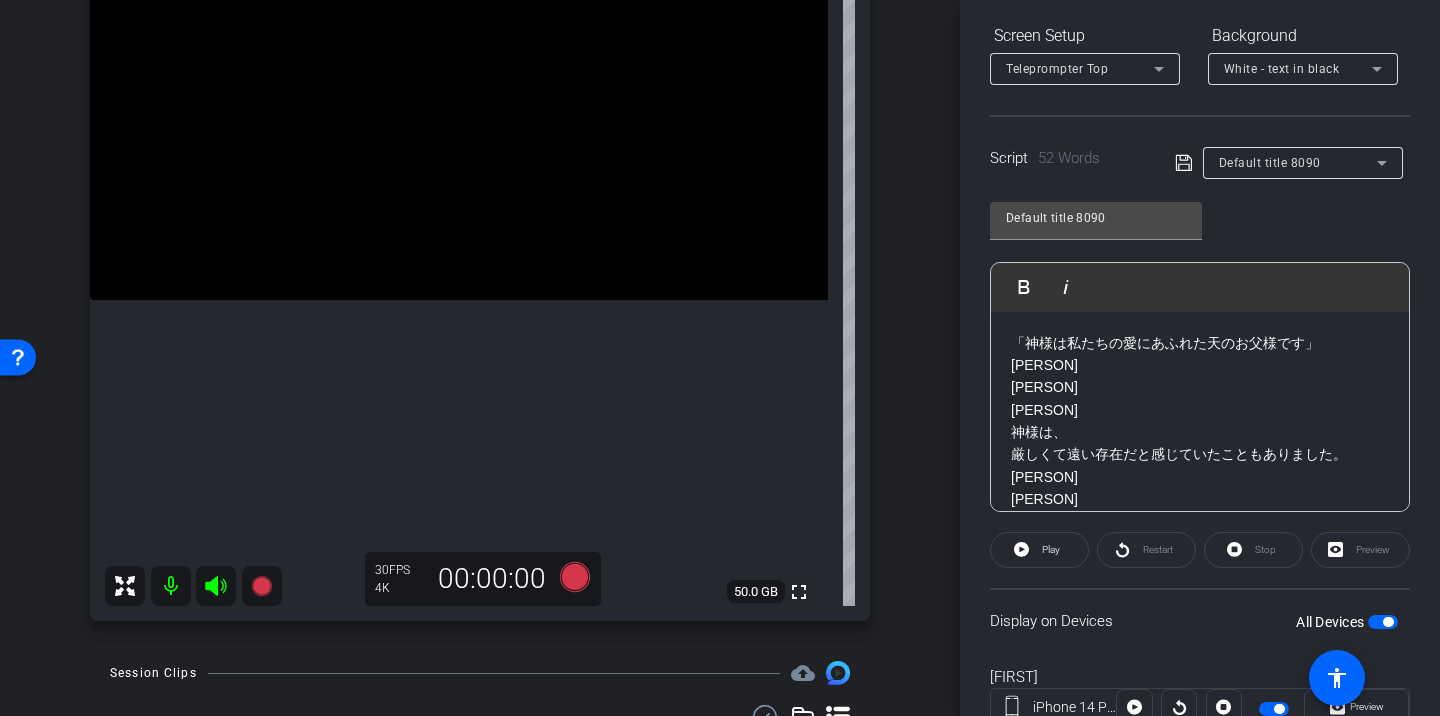 scroll, scrollTop: 308, scrollLeft: 0, axis: vertical 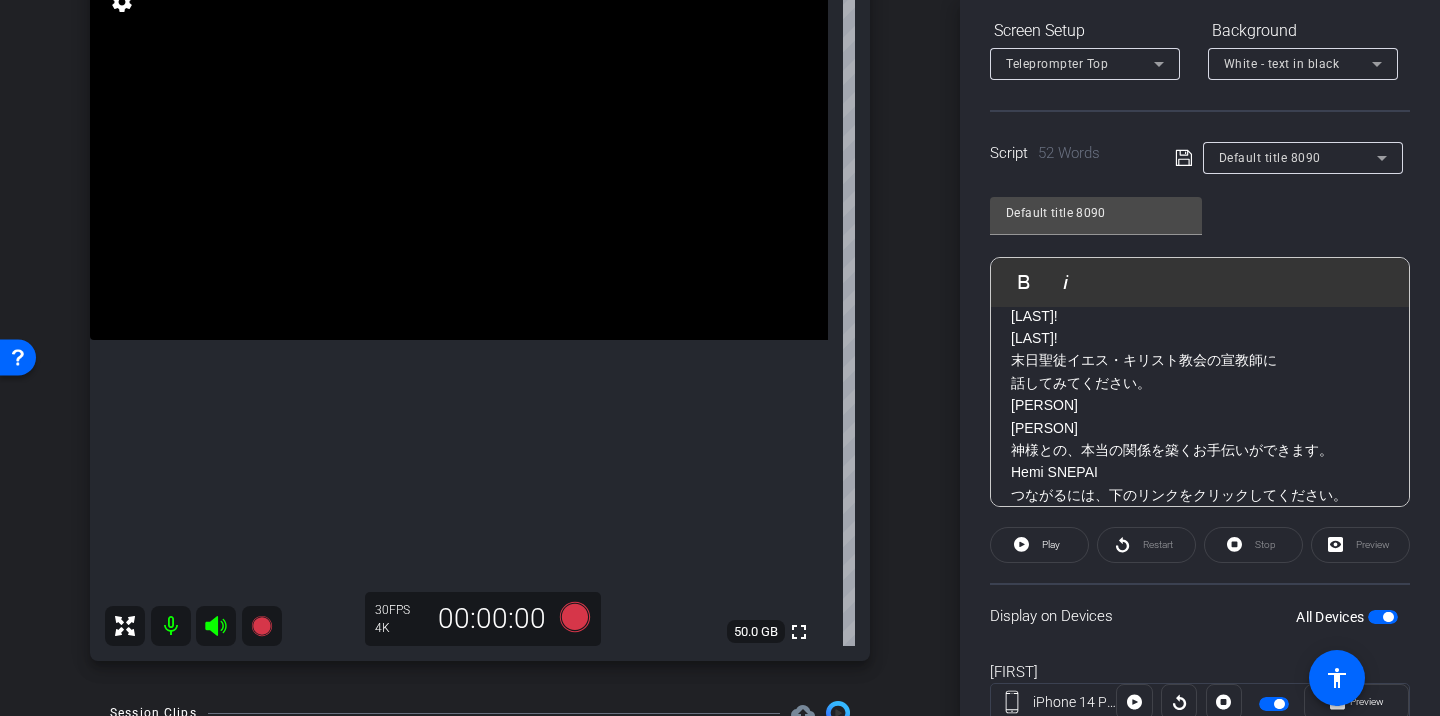 click at bounding box center (1279, 704) 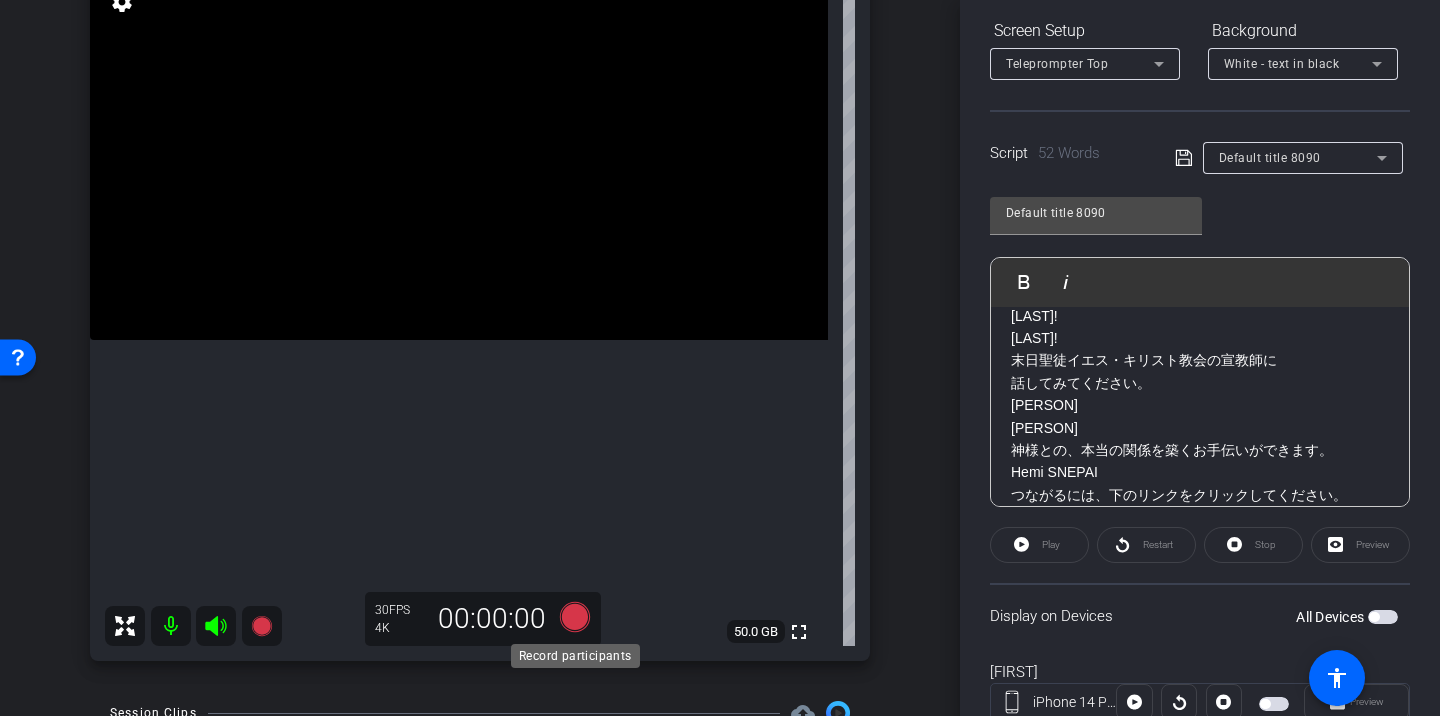 click 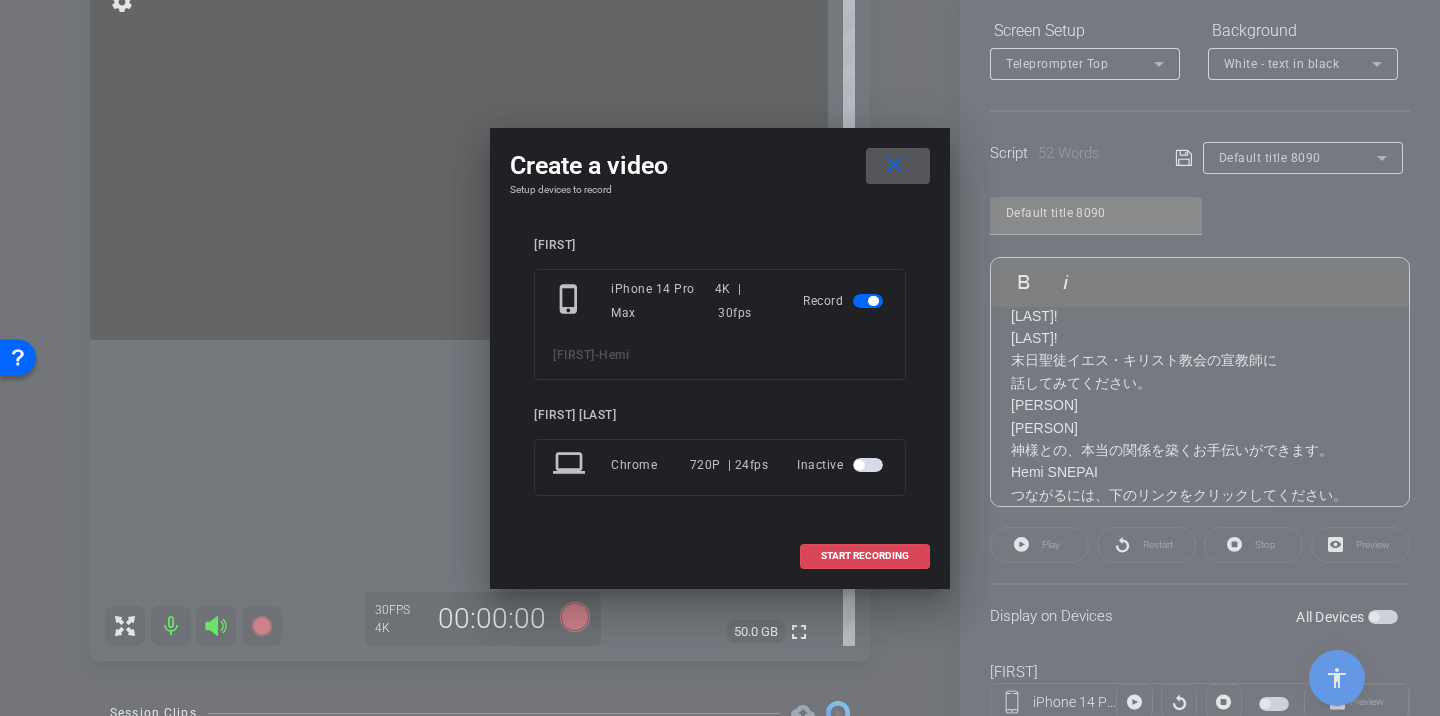 click on "START RECORDING" at bounding box center (865, 556) 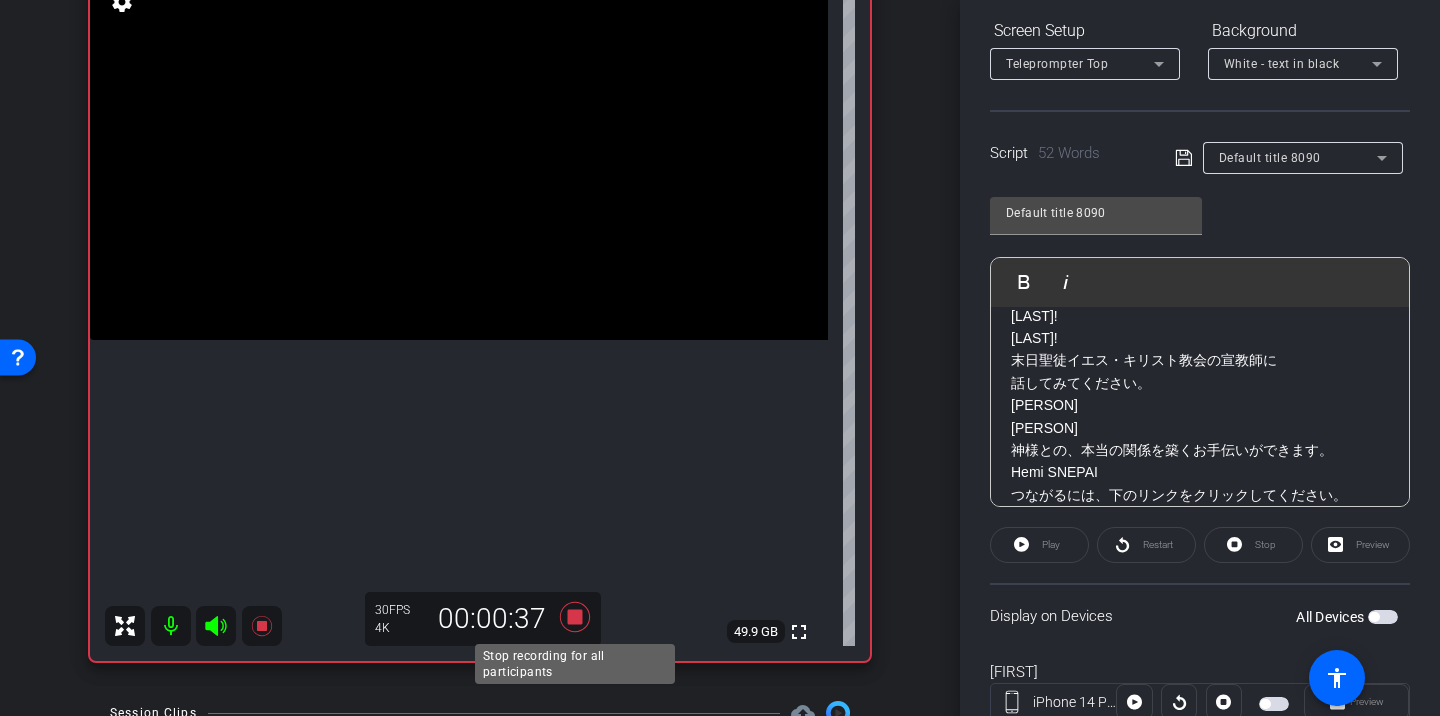 click 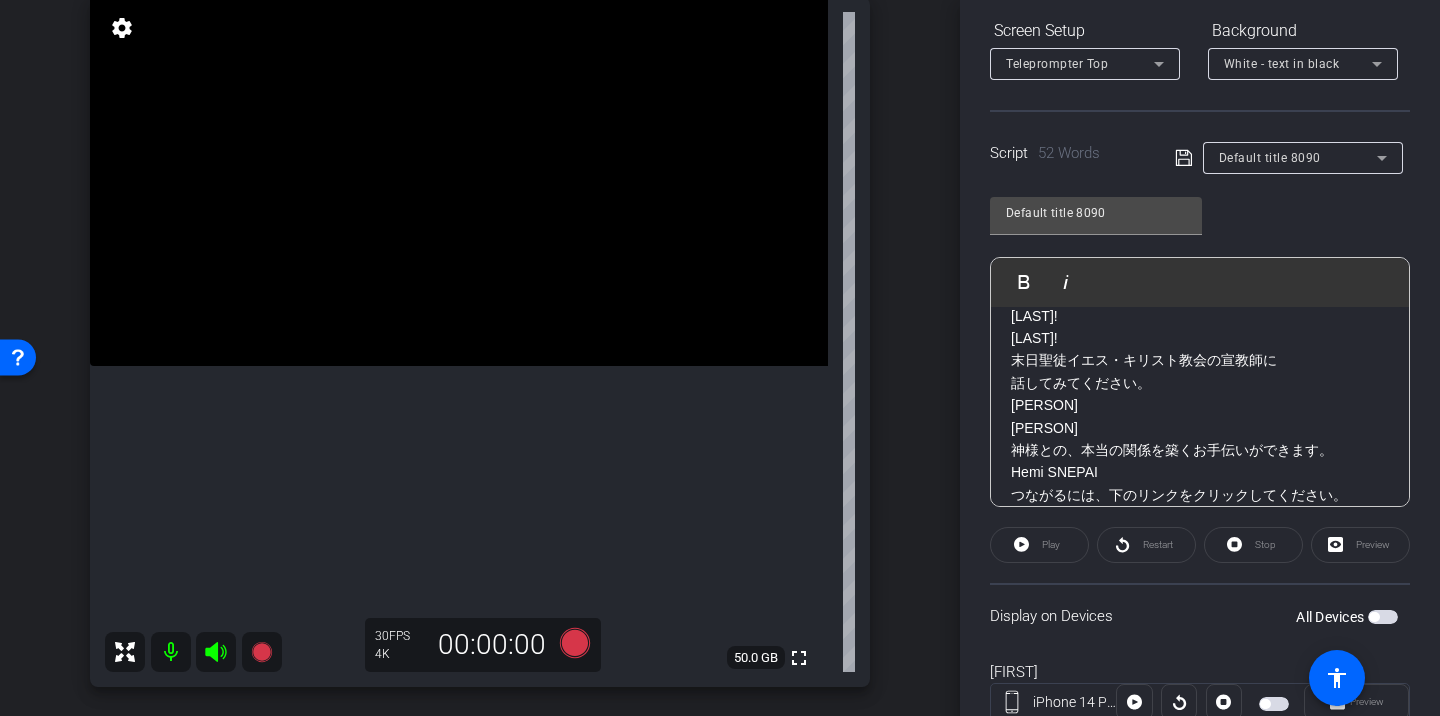 scroll, scrollTop: 225, scrollLeft: 0, axis: vertical 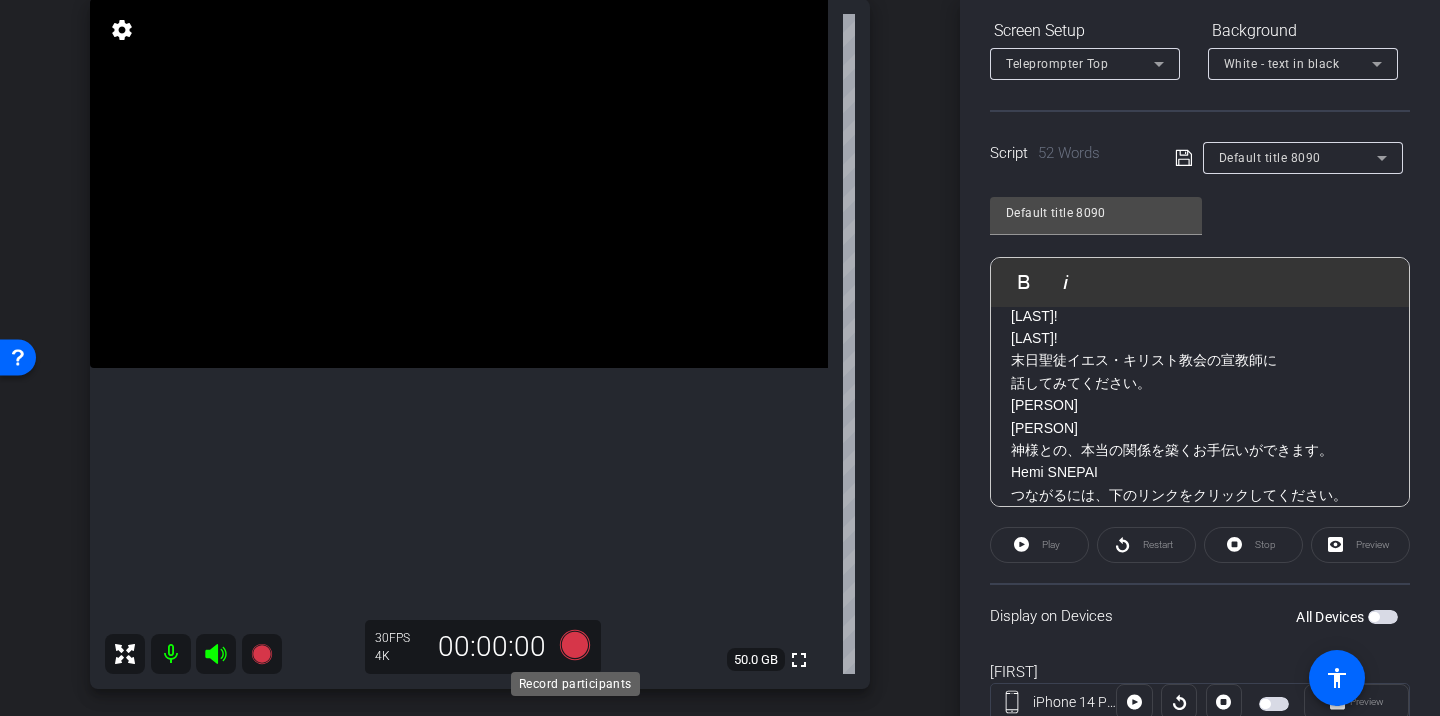 click 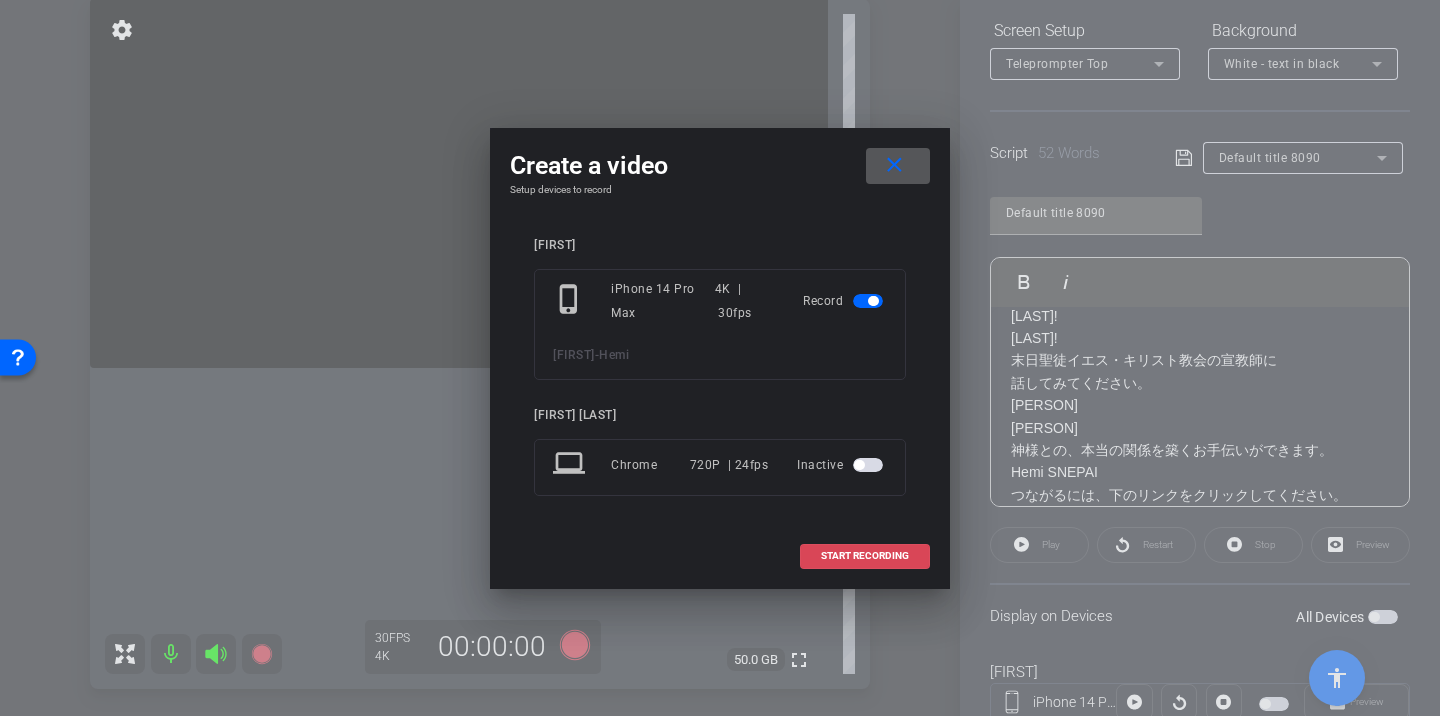 click on "START RECORDING" at bounding box center (865, 556) 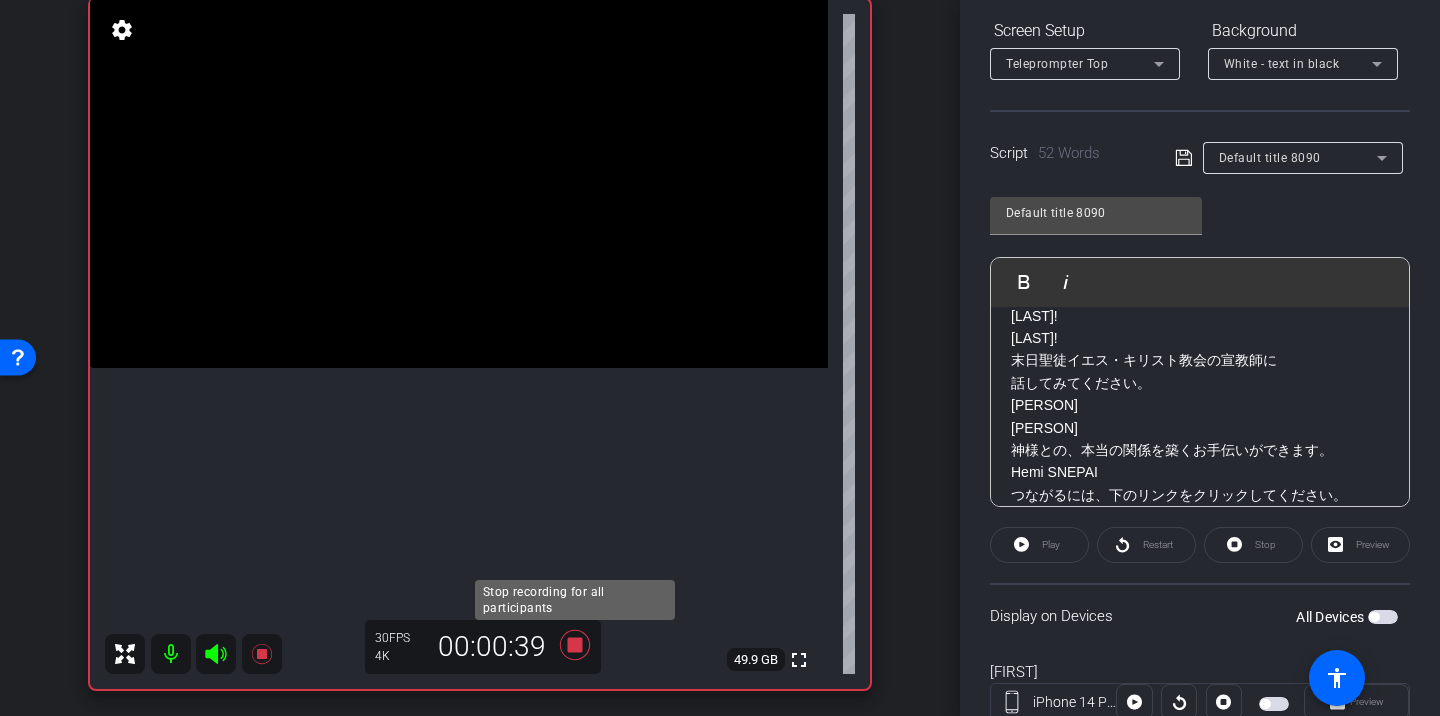 click 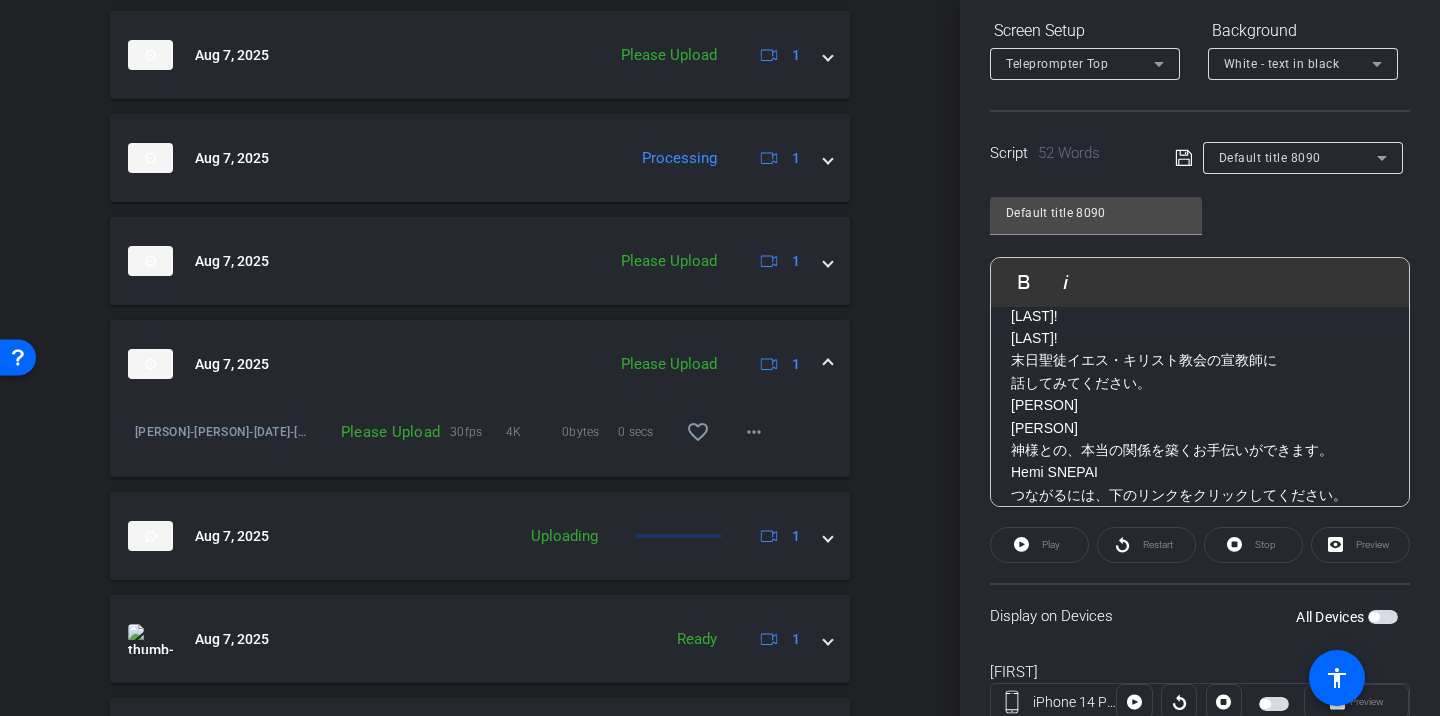scroll, scrollTop: 1443, scrollLeft: 0, axis: vertical 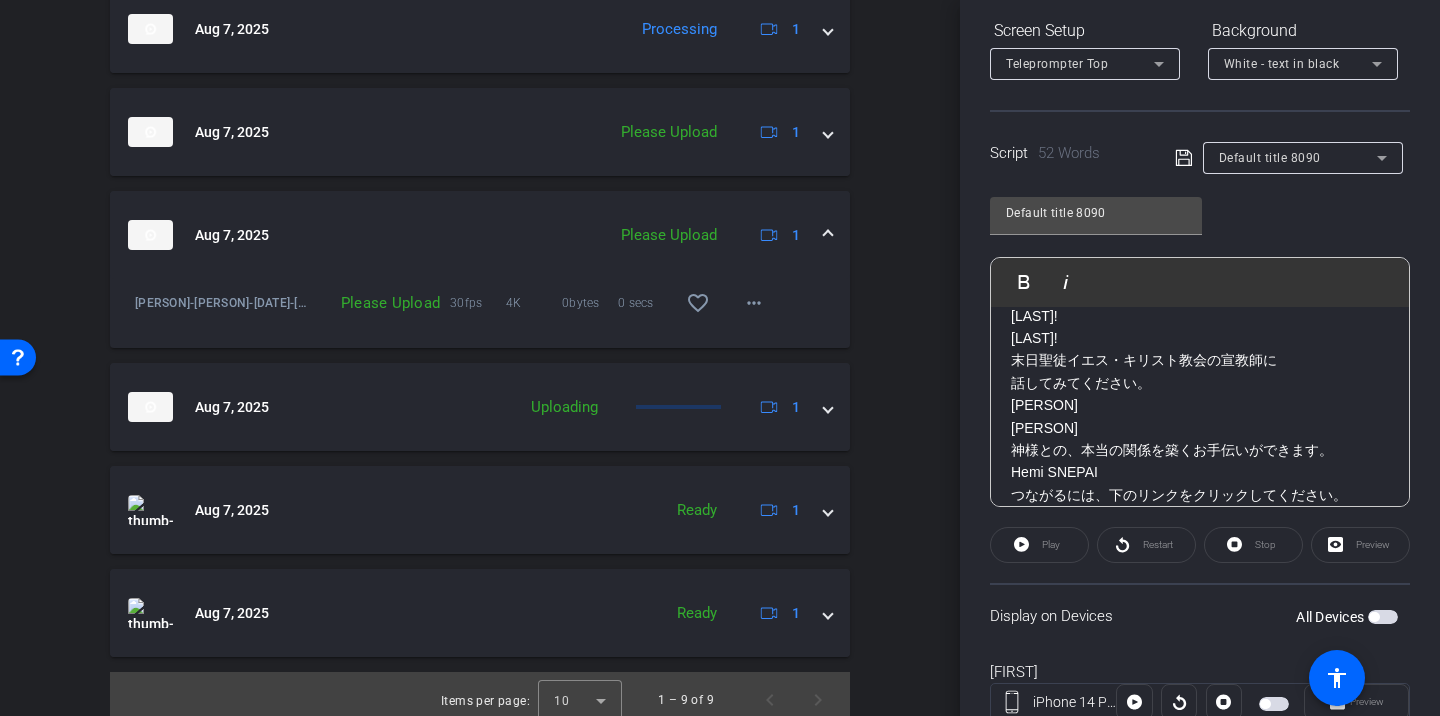 click on "Please Upload" 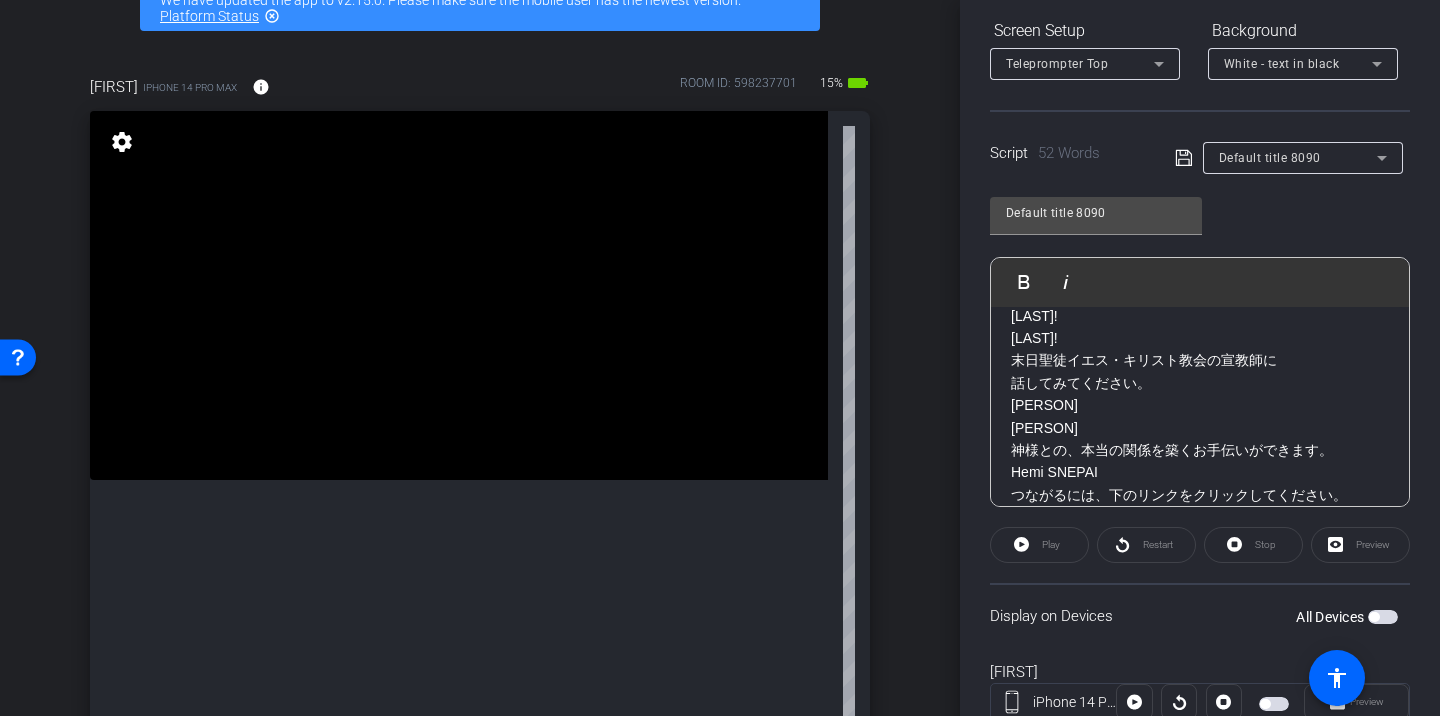 scroll, scrollTop: 0, scrollLeft: 0, axis: both 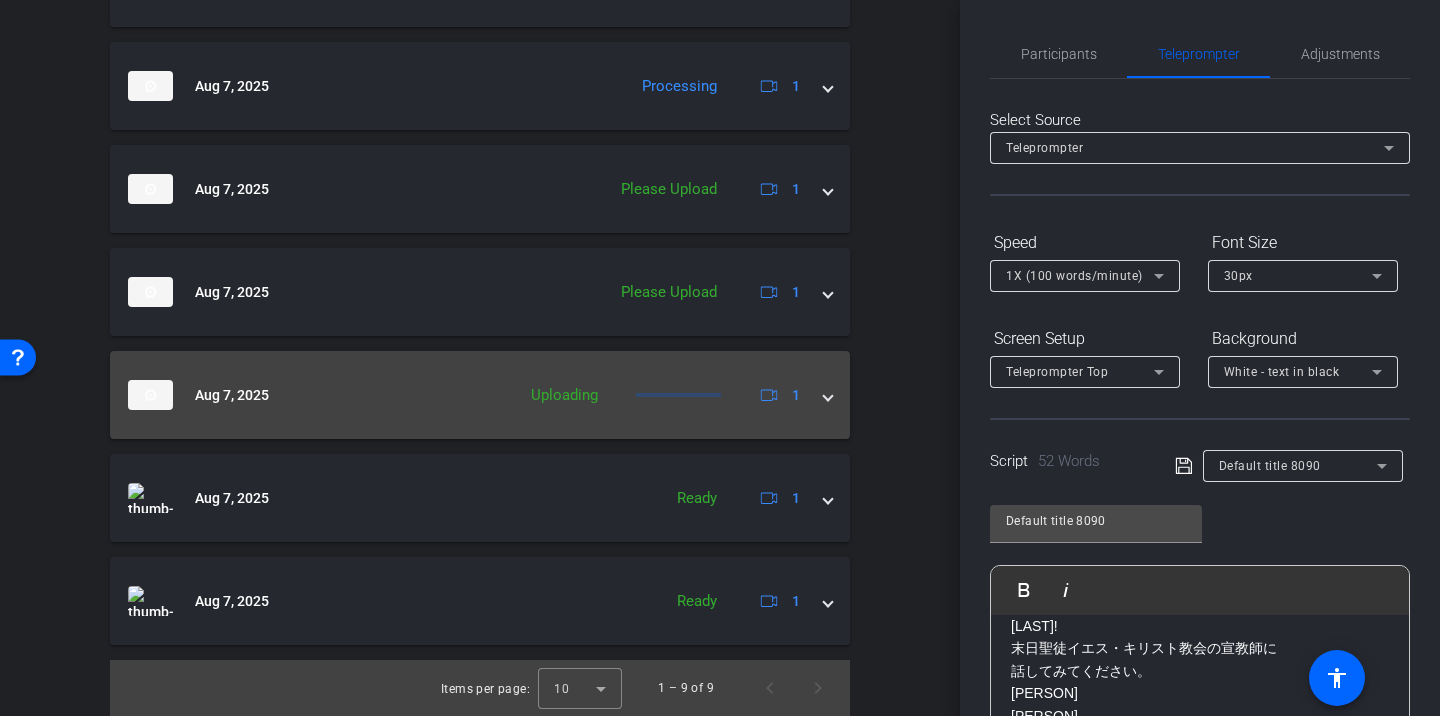 click at bounding box center [828, 395] 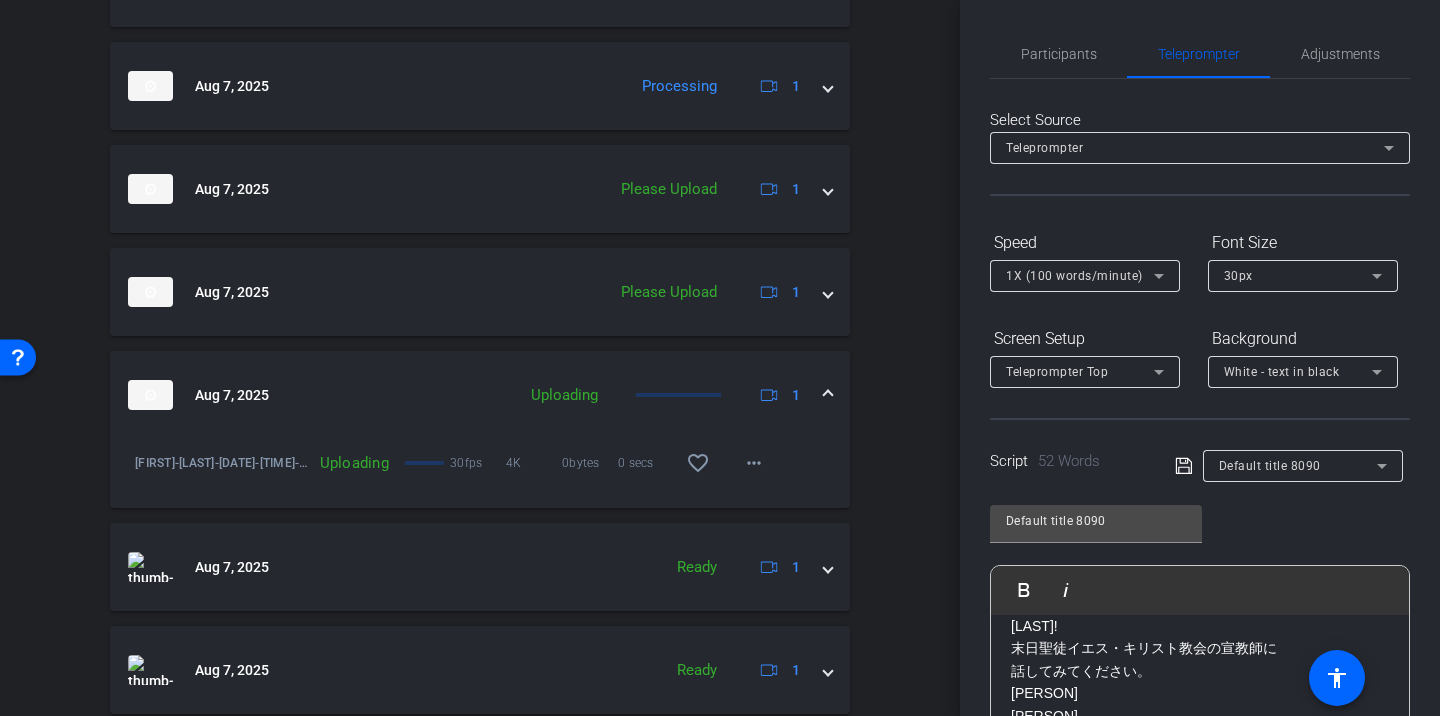 click at bounding box center (828, 395) 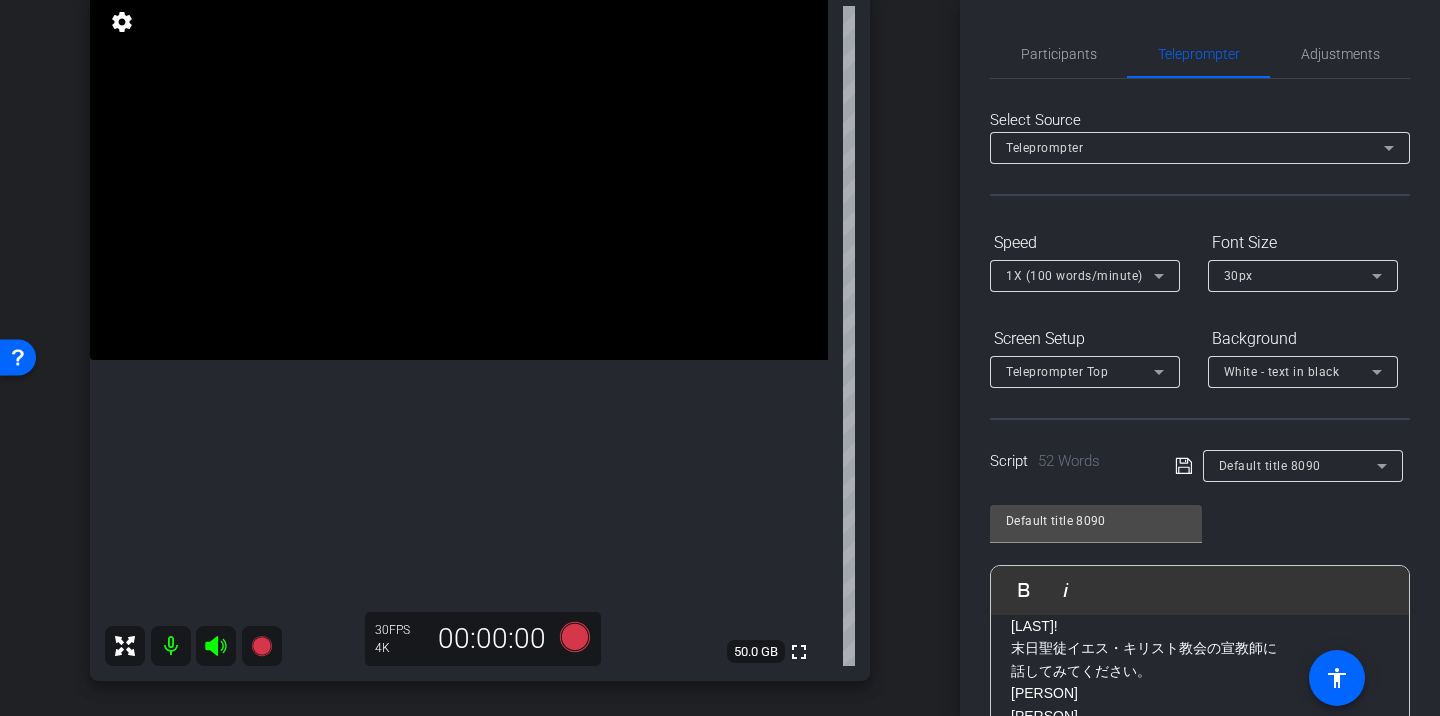 scroll, scrollTop: 232, scrollLeft: 0, axis: vertical 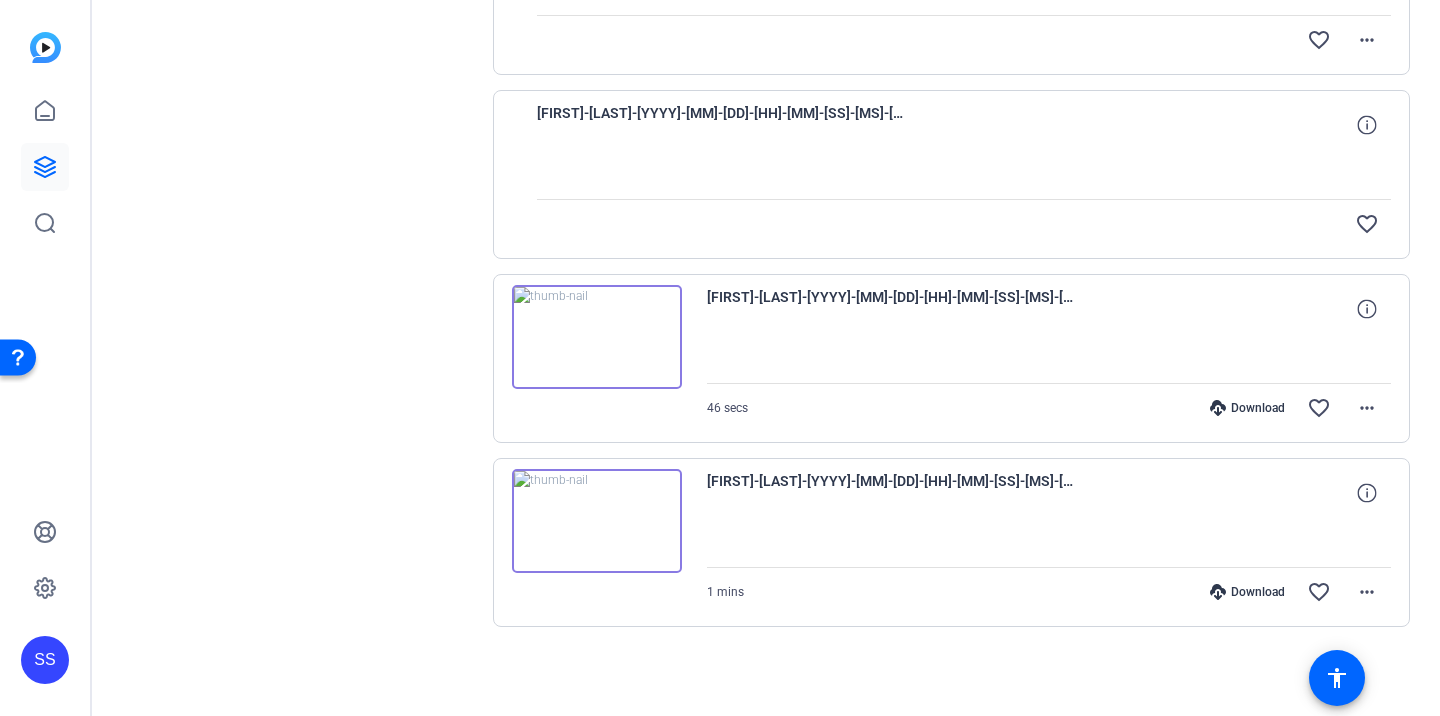 click at bounding box center (597, 337) 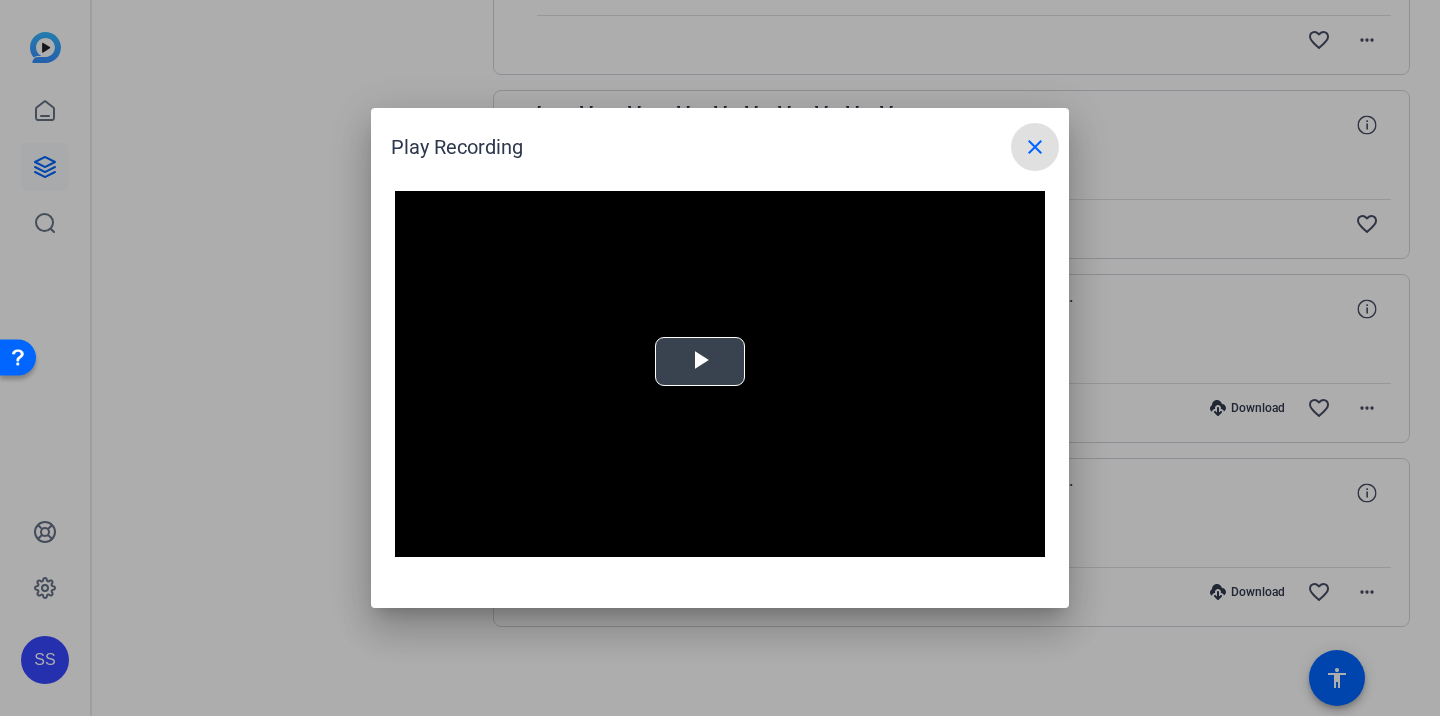 click on "Video Player is loading. Play Video Play Mute Current Time  0:00 / Duration  -:- Loaded :  0% Stream Type  LIVE Seek to live, currently behind live LIVE Remaining Time  - 0:00   1x Playback Rate Chapters Chapters Descriptions descriptions off , selected Captions captions settings , opens captions settings dialog captions off , selected Audio Track Picture-in-Picture Fullscreen This is a modal window. Beginning of dialog window. Escape will cancel and close the window. Text Color White Black Red Green Blue Yellow Magenta Cyan Transparency Opaque Semi-Transparent Background Color Black White Red Green Blue Yellow Magenta Cyan Transparency Opaque Semi-Transparent Transparent Window Color Black White Red Green Blue Yellow Magenta Cyan Transparency Transparent Semi-Transparent Opaque Font Size 50% 75% 100% 125% 150% 175% 200% 300% 400% Text Edge Style None Raised Depressed Uniform Dropshadow Font Family Proportional Sans-Serif Monospace Sans-Serif Proportional Serif Monospace Serif Casual Script Small Caps" at bounding box center (720, 374) 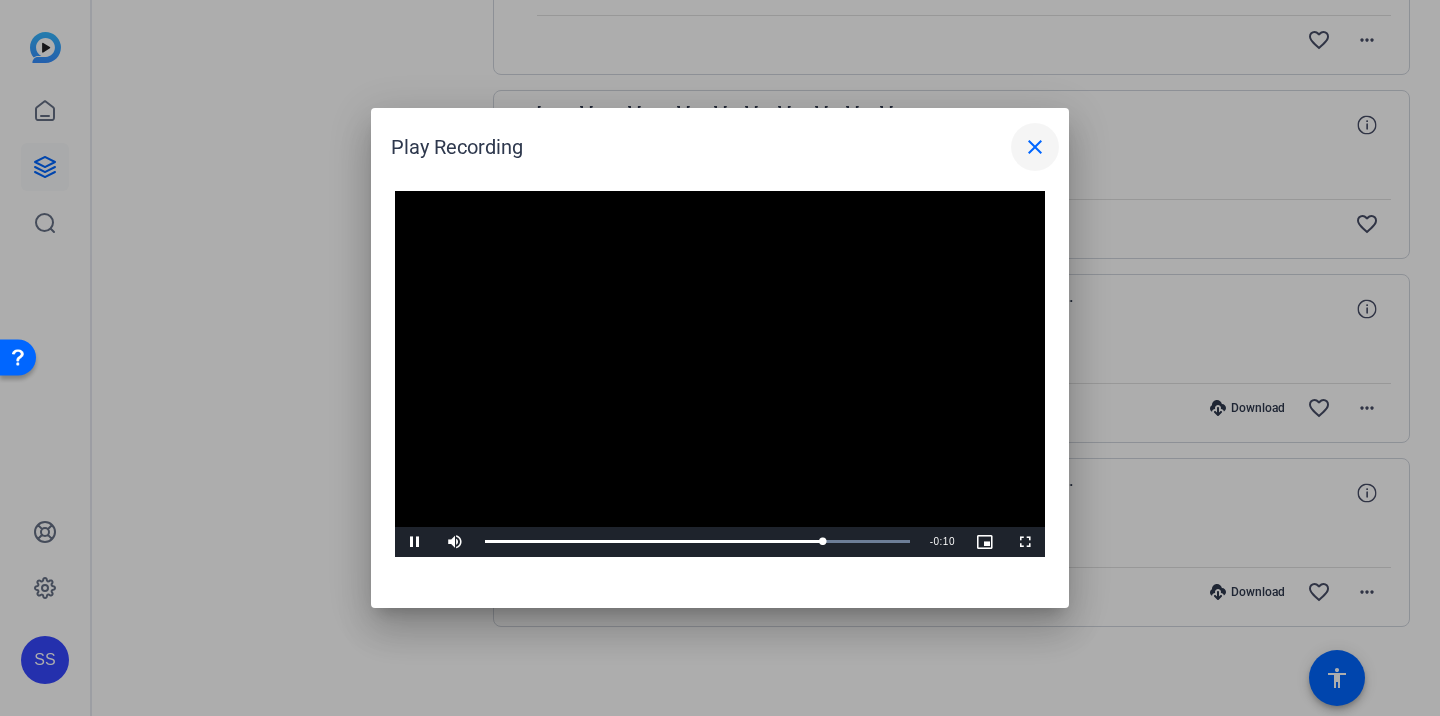 click at bounding box center [1035, 147] 